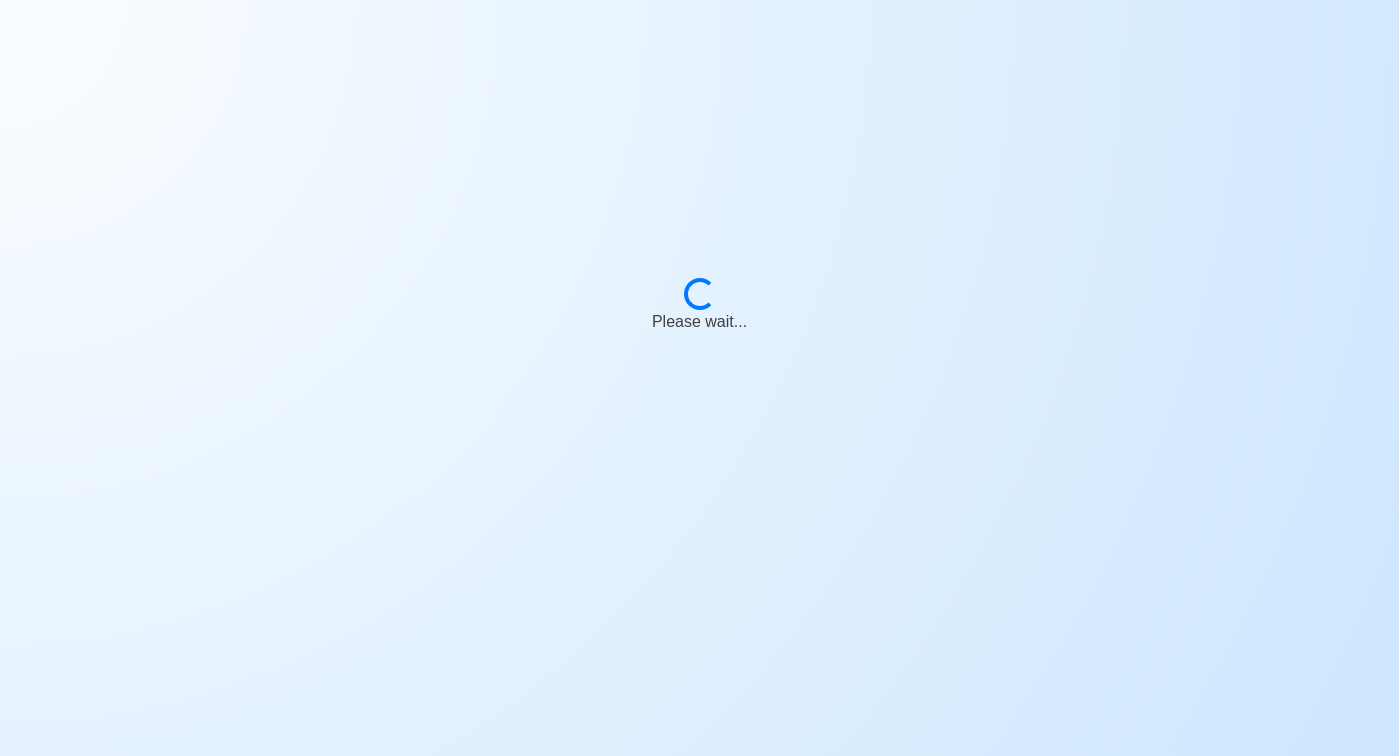 scroll, scrollTop: 0, scrollLeft: 0, axis: both 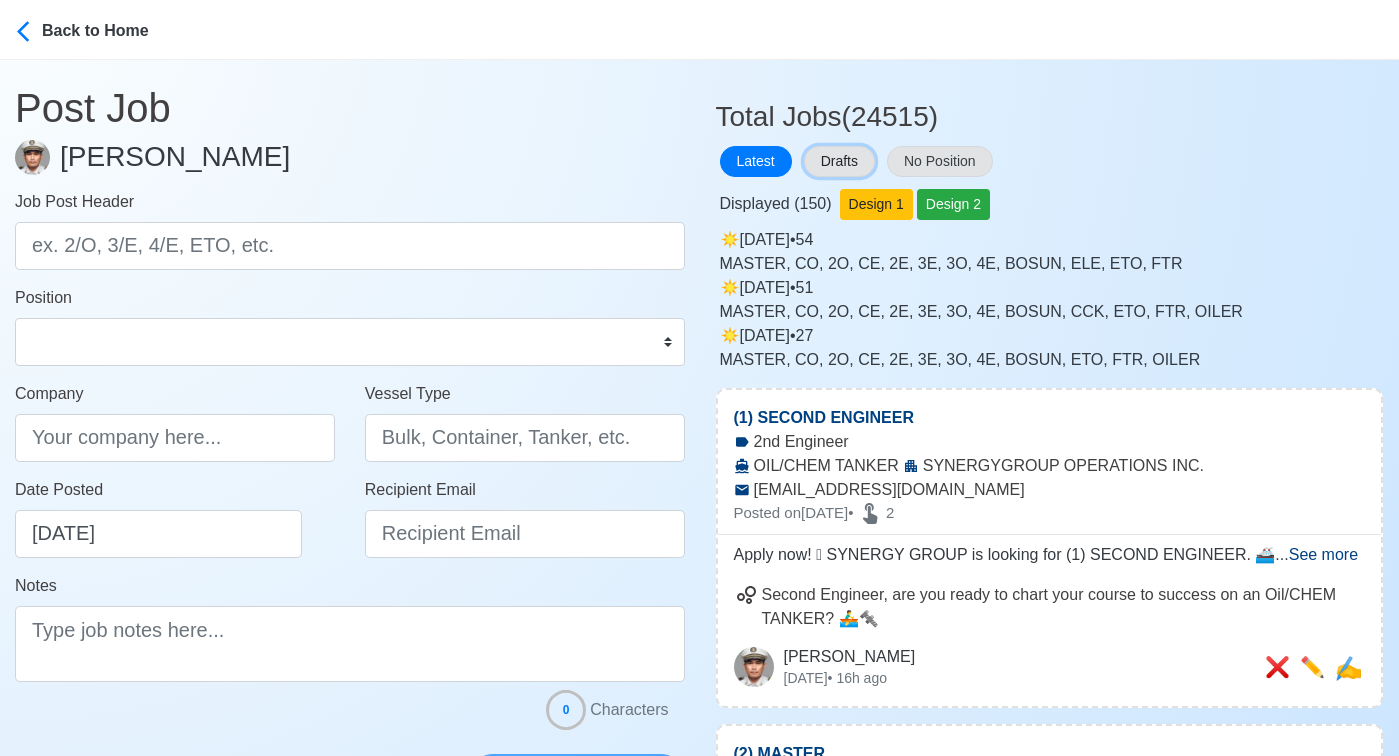click on "Drafts" at bounding box center [839, 161] 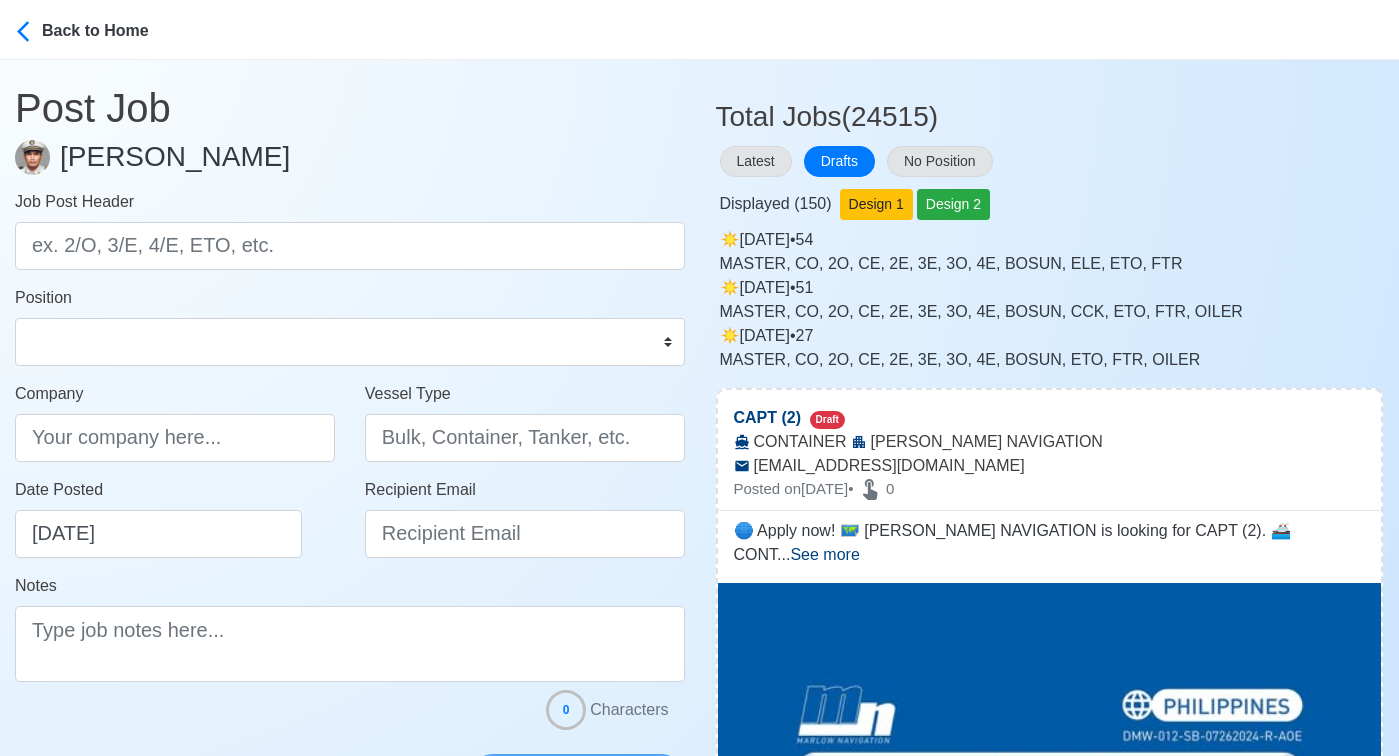 click on "Latest Drafts No Position" at bounding box center (1050, 161) 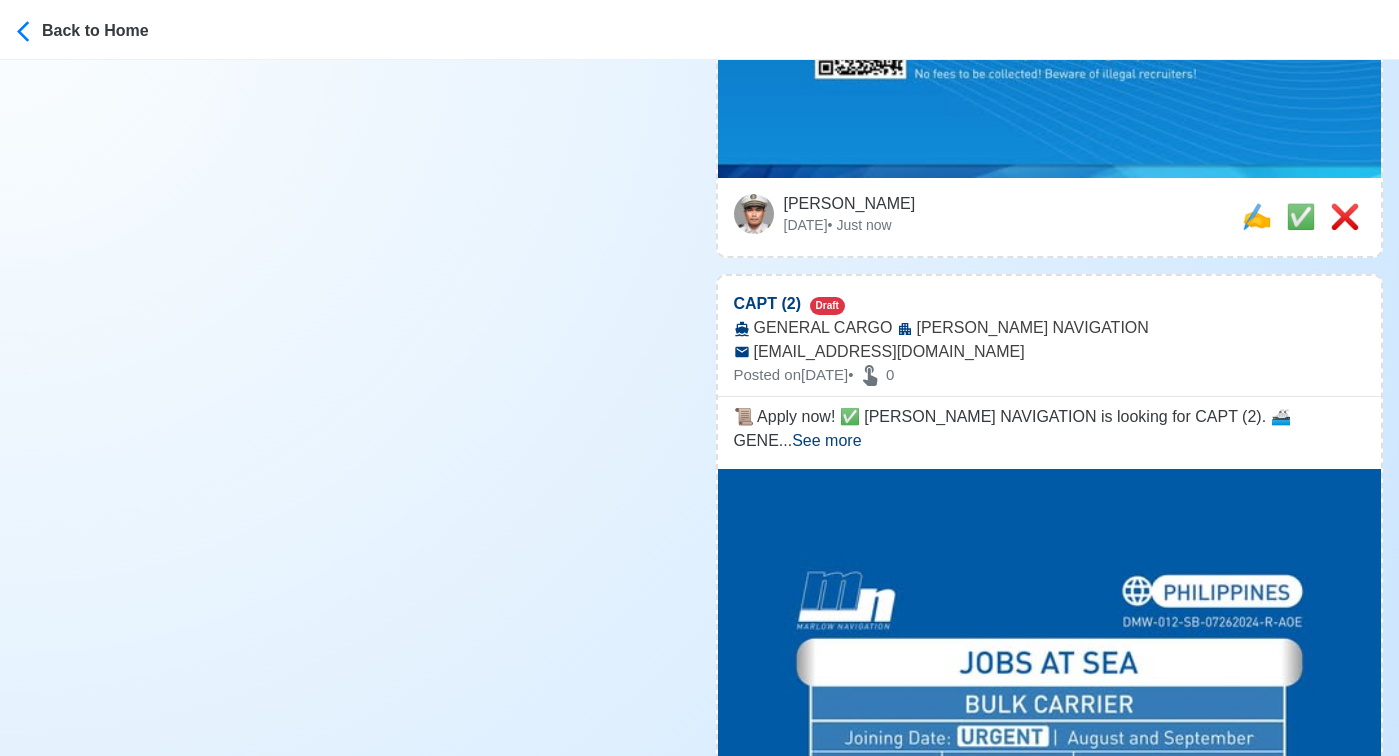 scroll, scrollTop: 1328, scrollLeft: 0, axis: vertical 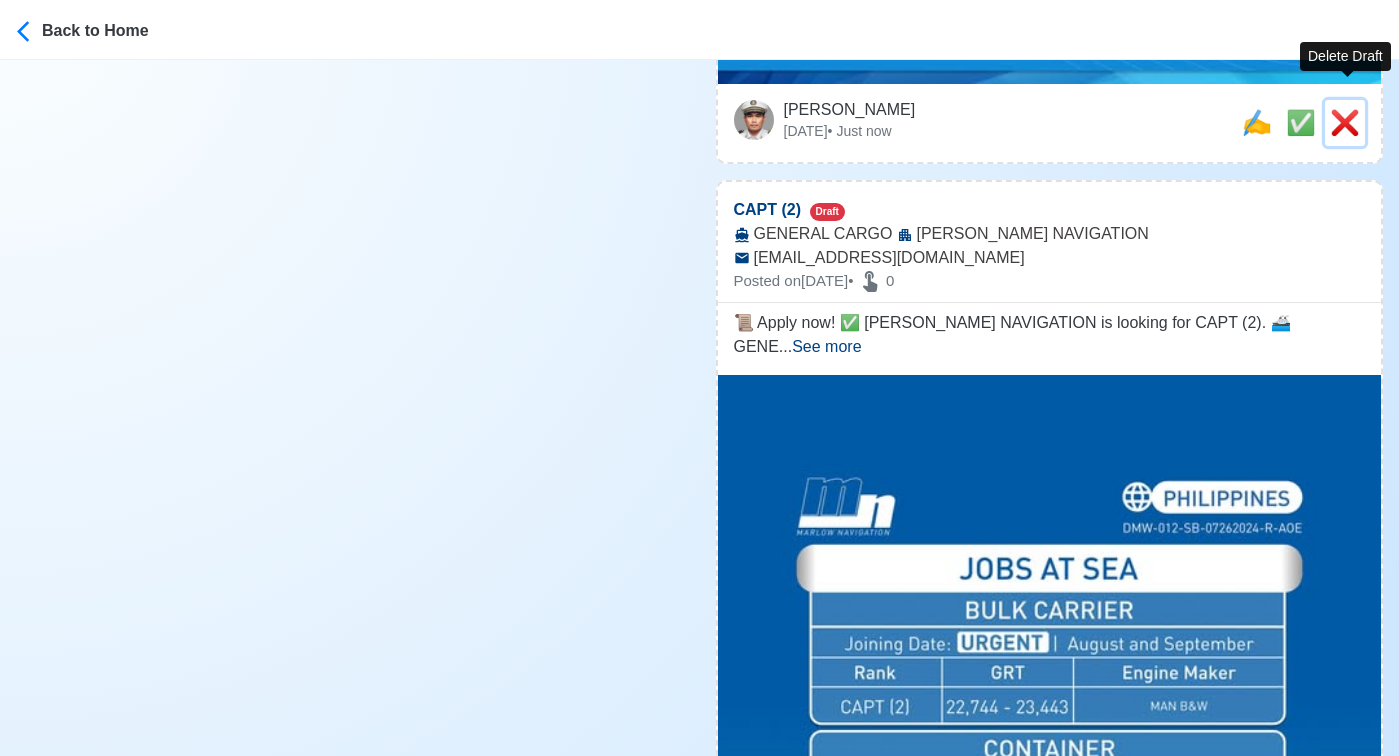 click on "❌" at bounding box center (1345, 122) 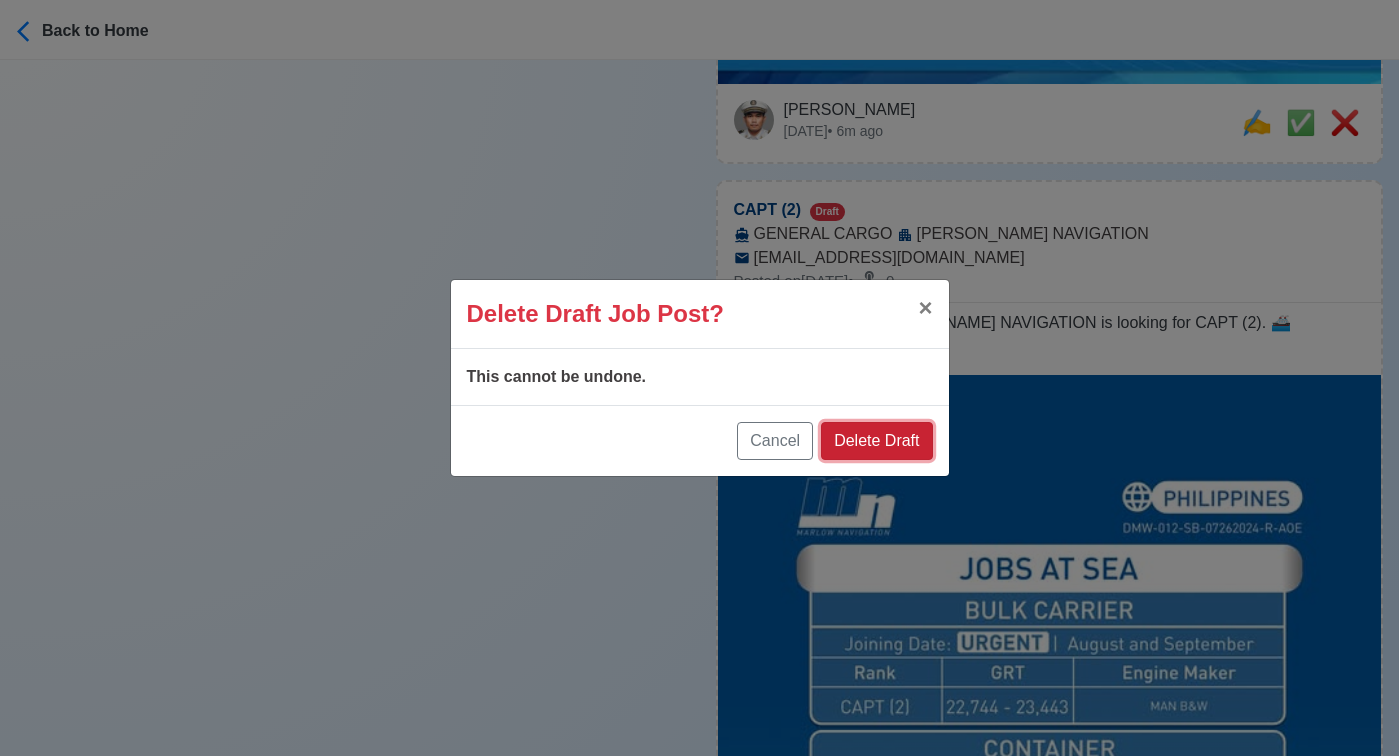 click on "Delete Draft" at bounding box center (876, 441) 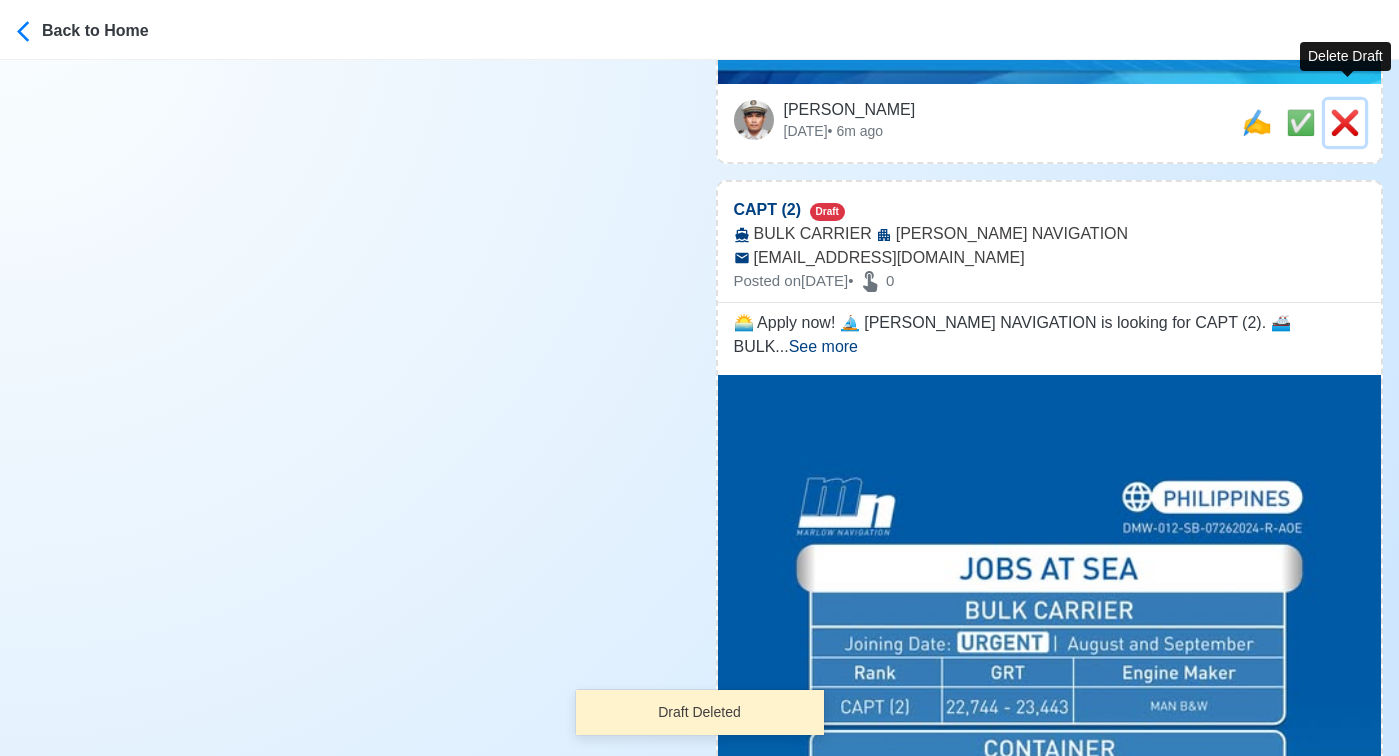 click on "❌" at bounding box center (1345, 122) 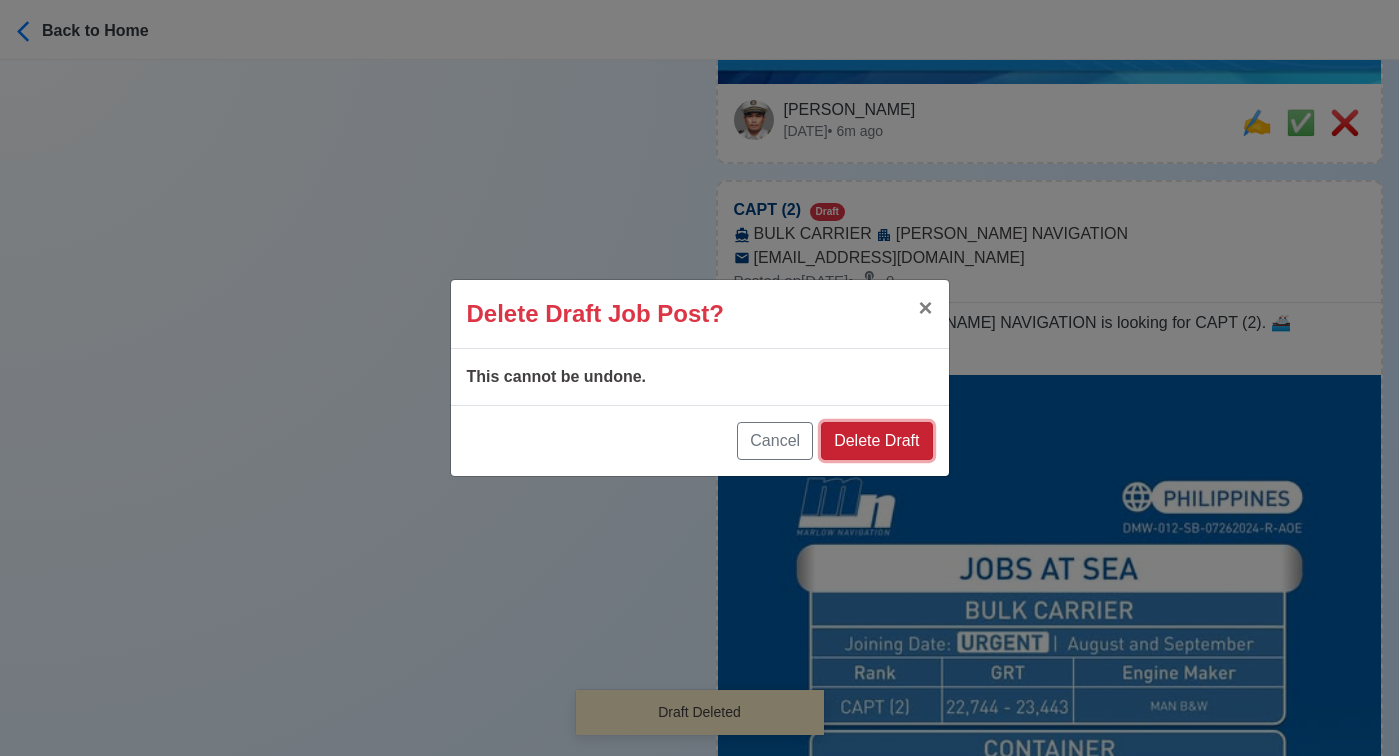 click on "Delete Draft" at bounding box center [876, 441] 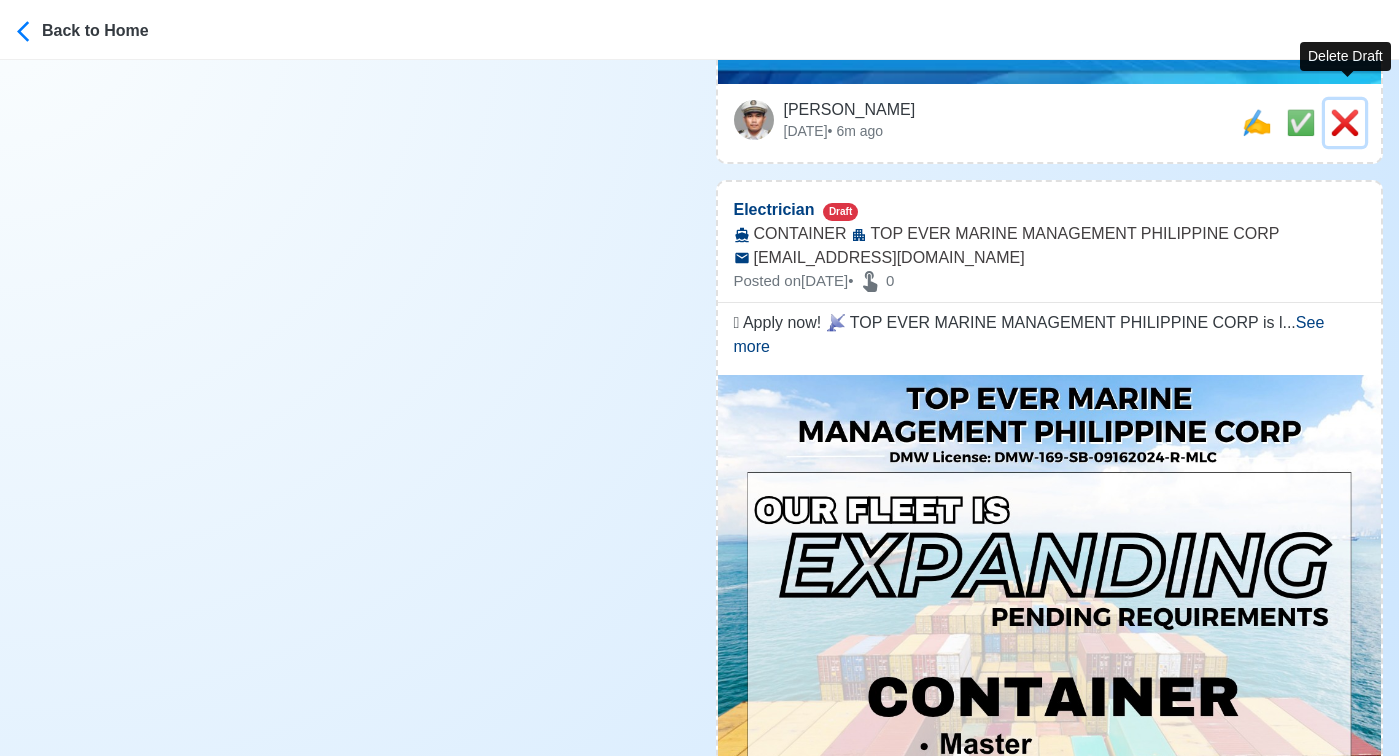 click on "❌" at bounding box center (1345, 122) 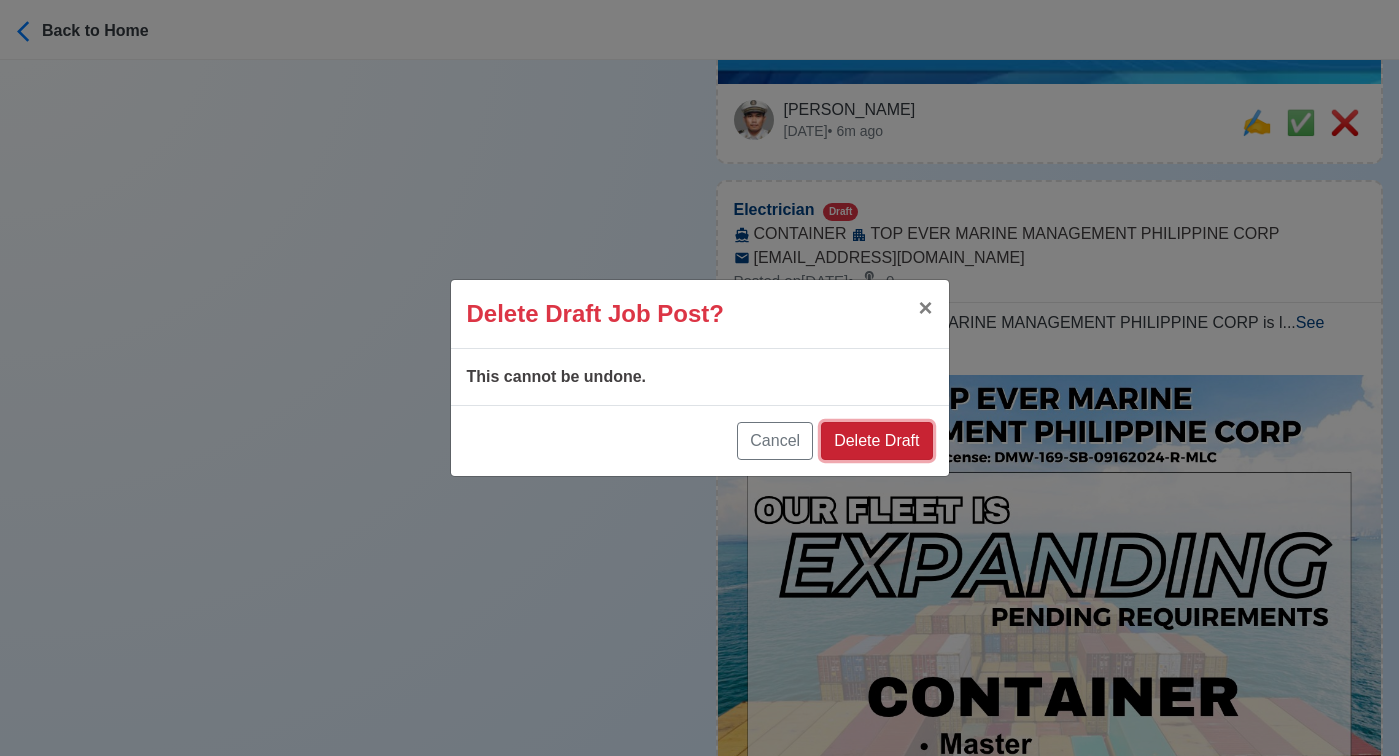 click on "Delete Draft" at bounding box center [876, 441] 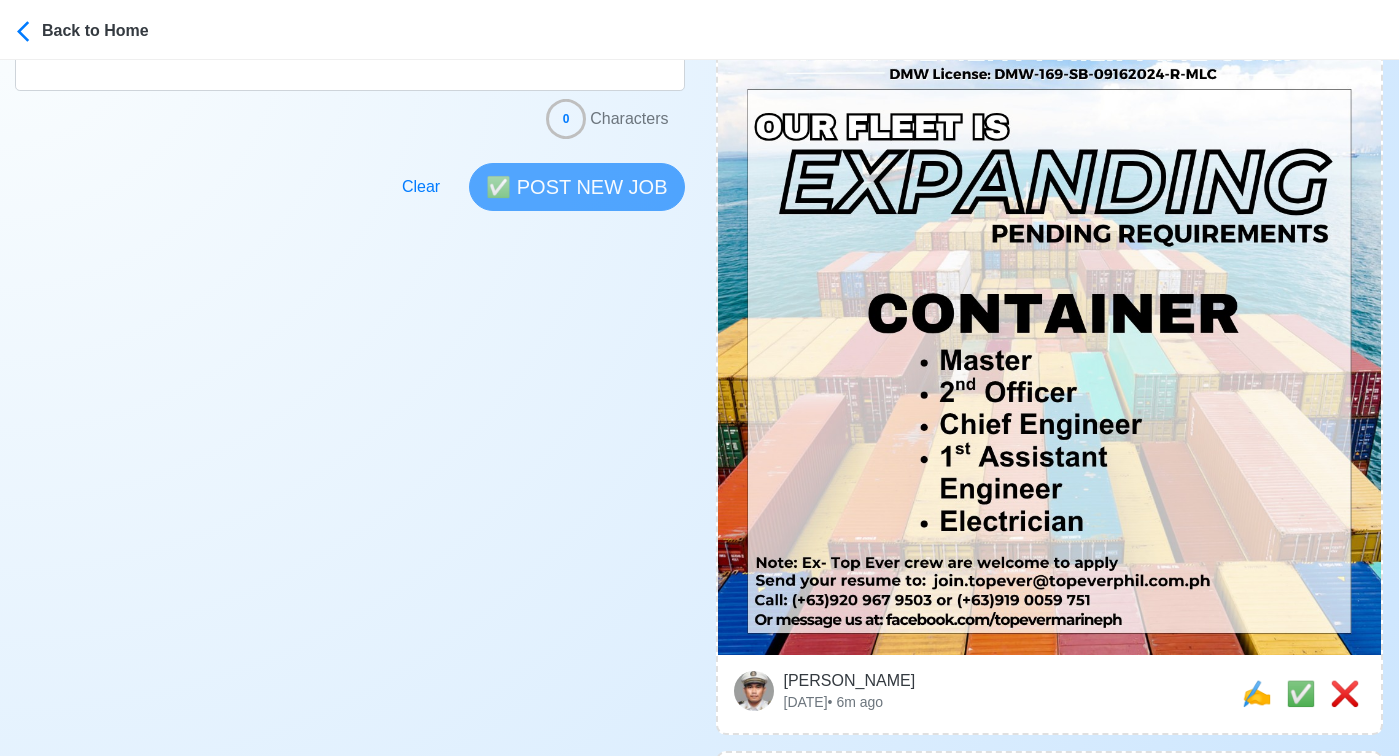 scroll, scrollTop: 612, scrollLeft: 0, axis: vertical 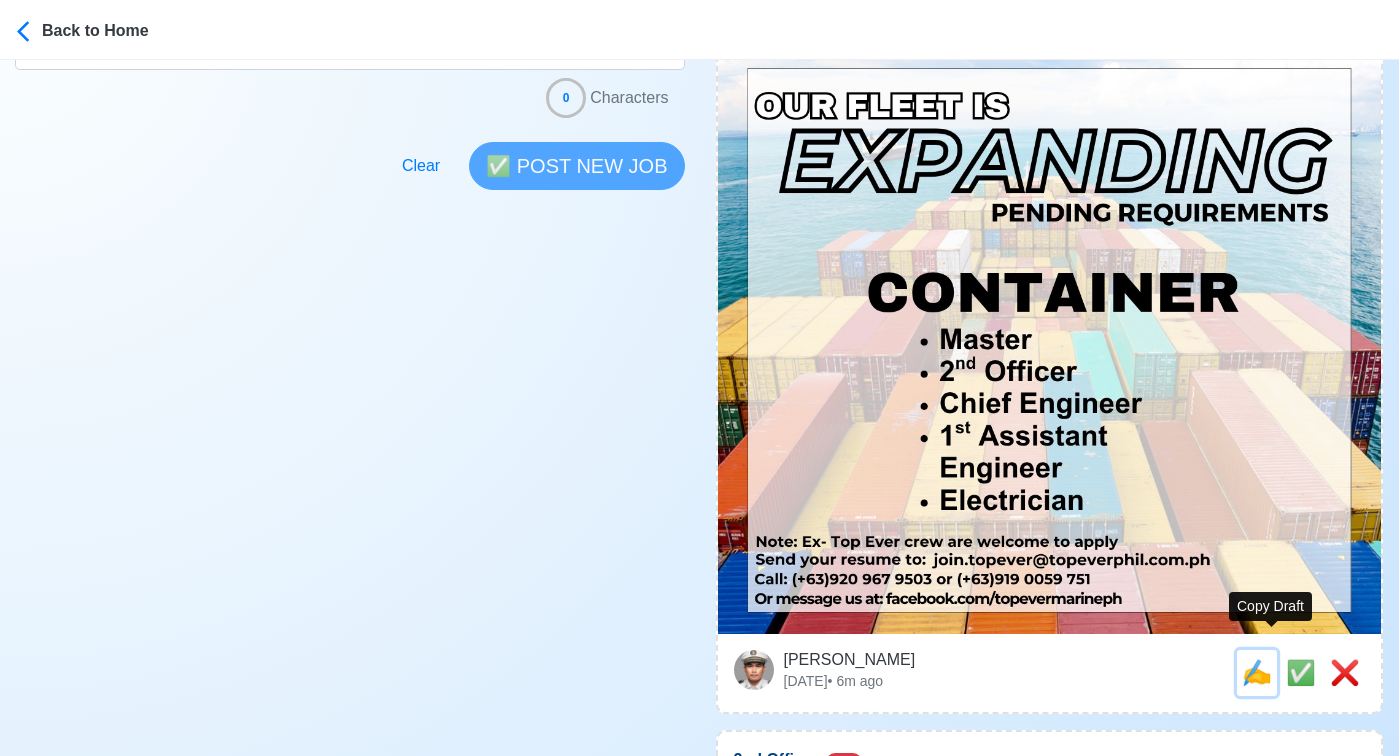 click on "✍️" at bounding box center (1257, 672) 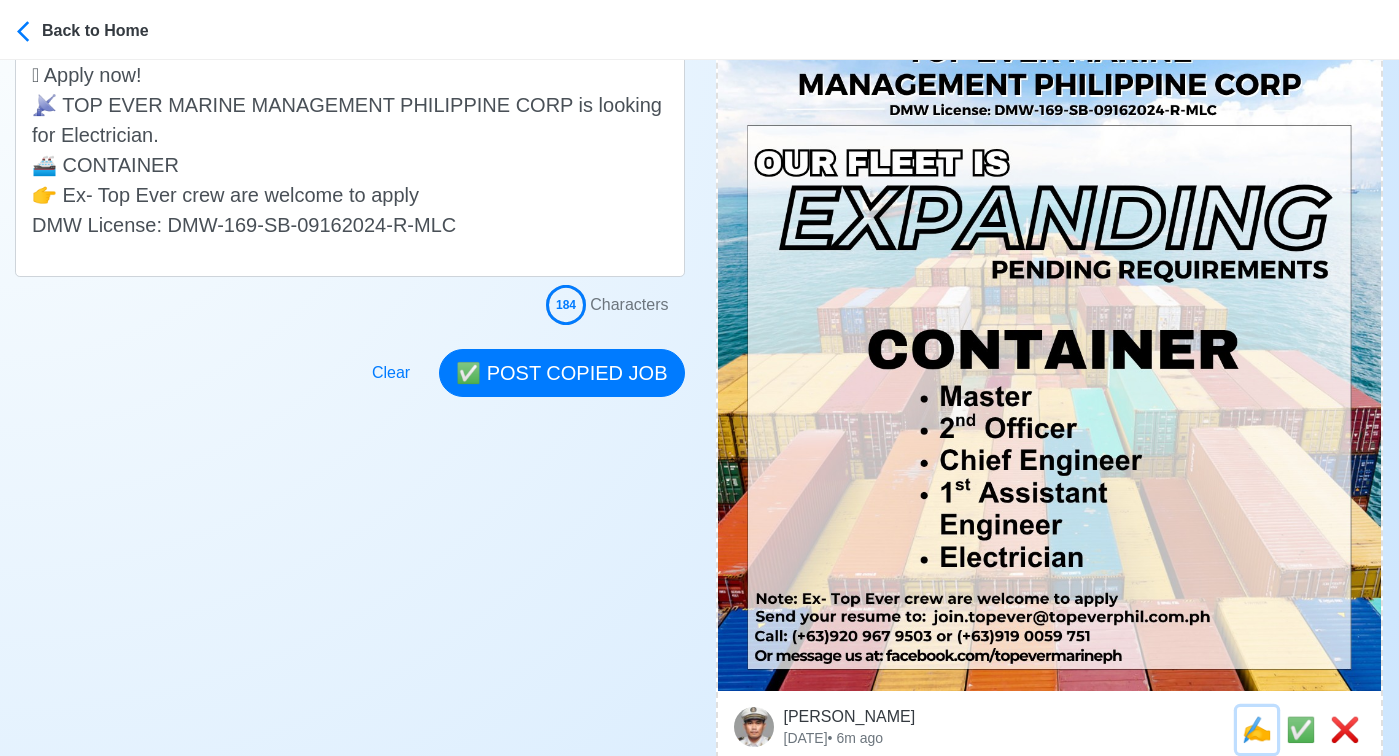 scroll, scrollTop: 611, scrollLeft: 0, axis: vertical 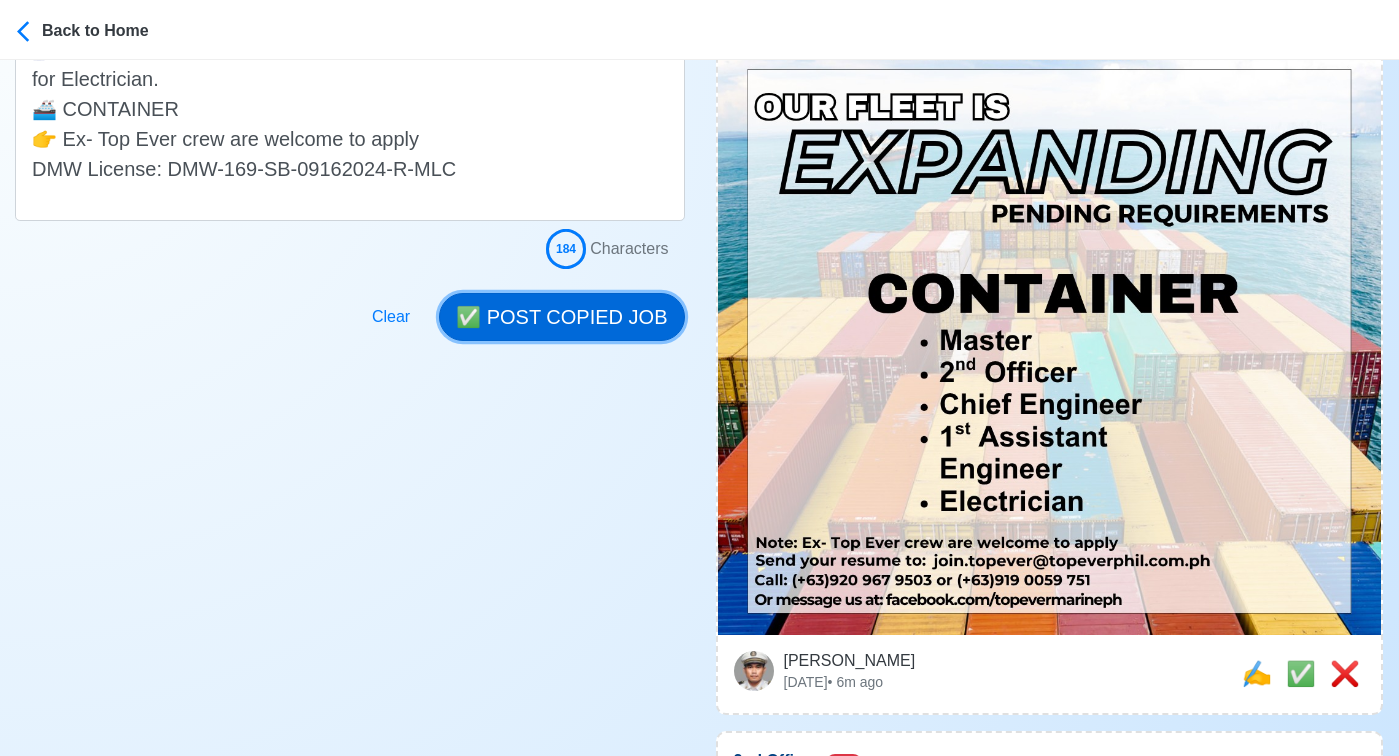 click on "✅ POST COPIED JOB" at bounding box center (561, 317) 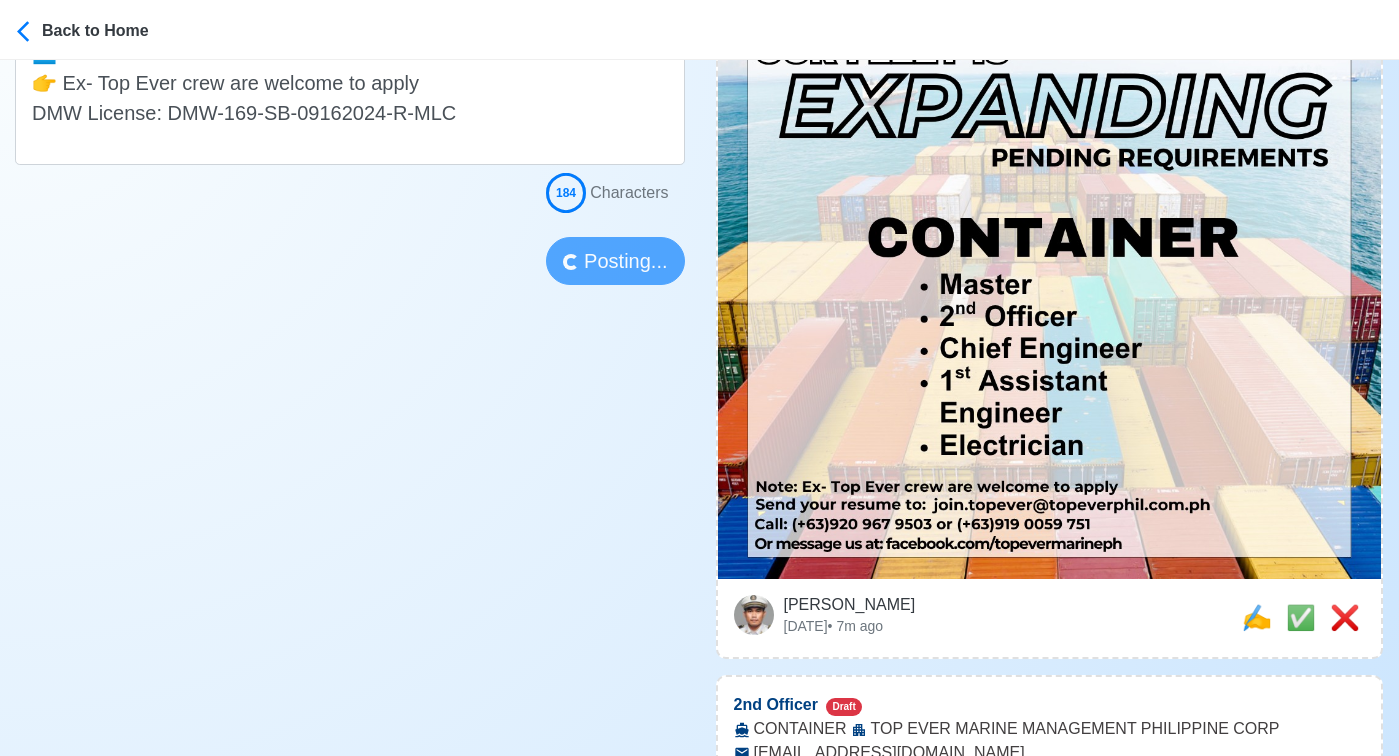 scroll, scrollTop: 675, scrollLeft: 0, axis: vertical 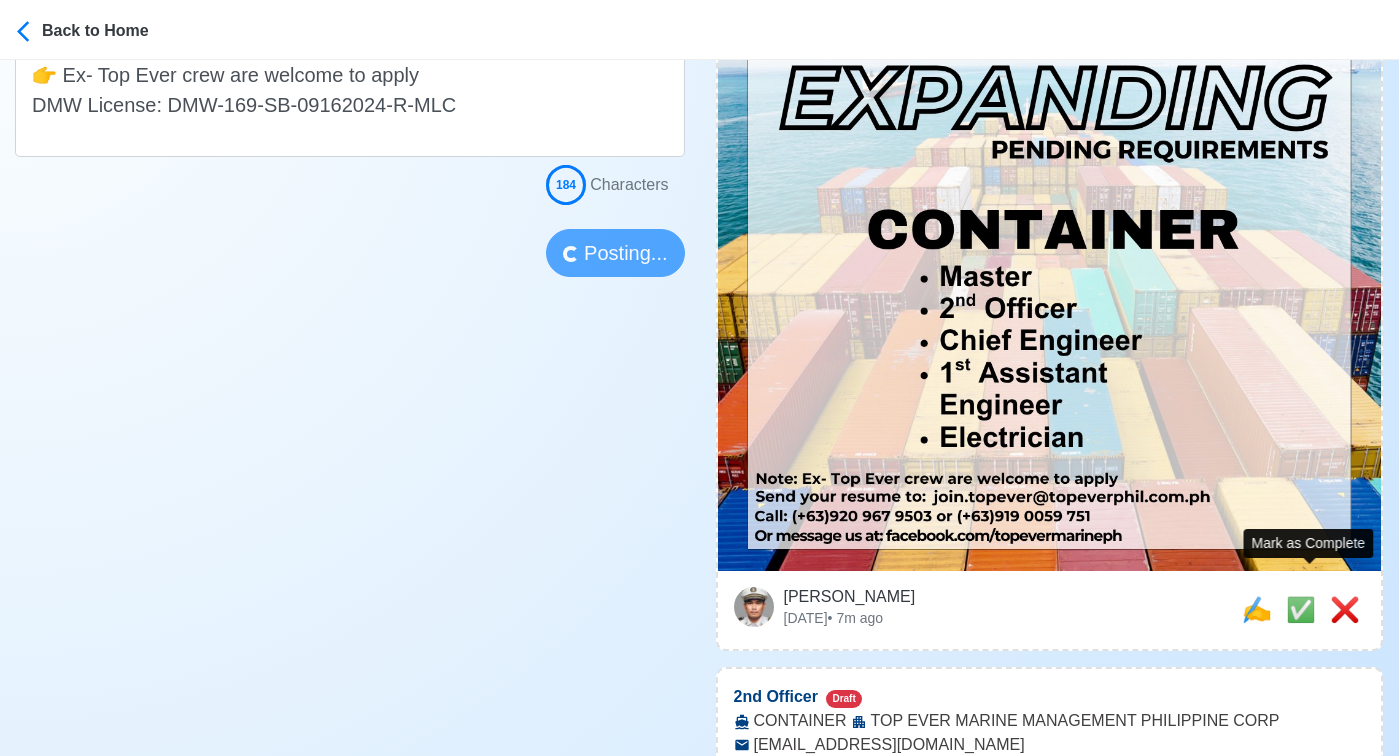 type 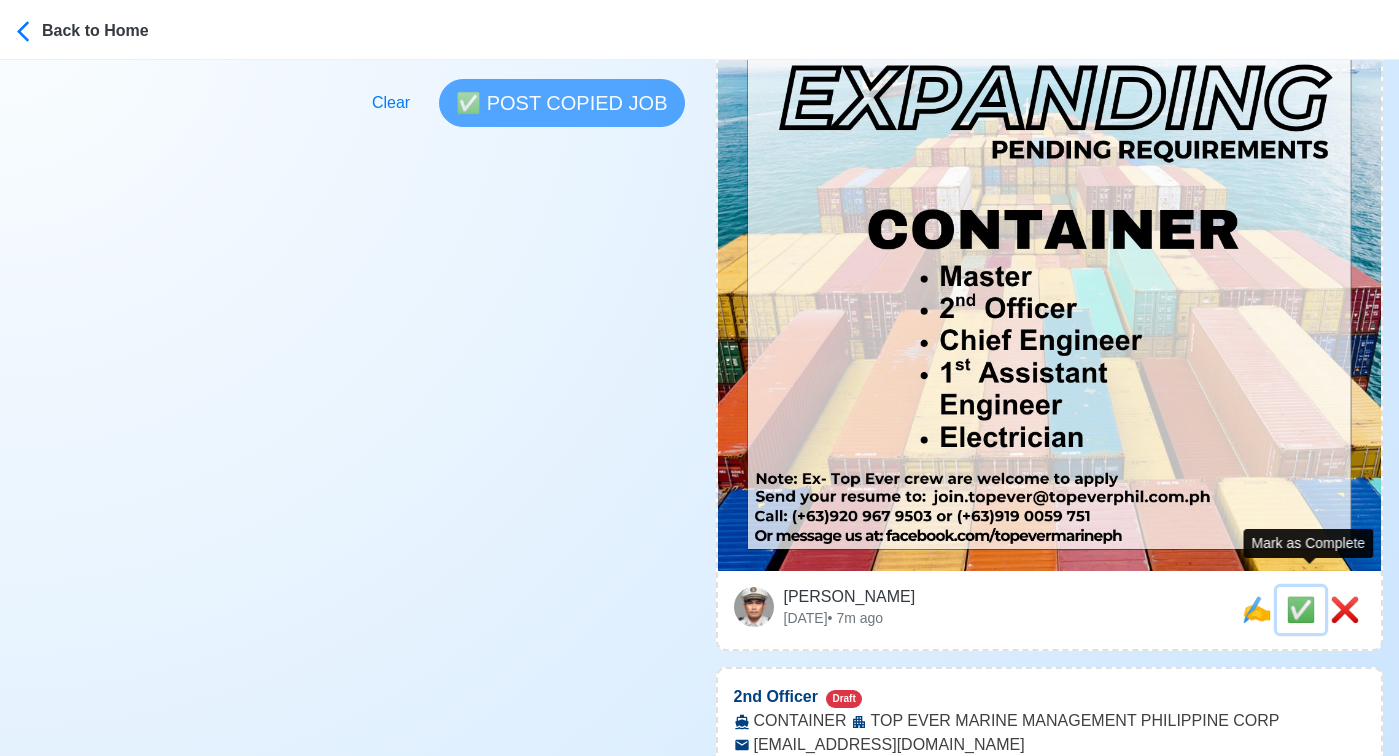 click on "✅" at bounding box center (1301, 609) 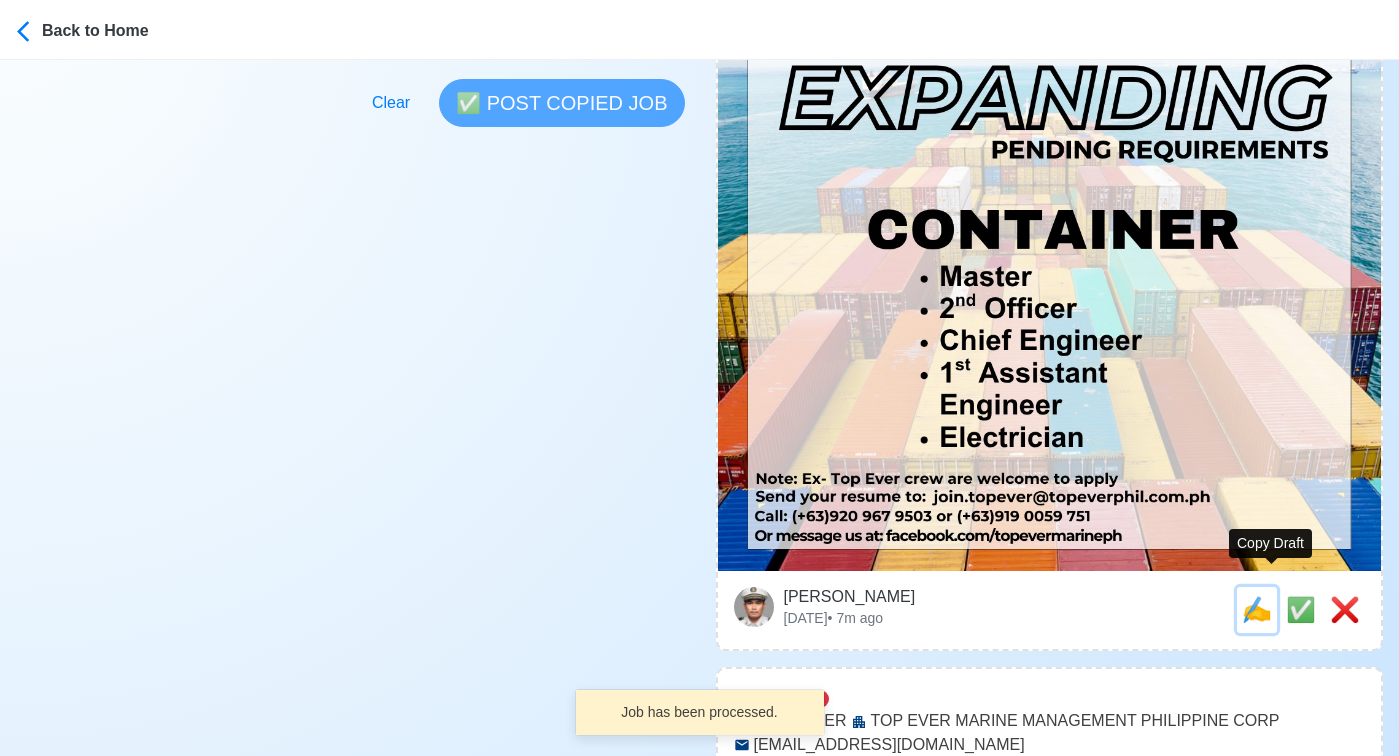 click on "✍️" at bounding box center (1257, 609) 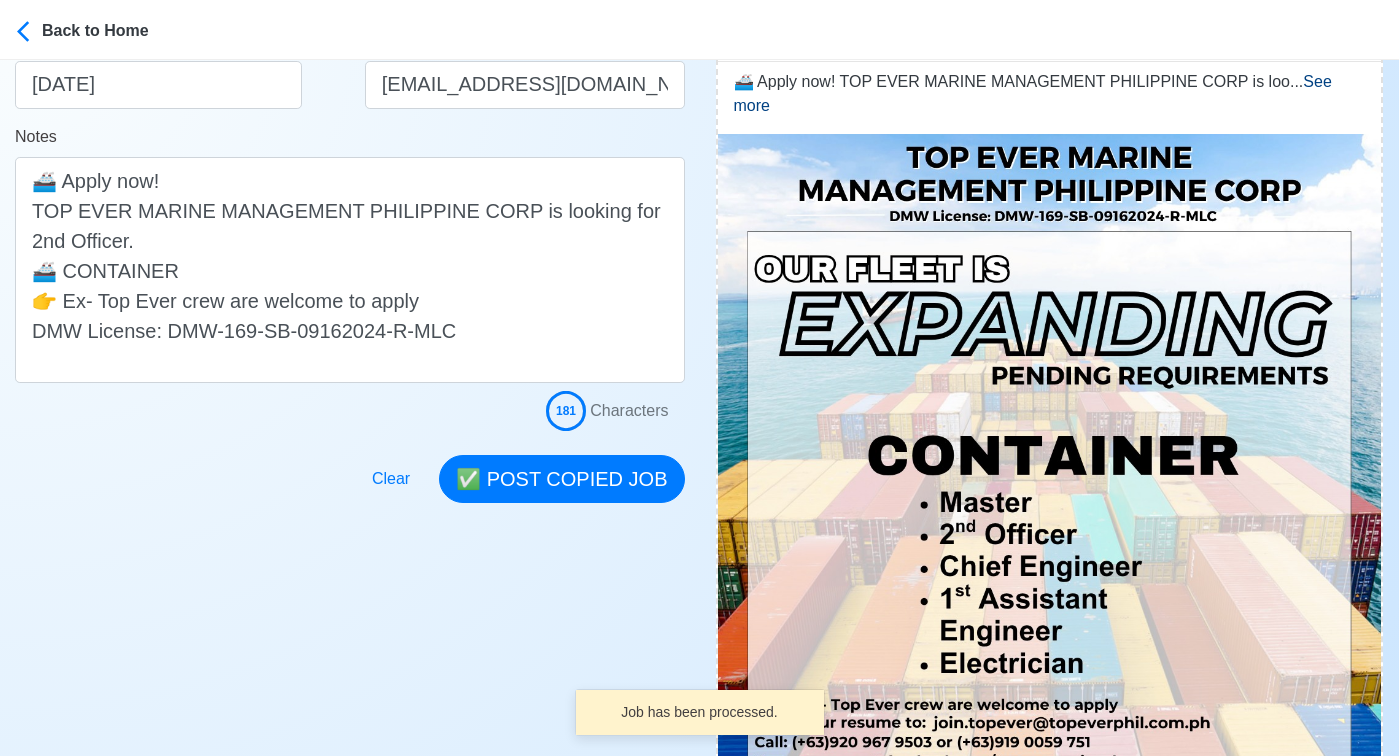 scroll, scrollTop: 458, scrollLeft: 0, axis: vertical 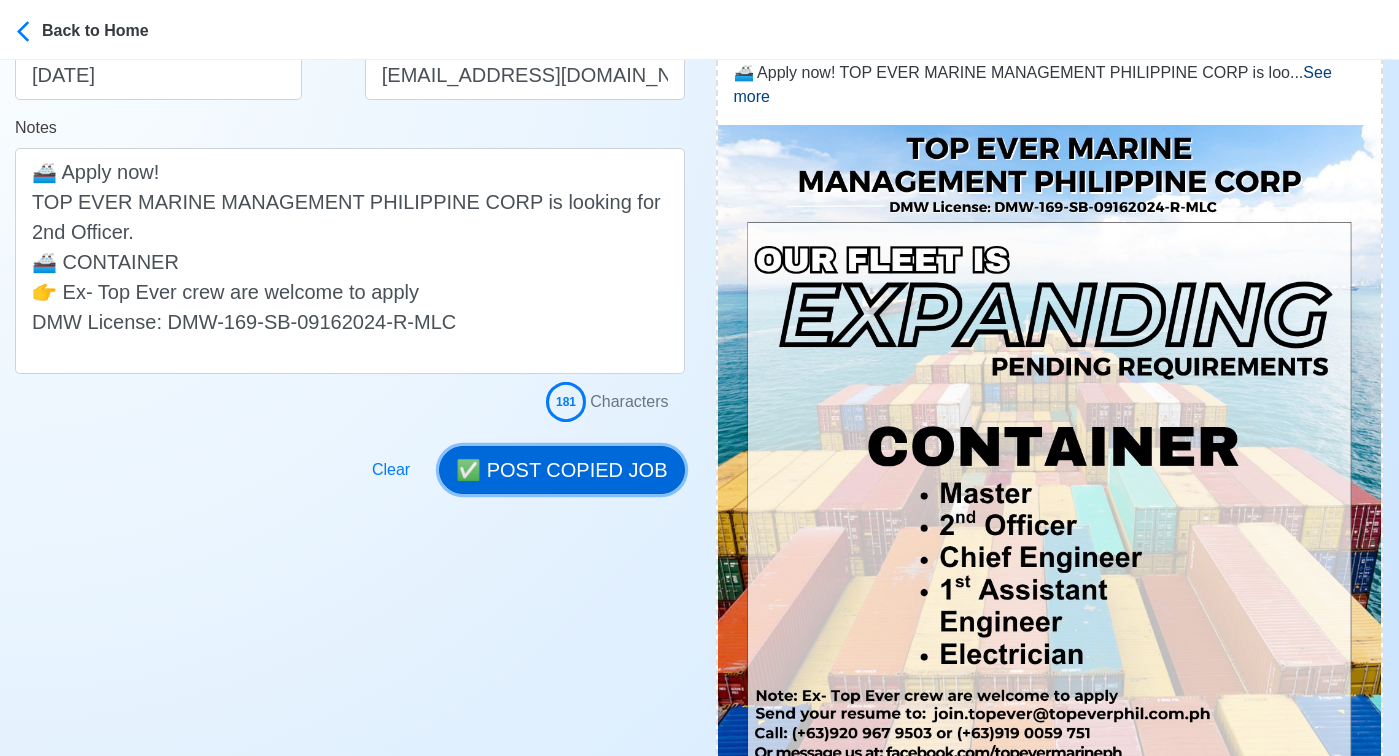 click on "✅ POST COPIED JOB" at bounding box center (561, 470) 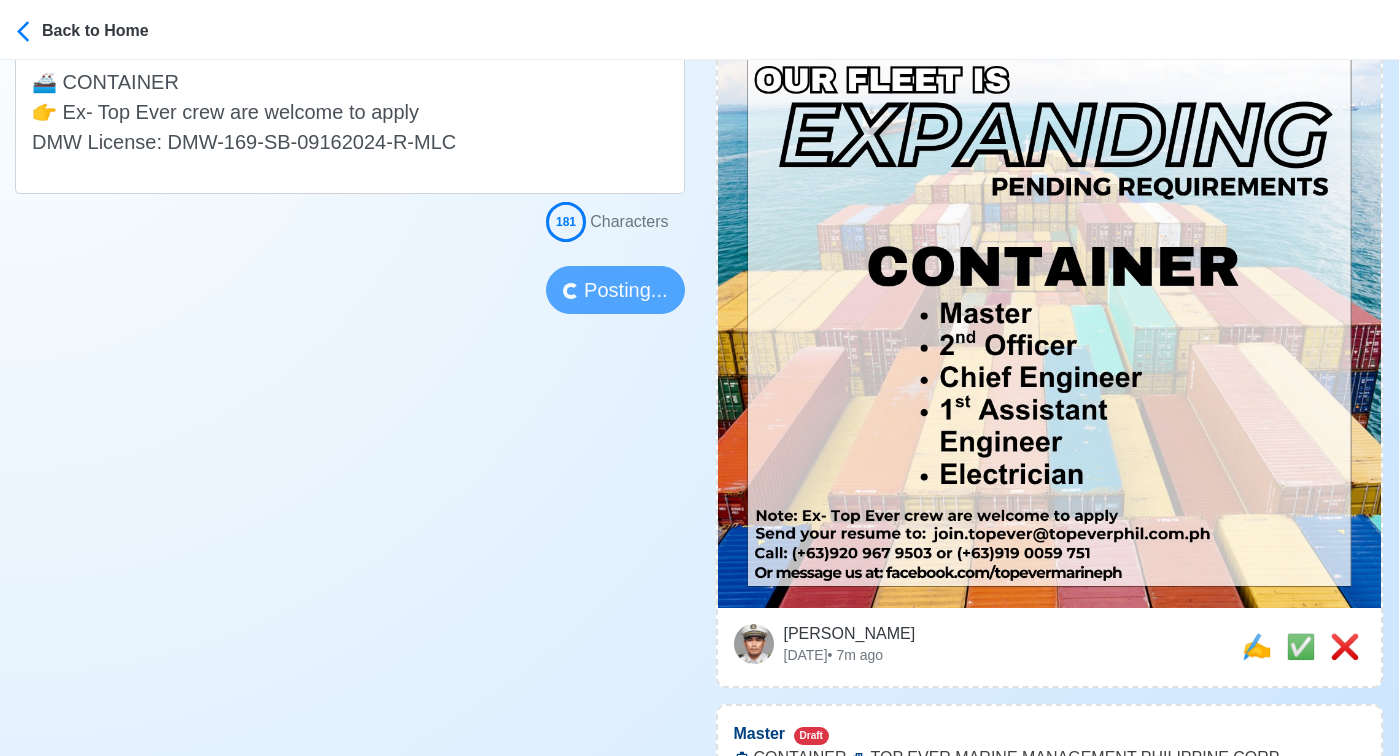 scroll, scrollTop: 641, scrollLeft: 0, axis: vertical 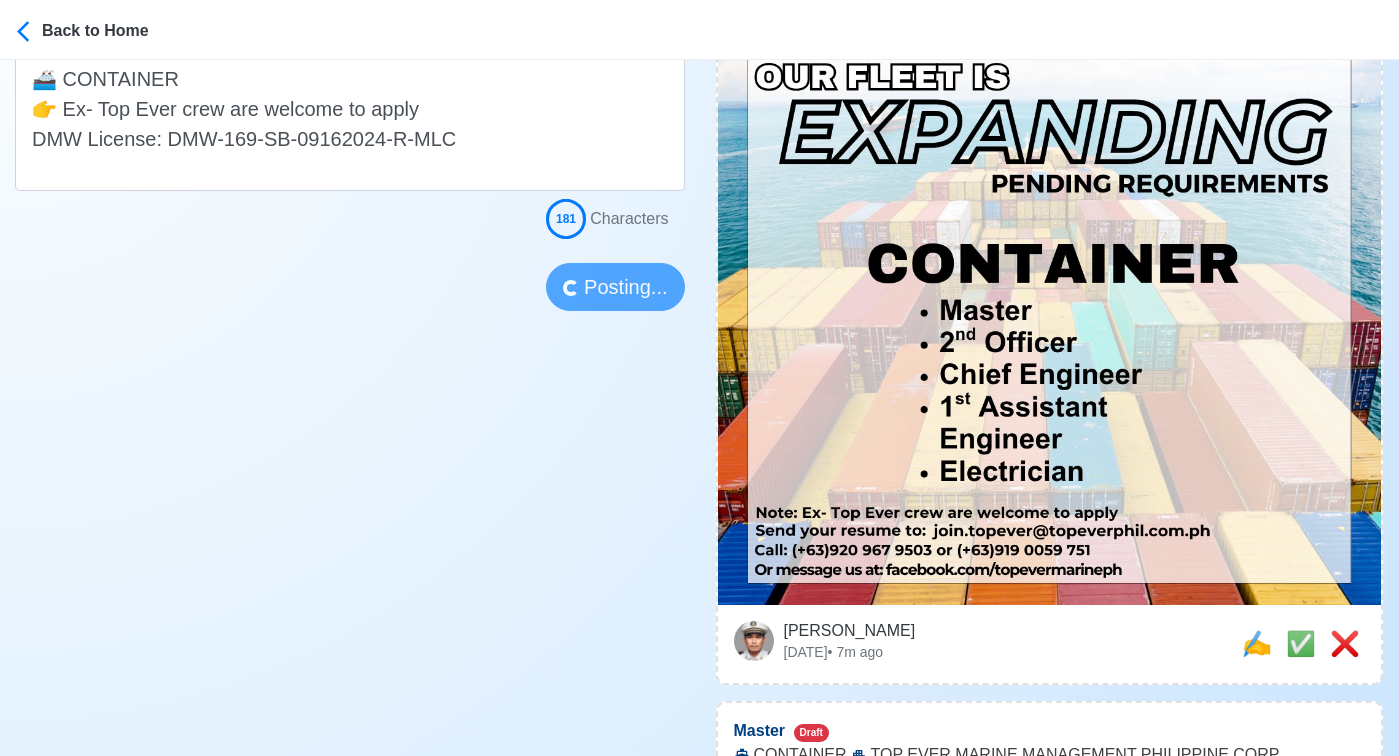 type 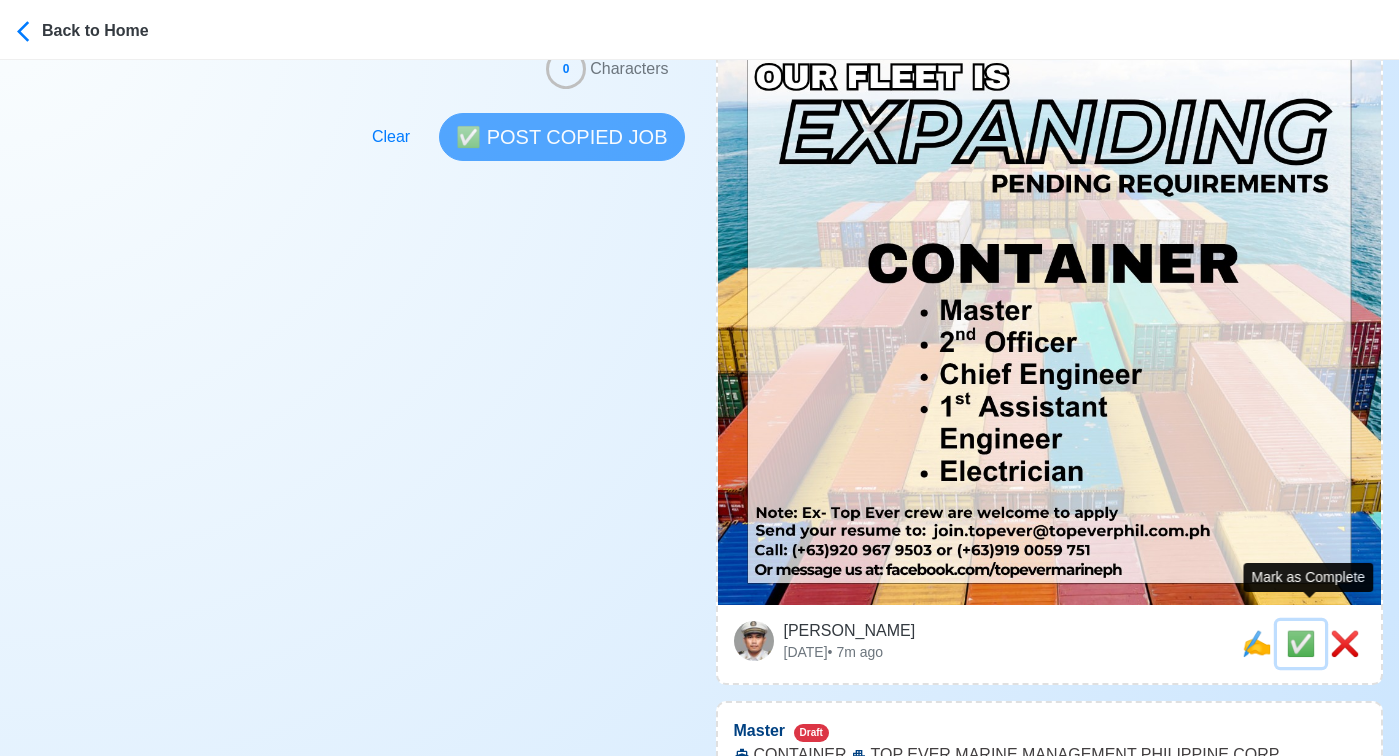 click on "✅" at bounding box center [1301, 643] 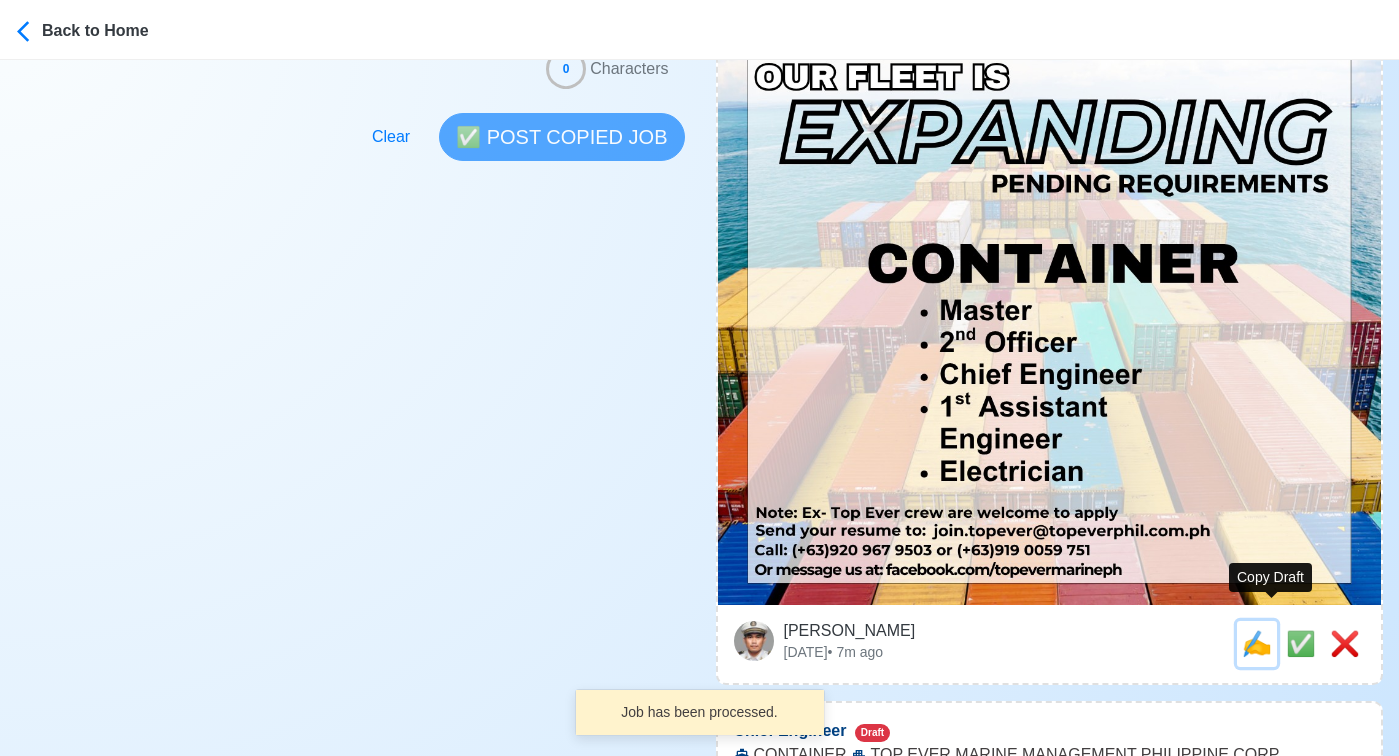 click on "✍️" at bounding box center [1257, 643] 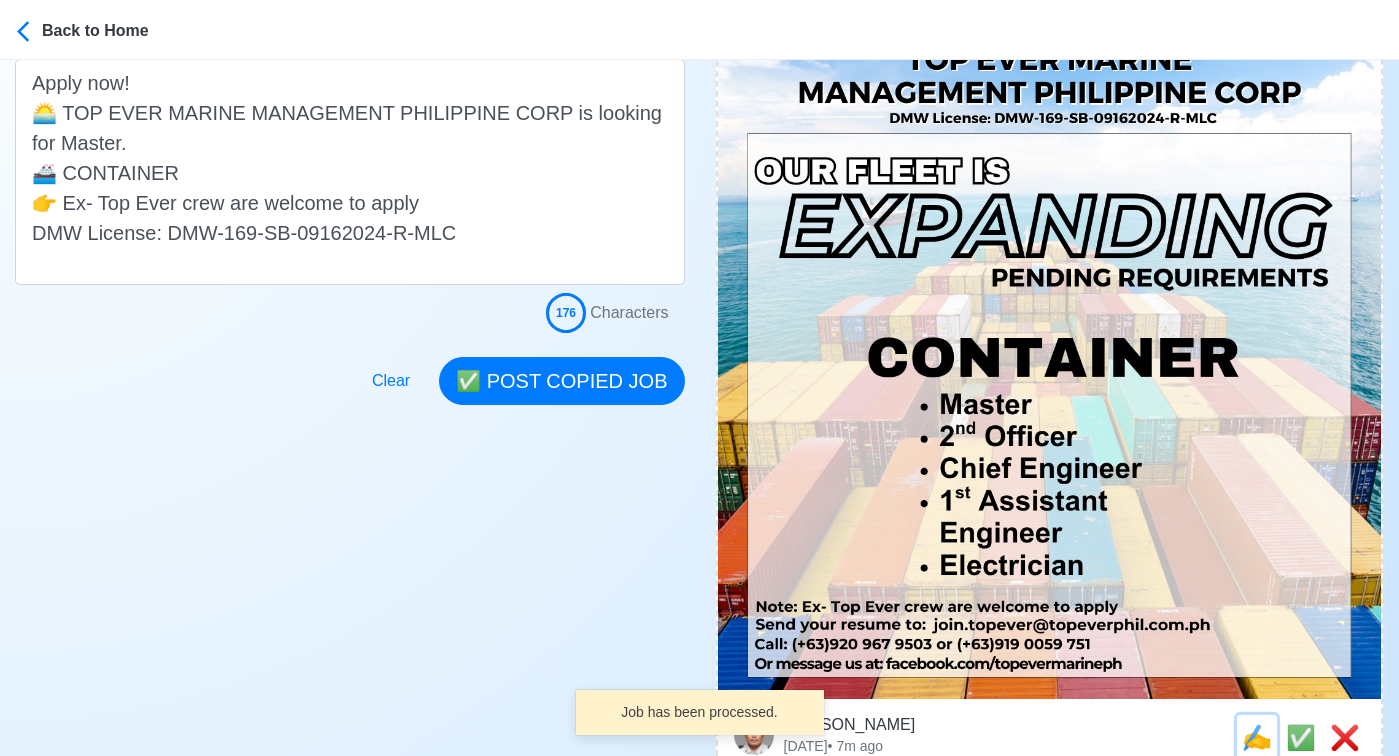 scroll, scrollTop: 556, scrollLeft: 0, axis: vertical 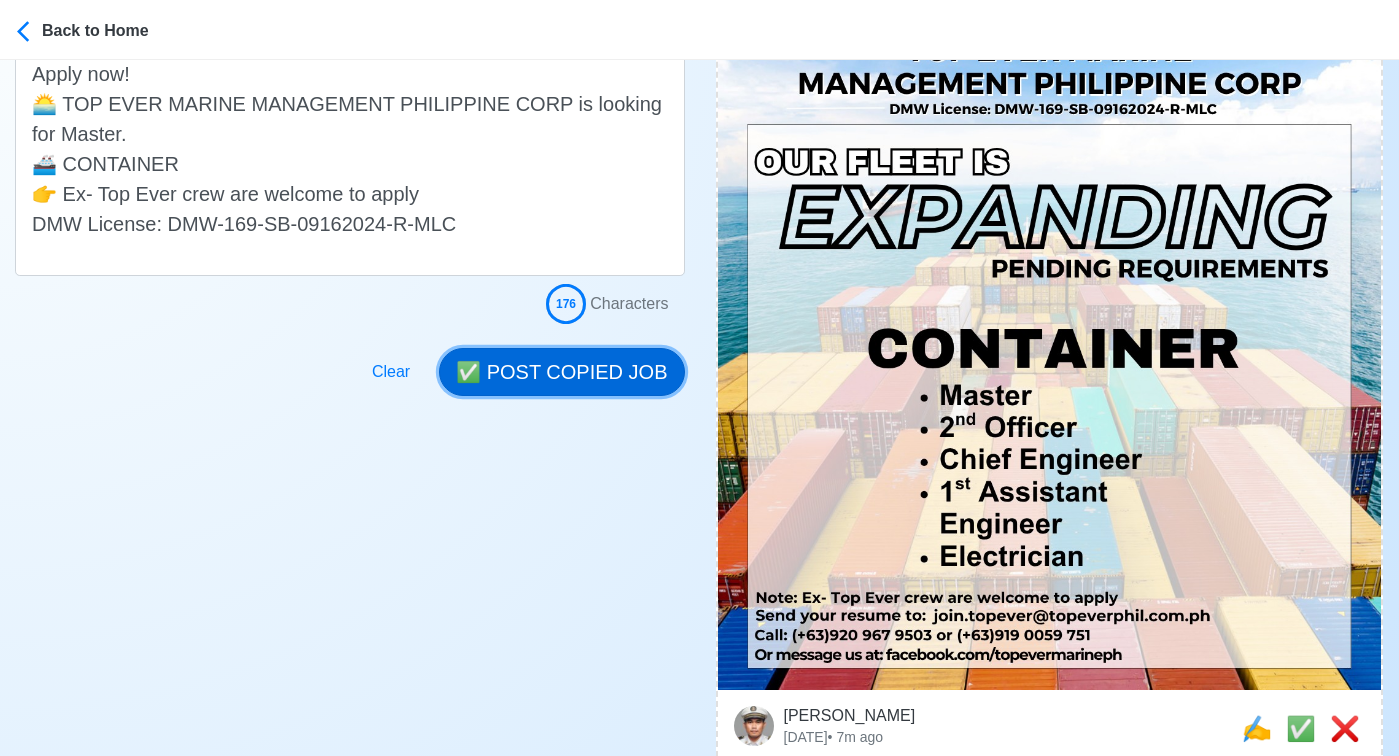 click on "✅ POST COPIED JOB" at bounding box center (561, 372) 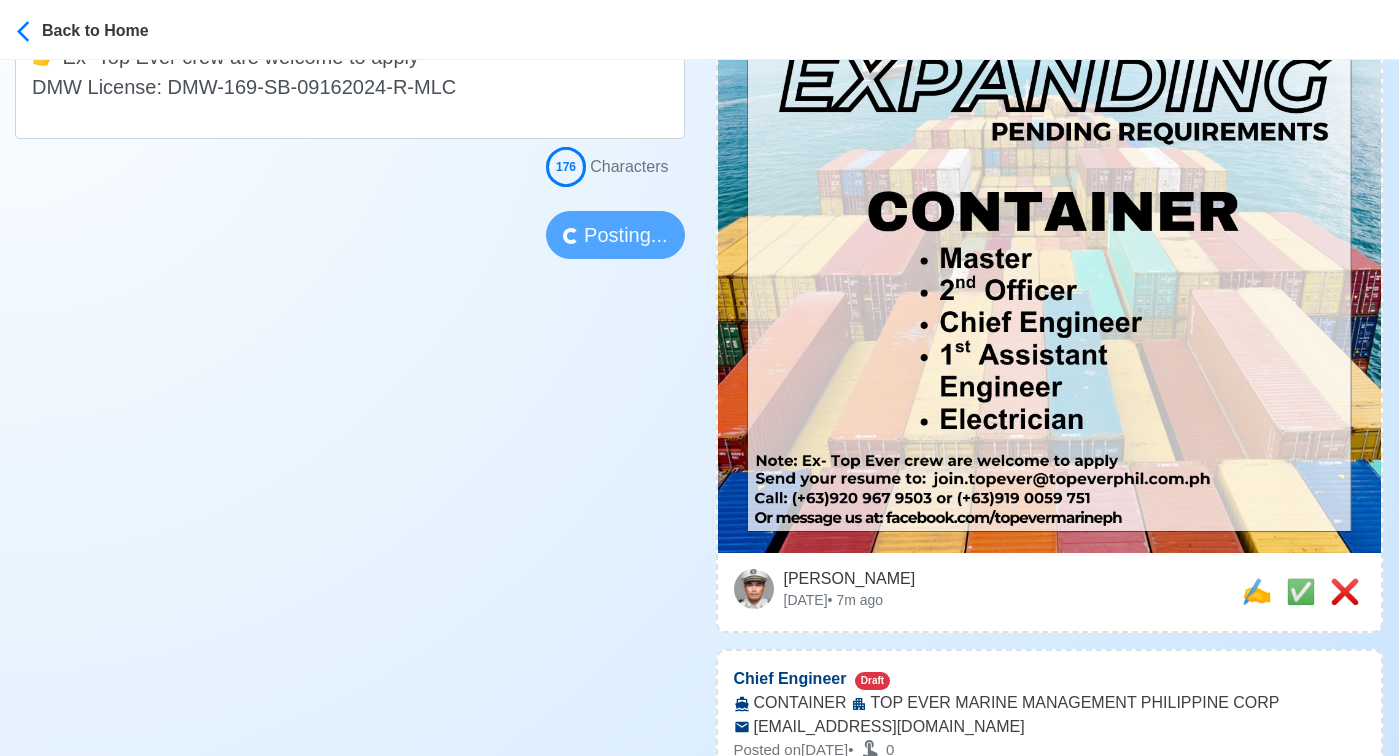 scroll, scrollTop: 696, scrollLeft: 0, axis: vertical 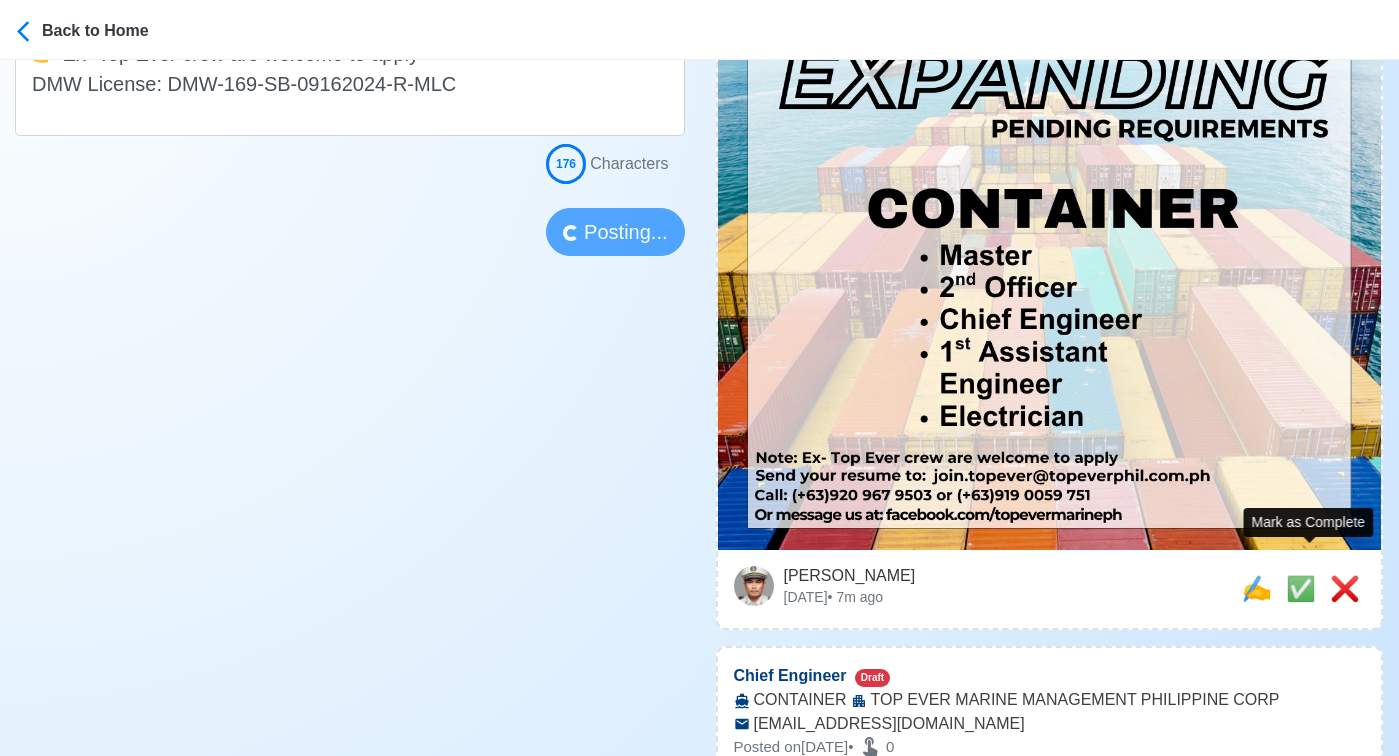 type 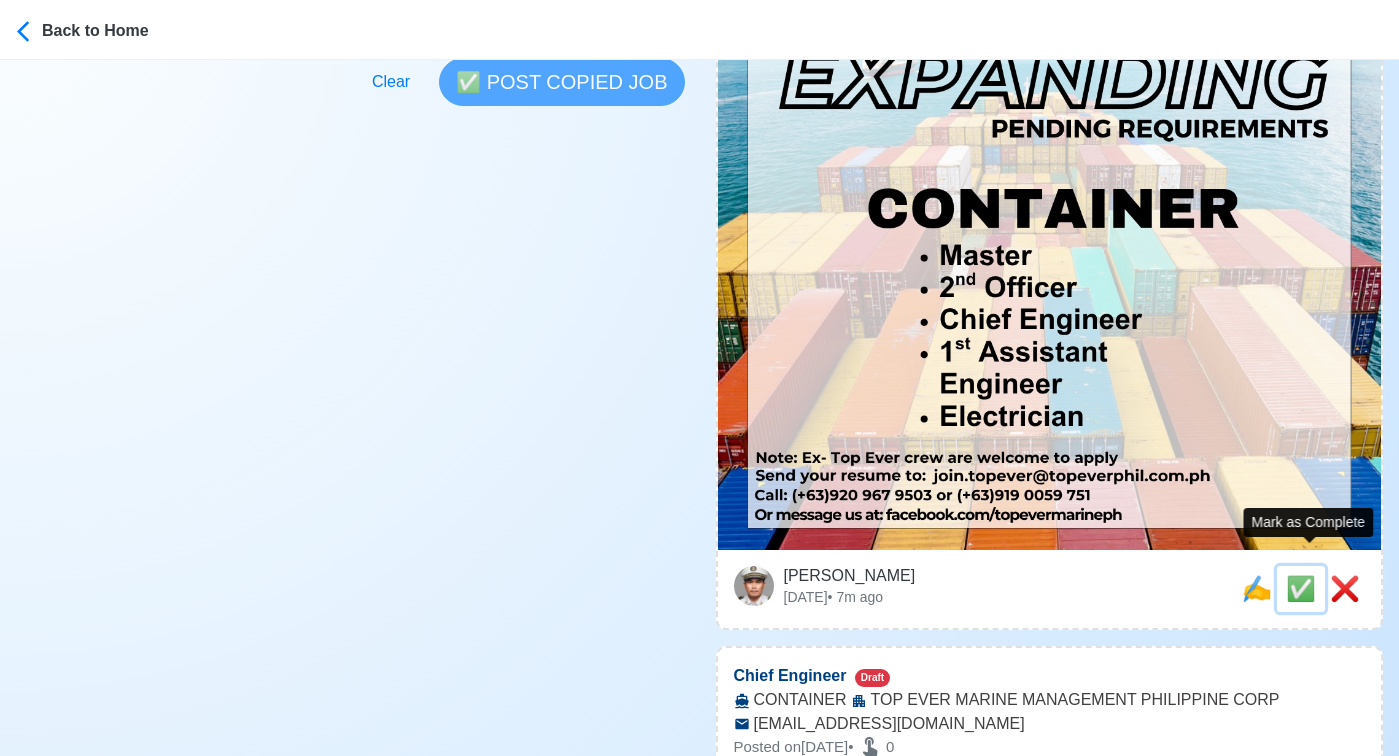 click on "✅" at bounding box center [1301, 588] 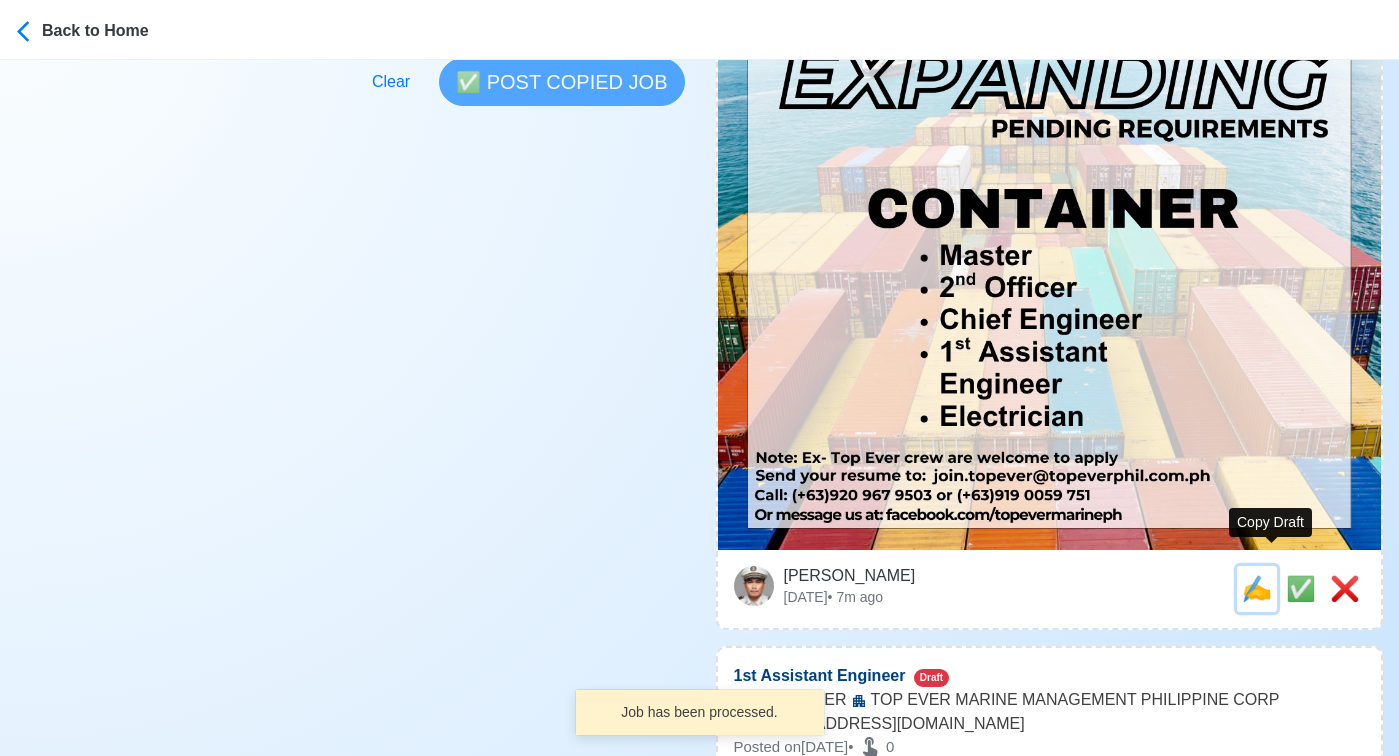 click on "✍️" at bounding box center [1257, 588] 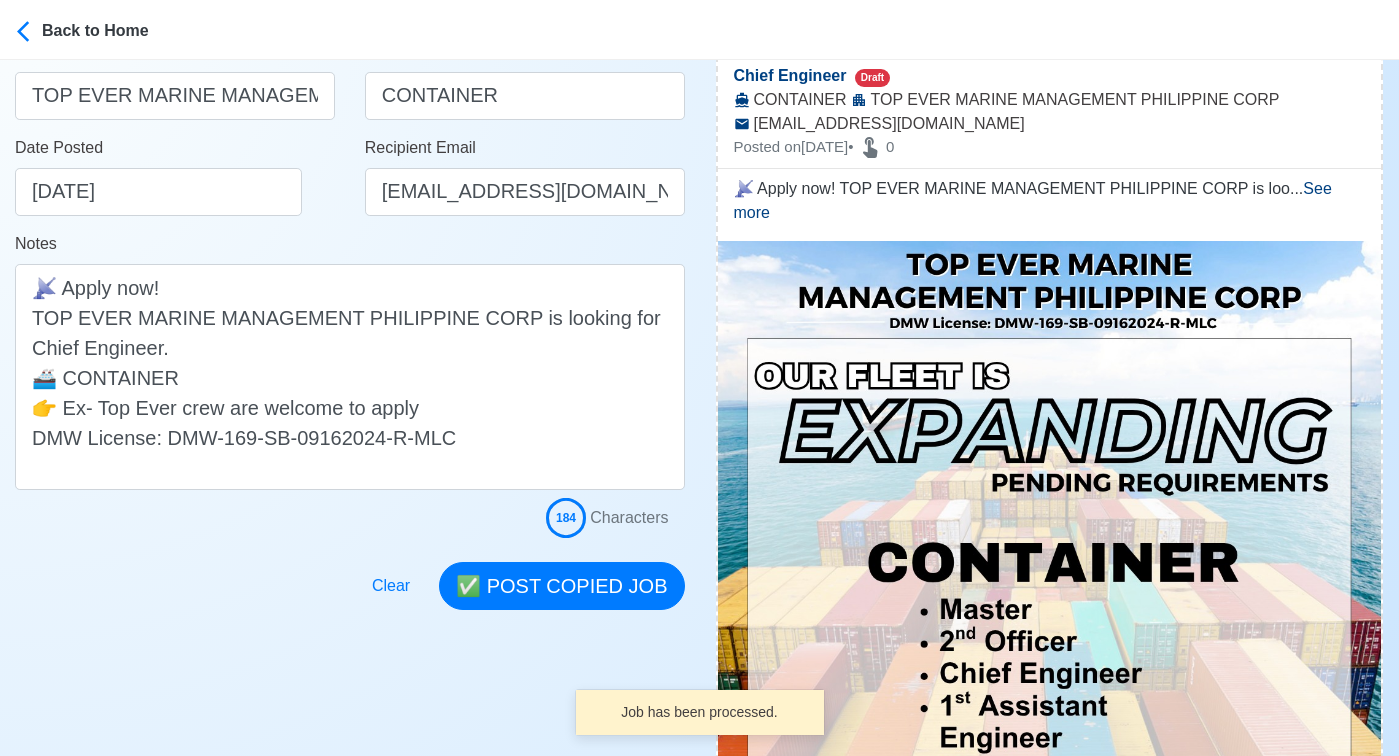 scroll, scrollTop: 347, scrollLeft: 0, axis: vertical 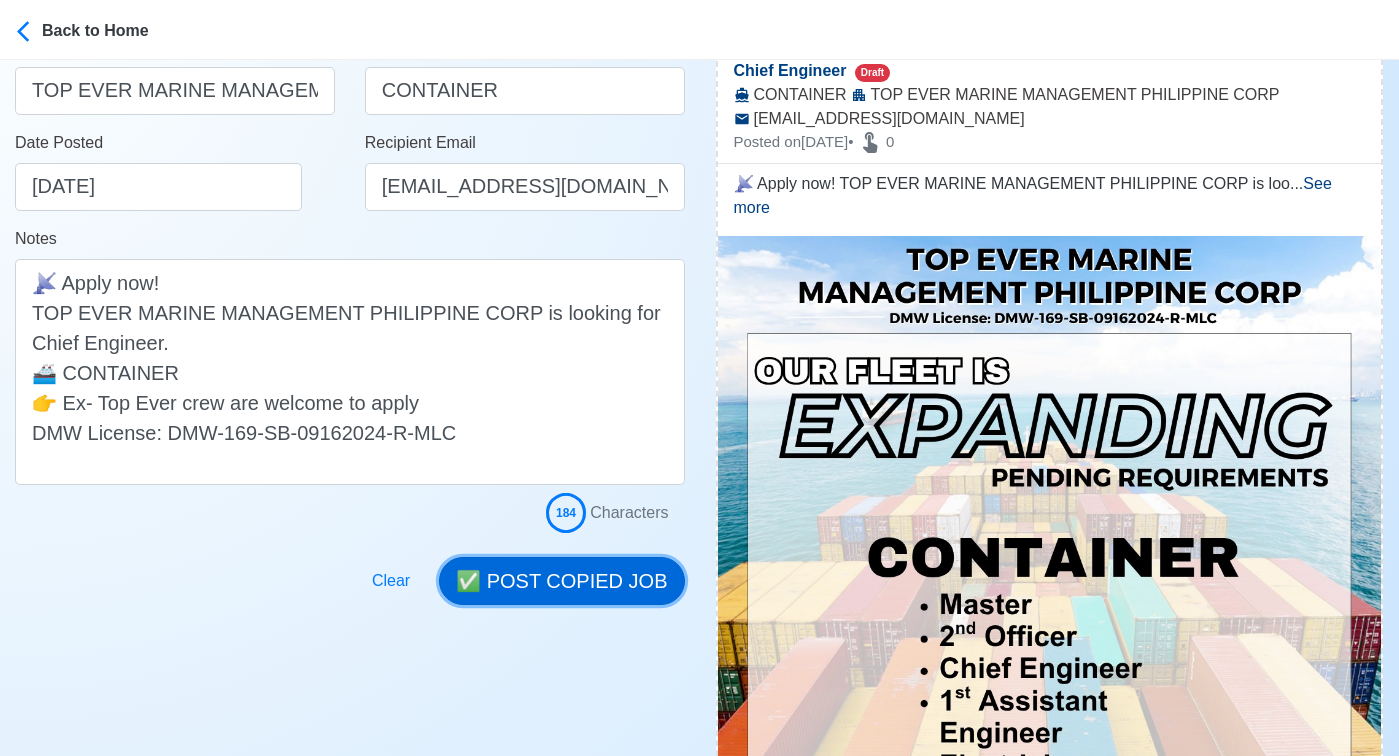 click on "✅ POST COPIED JOB" at bounding box center [561, 581] 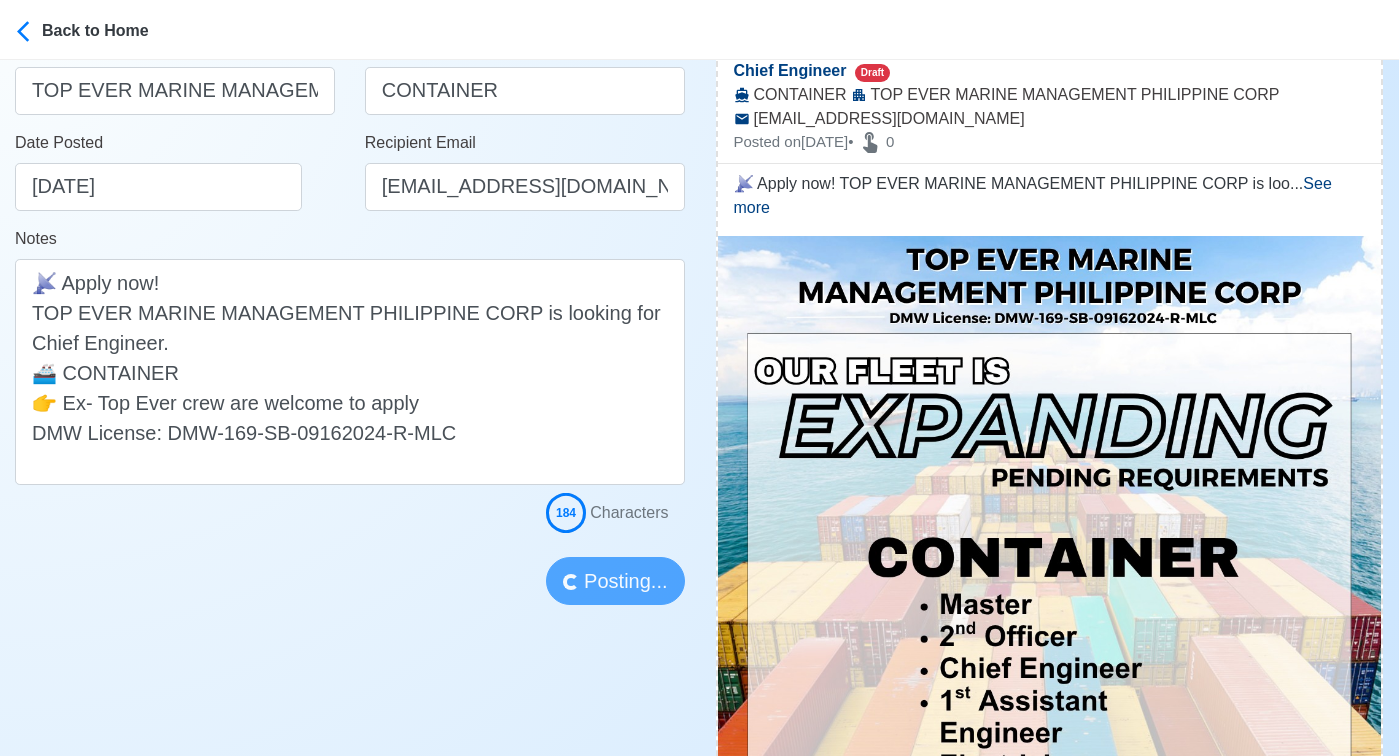 type 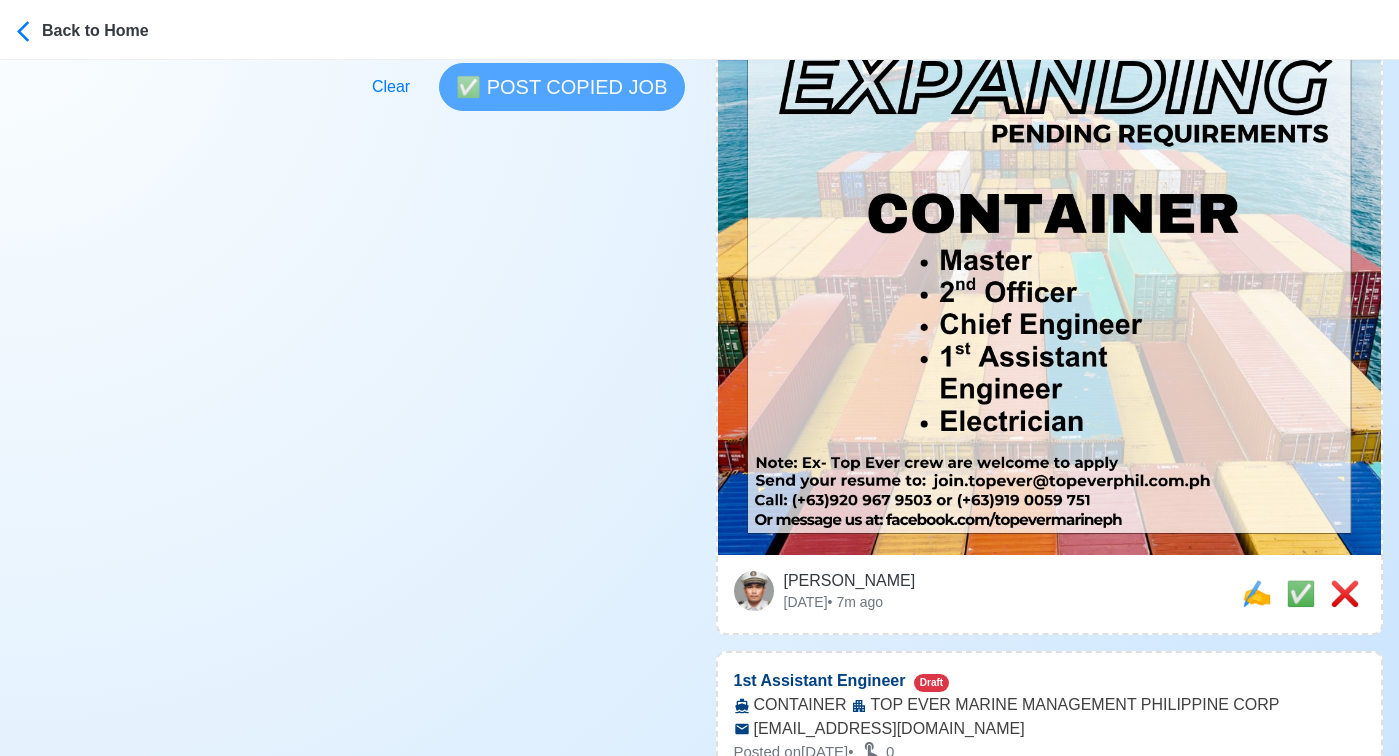 scroll, scrollTop: 728, scrollLeft: 0, axis: vertical 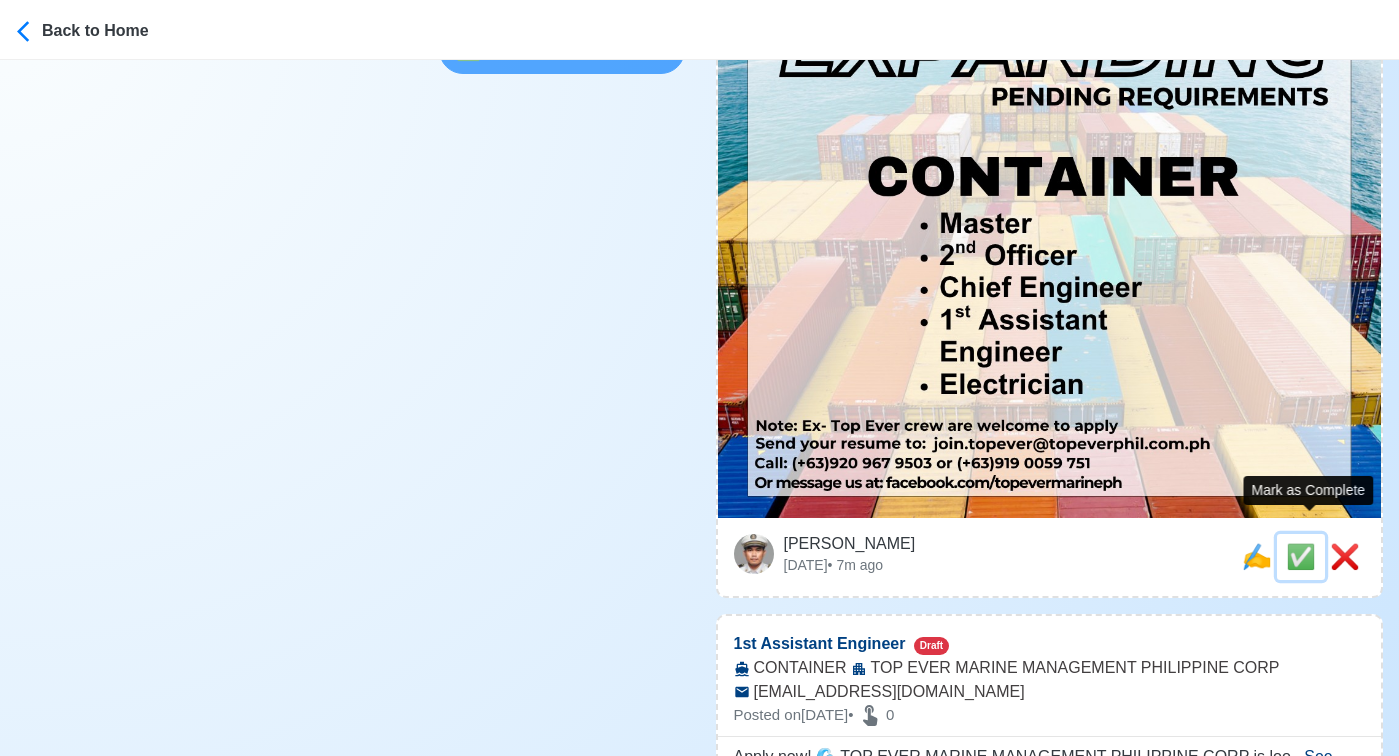 click on "✅" at bounding box center (1301, 556) 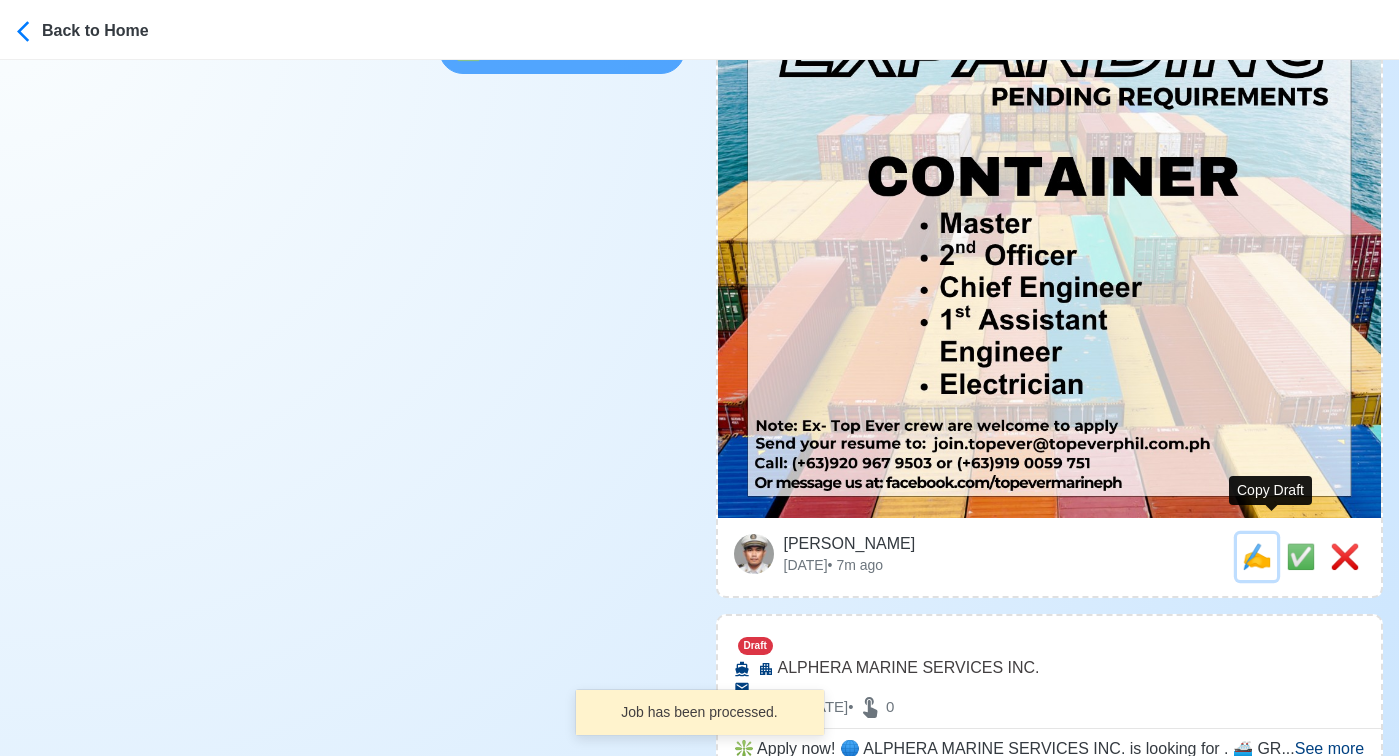 click on "✍️" at bounding box center [1257, 556] 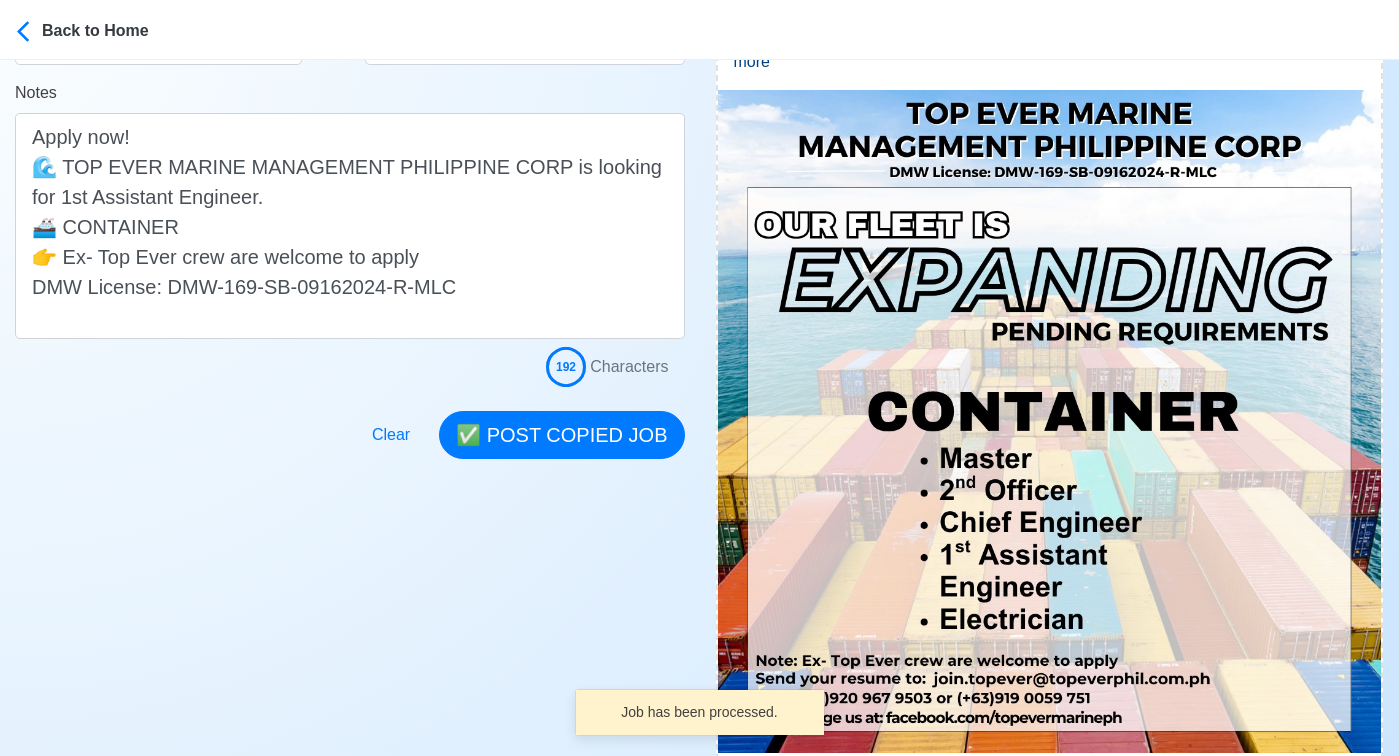 scroll, scrollTop: 508, scrollLeft: 0, axis: vertical 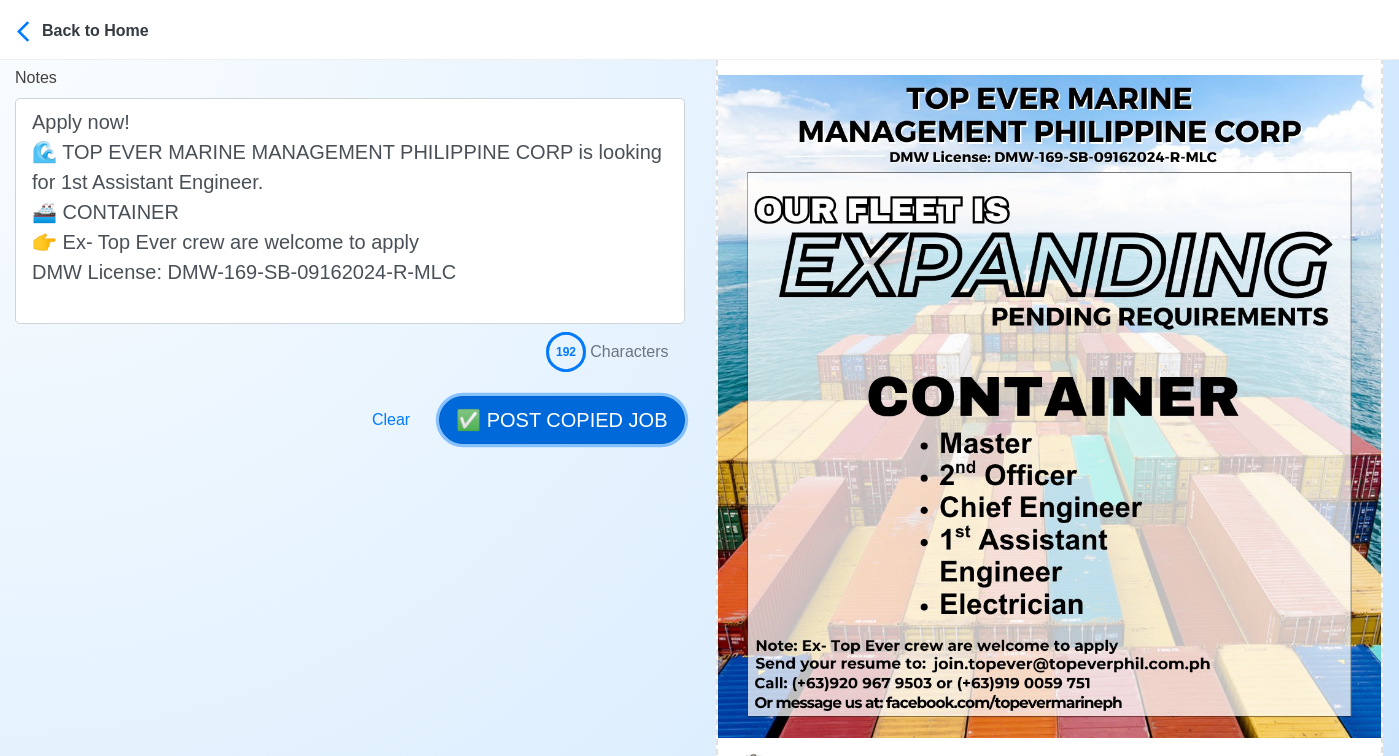 click on "✅ POST COPIED JOB" at bounding box center (561, 420) 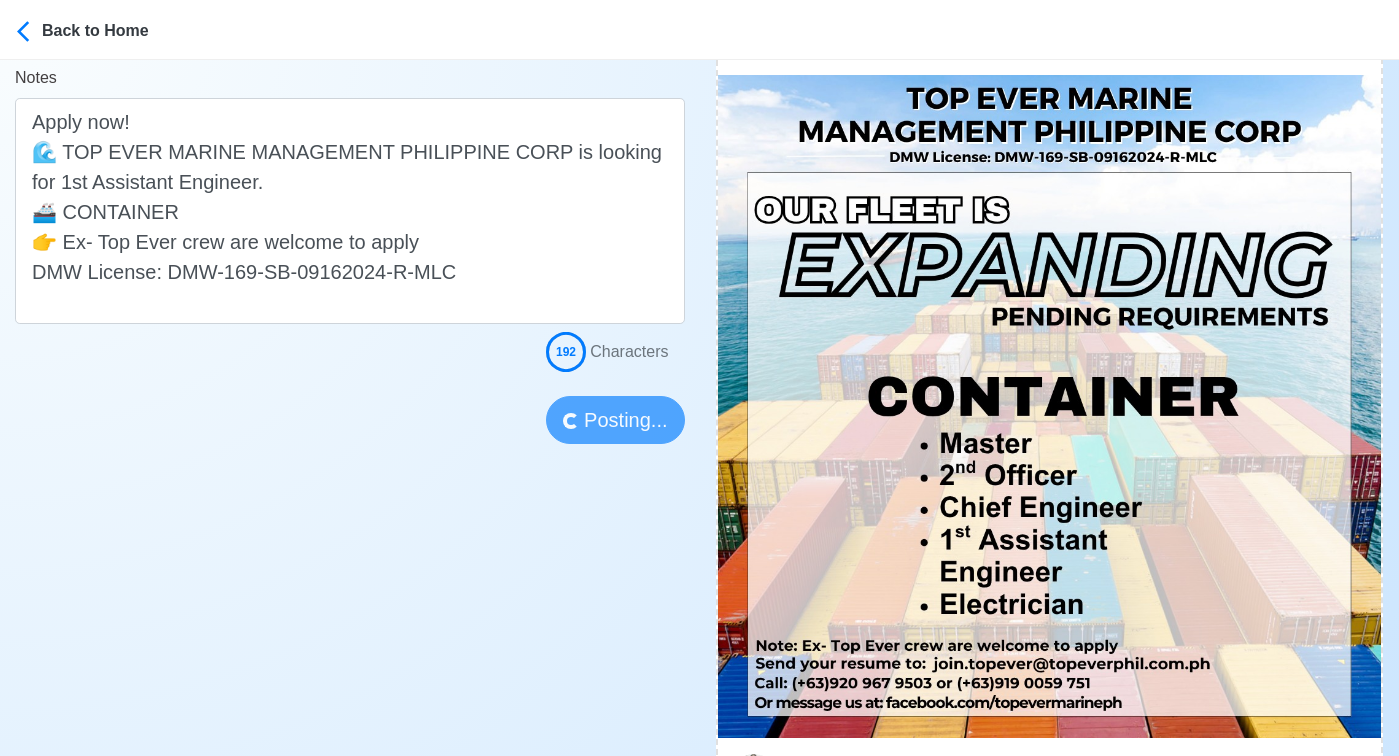 type 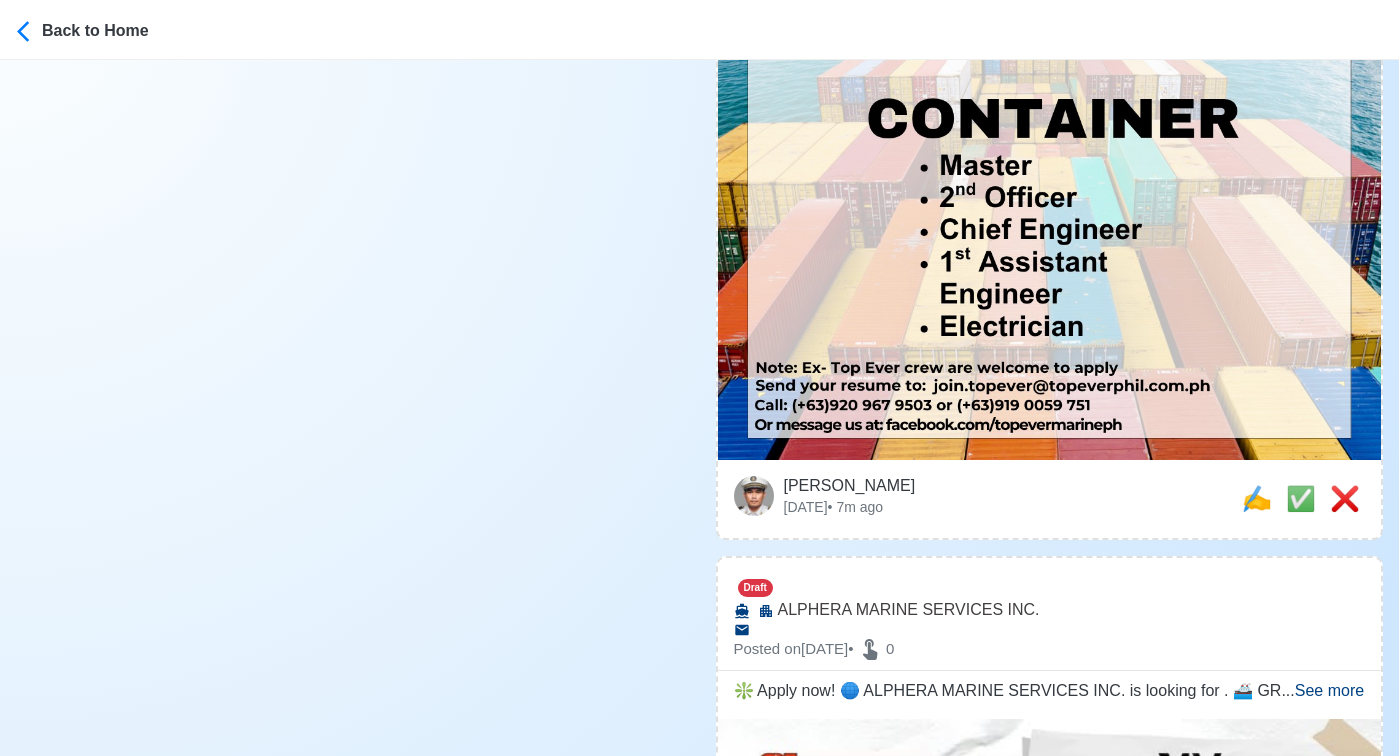 scroll, scrollTop: 826, scrollLeft: 0, axis: vertical 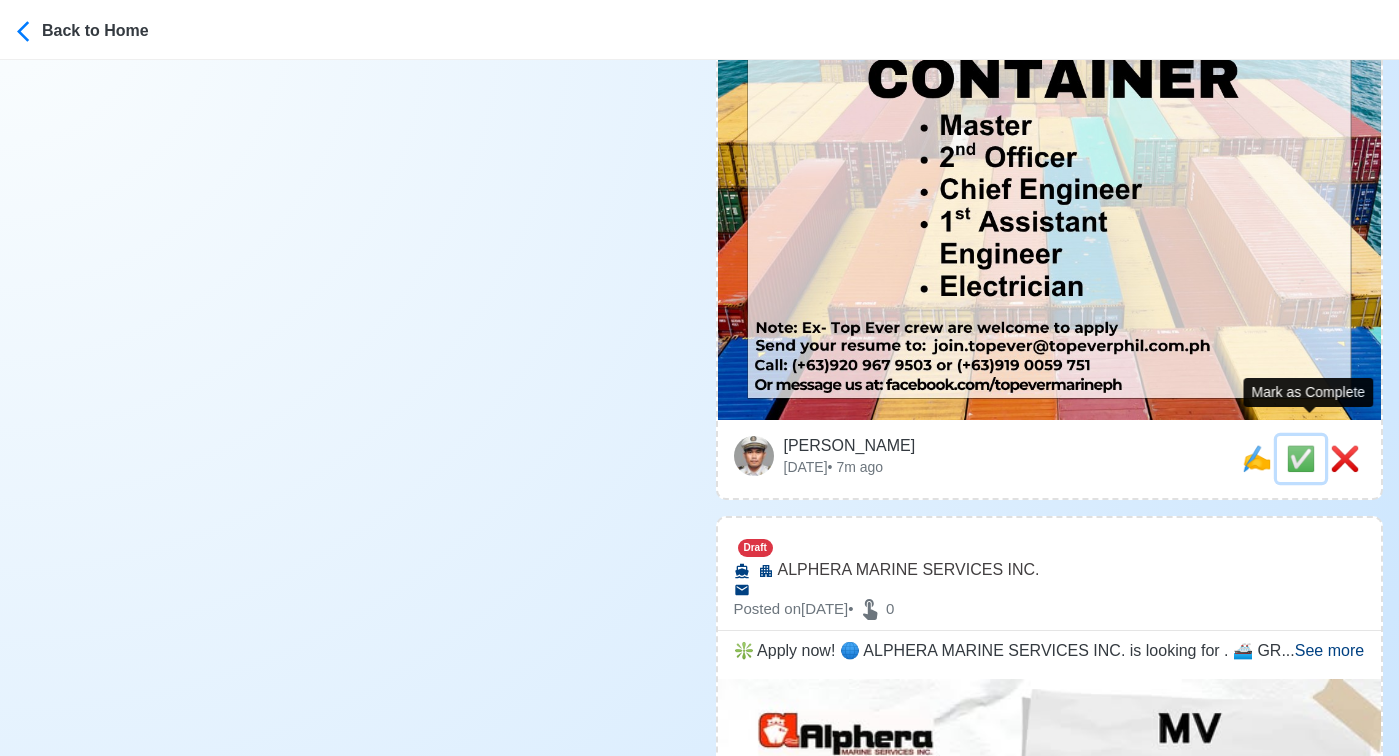 click on "✅" at bounding box center (1301, 458) 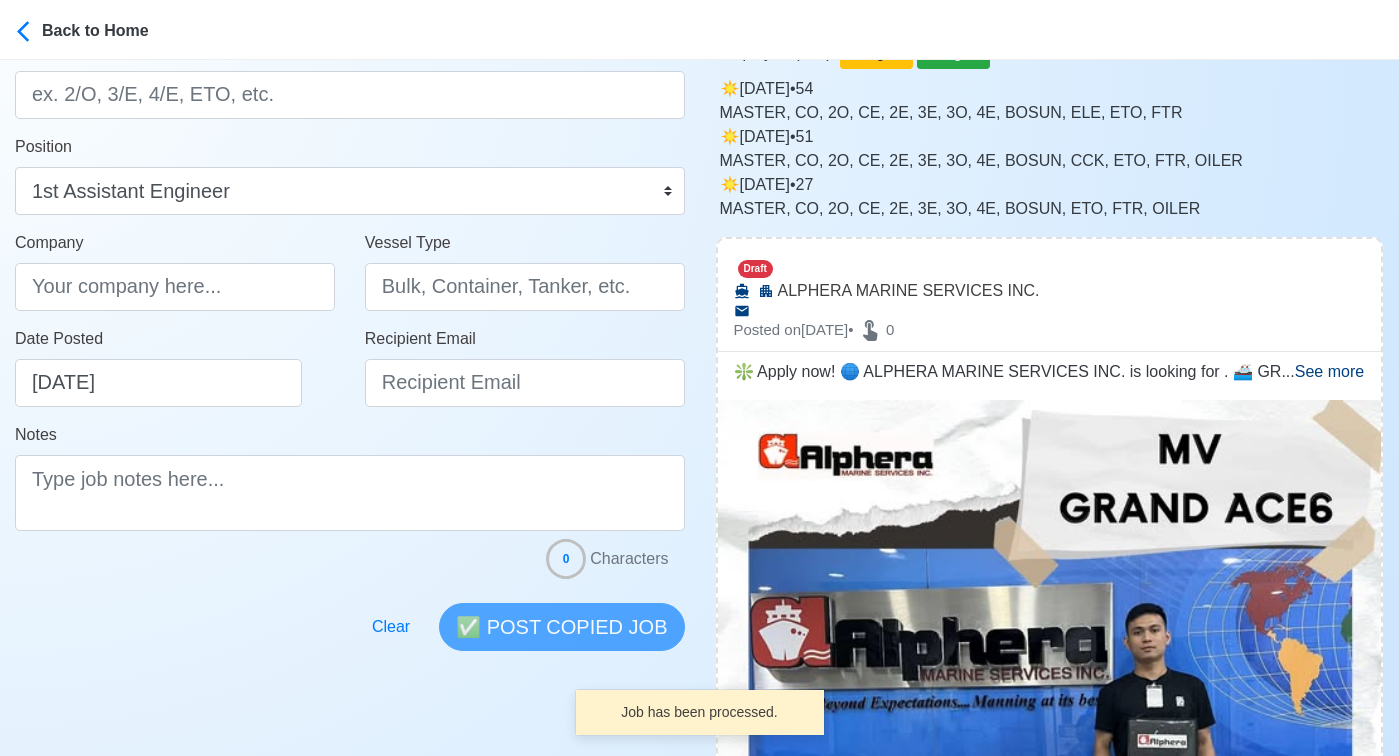 scroll, scrollTop: 0, scrollLeft: 0, axis: both 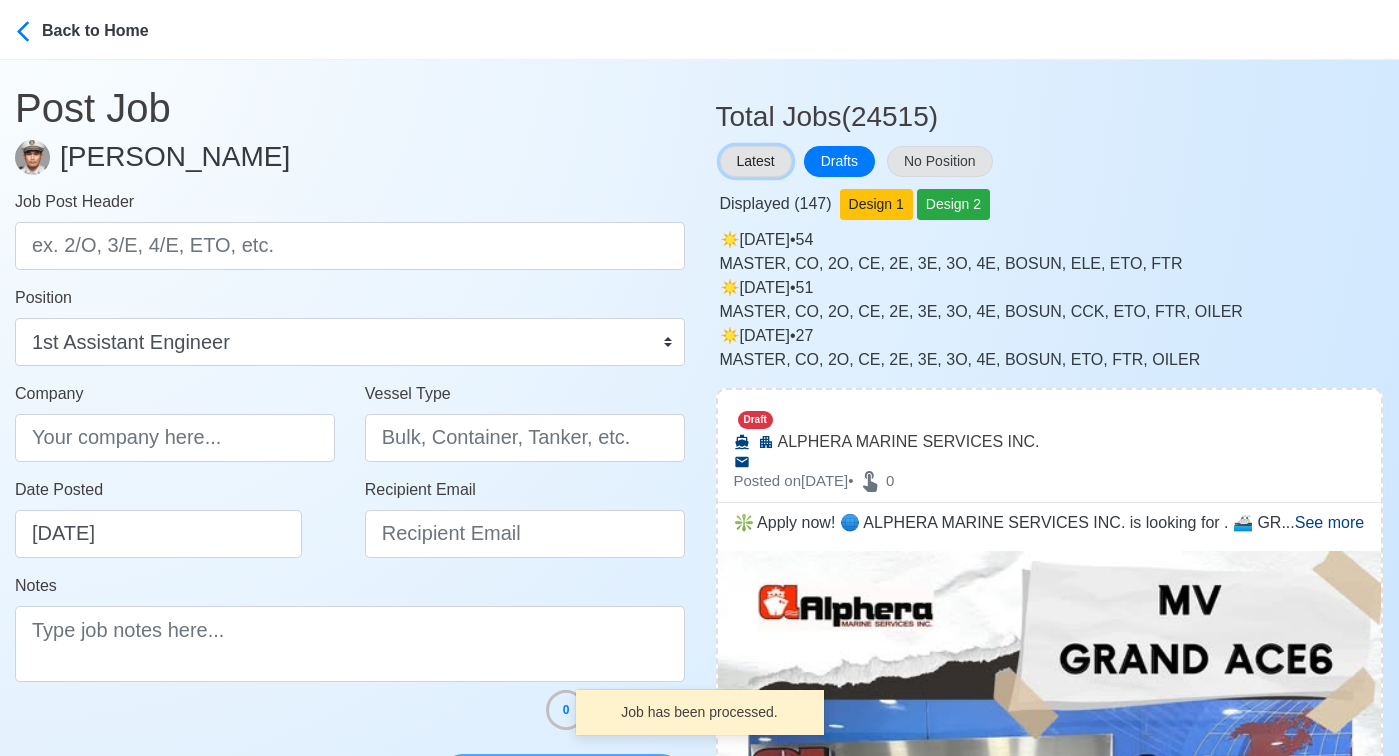 click on "Latest" at bounding box center (756, 161) 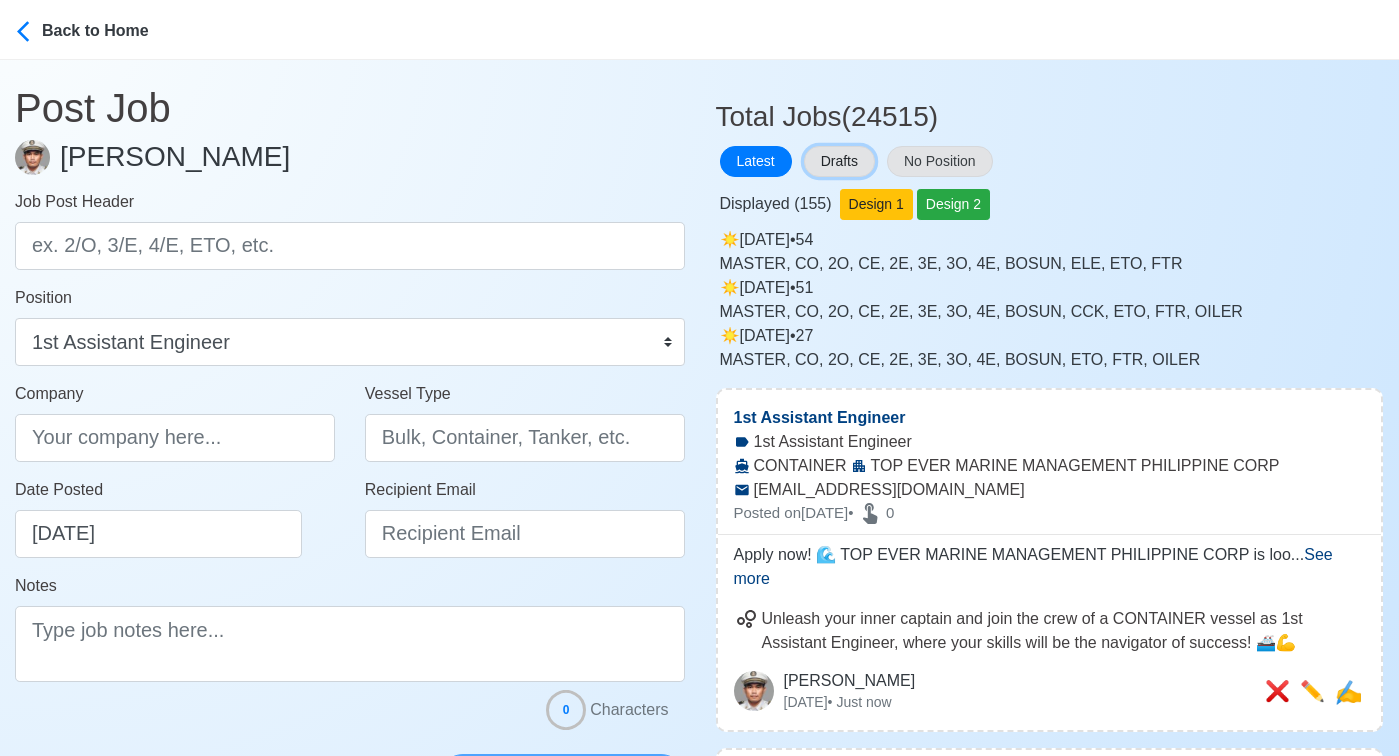 click on "Drafts" at bounding box center (839, 161) 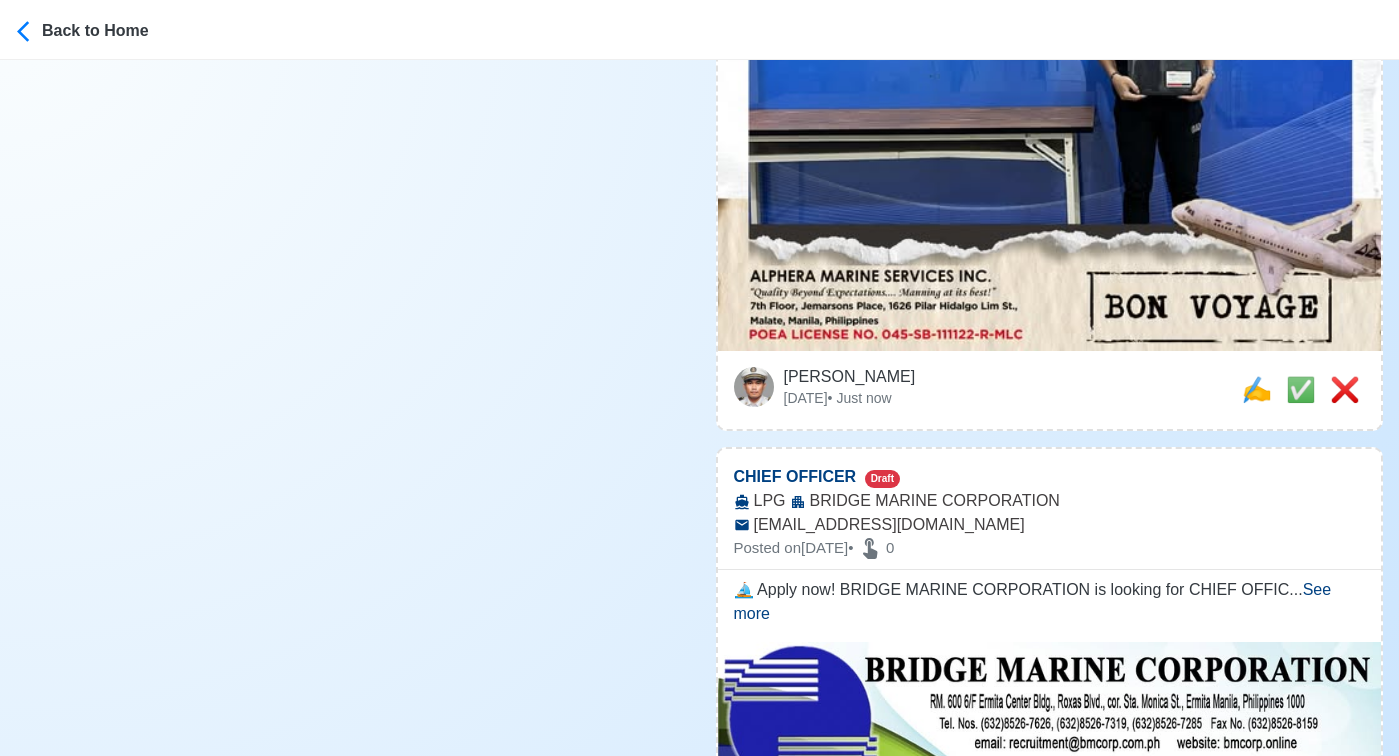 scroll, scrollTop: 874, scrollLeft: 0, axis: vertical 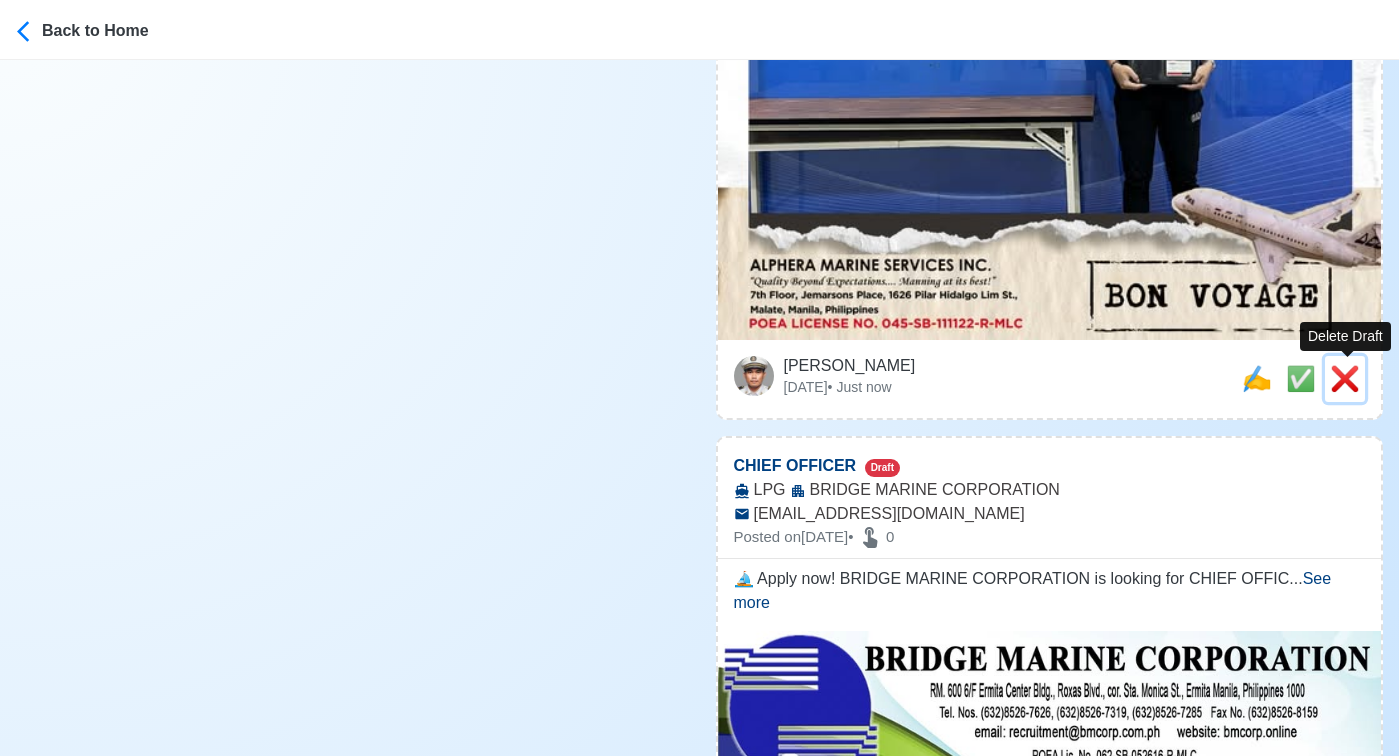 click on "❌" at bounding box center (1345, 378) 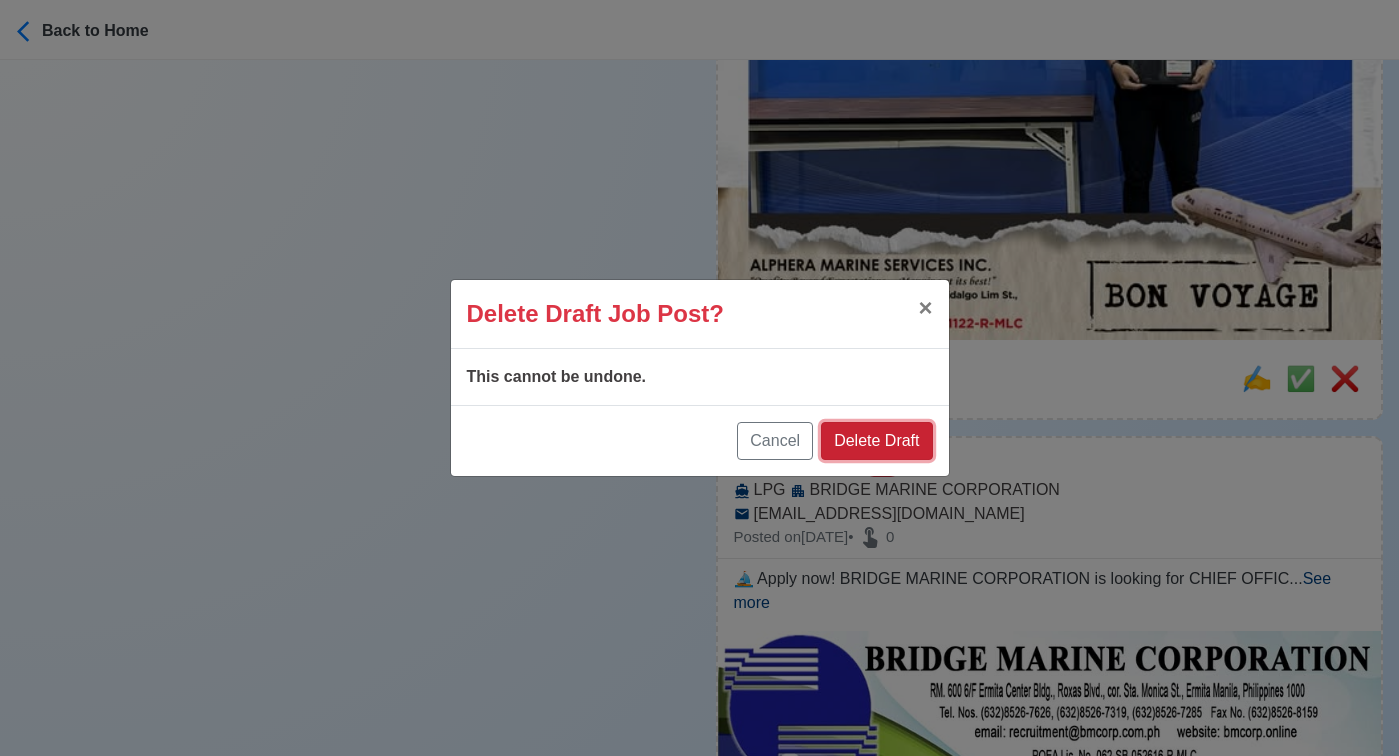 click on "Delete Draft" at bounding box center (876, 441) 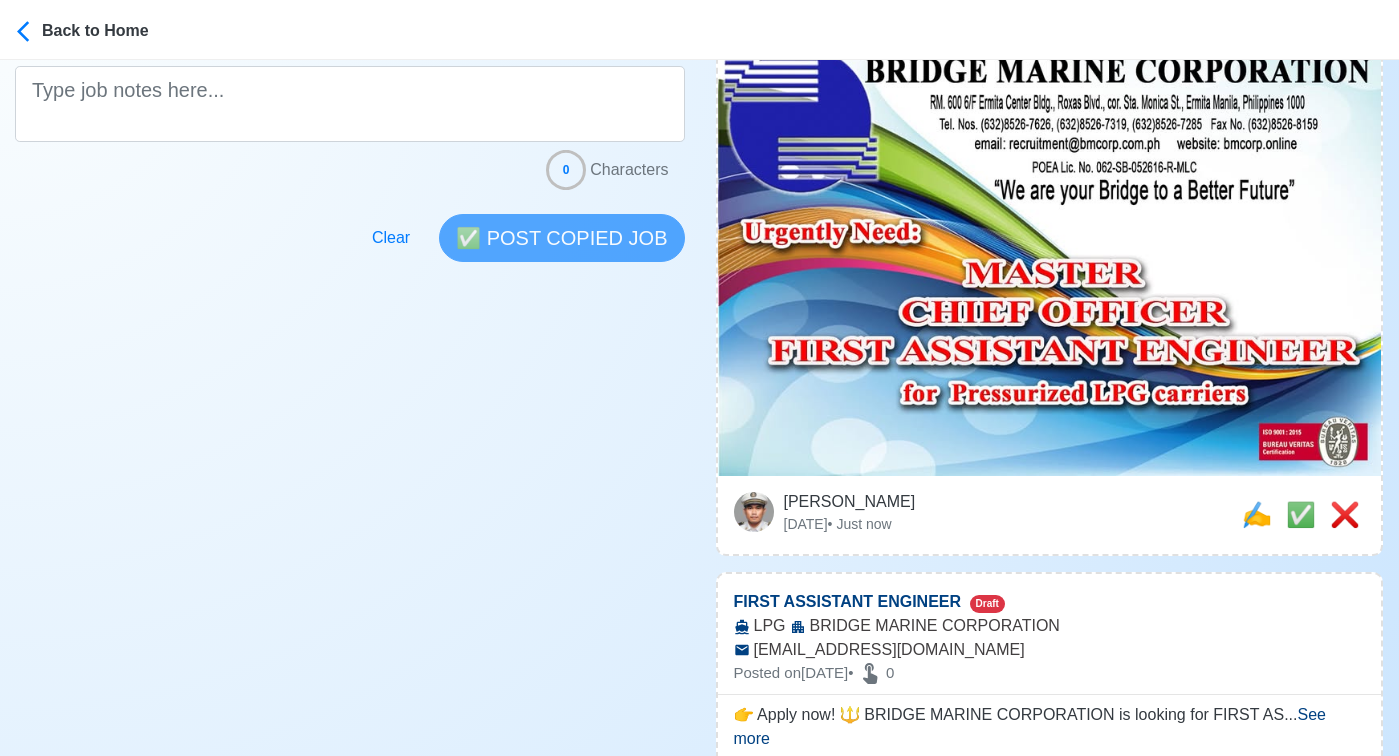 scroll, scrollTop: 574, scrollLeft: 0, axis: vertical 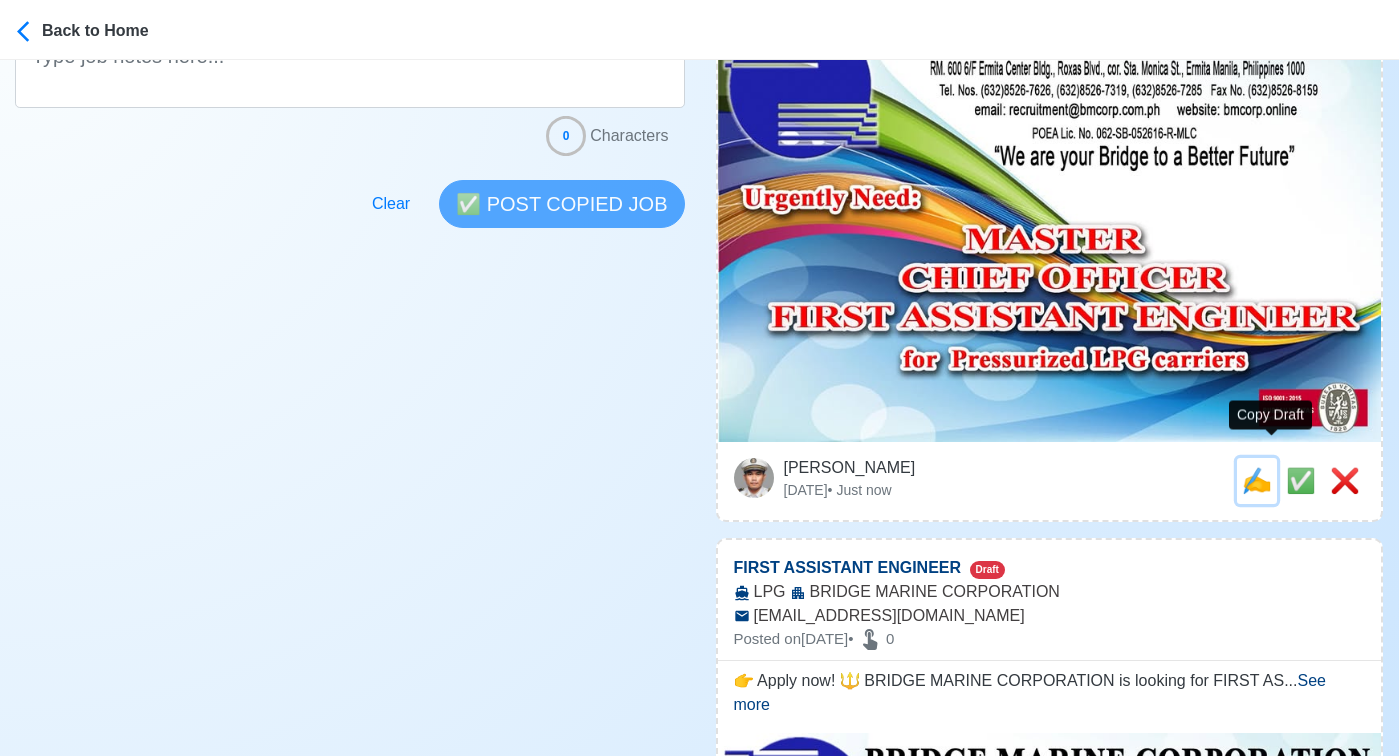 click on "✍️" at bounding box center (1257, 480) 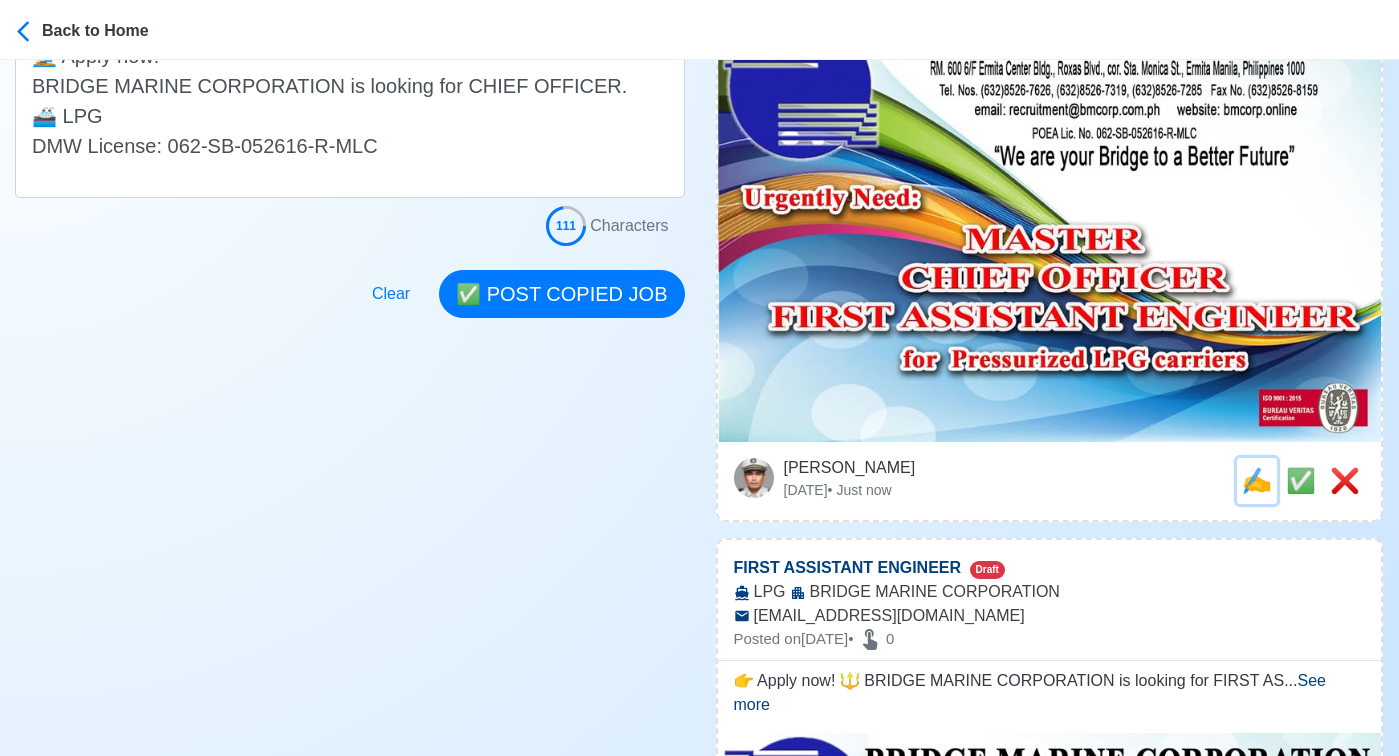 scroll, scrollTop: 0, scrollLeft: 0, axis: both 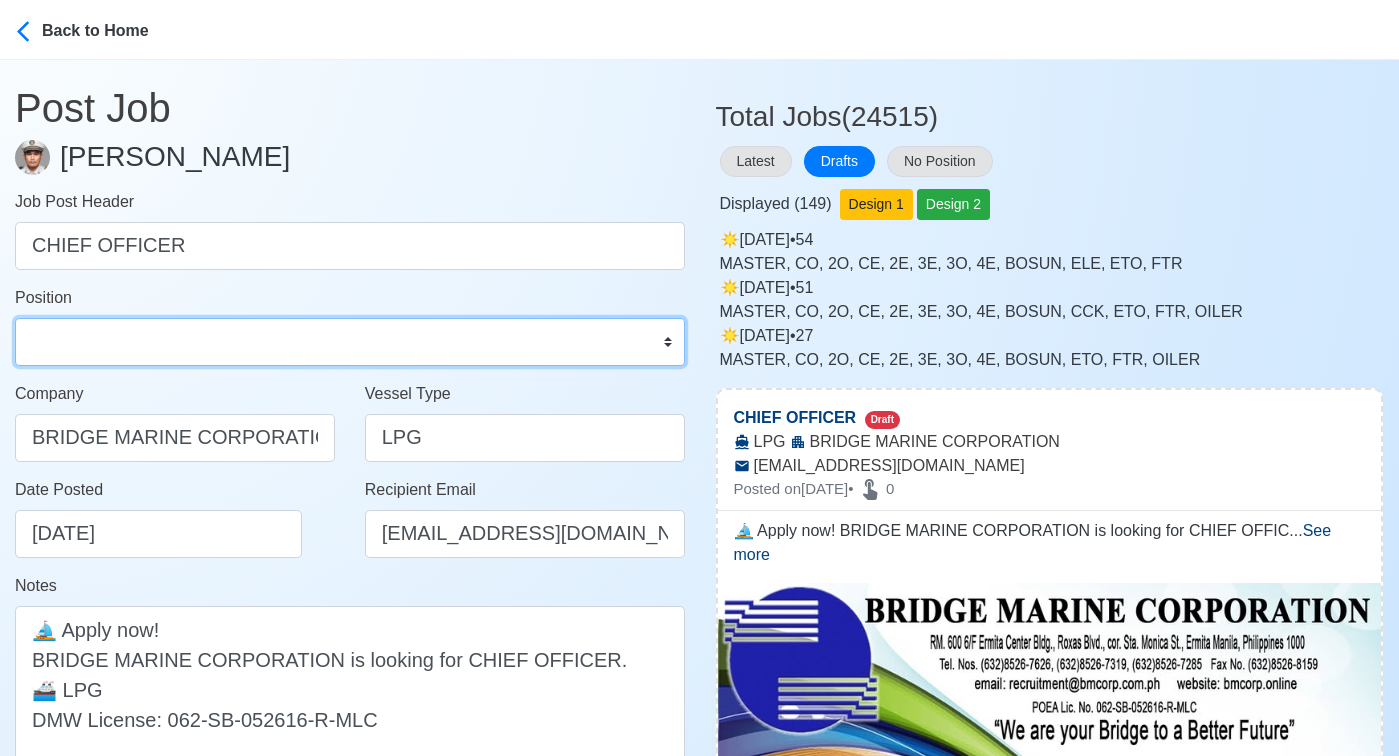 click on "Master Chief Officer 2nd Officer 3rd Officer Junior Officer Chief Engineer 2nd Engineer 3rd Engineer 4th Engineer Gas Engineer Junior Engineer 1st Assistant Engineer 2nd Assistant Engineer 3rd Assistant Engineer ETO/ETR Electrician Electrical Engineer Oiler Fitter Welder Chief Cook Chef Cook Messman Wiper Rigger Ordinary Seaman Able Seaman Motorman Pumpman Bosun Cadet Reefer Mechanic Operator Repairman Painter Steward Waiter Others" at bounding box center [350, 342] 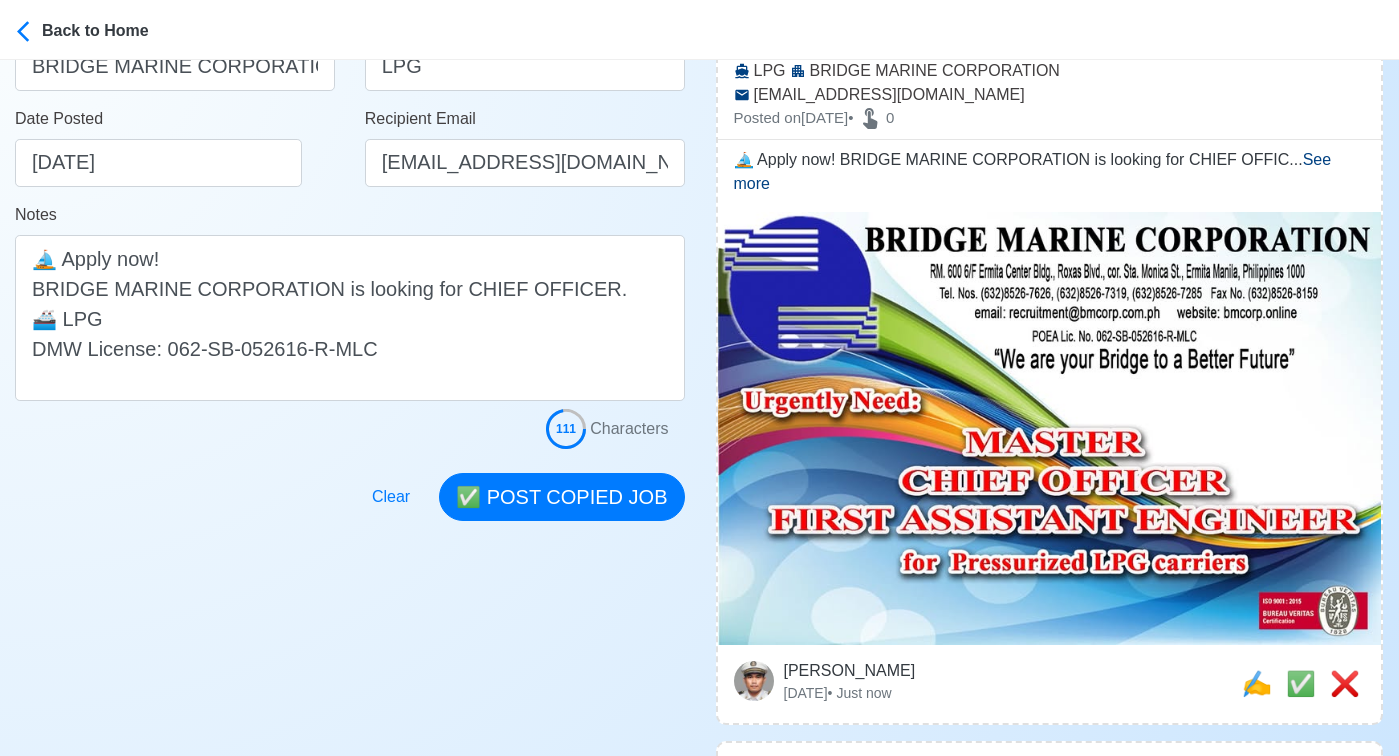 scroll, scrollTop: 399, scrollLeft: 0, axis: vertical 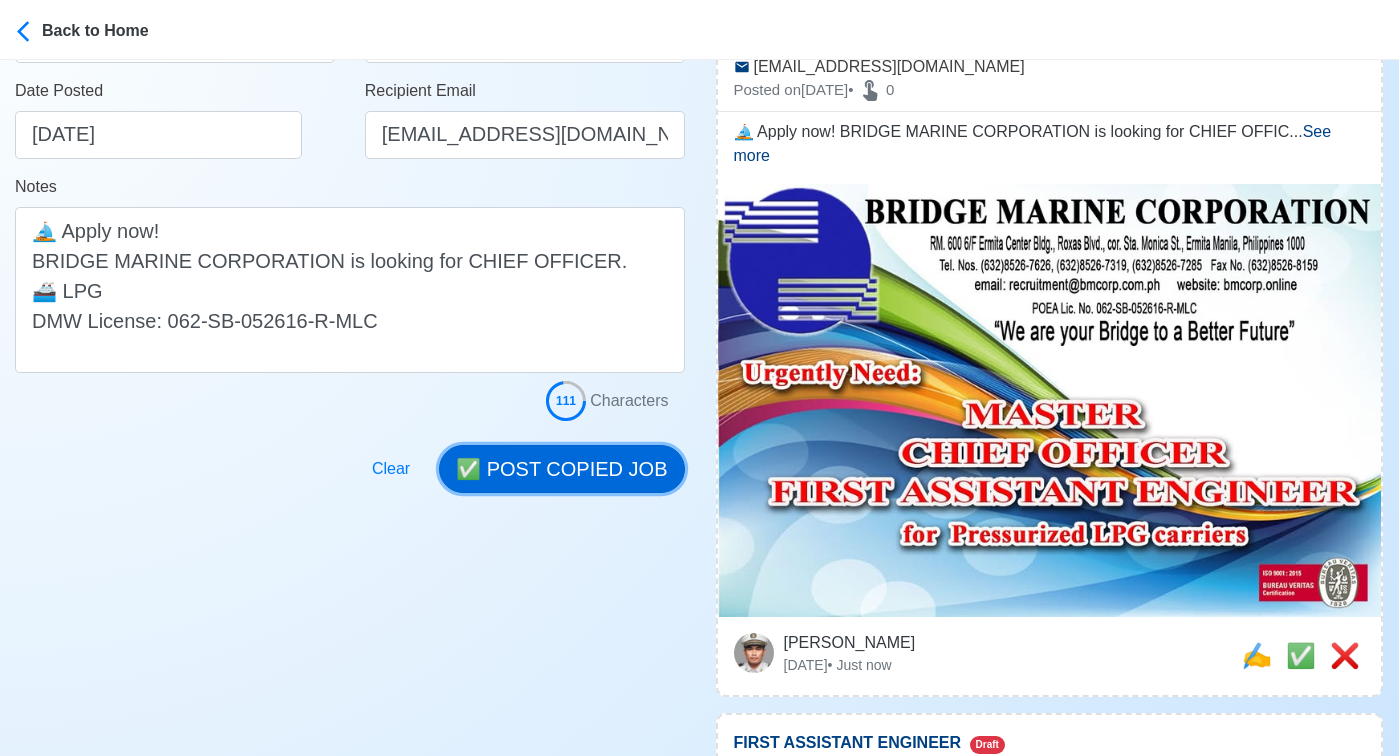 click on "✅ POST COPIED JOB" at bounding box center [561, 469] 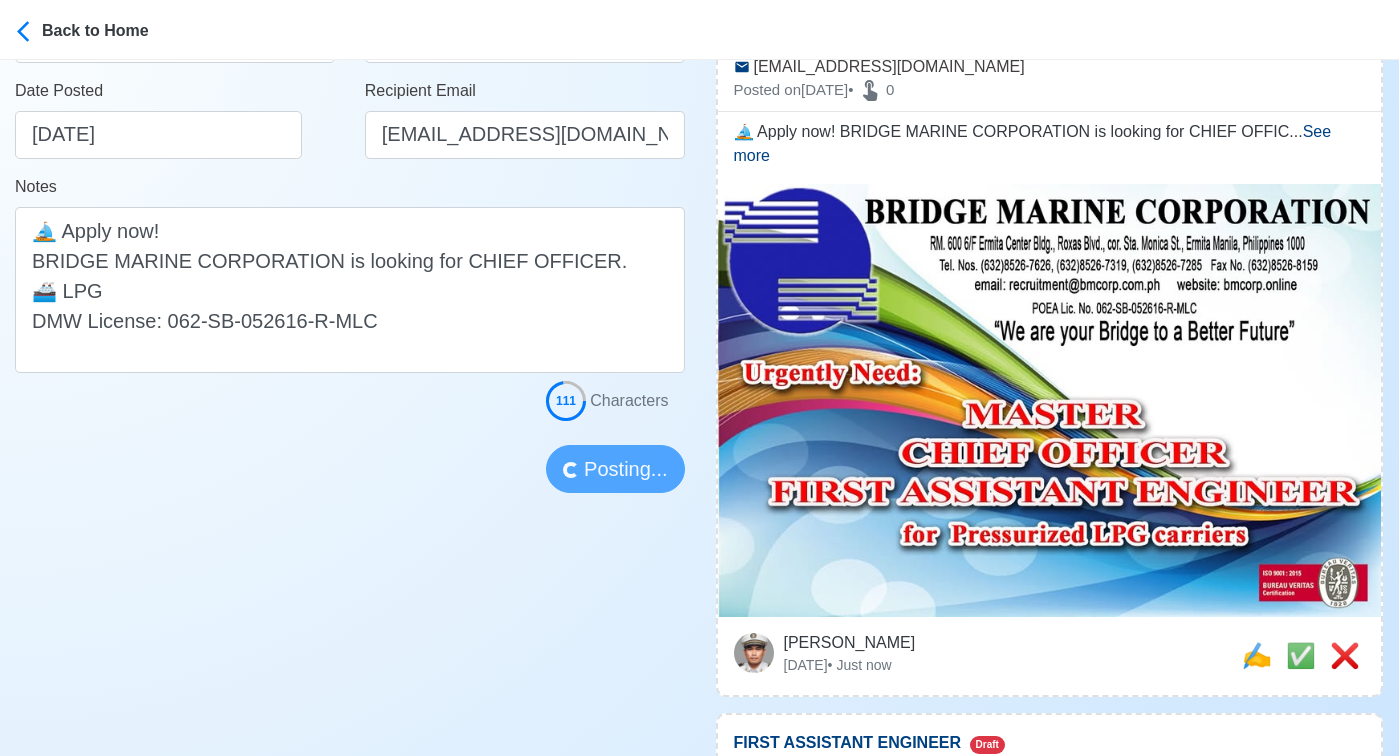 type 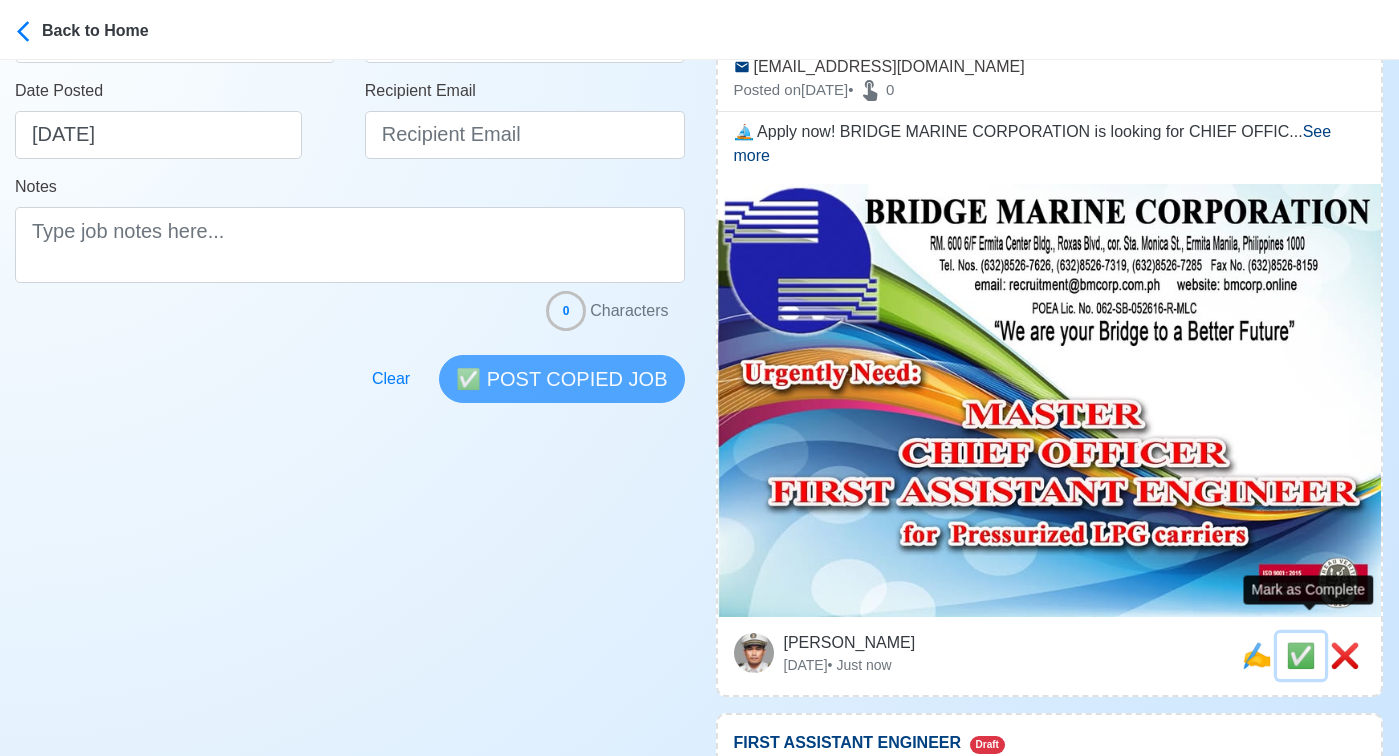 click on "✅" at bounding box center (1301, 655) 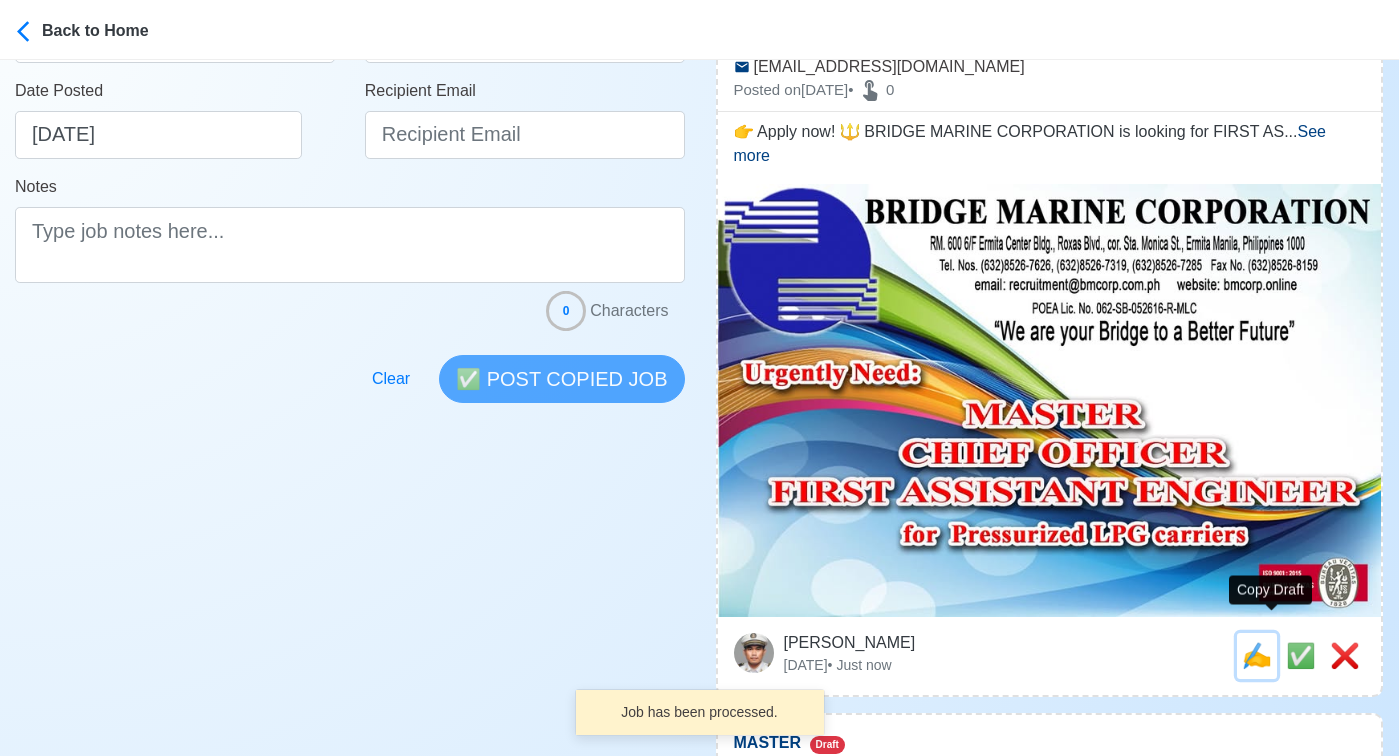 click on "✍️" at bounding box center (1257, 655) 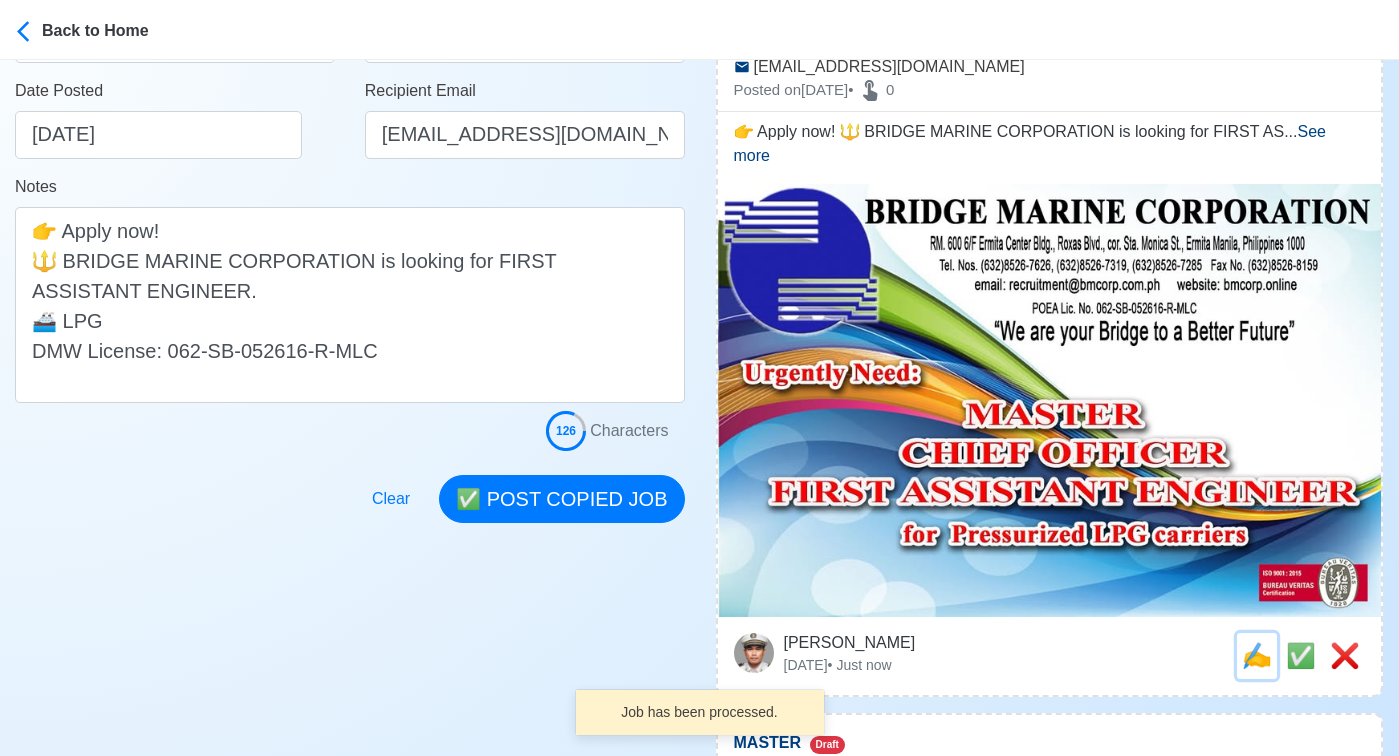 scroll, scrollTop: 0, scrollLeft: 0, axis: both 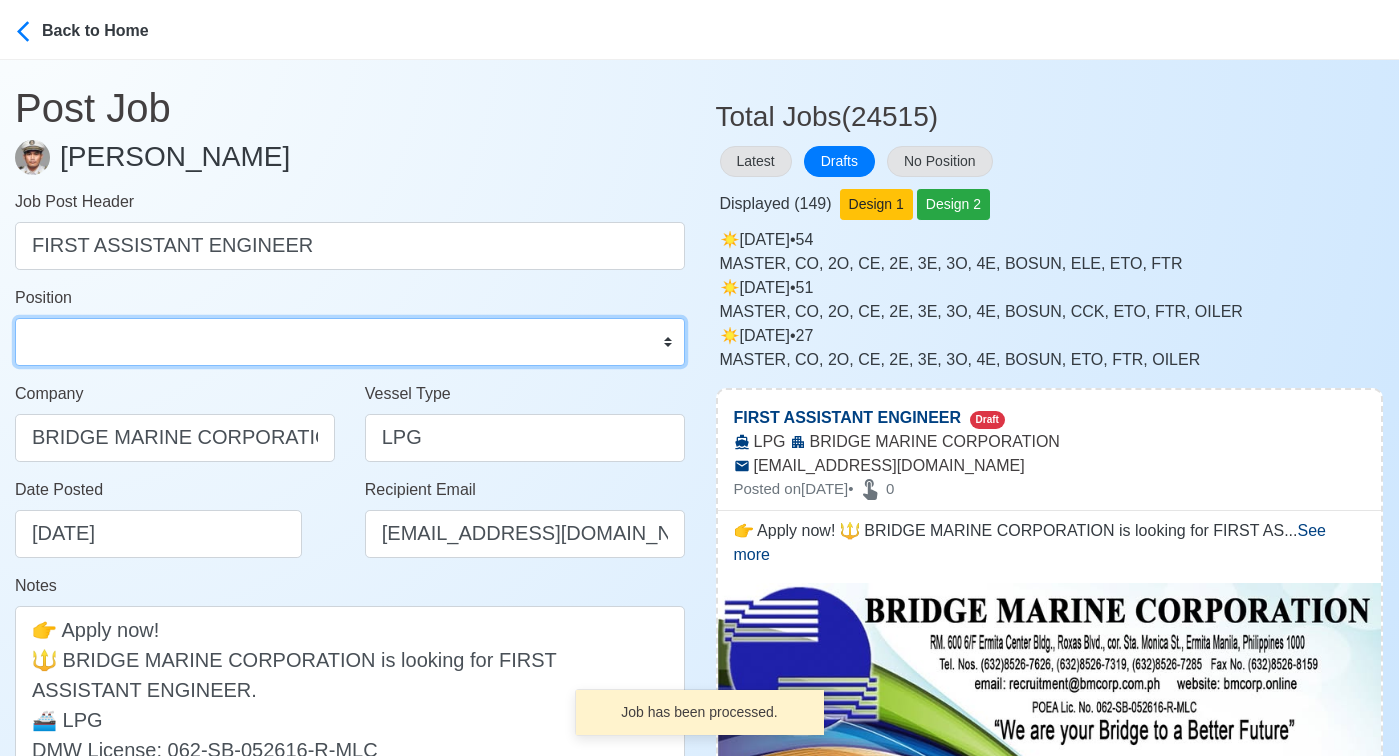 click on "Master Chief Officer 2nd Officer 3rd Officer Junior Officer Chief Engineer 2nd Engineer 3rd Engineer 4th Engineer Gas Engineer Junior Engineer 1st Assistant Engineer 2nd Assistant Engineer 3rd Assistant Engineer ETO/ETR Electrician Electrical Engineer Oiler Fitter Welder Chief Cook Chef Cook Messman Wiper Rigger Ordinary Seaman Able Seaman Motorman Pumpman Bosun Cadet Reefer Mechanic Operator Repairman Painter Steward Waiter Others" at bounding box center (350, 342) 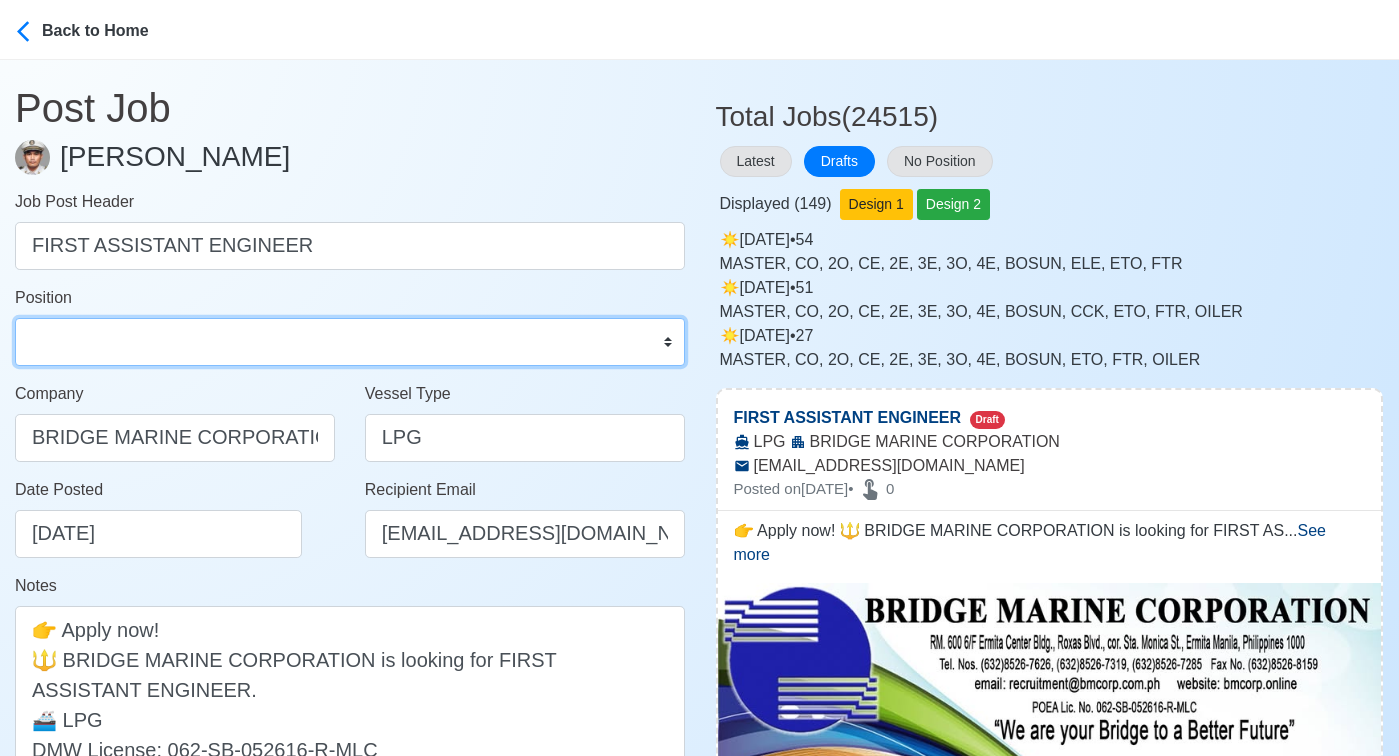 select on "1st Assistant Engineer" 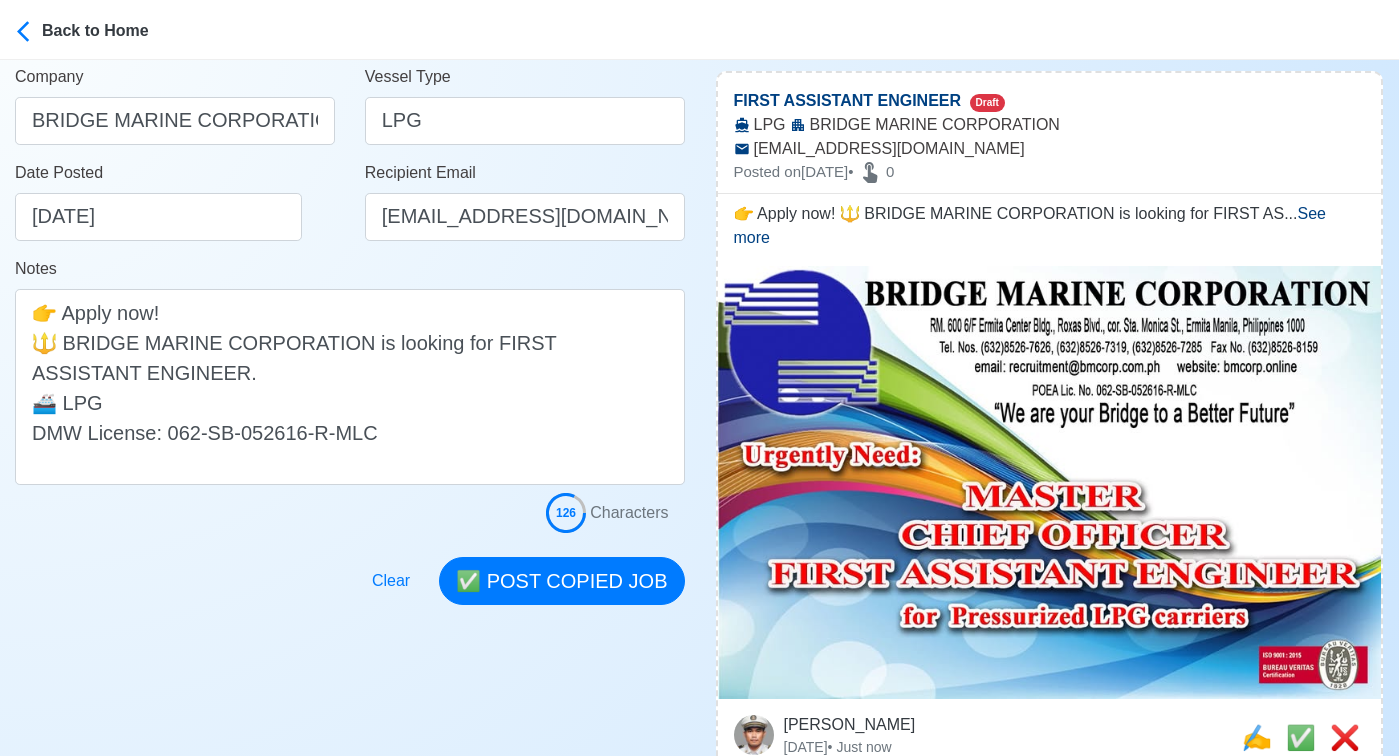 scroll, scrollTop: 325, scrollLeft: 0, axis: vertical 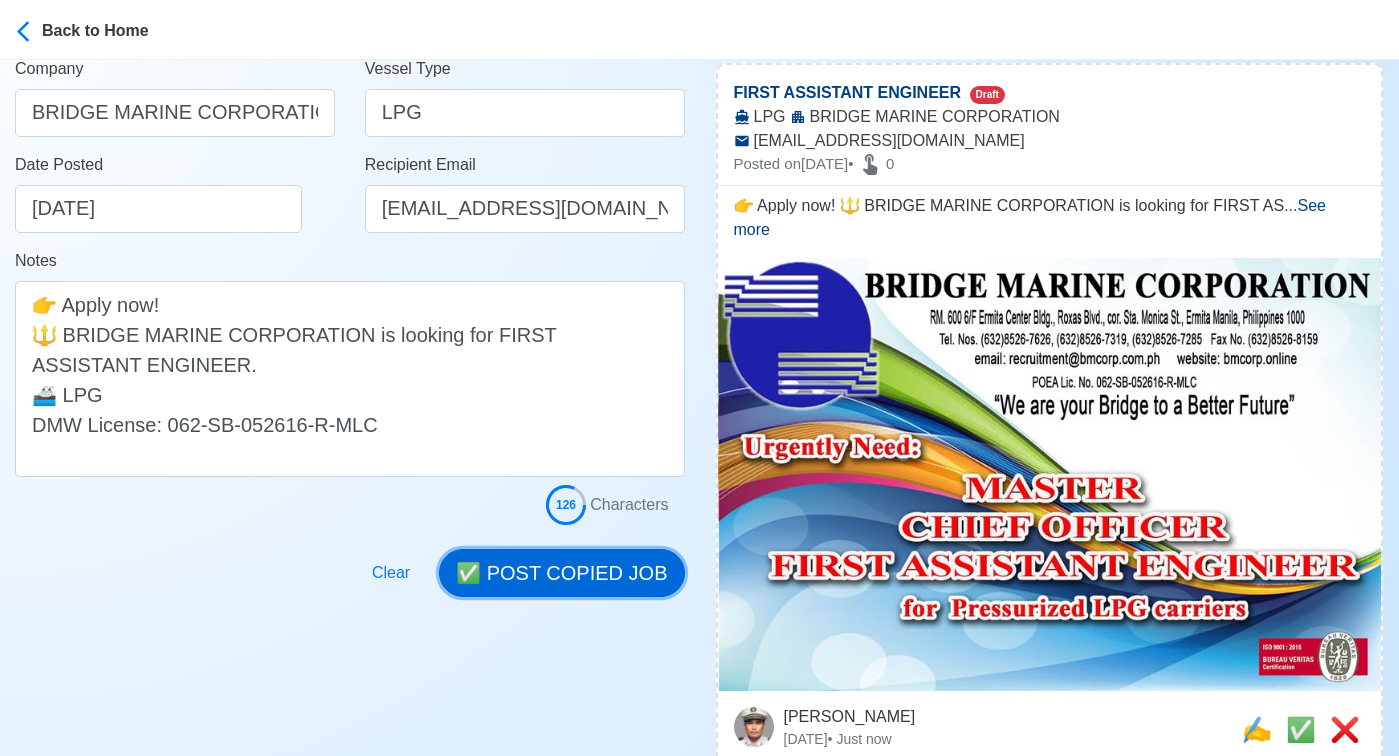 click on "✅ POST COPIED JOB" at bounding box center [561, 573] 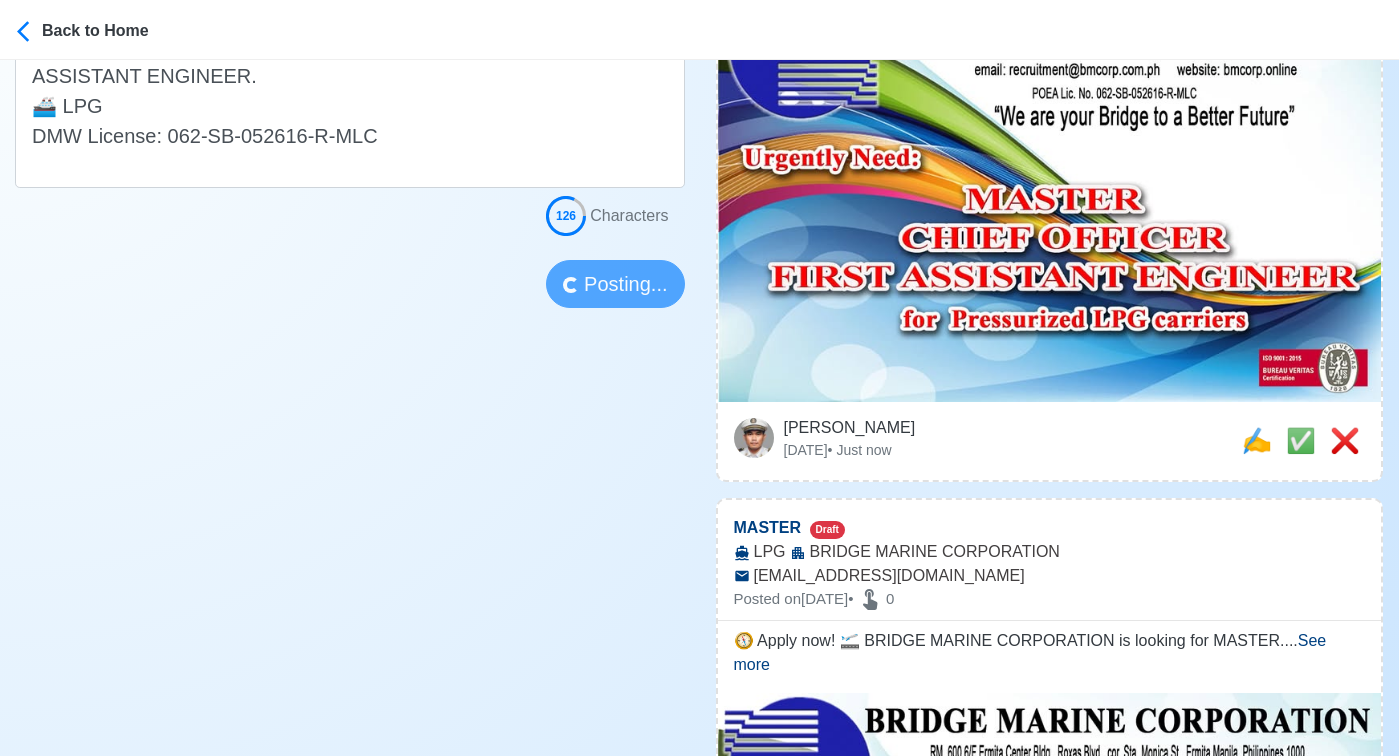 scroll, scrollTop: 625, scrollLeft: 0, axis: vertical 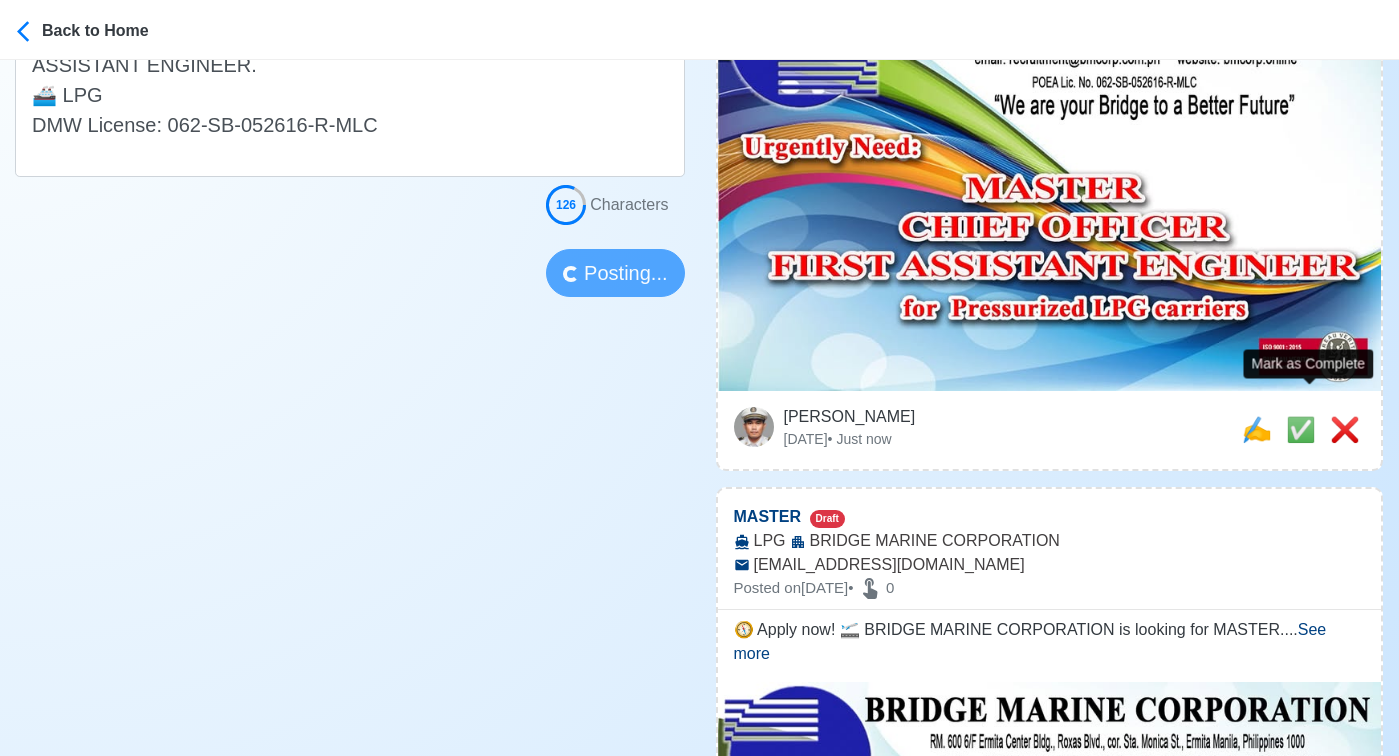 type 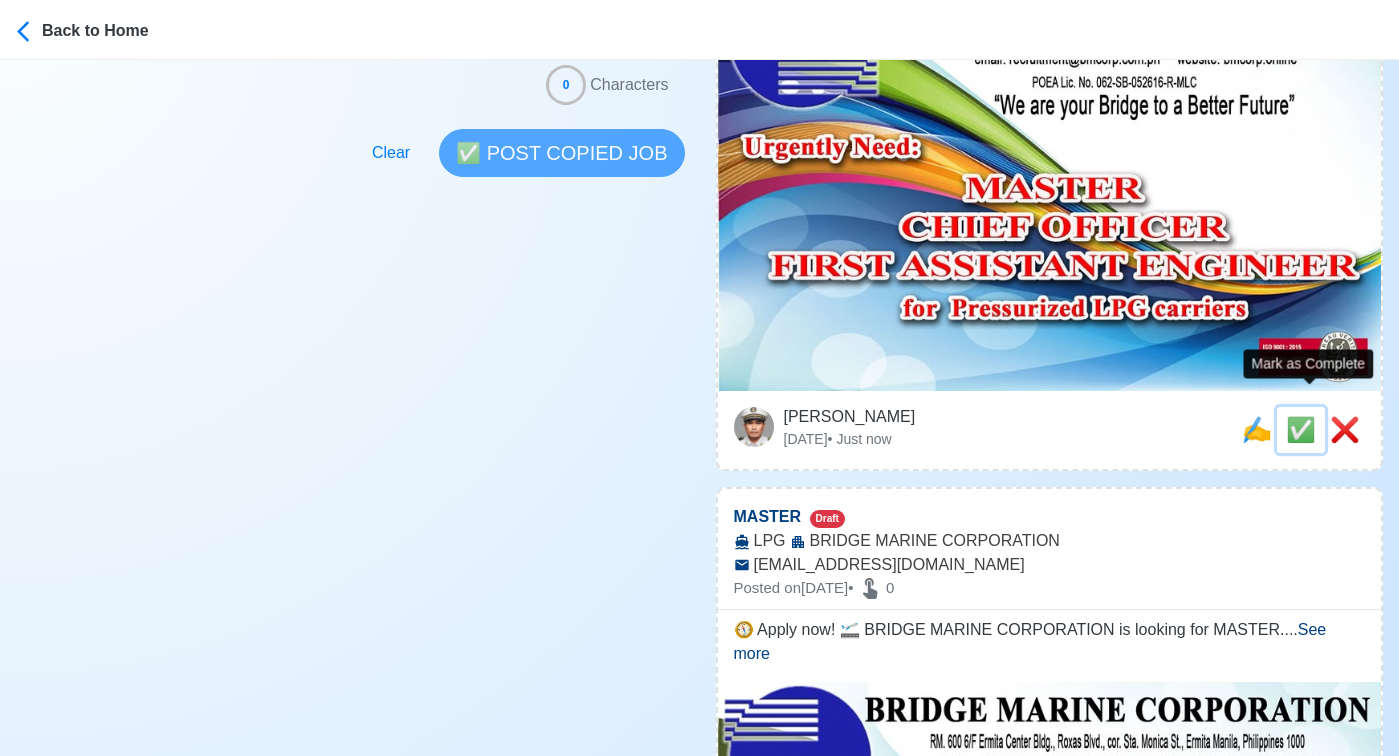 click on "✅" at bounding box center [1301, 429] 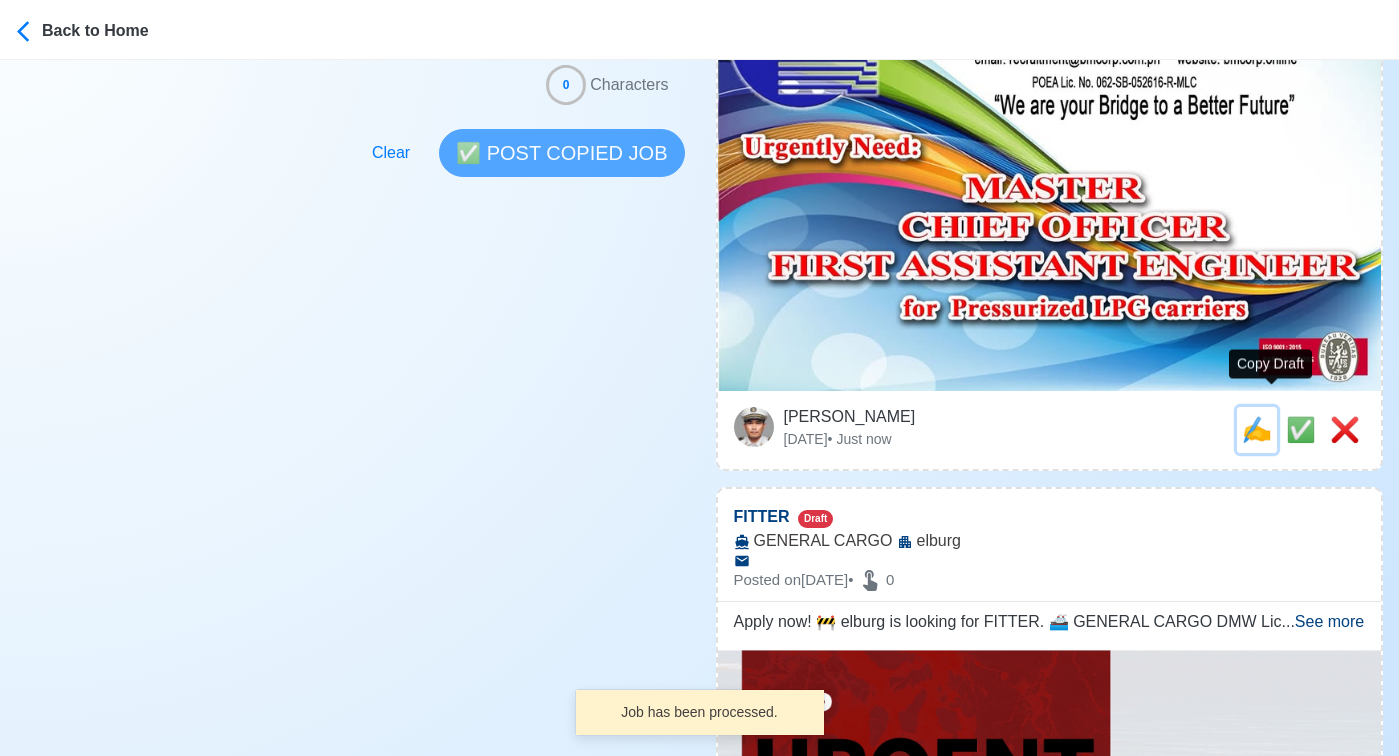 click on "✍️" at bounding box center (1257, 429) 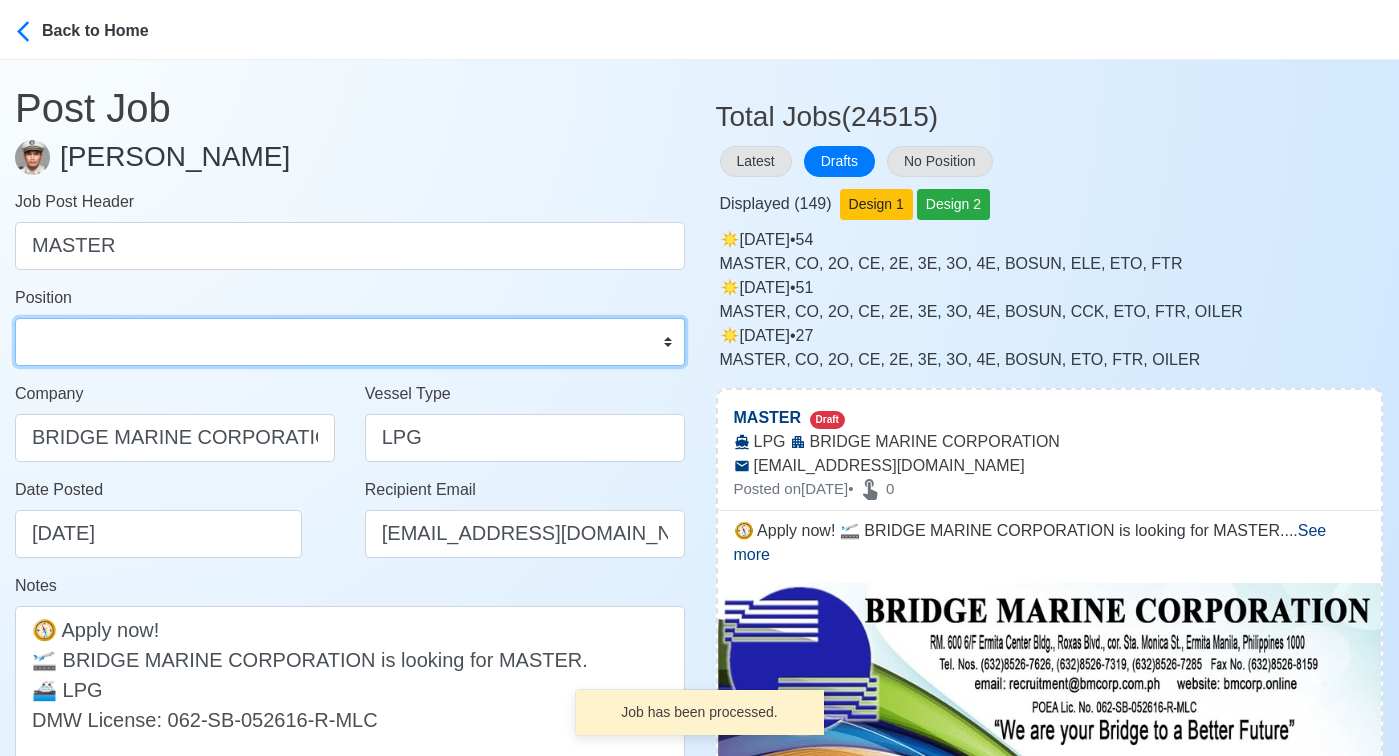 click on "Master Chief Officer 2nd Officer 3rd Officer Junior Officer Chief Engineer 2nd Engineer 3rd Engineer 4th Engineer Gas Engineer Junior Engineer 1st Assistant Engineer 2nd Assistant Engineer 3rd Assistant Engineer ETO/ETR Electrician Electrical Engineer Oiler Fitter Welder Chief Cook Chef Cook Messman Wiper Rigger Ordinary Seaman Able Seaman Motorman Pumpman Bosun Cadet Reefer Mechanic Operator Repairman Painter Steward Waiter Others" at bounding box center [350, 342] 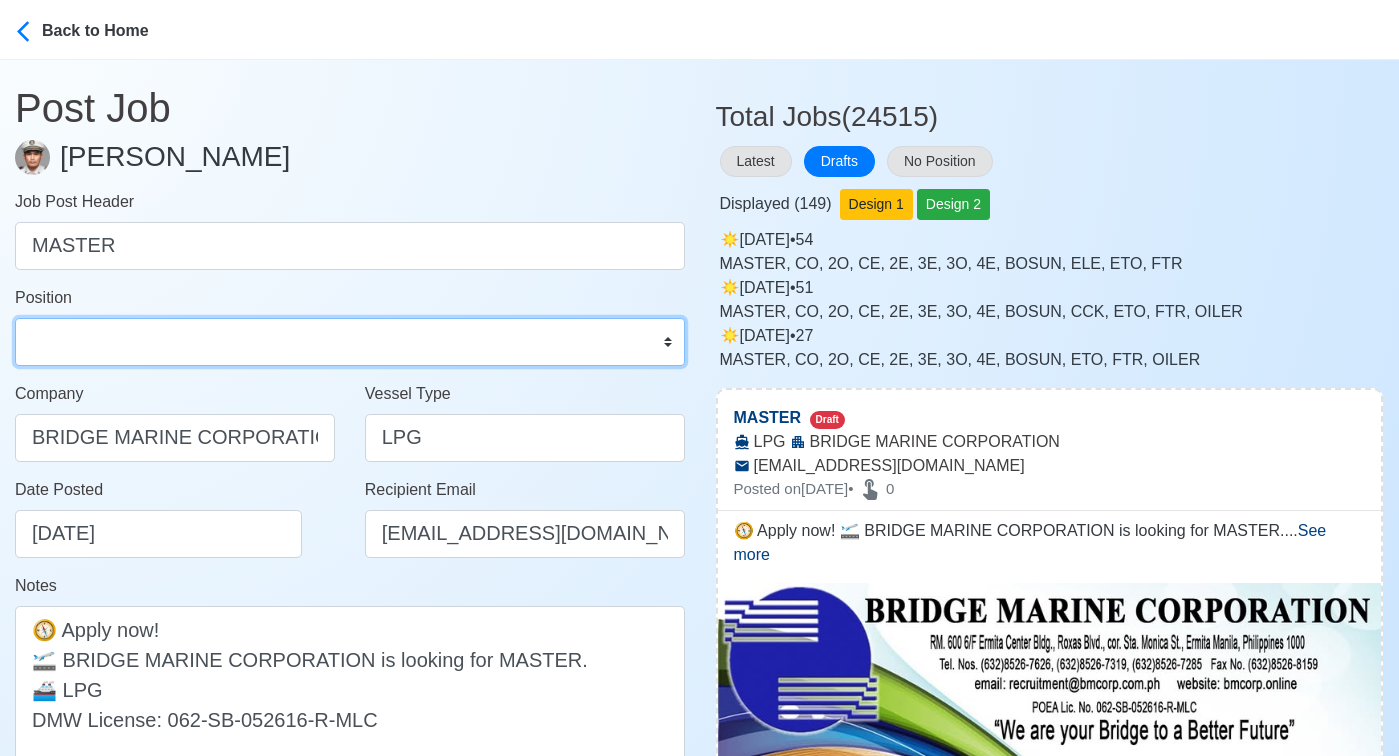 select on "Master" 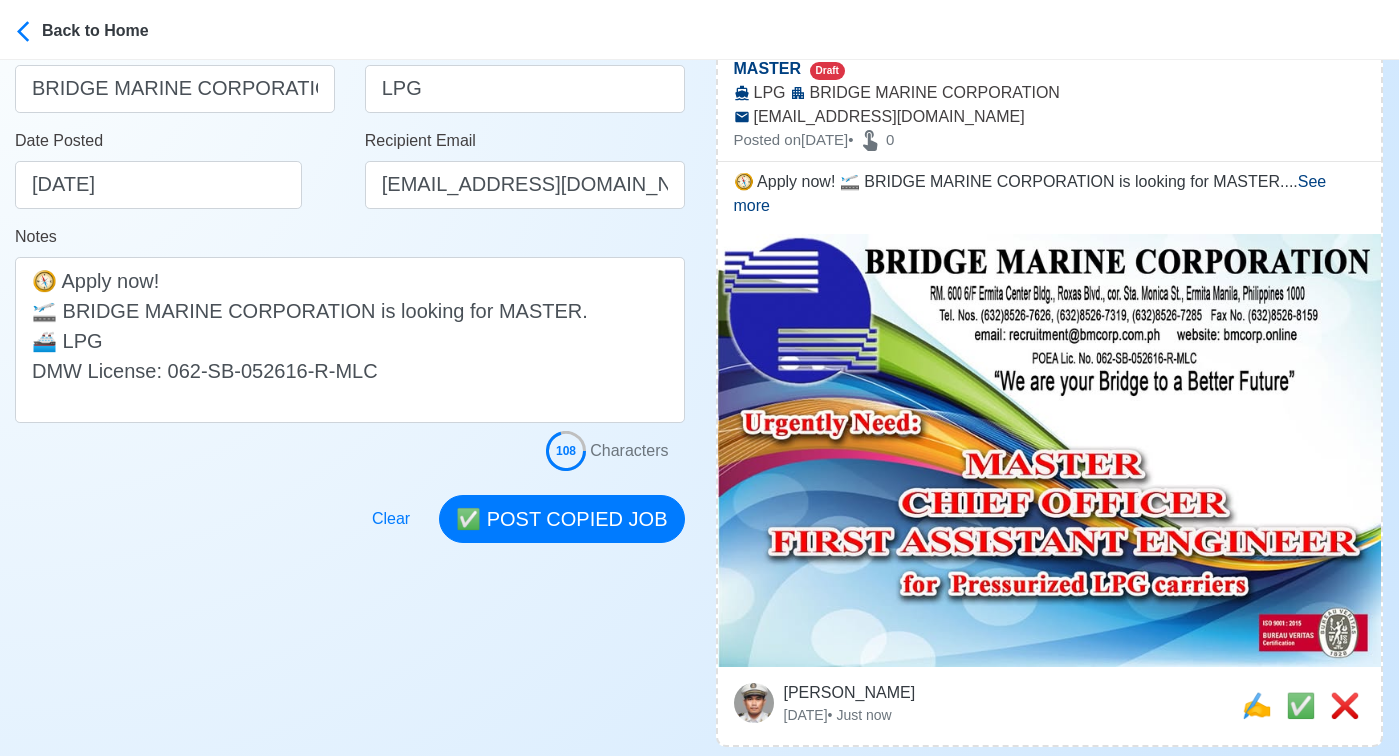 scroll, scrollTop: 363, scrollLeft: 0, axis: vertical 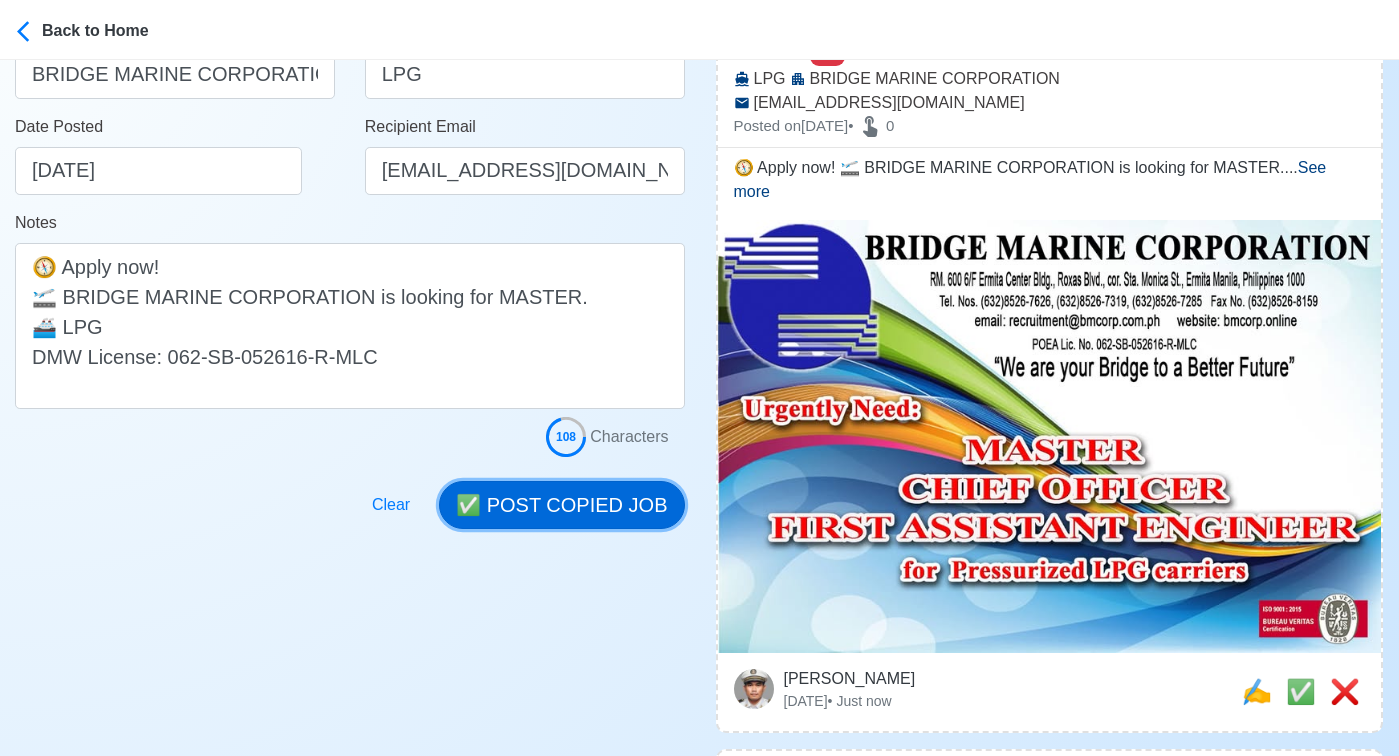 click on "✅ POST COPIED JOB" at bounding box center (561, 505) 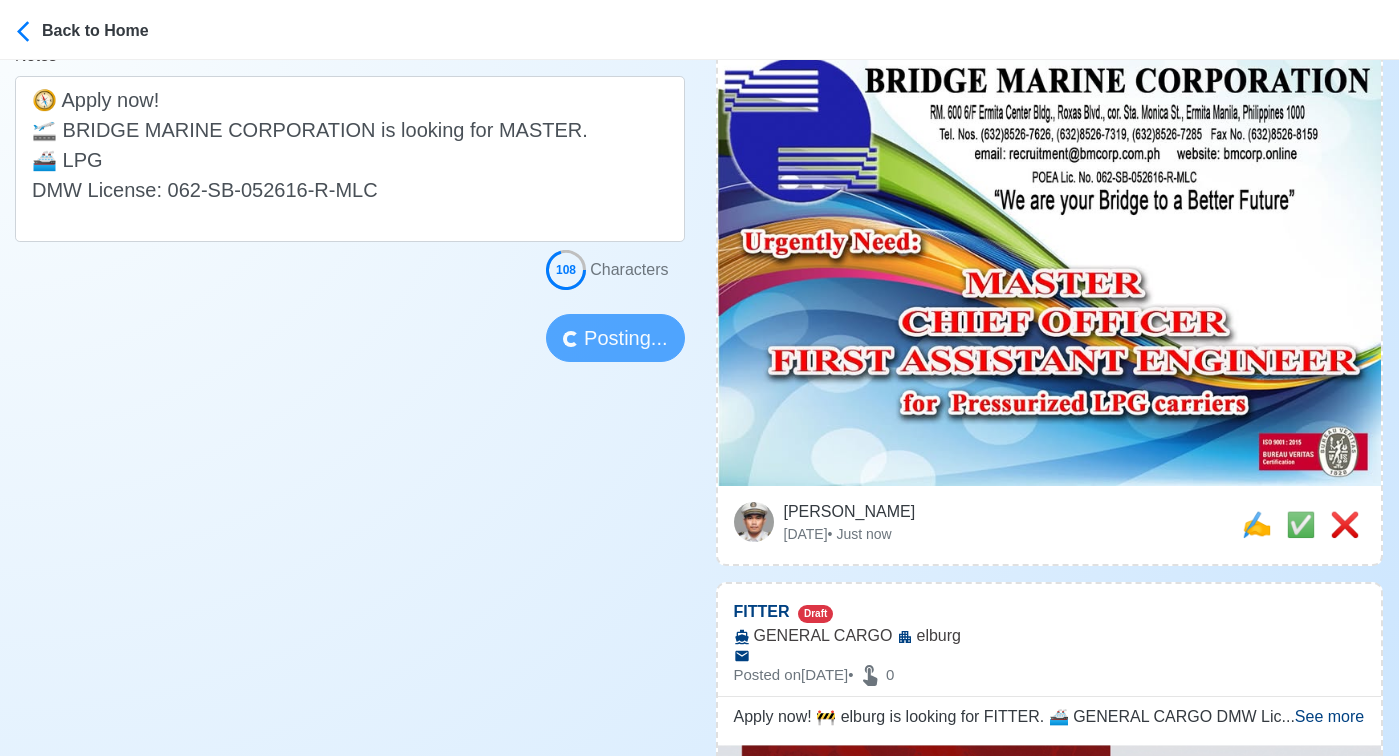 scroll, scrollTop: 535, scrollLeft: 0, axis: vertical 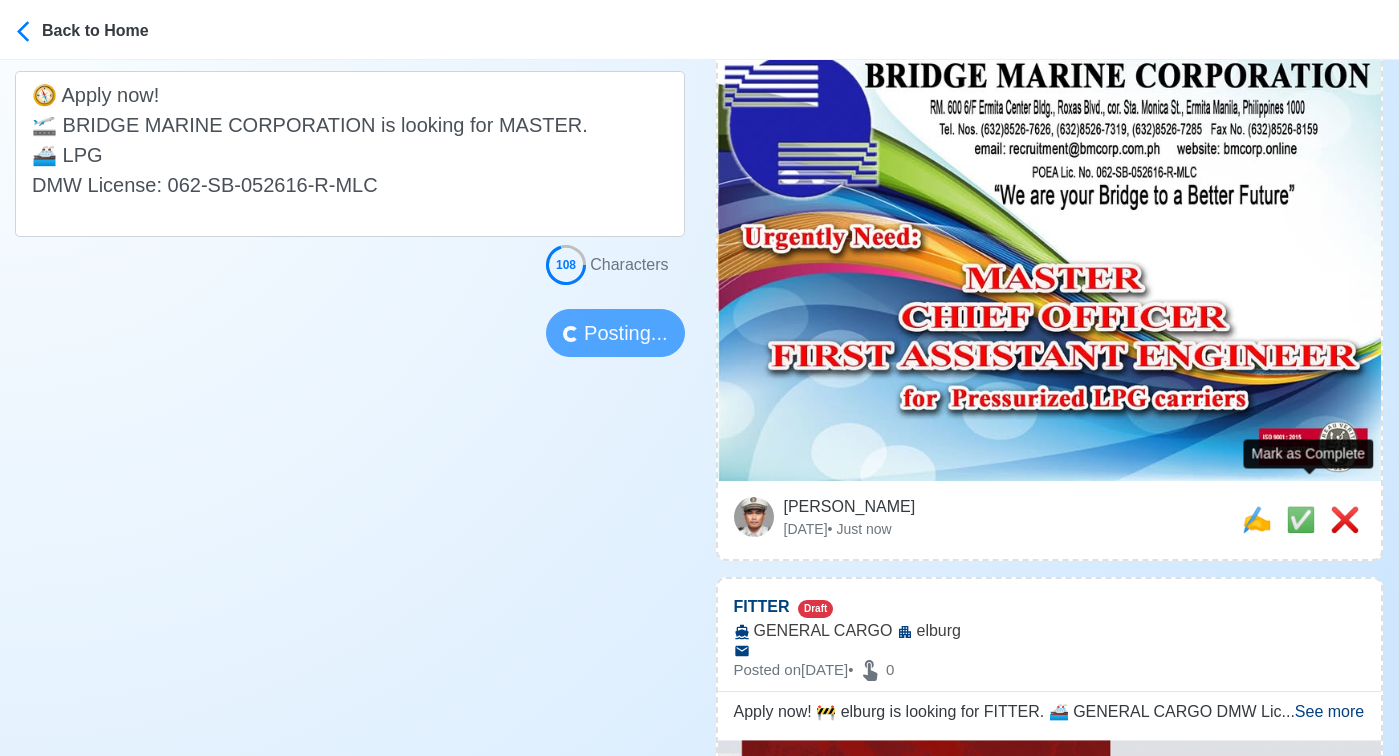 type 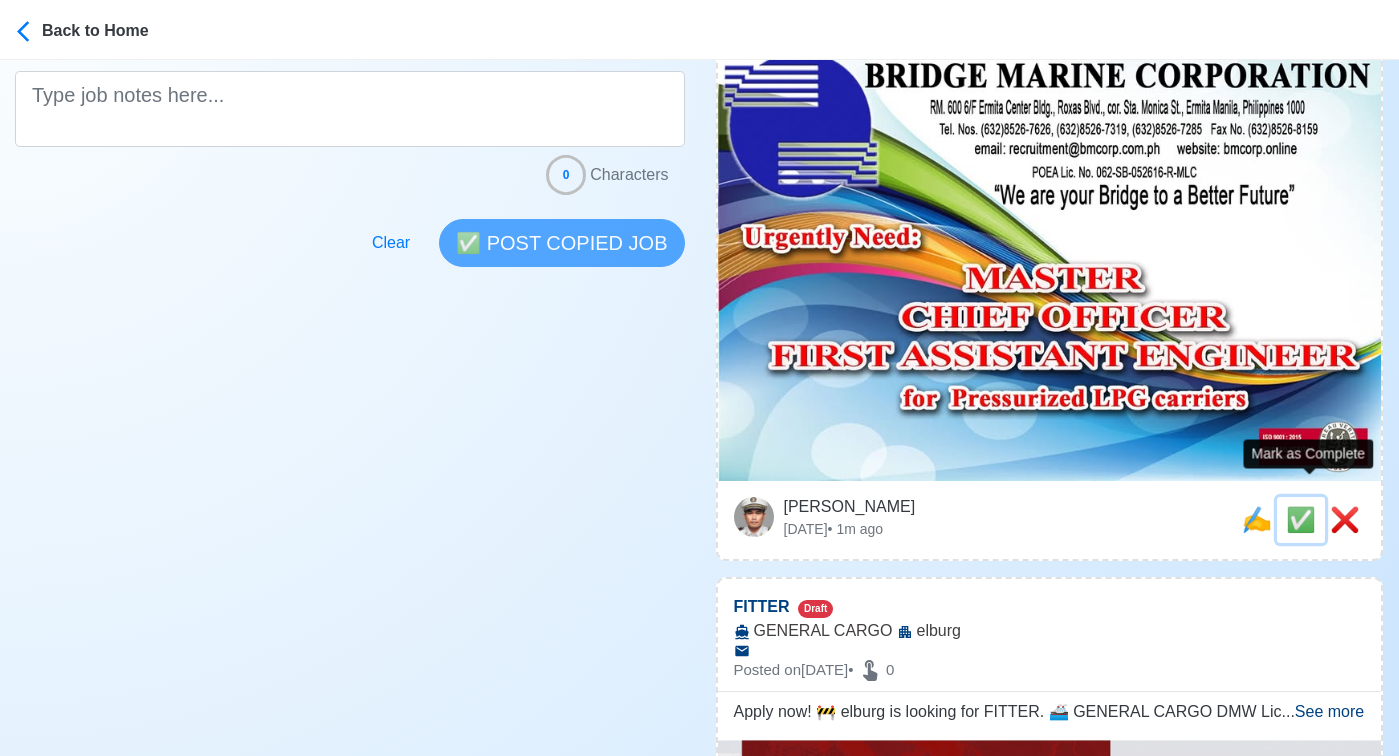 click on "✅" at bounding box center (1301, 519) 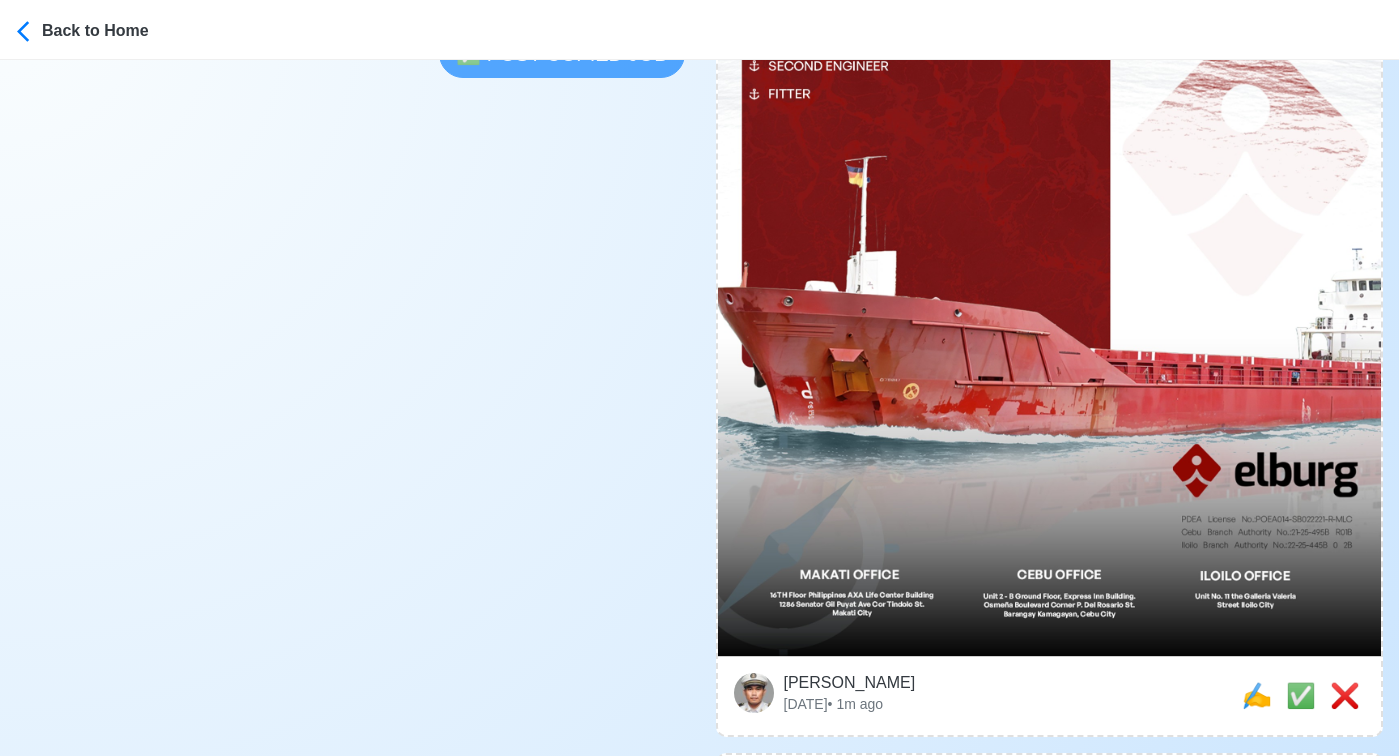 scroll, scrollTop: 752, scrollLeft: 0, axis: vertical 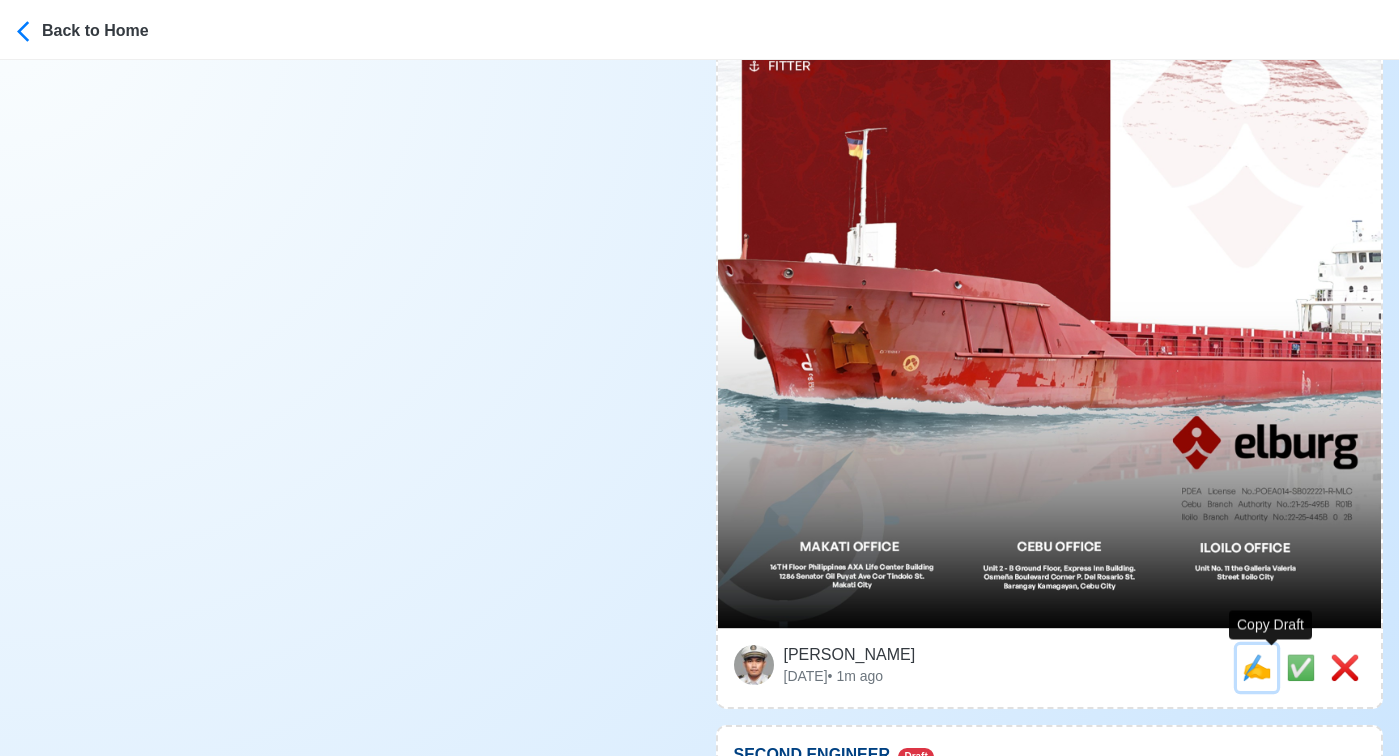 click on "✍️" at bounding box center (1257, 667) 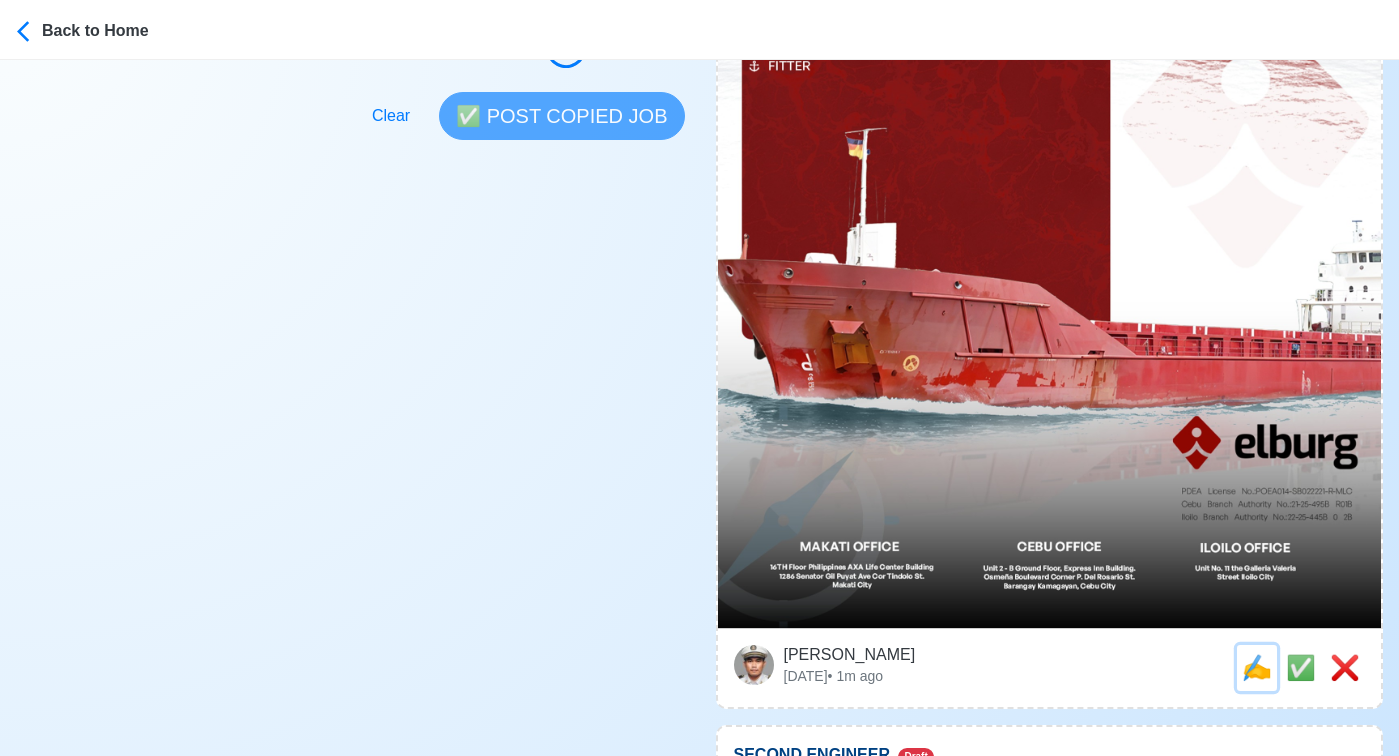 scroll, scrollTop: 0, scrollLeft: 0, axis: both 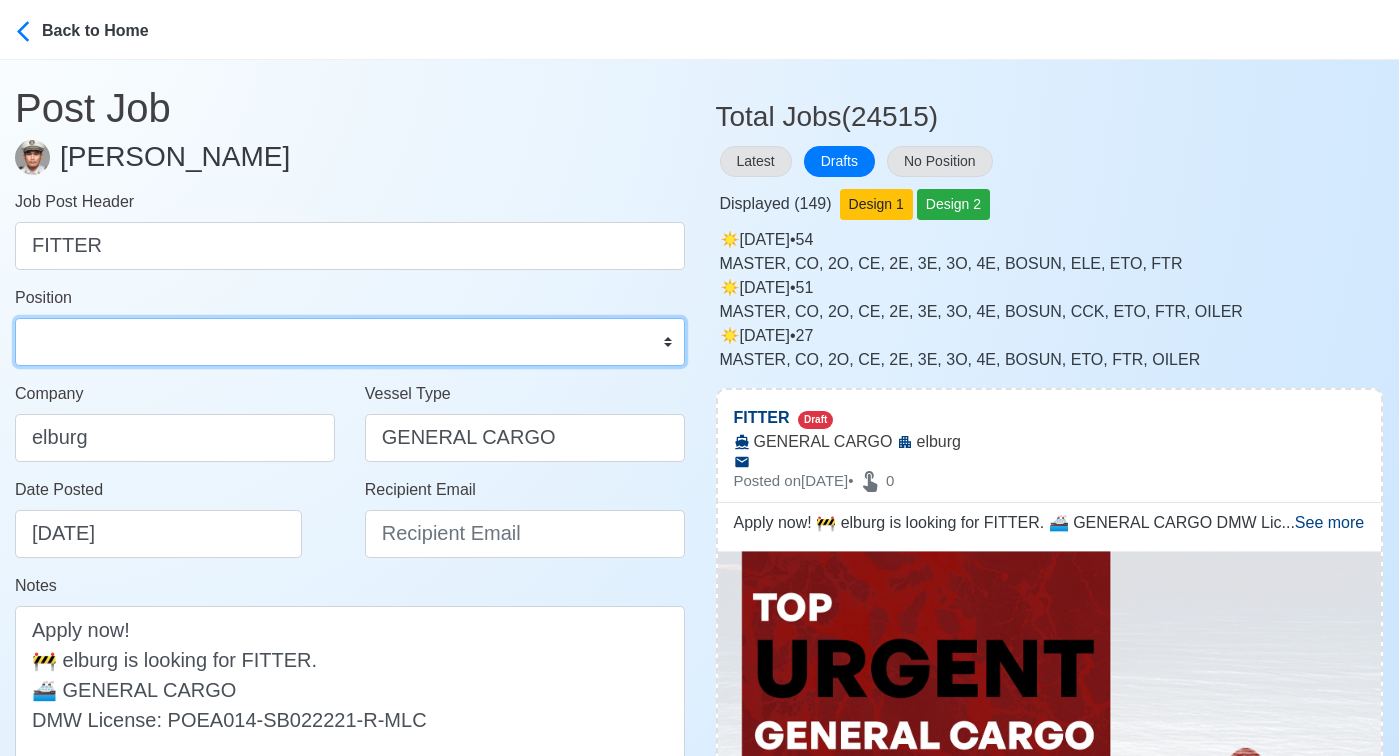click on "Master Chief Officer 2nd Officer 3rd Officer Junior Officer Chief Engineer 2nd Engineer 3rd Engineer 4th Engineer Gas Engineer Junior Engineer 1st Assistant Engineer 2nd Assistant Engineer 3rd Assistant Engineer ETO/ETR Electrician Electrical Engineer Oiler Fitter Welder Chief Cook Chef Cook Messman Wiper Rigger Ordinary Seaman Able Seaman Motorman Pumpman Bosun Cadet Reefer Mechanic Operator Repairman Painter Steward Waiter Others" at bounding box center (350, 342) 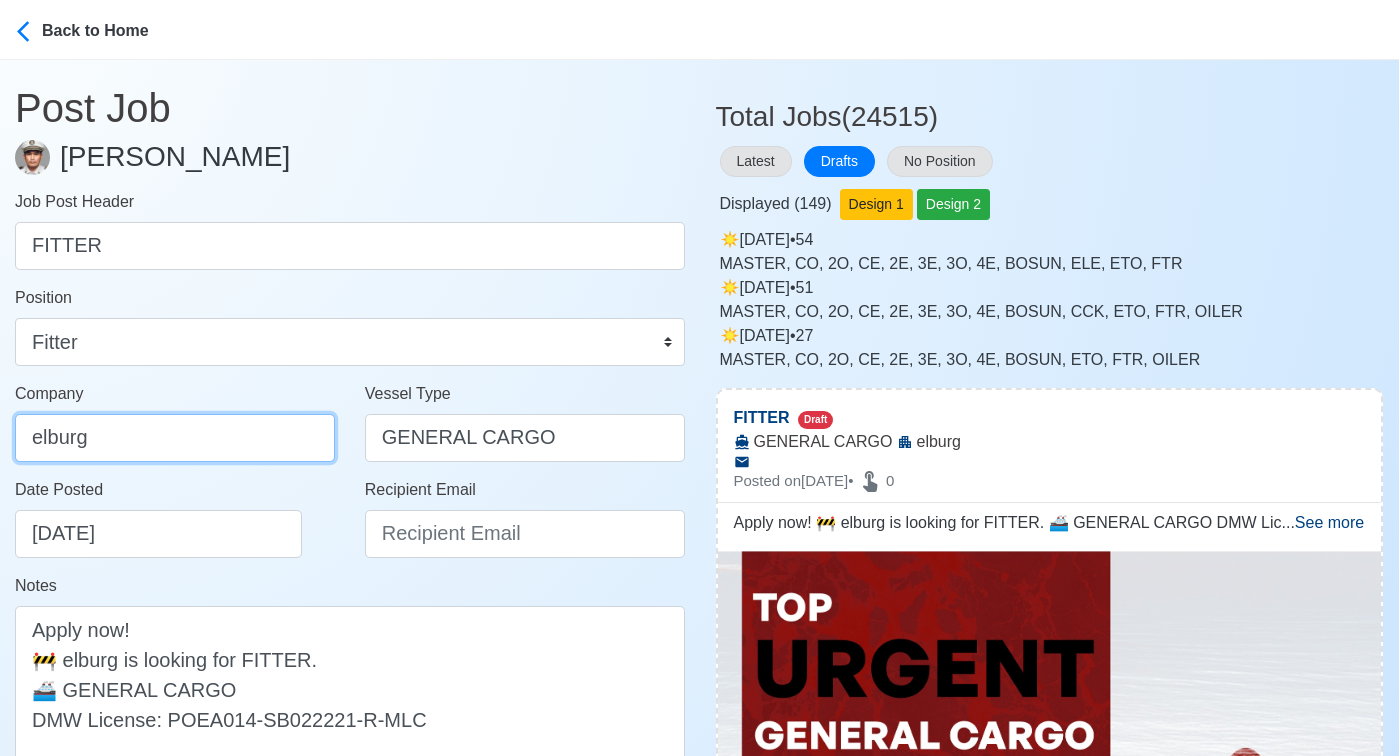 click on "elburg" at bounding box center (175, 438) 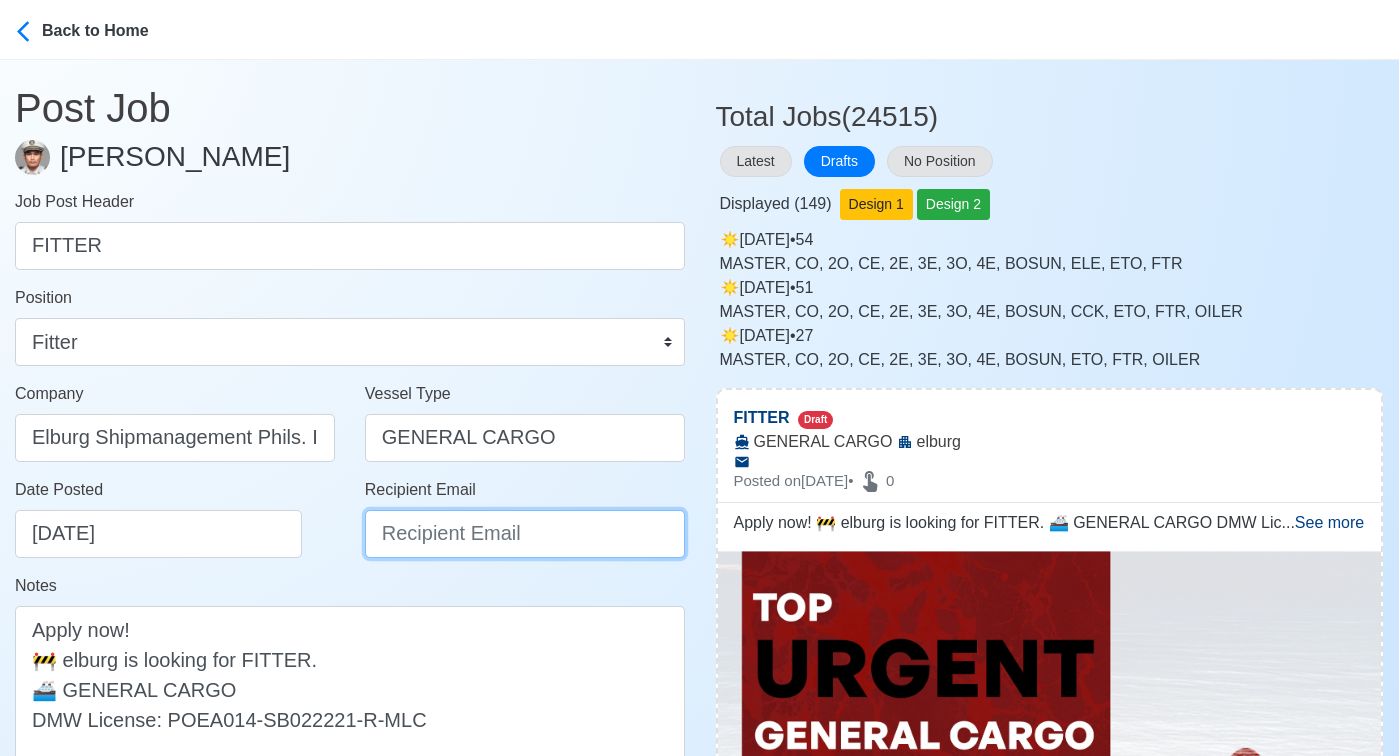 click on "Recipient Email" at bounding box center (525, 534) 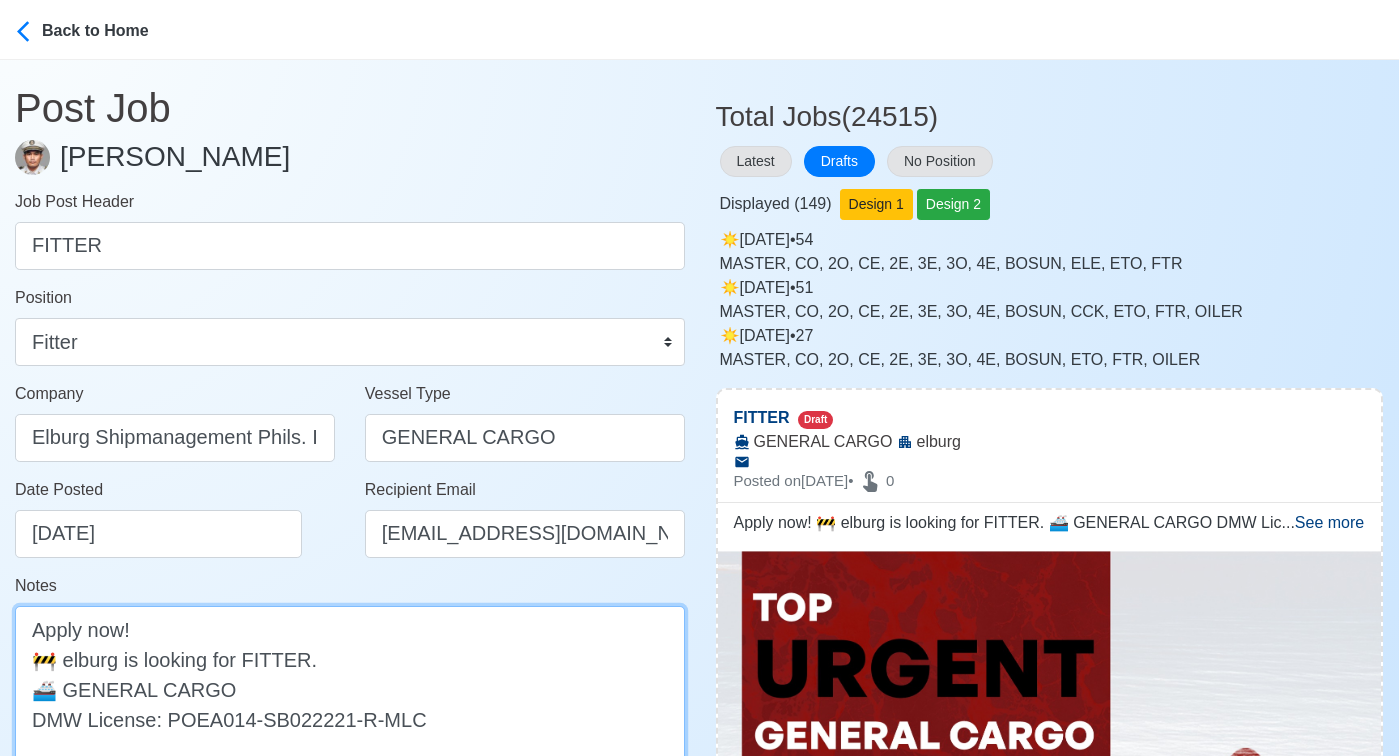click on "Apply now!
🚧 elburg is looking for FITTER.
🚢 GENERAL CARGO
DMW License: POEA014-SB022221-R-MLC" at bounding box center [350, 689] 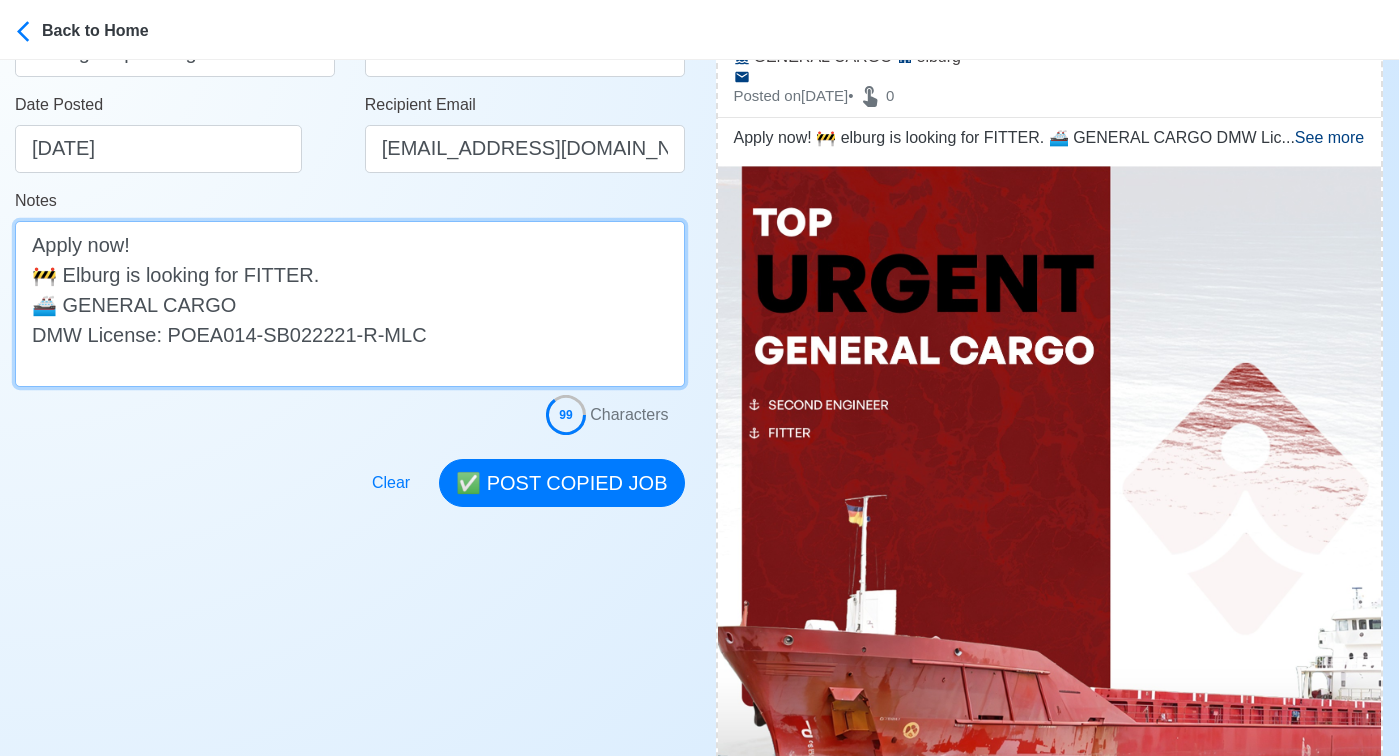scroll, scrollTop: 446, scrollLeft: 0, axis: vertical 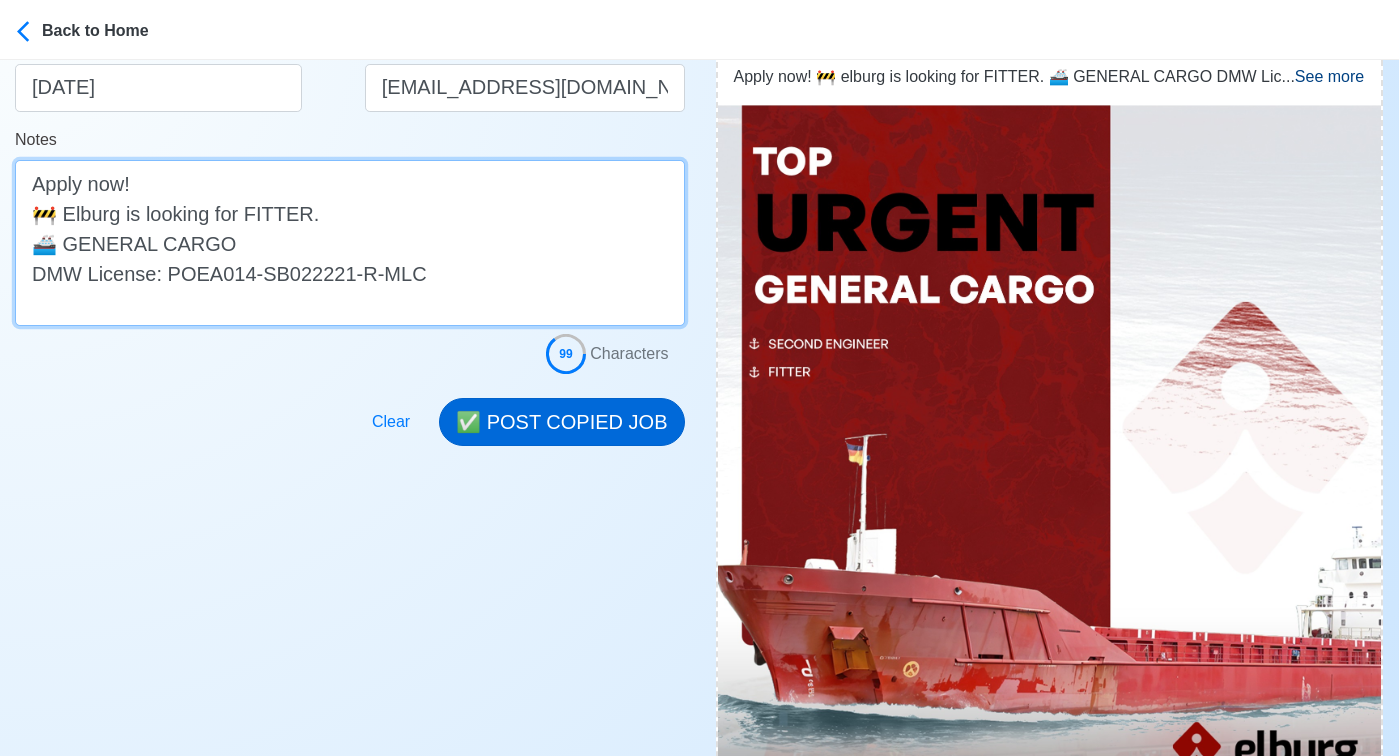type on "Apply now!
🚧 Elburg is looking for FITTER.
🚢 GENERAL CARGO
DMW License: POEA014-SB022221-R-MLC" 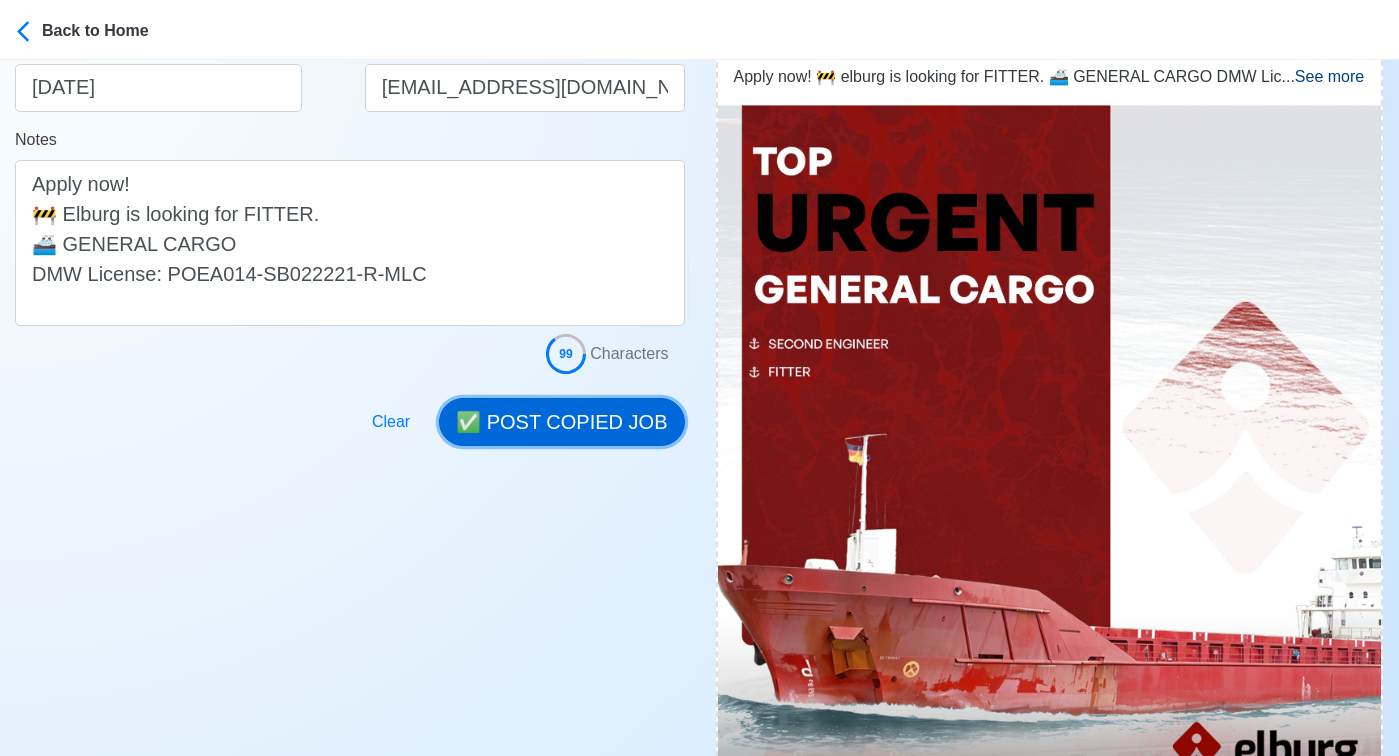 click on "✅ POST COPIED JOB" at bounding box center (561, 422) 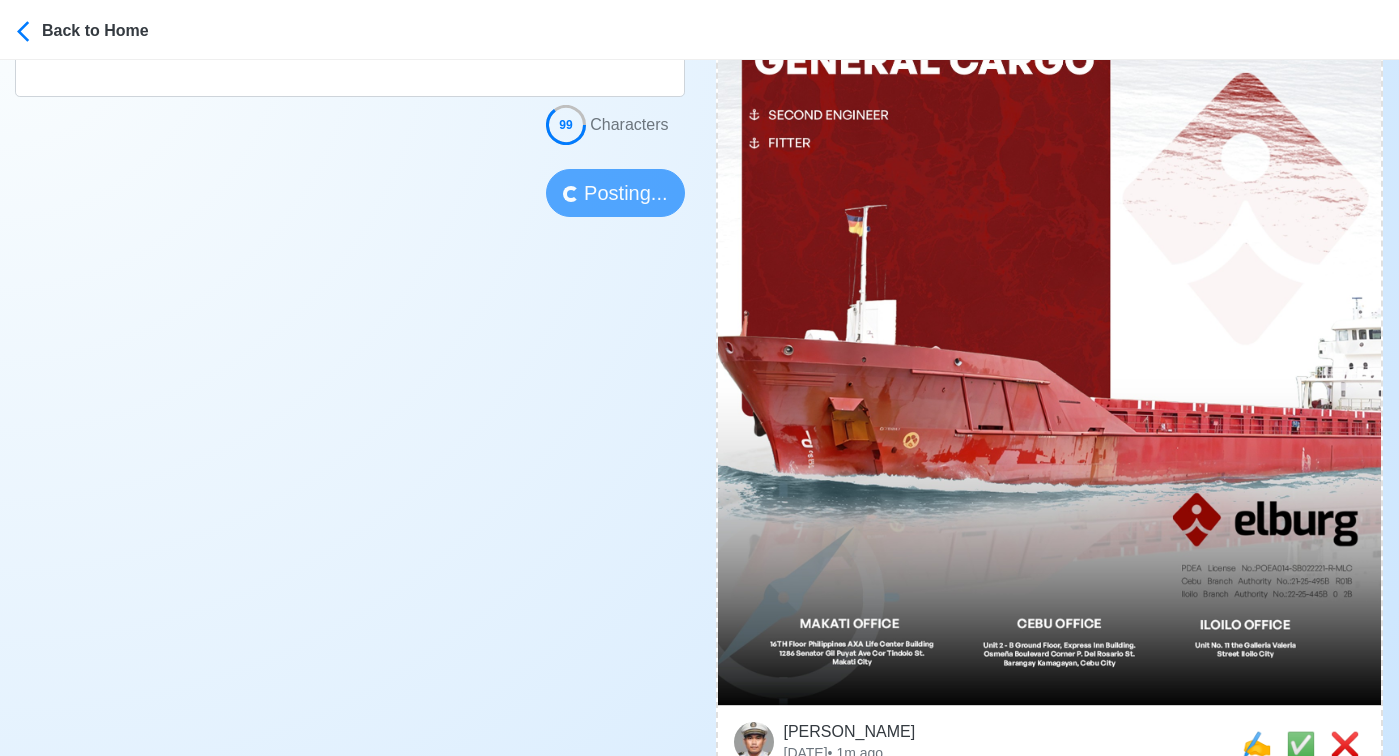 scroll, scrollTop: 691, scrollLeft: 0, axis: vertical 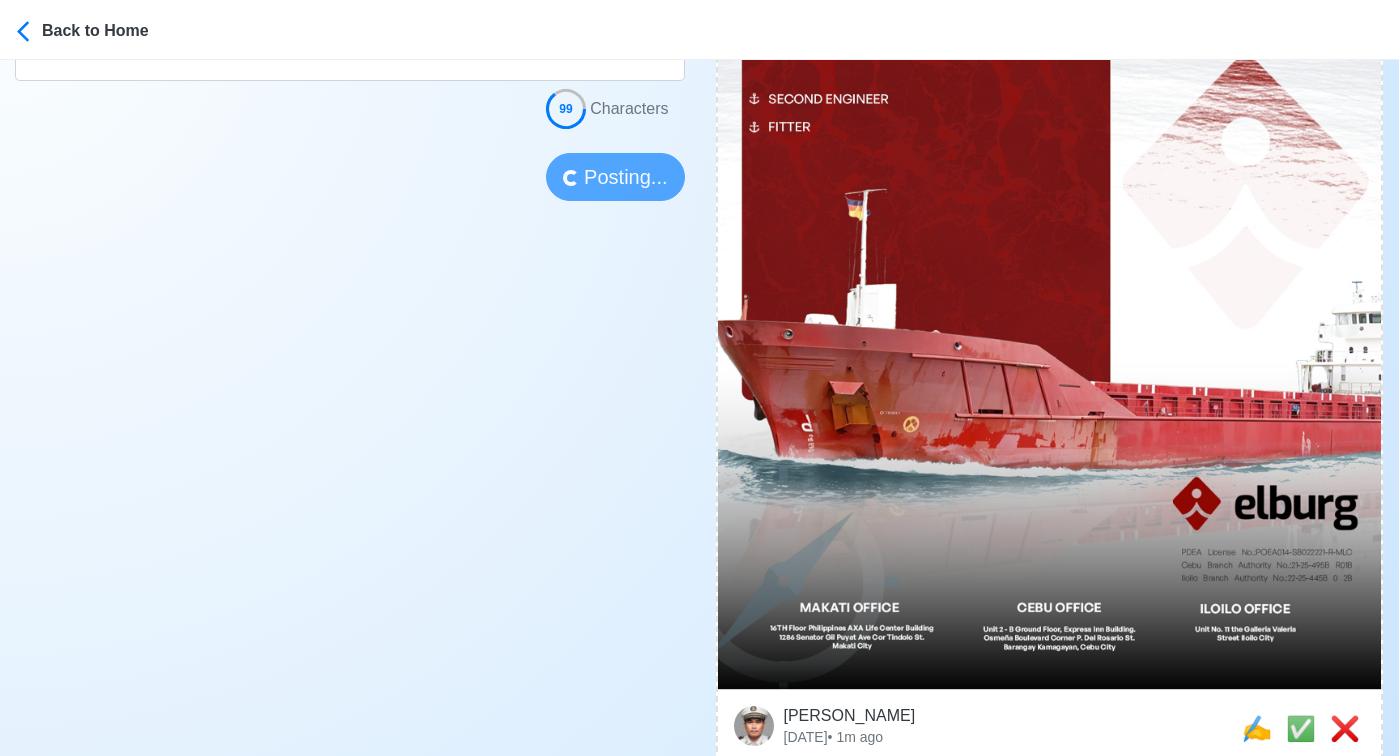 type 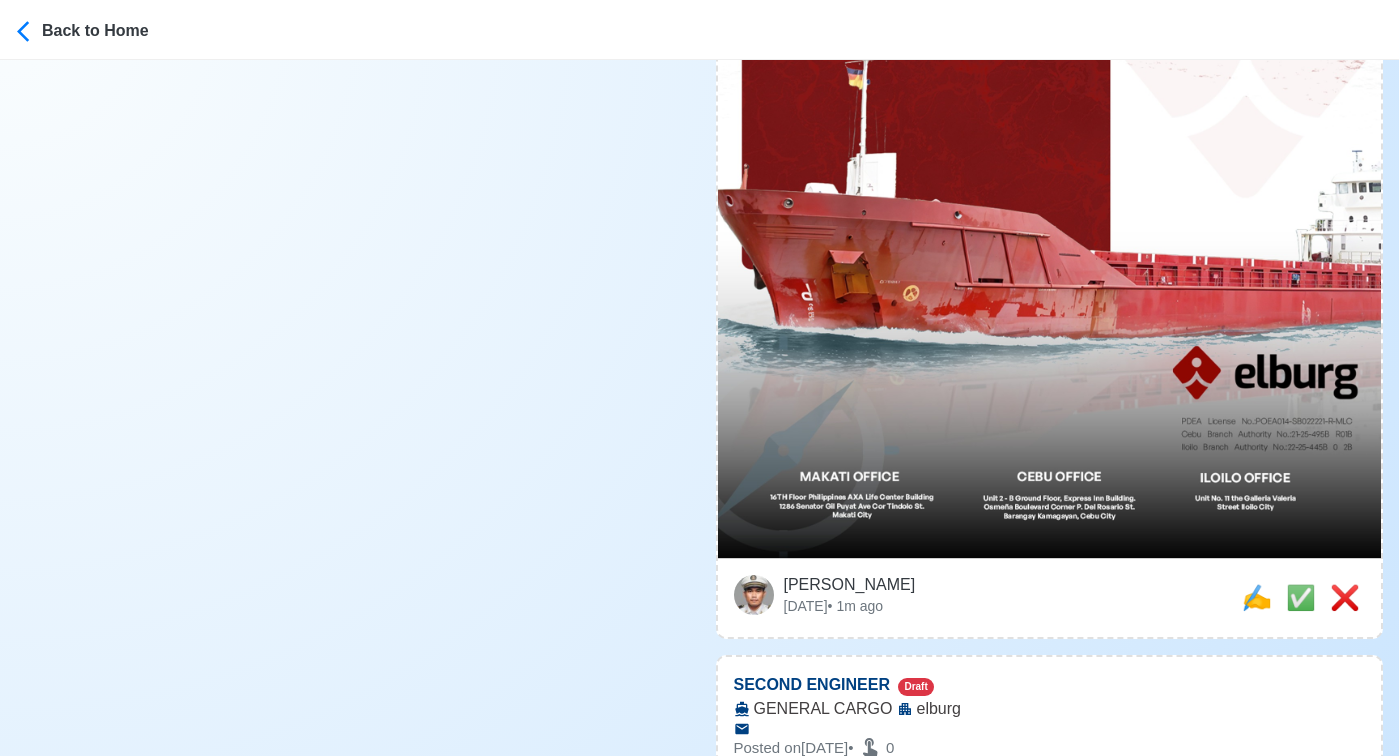 scroll, scrollTop: 881, scrollLeft: 0, axis: vertical 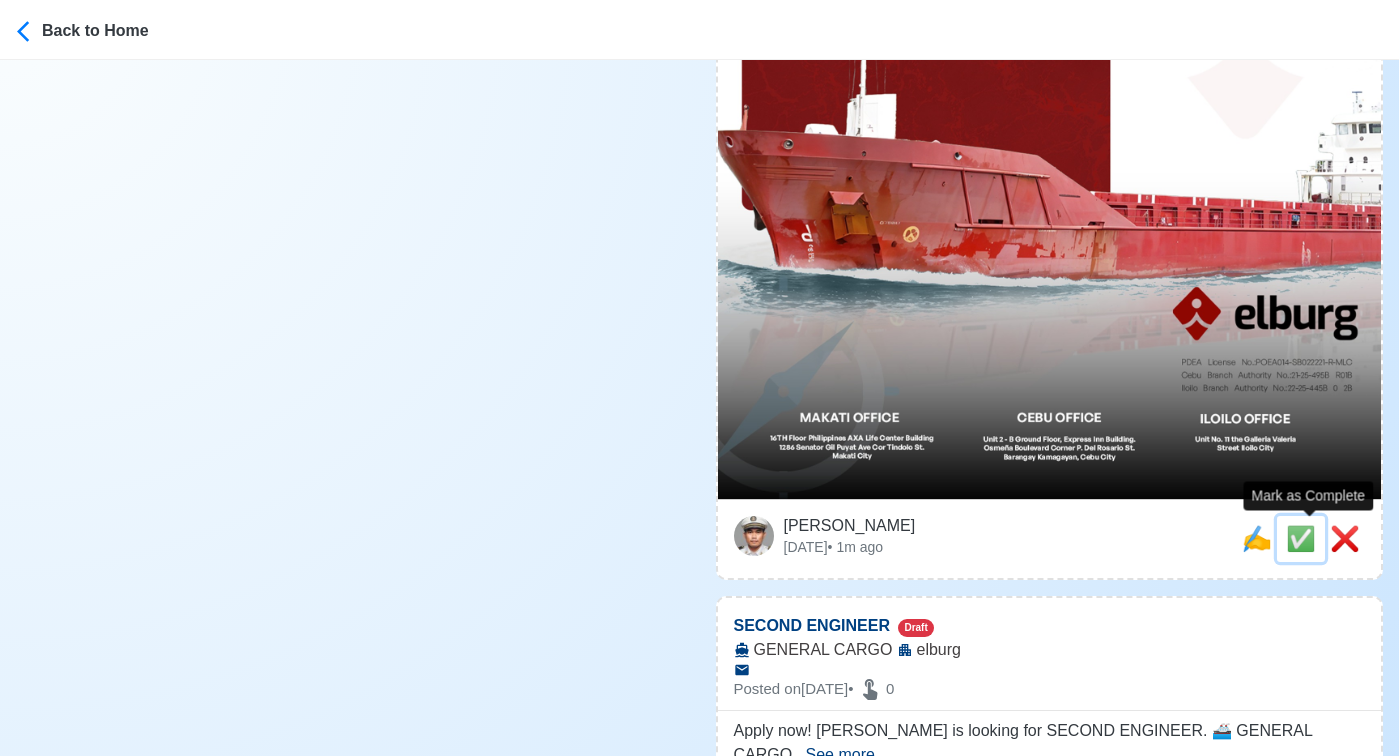 click on "✅" at bounding box center [1301, 538] 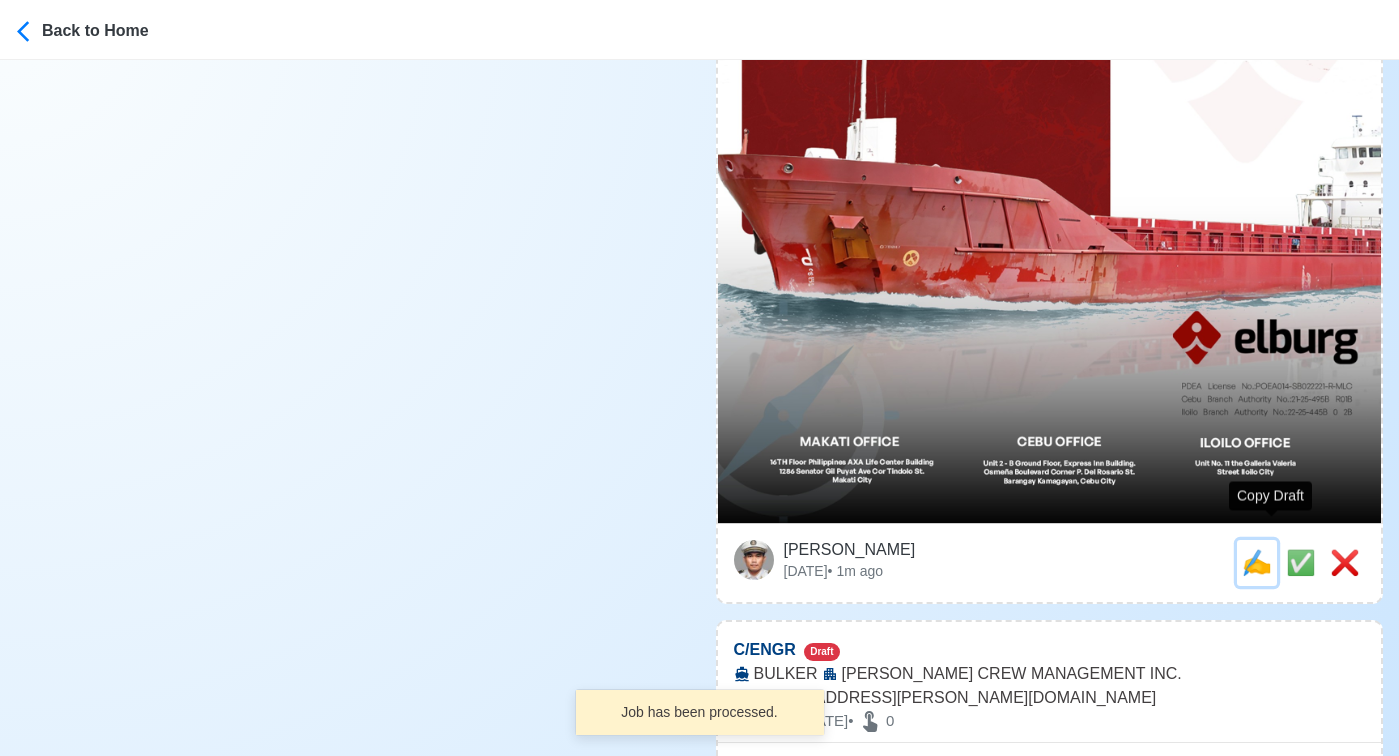 click on "✍️" at bounding box center [1257, 562] 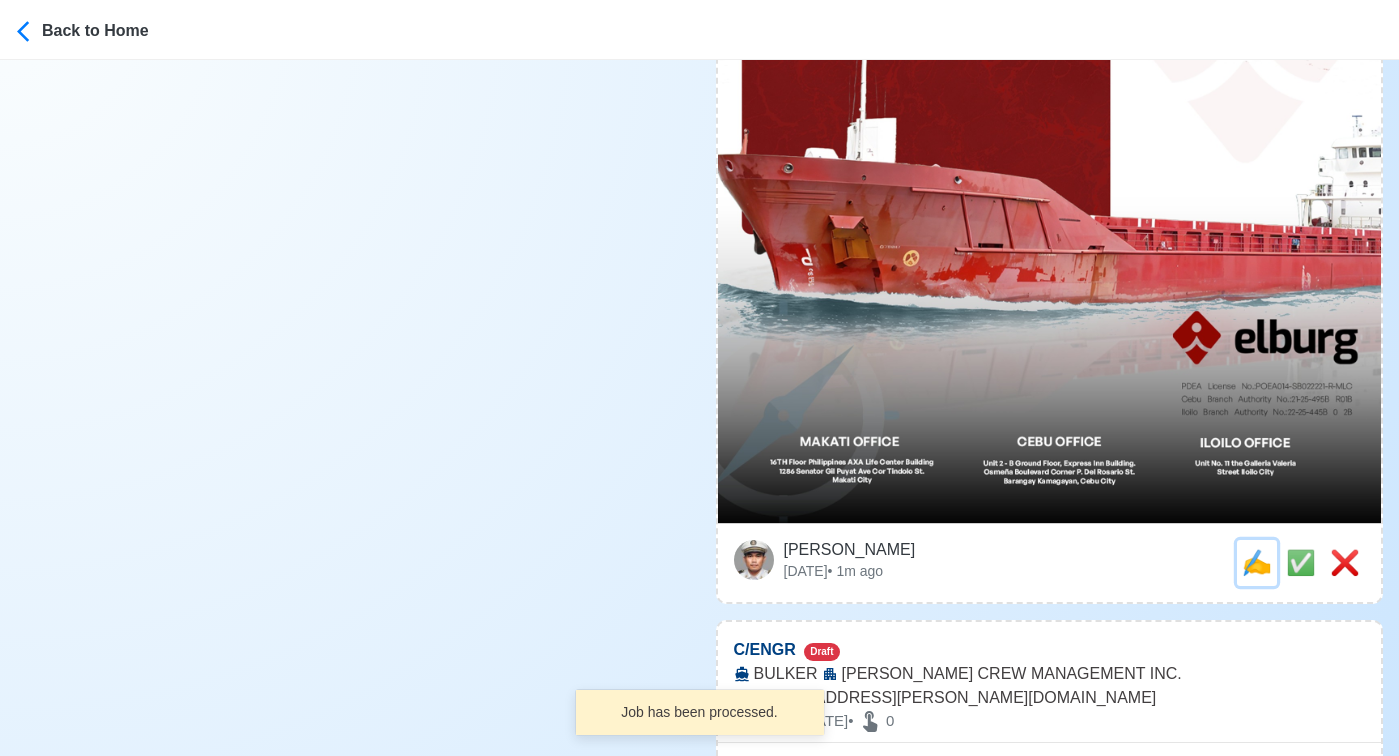 scroll, scrollTop: 0, scrollLeft: 0, axis: both 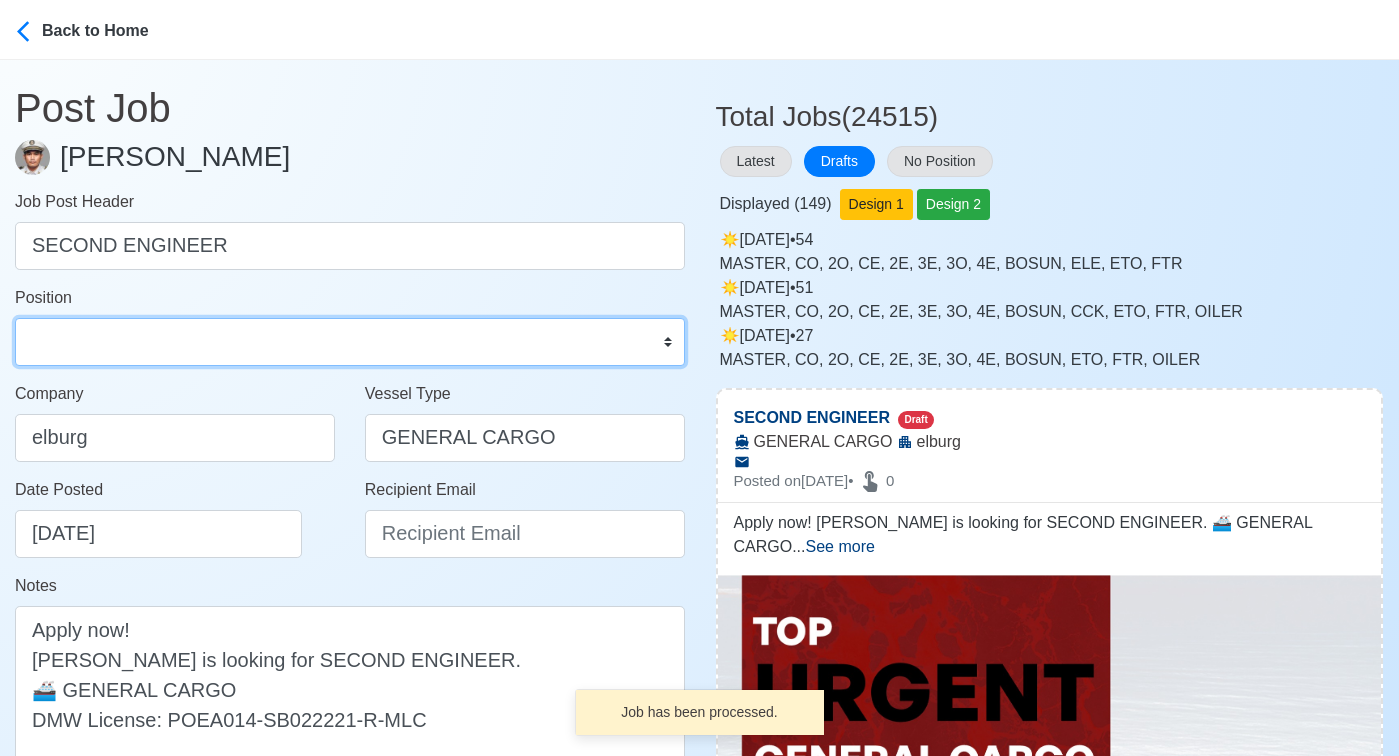 click on "Master Chief Officer 2nd Officer 3rd Officer Junior Officer Chief Engineer 2nd Engineer 3rd Engineer 4th Engineer Gas Engineer Junior Engineer 1st Assistant Engineer 2nd Assistant Engineer 3rd Assistant Engineer ETO/ETR Electrician Electrical Engineer Oiler Fitter Welder Chief Cook Chef Cook Messman Wiper Rigger Ordinary Seaman Able Seaman Motorman Pumpman Bosun Cadet Reefer Mechanic Operator Repairman Painter Steward Waiter Others" at bounding box center [350, 342] 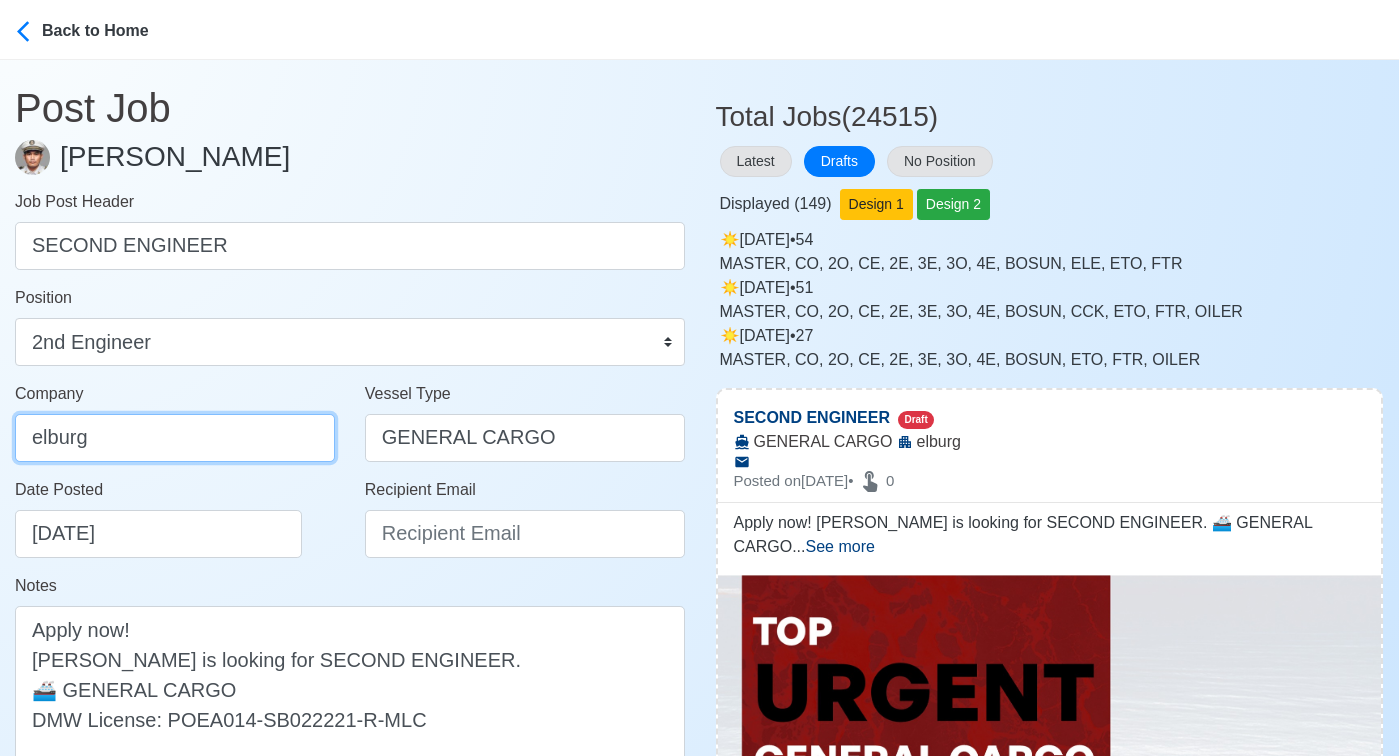 click on "elburg" at bounding box center (175, 438) 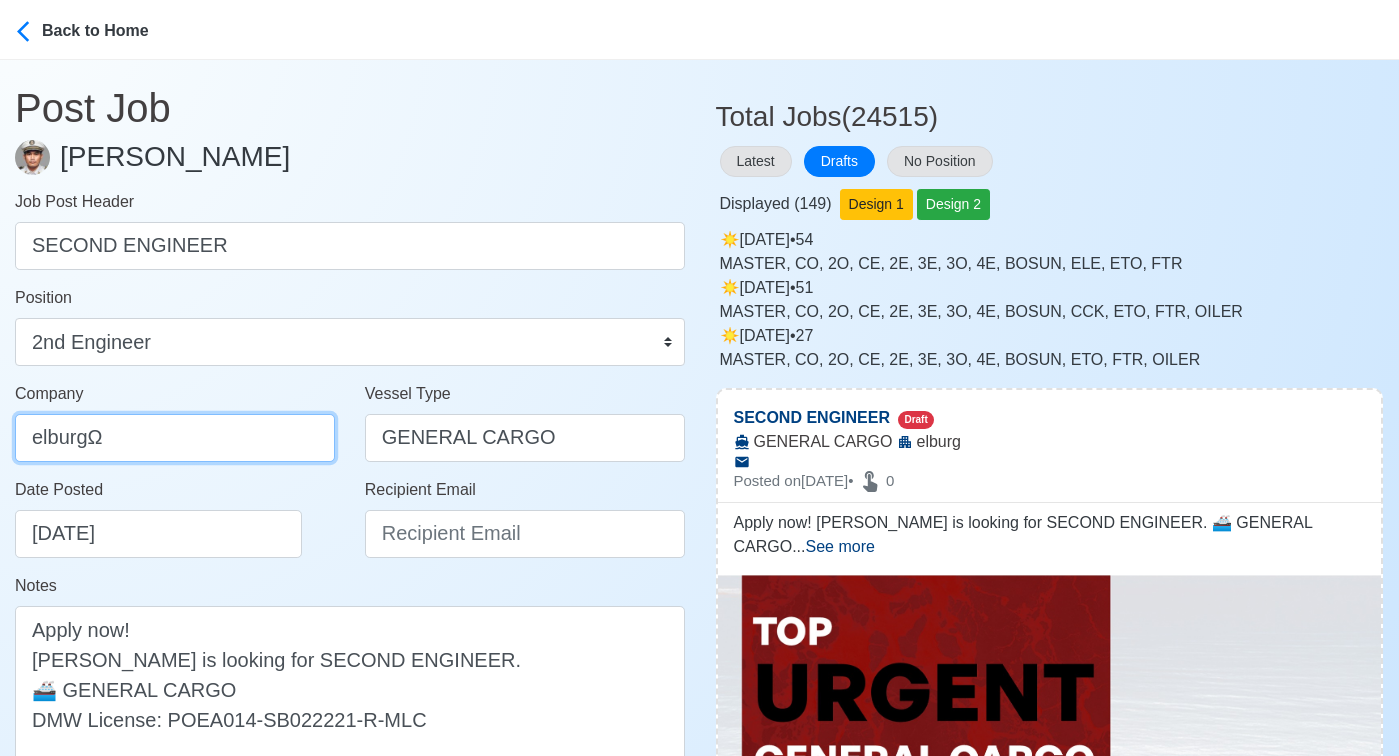 click on "elburgΩ" at bounding box center (175, 438) 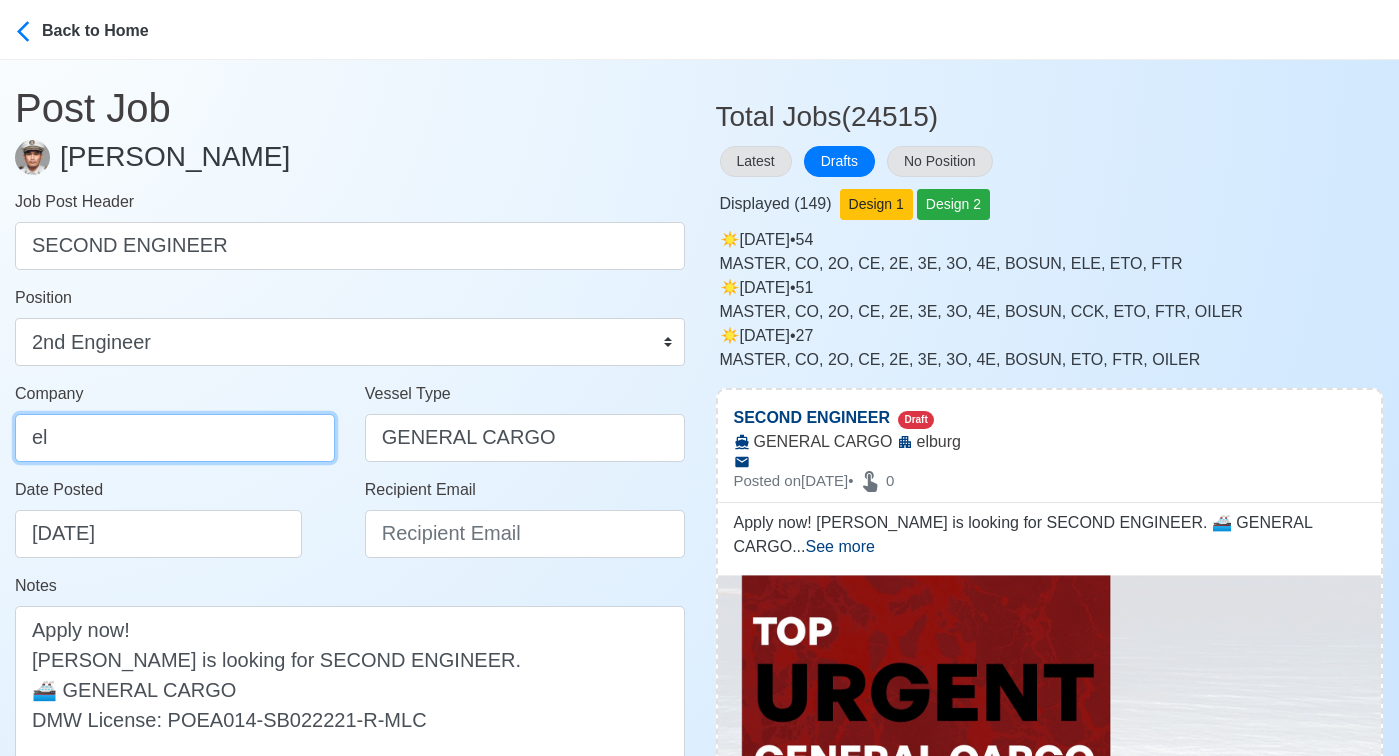 type on "Elburg Shipmanagement Phils. Inc." 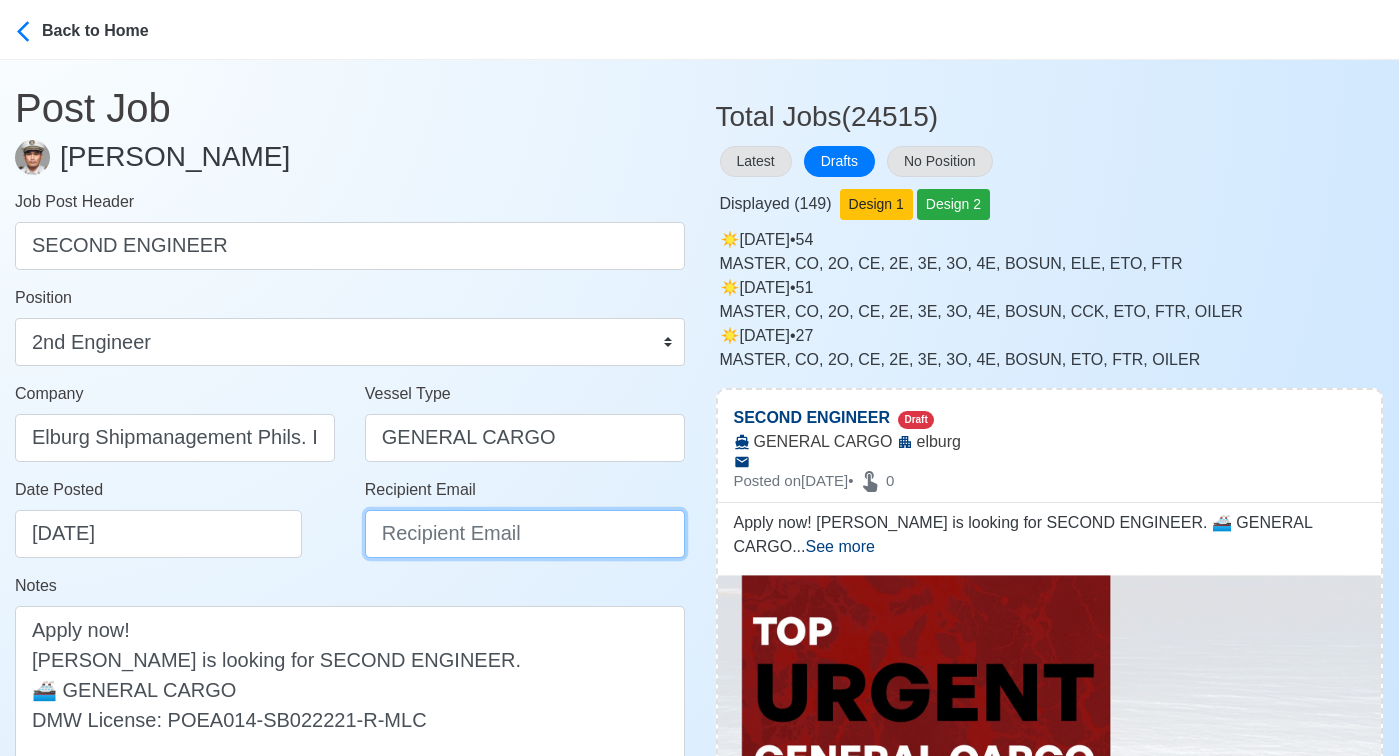 click on "Recipient Email" at bounding box center (525, 534) 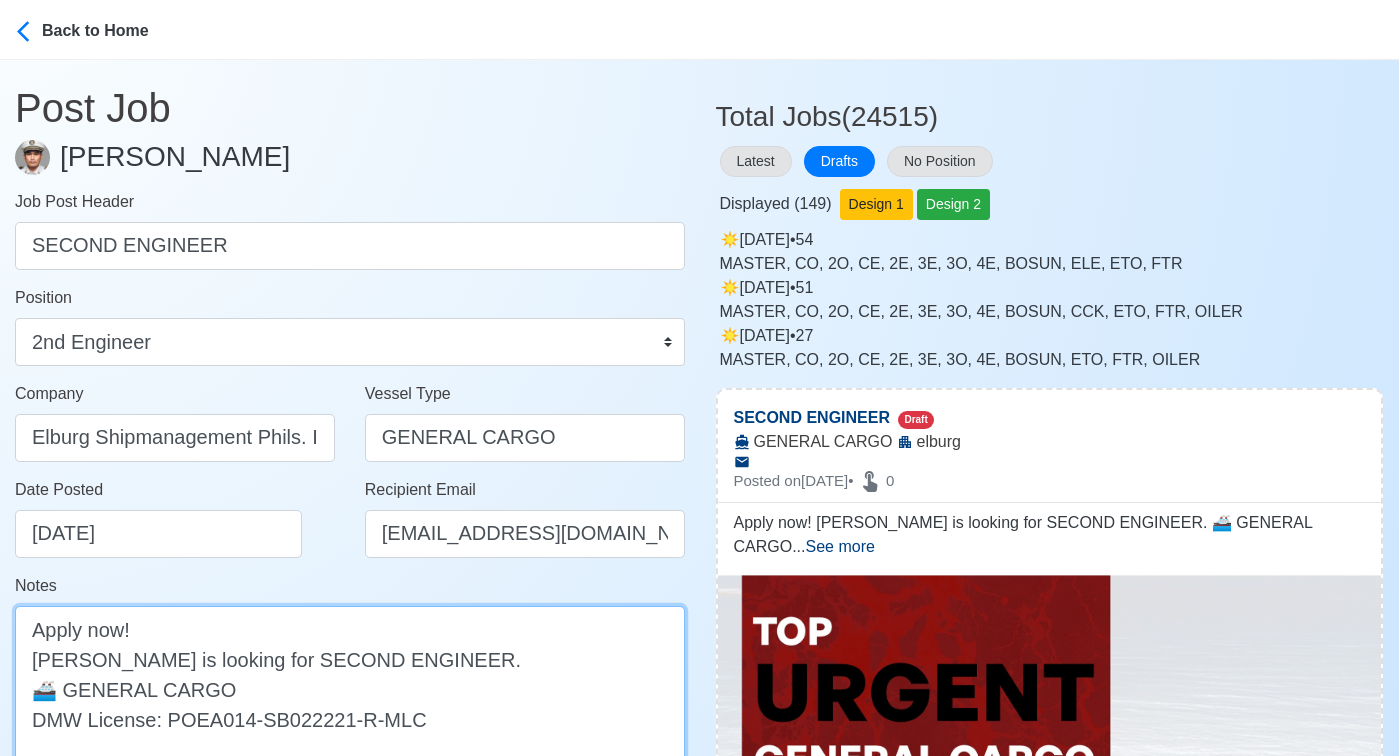 click on "Apply now!
elburg is looking for SECOND ENGINEER.
🚢 GENERAL CARGO
DMW License: POEA014-SB022221-R-MLC" at bounding box center [350, 689] 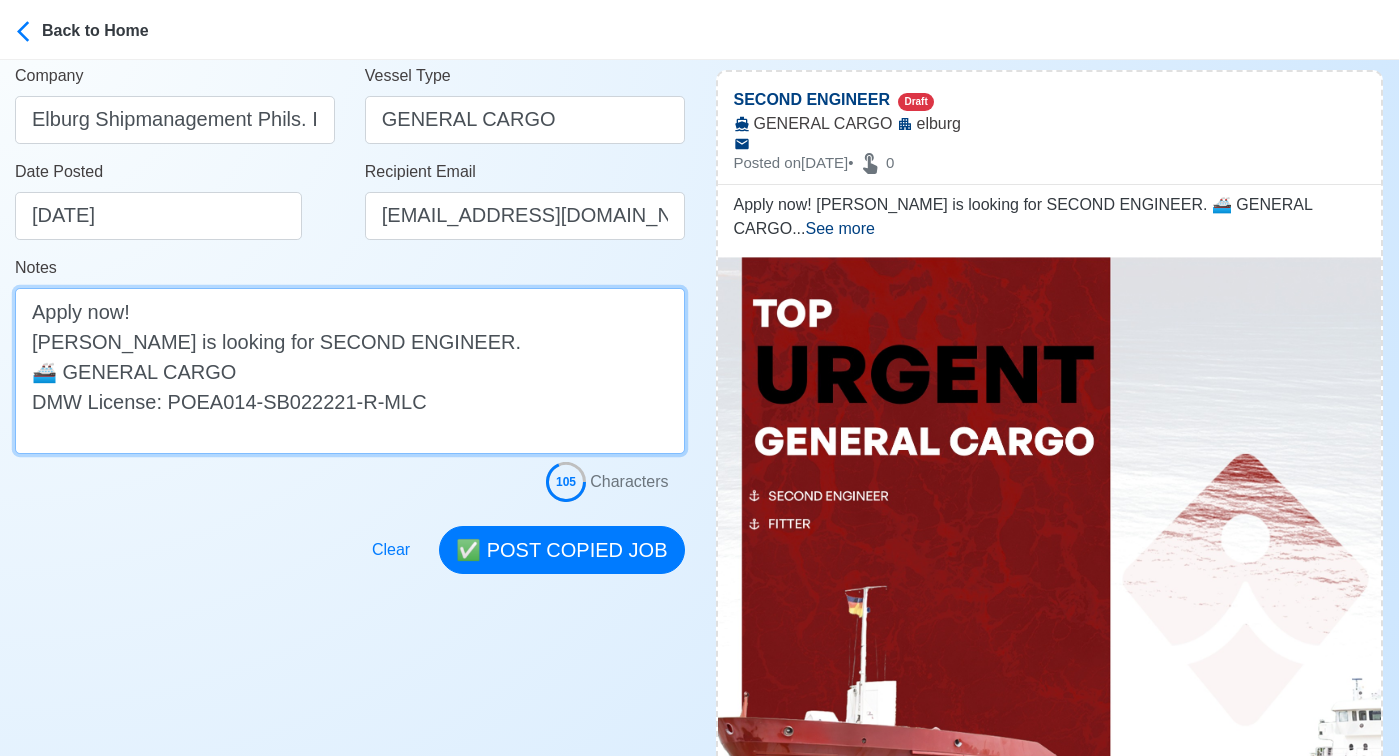 scroll, scrollTop: 401, scrollLeft: 0, axis: vertical 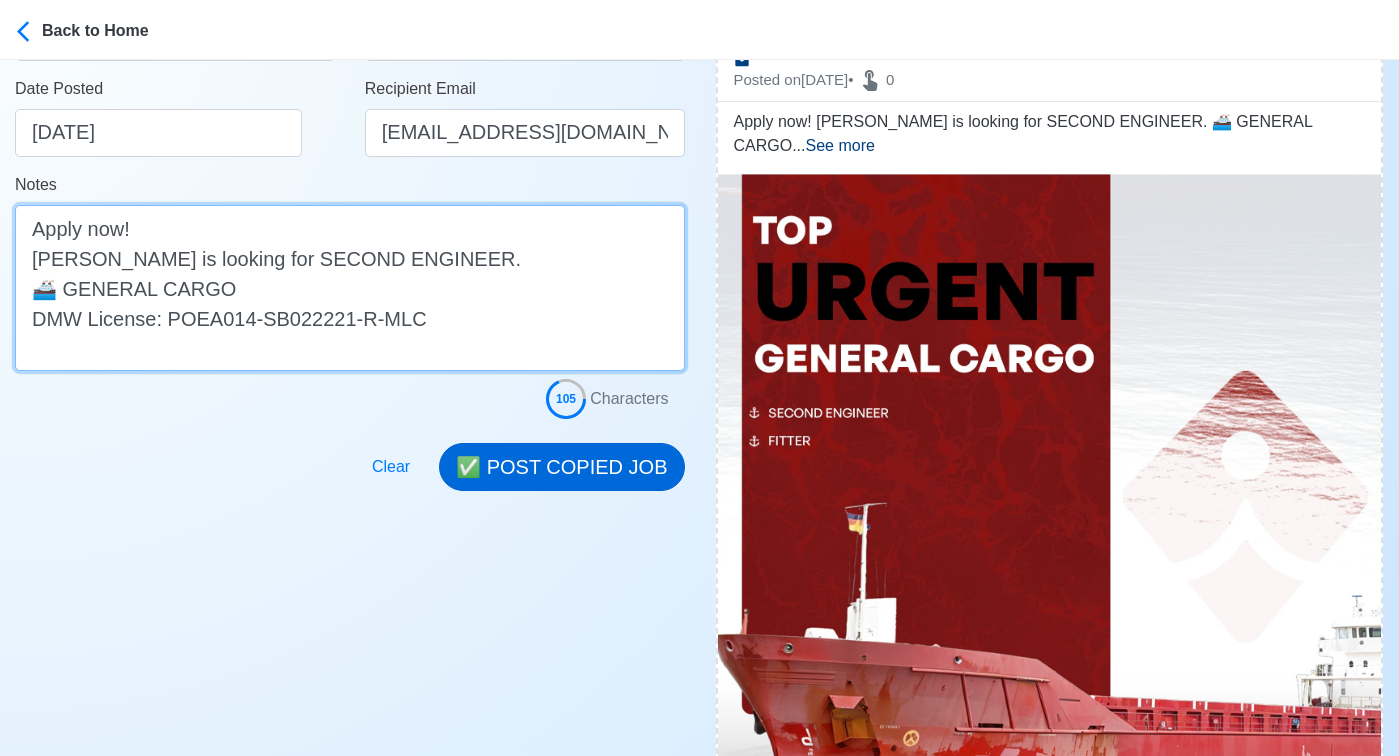 type on "Apply now!
Elburg is looking for SECOND ENGINEER.
🚢 GENERAL CARGO
DMW License: POEA014-SB022221-R-MLC" 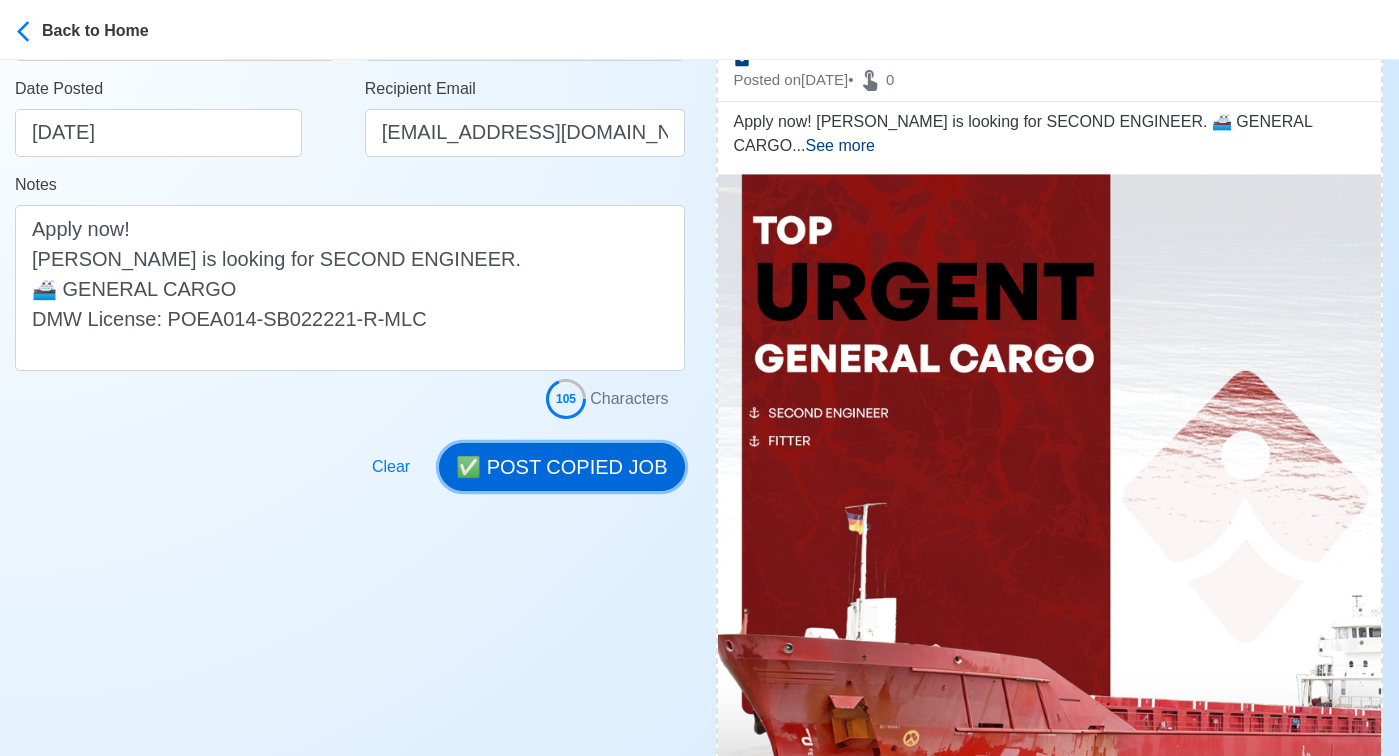 click on "✅ POST COPIED JOB" at bounding box center (561, 467) 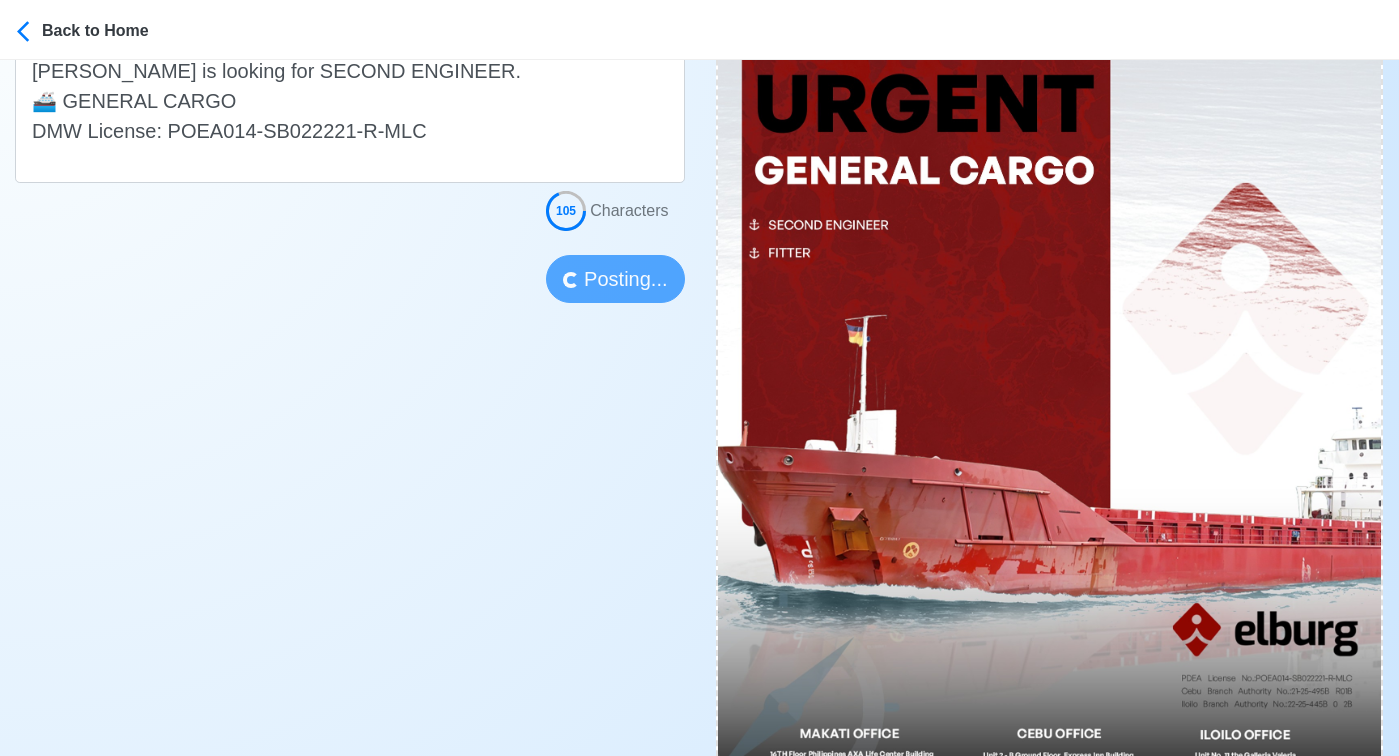 type 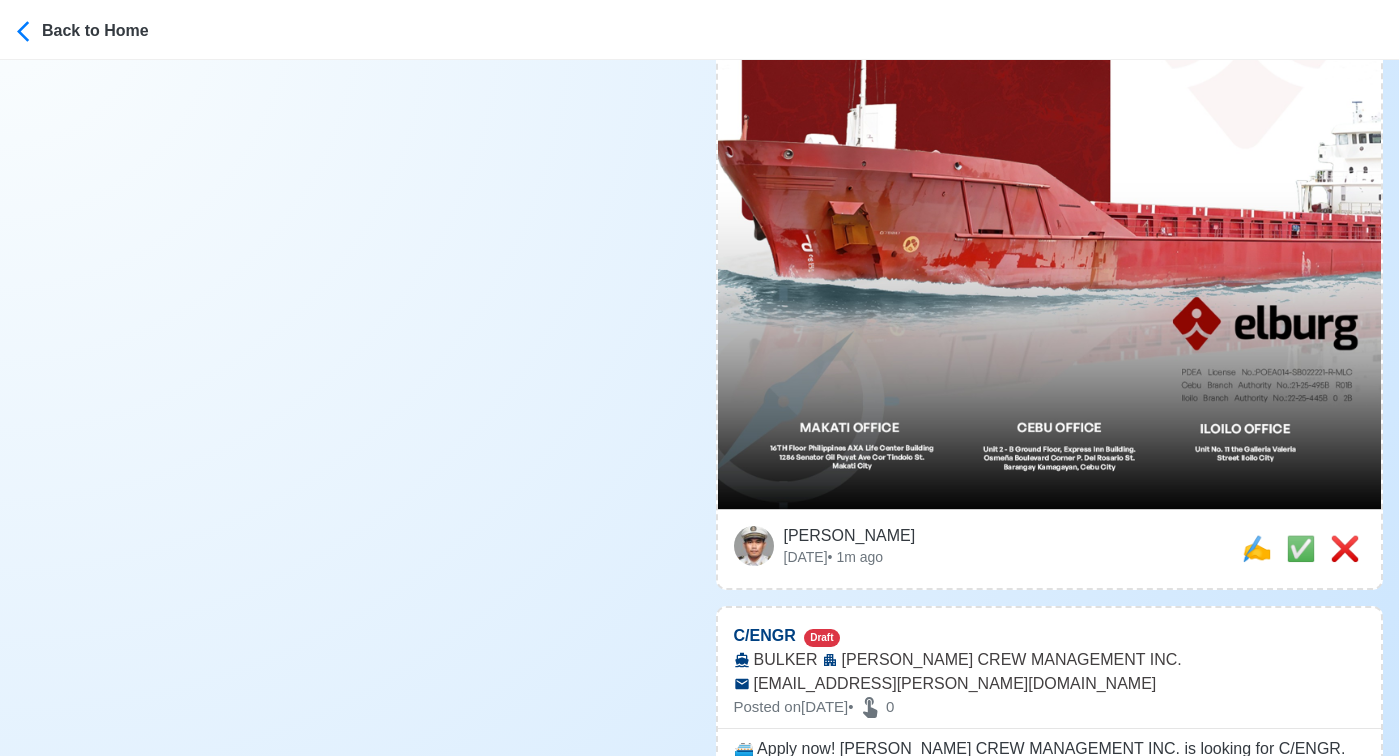 scroll, scrollTop: 924, scrollLeft: 0, axis: vertical 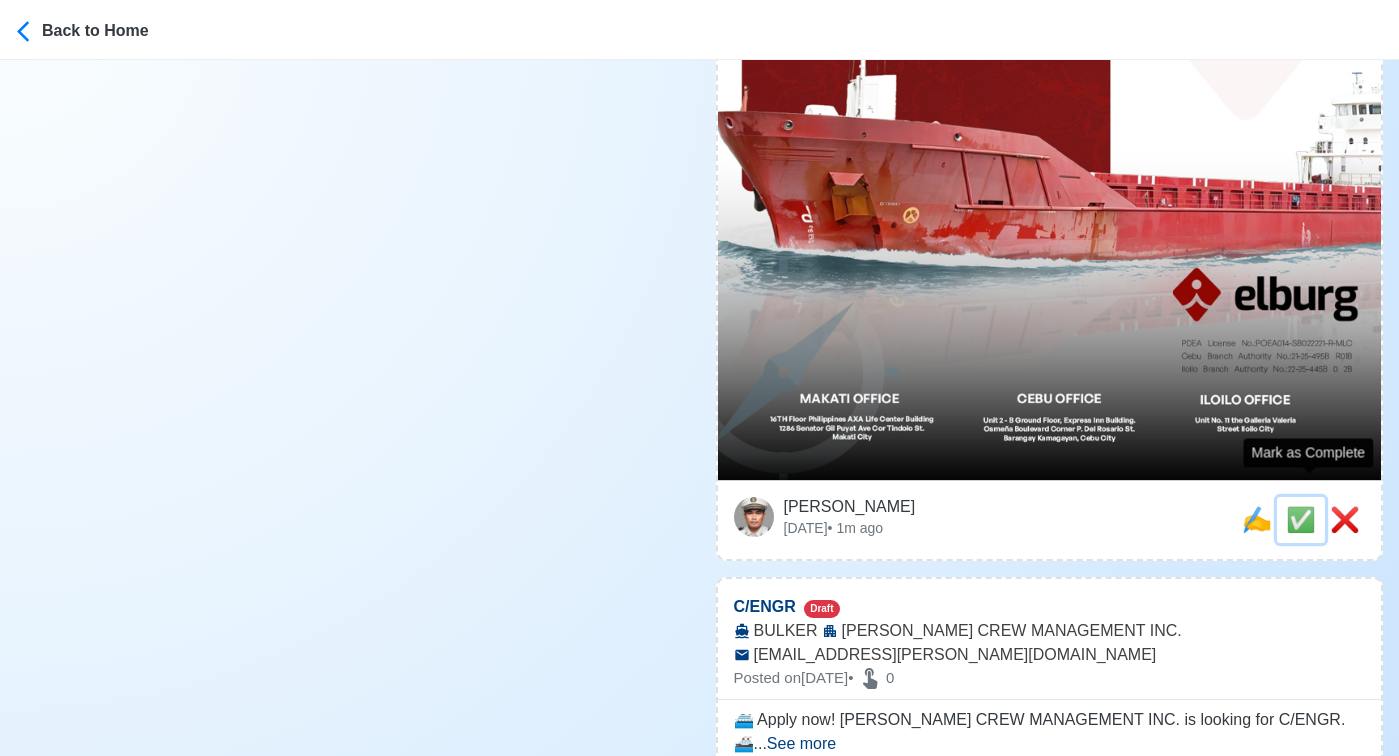 click on "✅" at bounding box center (1301, 519) 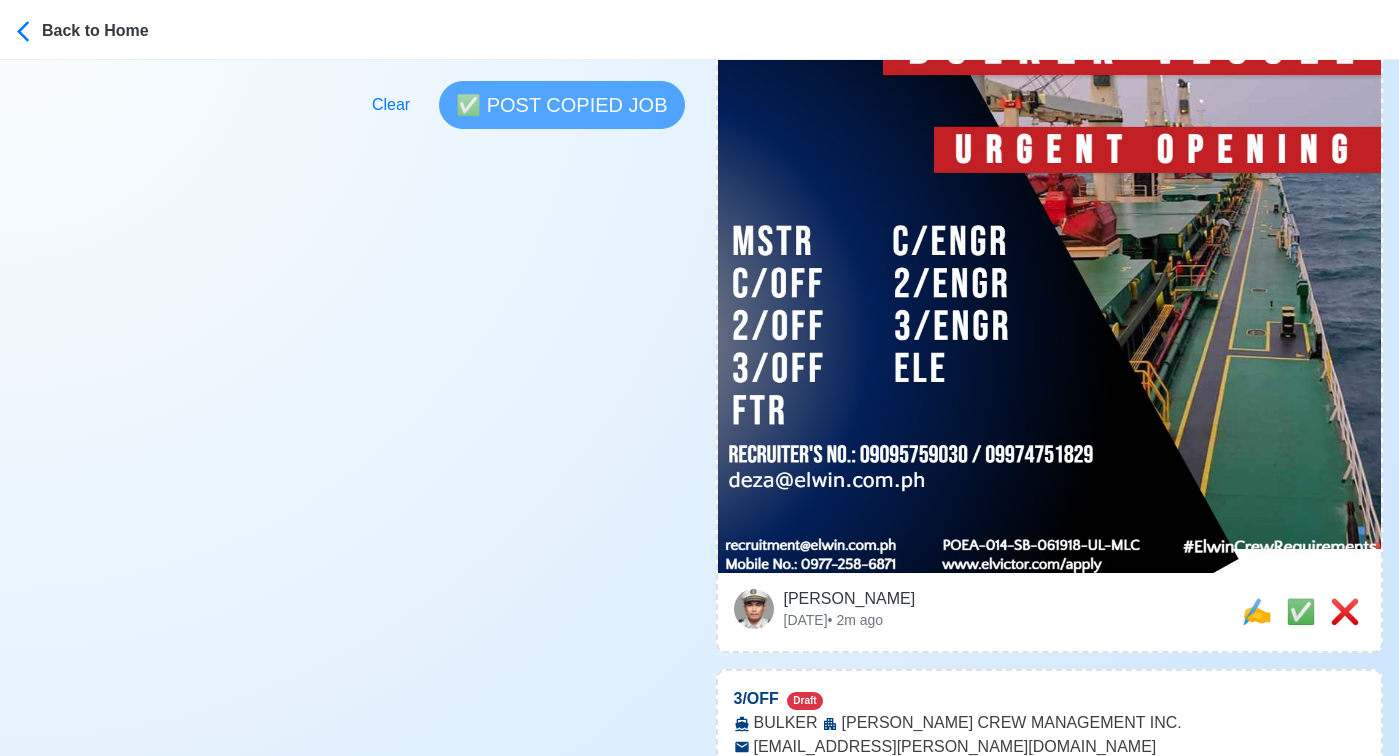 scroll, scrollTop: 710, scrollLeft: 0, axis: vertical 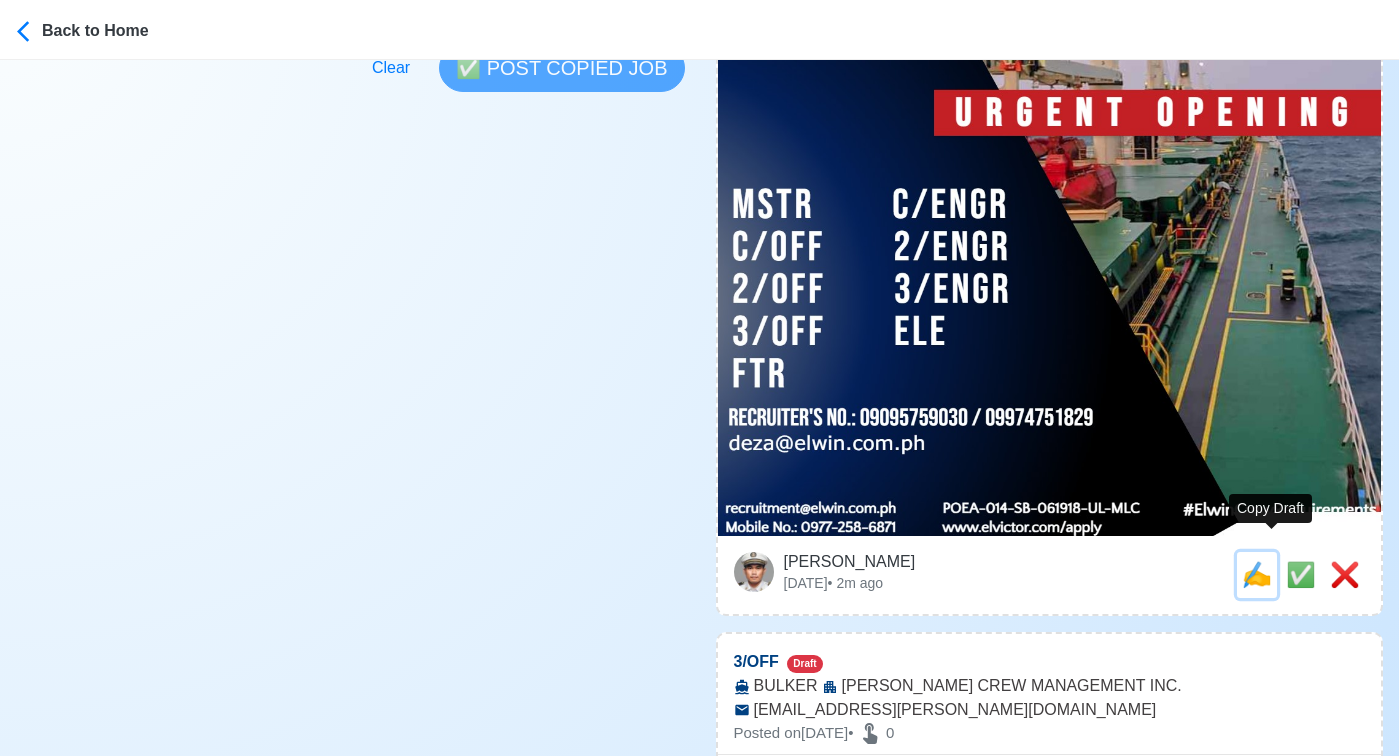 click on "✍️" at bounding box center (1257, 574) 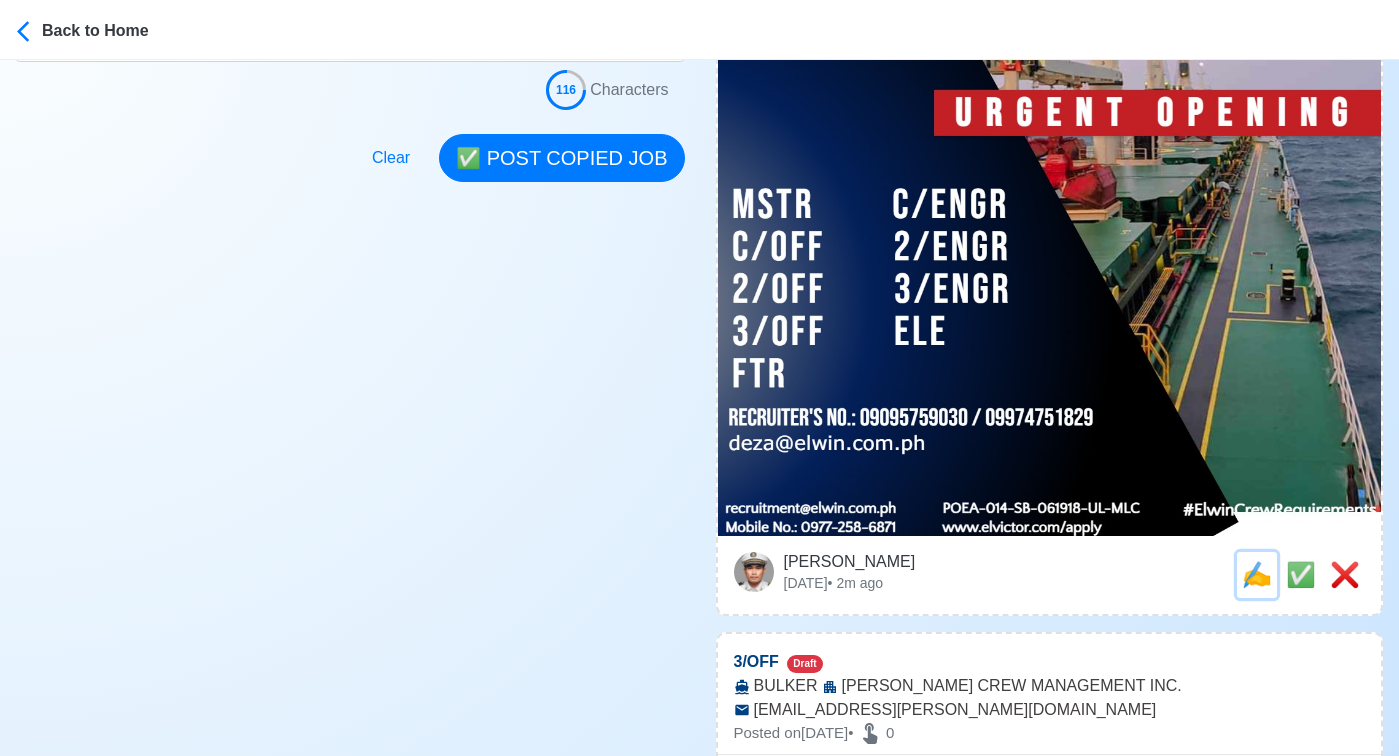 scroll, scrollTop: 0, scrollLeft: 0, axis: both 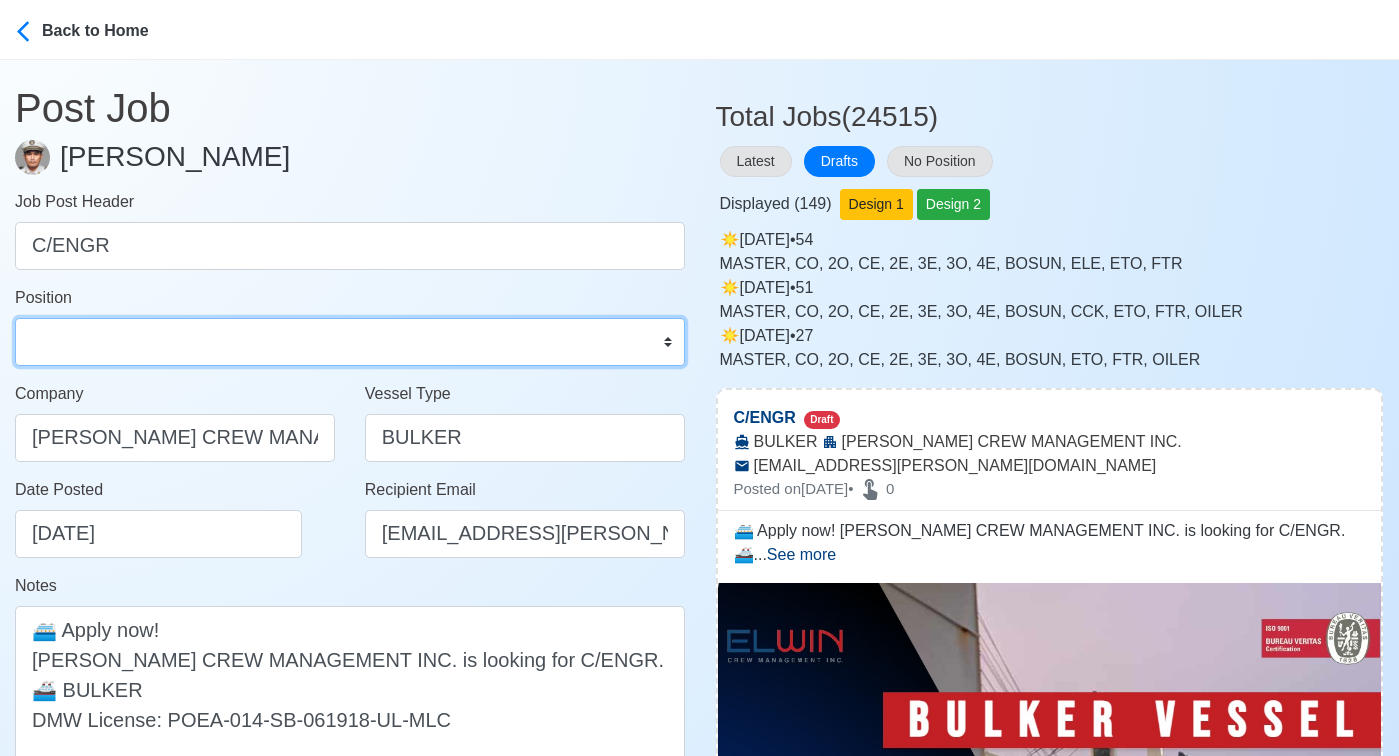 click on "Master Chief Officer 2nd Officer 3rd Officer Junior Officer Chief Engineer 2nd Engineer 3rd Engineer 4th Engineer Gas Engineer Junior Engineer 1st Assistant Engineer 2nd Assistant Engineer 3rd Assistant Engineer ETO/ETR Electrician Electrical Engineer Oiler Fitter Welder Chief Cook Chef Cook Messman Wiper Rigger Ordinary Seaman Able Seaman Motorman Pumpman Bosun Cadet Reefer Mechanic Operator Repairman Painter Steward Waiter Others" at bounding box center (350, 342) 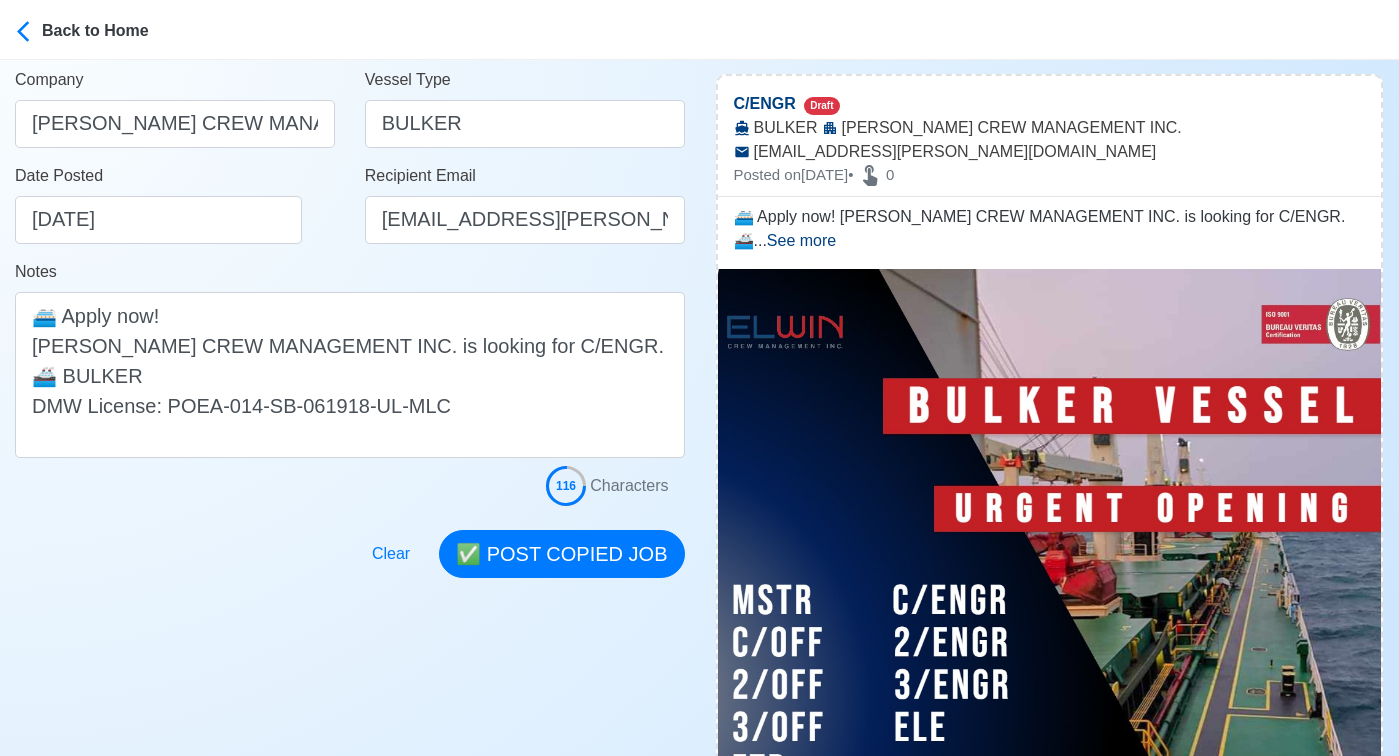 scroll, scrollTop: 319, scrollLeft: 0, axis: vertical 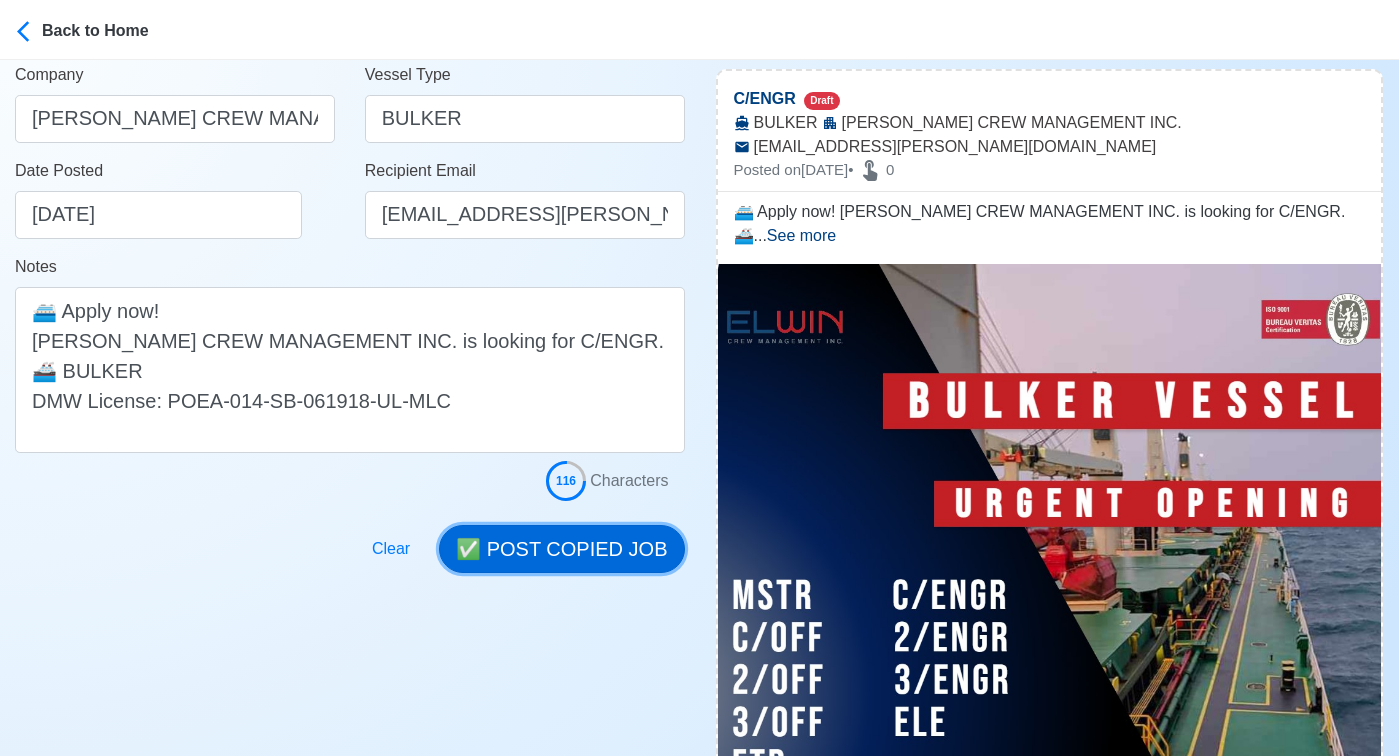 click on "✅ POST COPIED JOB" at bounding box center (561, 549) 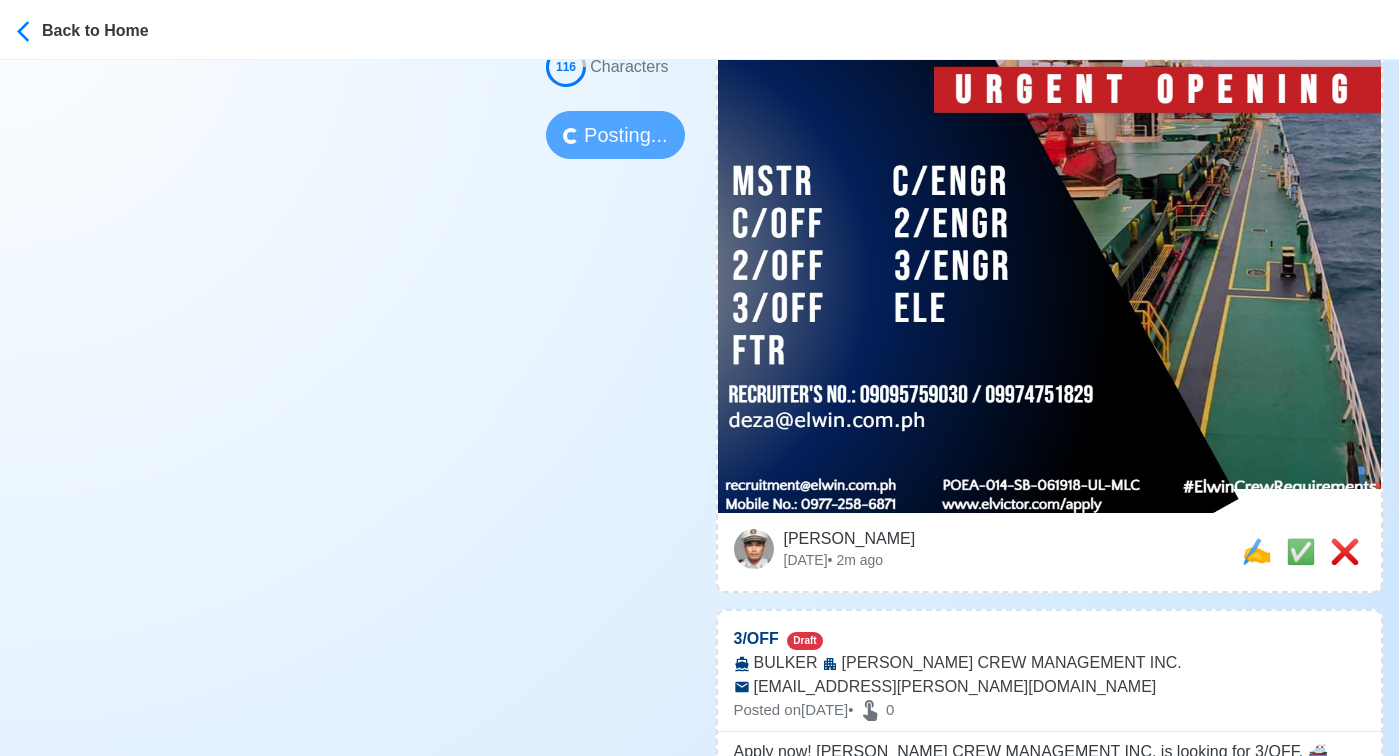 scroll, scrollTop: 735, scrollLeft: 0, axis: vertical 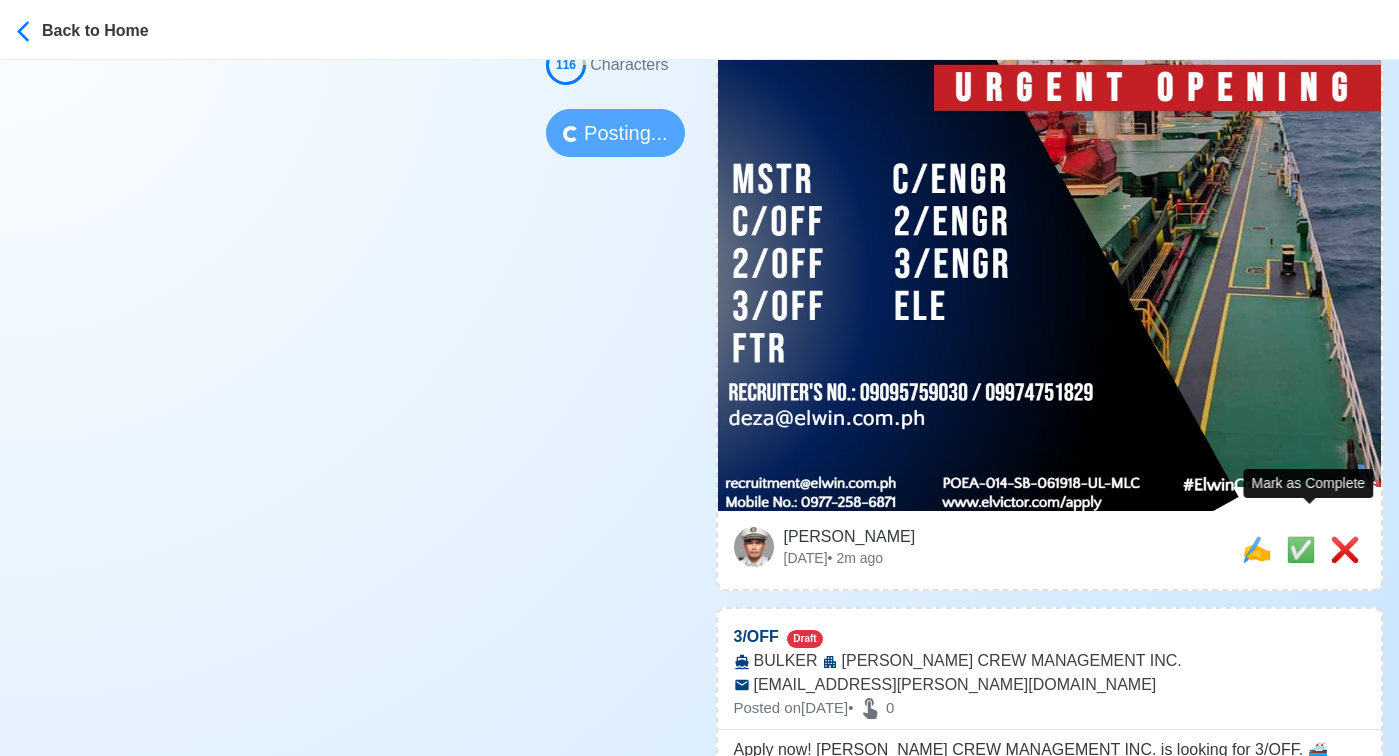 type 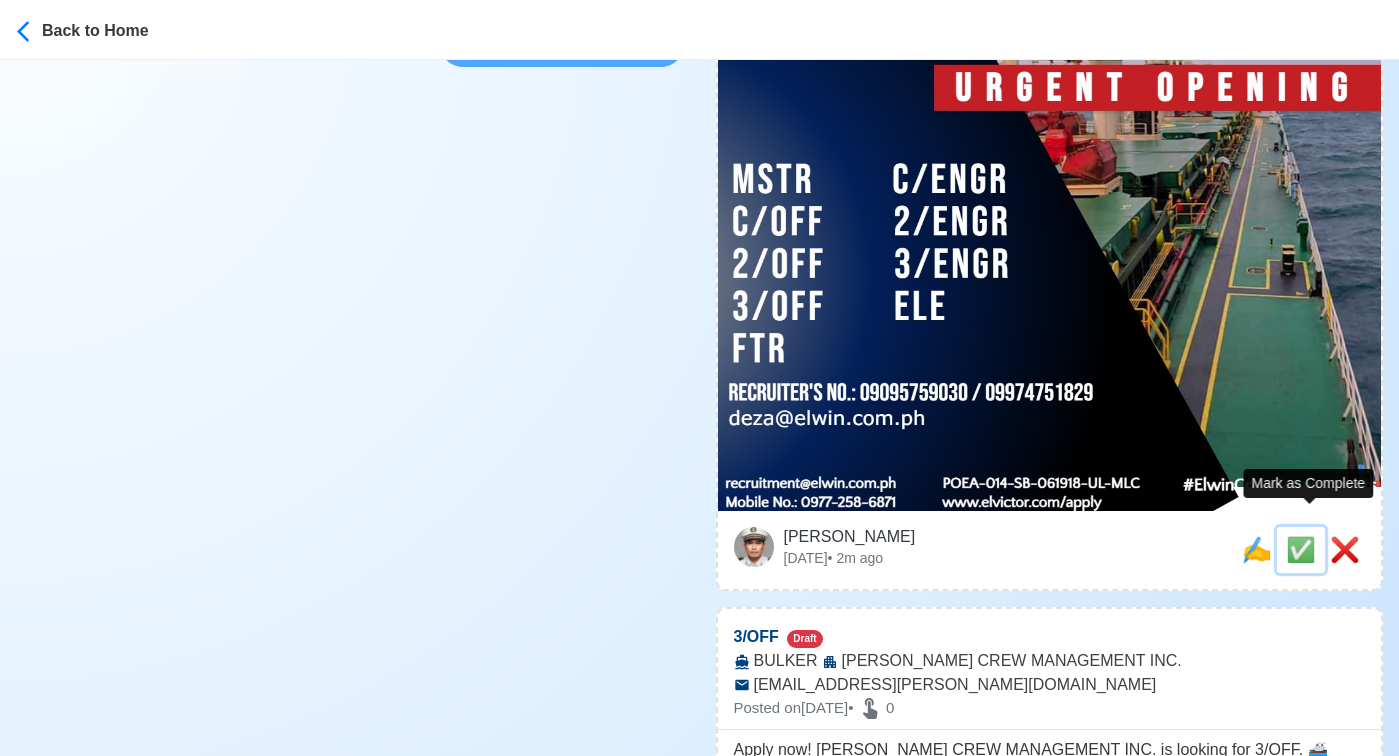 click on "✅" at bounding box center (1301, 549) 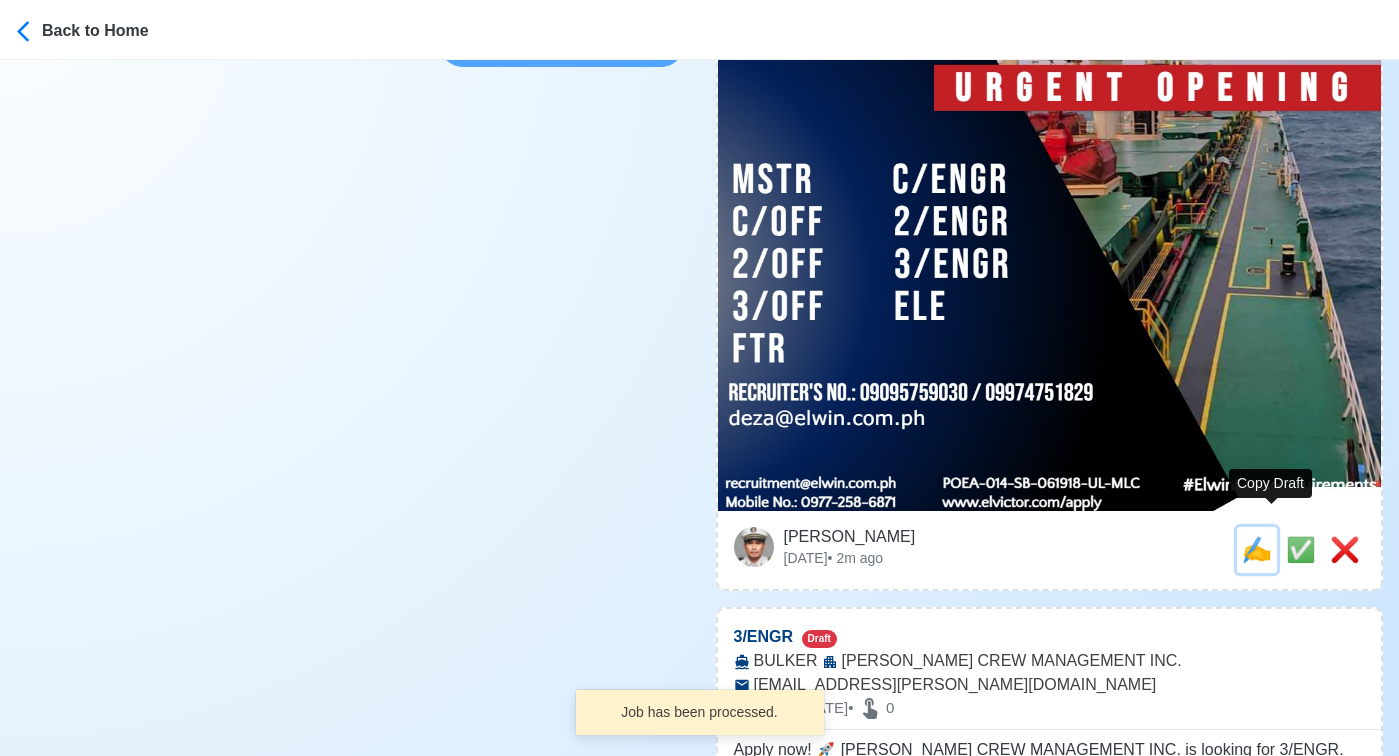click on "✍️" at bounding box center [1257, 549] 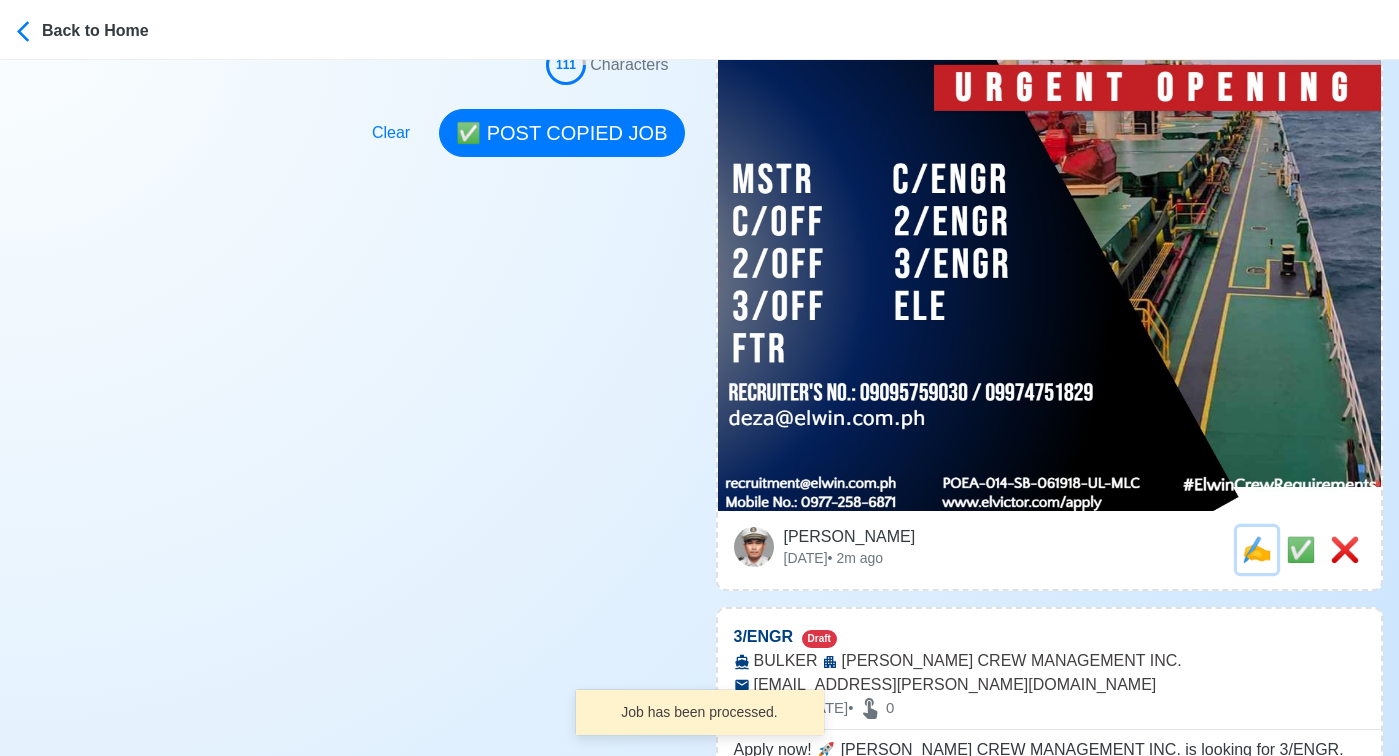 scroll, scrollTop: 0, scrollLeft: 0, axis: both 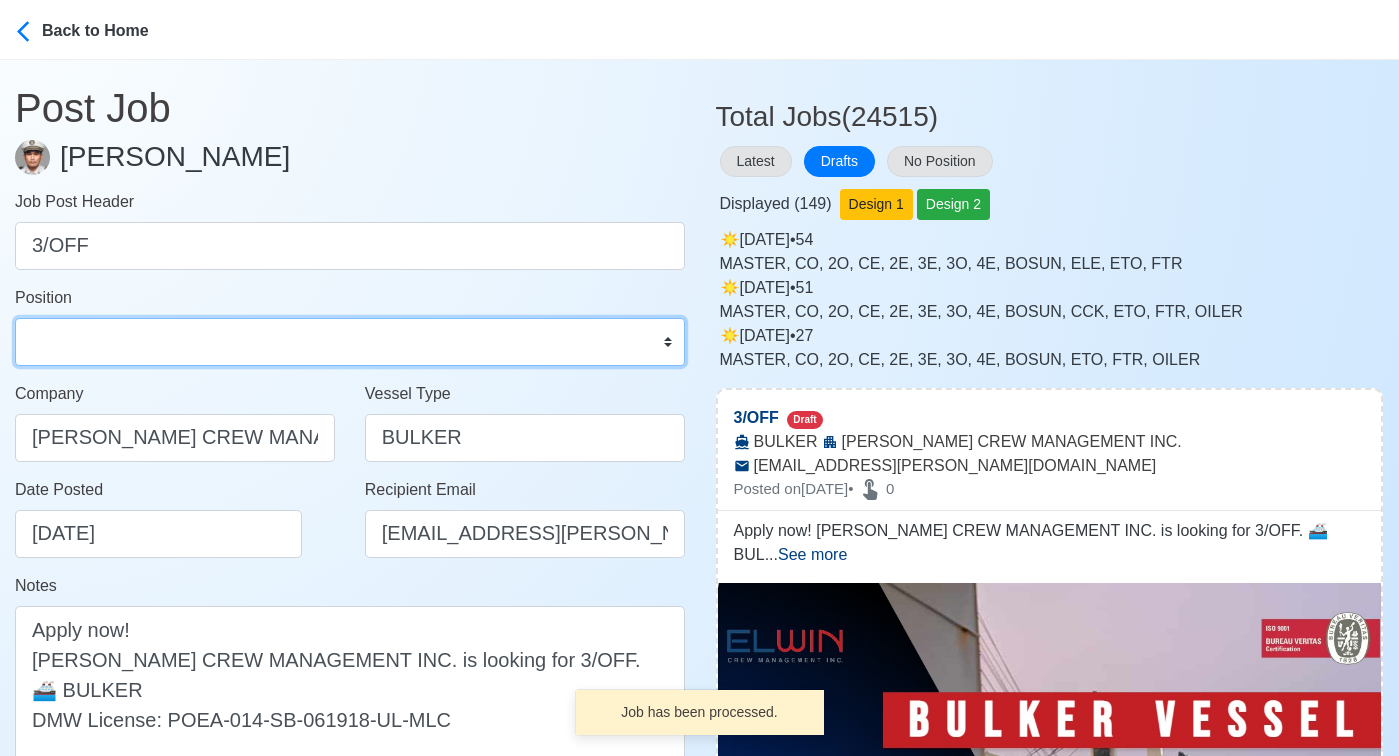 click on "Master Chief Officer 2nd Officer 3rd Officer Junior Officer Chief Engineer 2nd Engineer 3rd Engineer 4th Engineer Gas Engineer Junior Engineer 1st Assistant Engineer 2nd Assistant Engineer 3rd Assistant Engineer ETO/ETR Electrician Electrical Engineer Oiler Fitter Welder Chief Cook Chef Cook Messman Wiper Rigger Ordinary Seaman Able Seaman Motorman Pumpman Bosun Cadet Reefer Mechanic Operator Repairman Painter Steward Waiter Others" at bounding box center [350, 342] 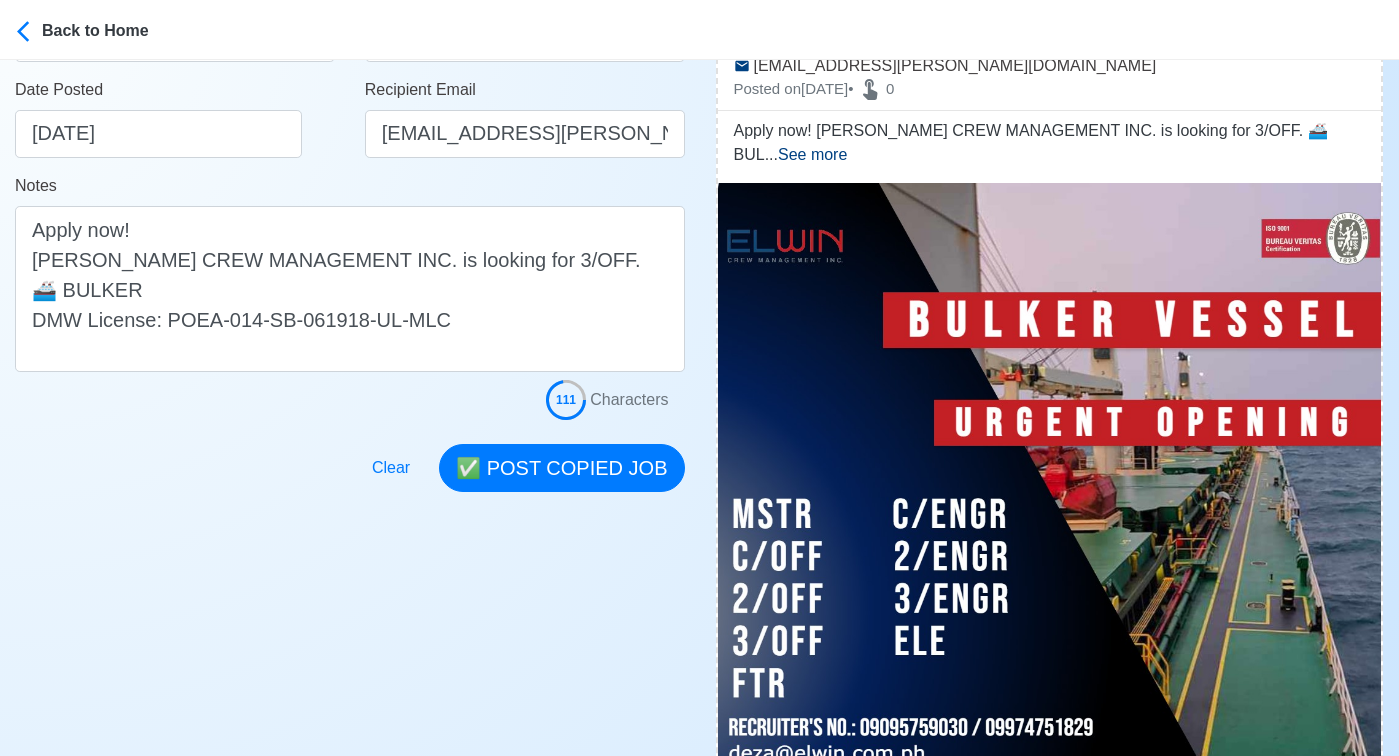 scroll, scrollTop: 417, scrollLeft: 0, axis: vertical 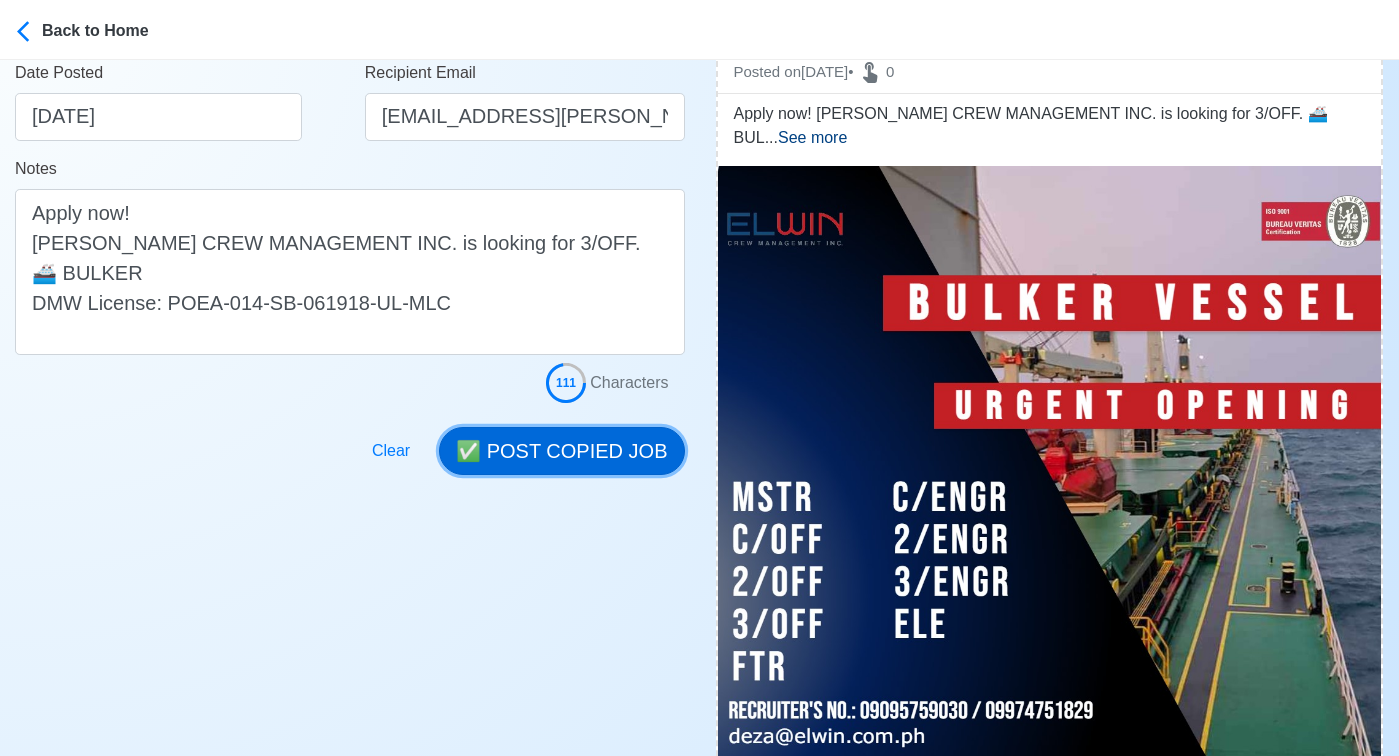 click on "✅ POST COPIED JOB" at bounding box center (561, 451) 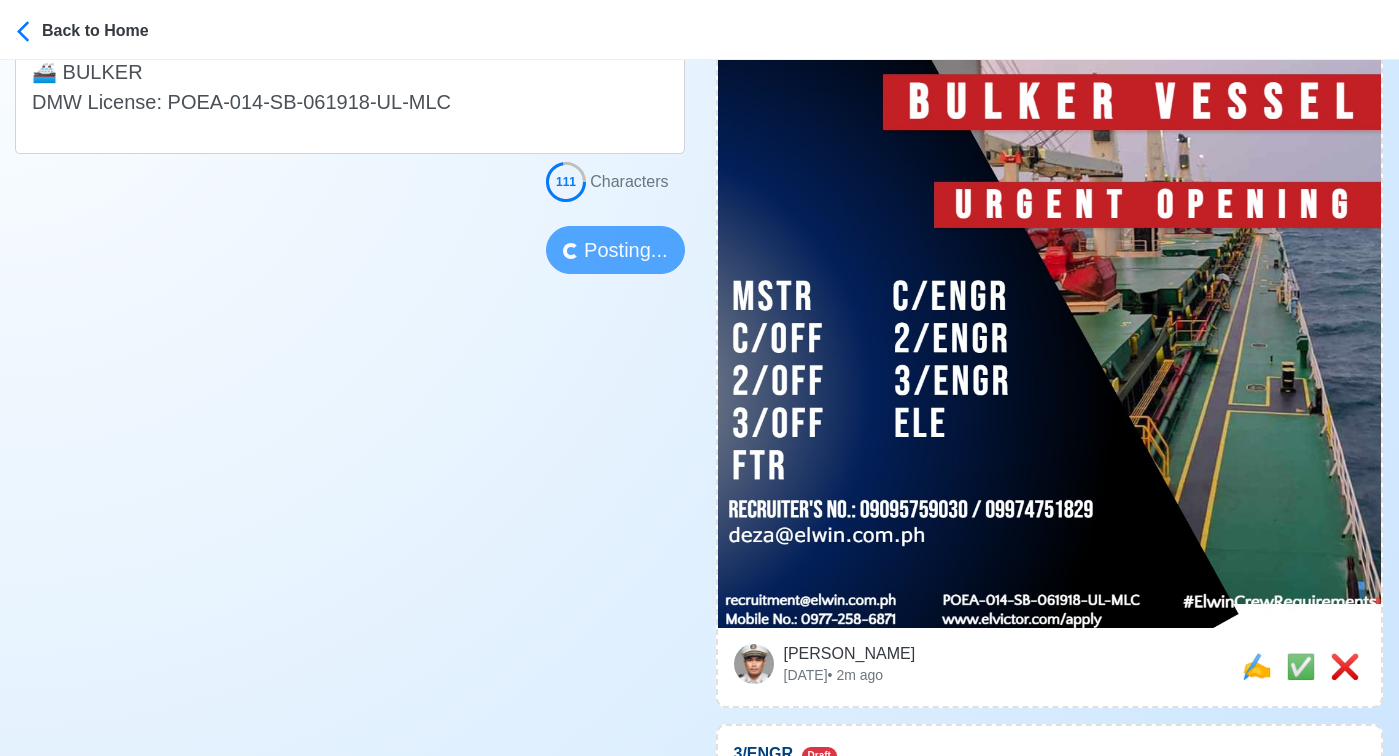 scroll, scrollTop: 621, scrollLeft: 0, axis: vertical 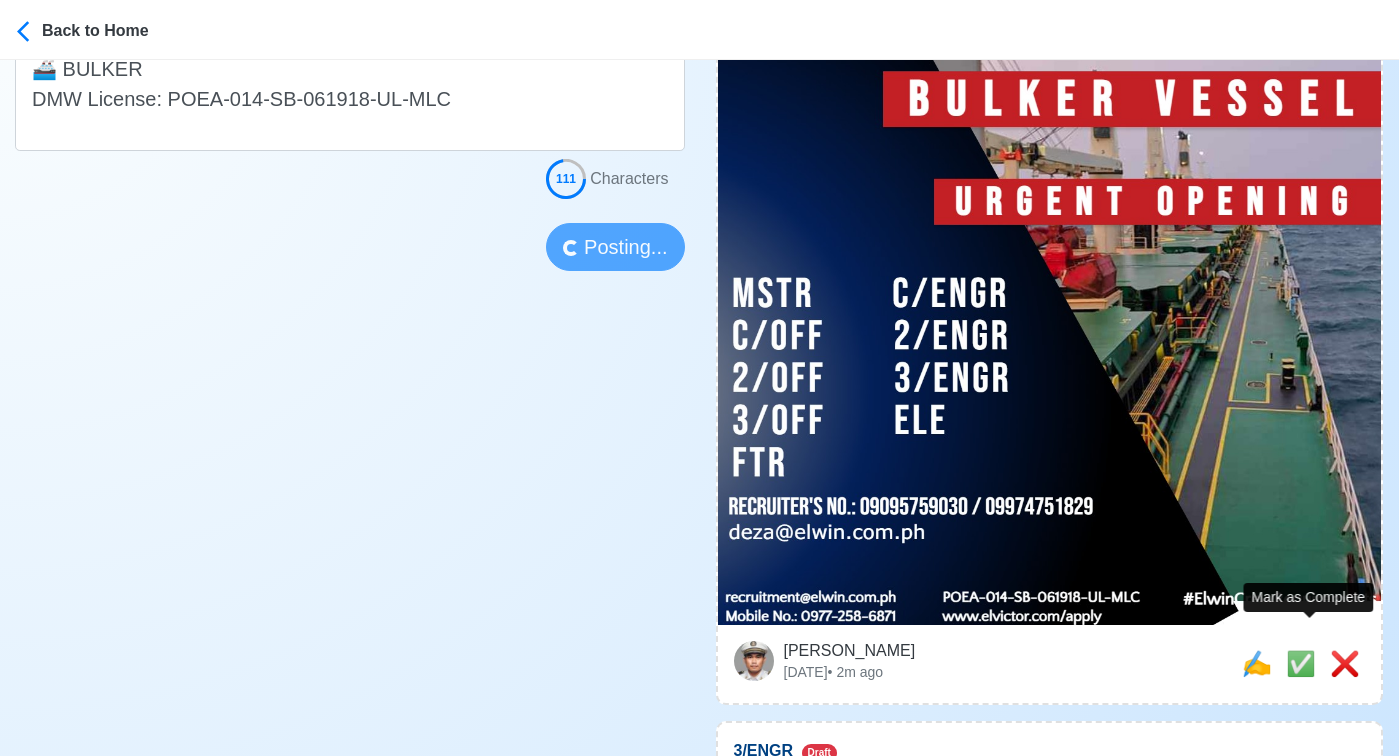 type 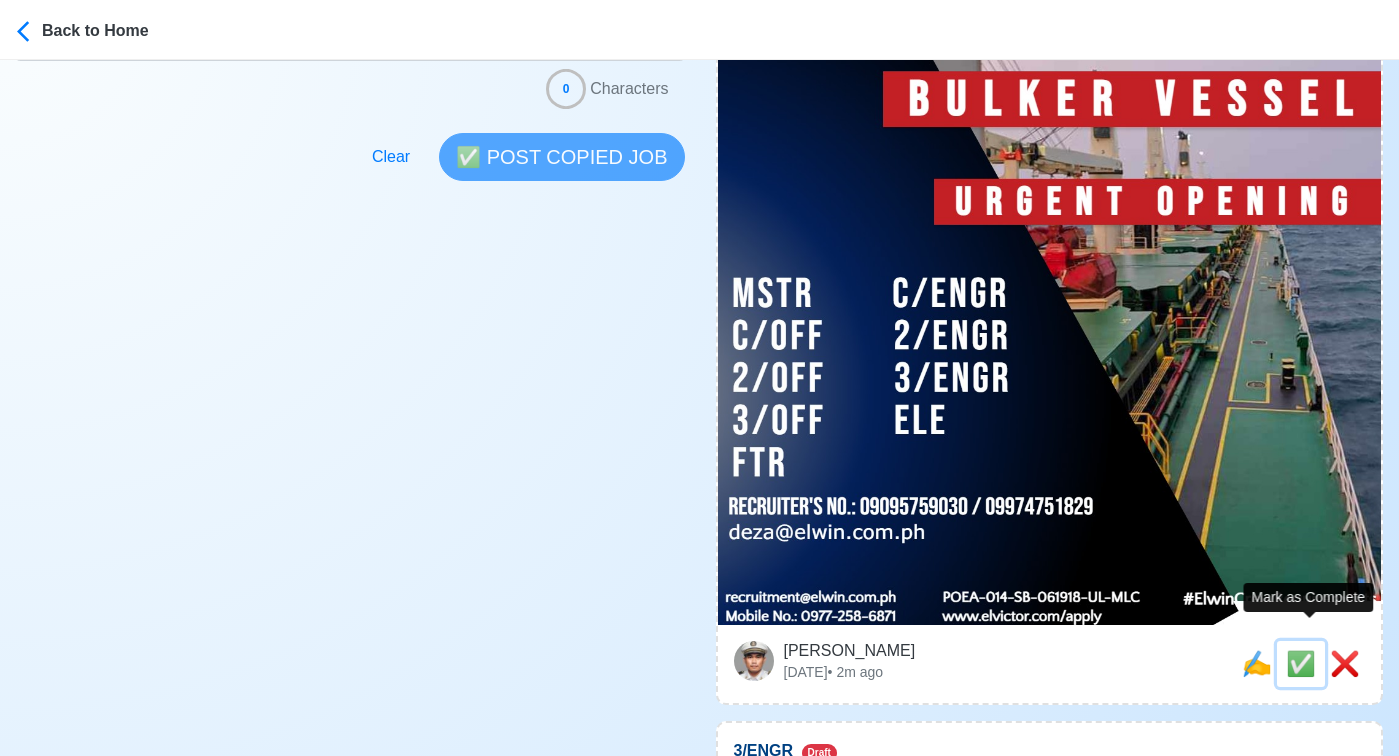 click on "✅" at bounding box center [1301, 663] 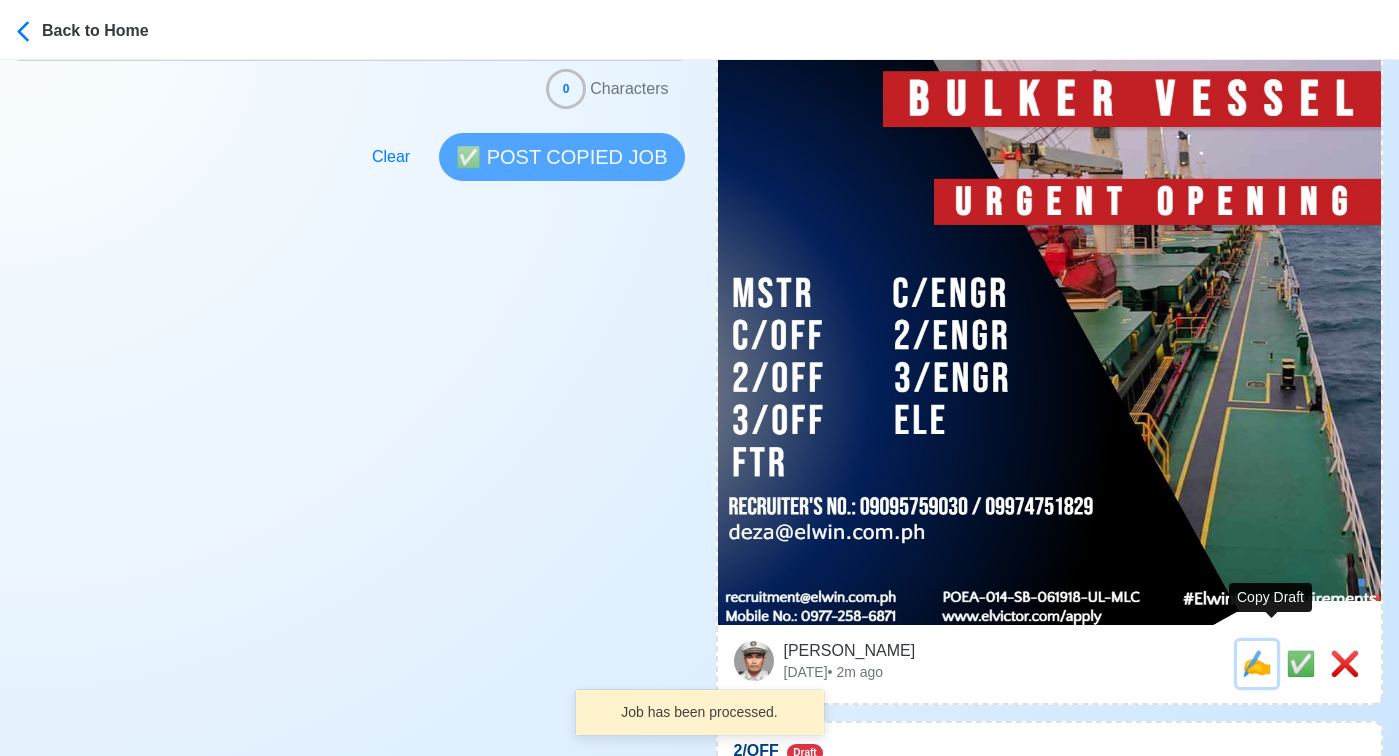 click on "✍️" at bounding box center [1257, 663] 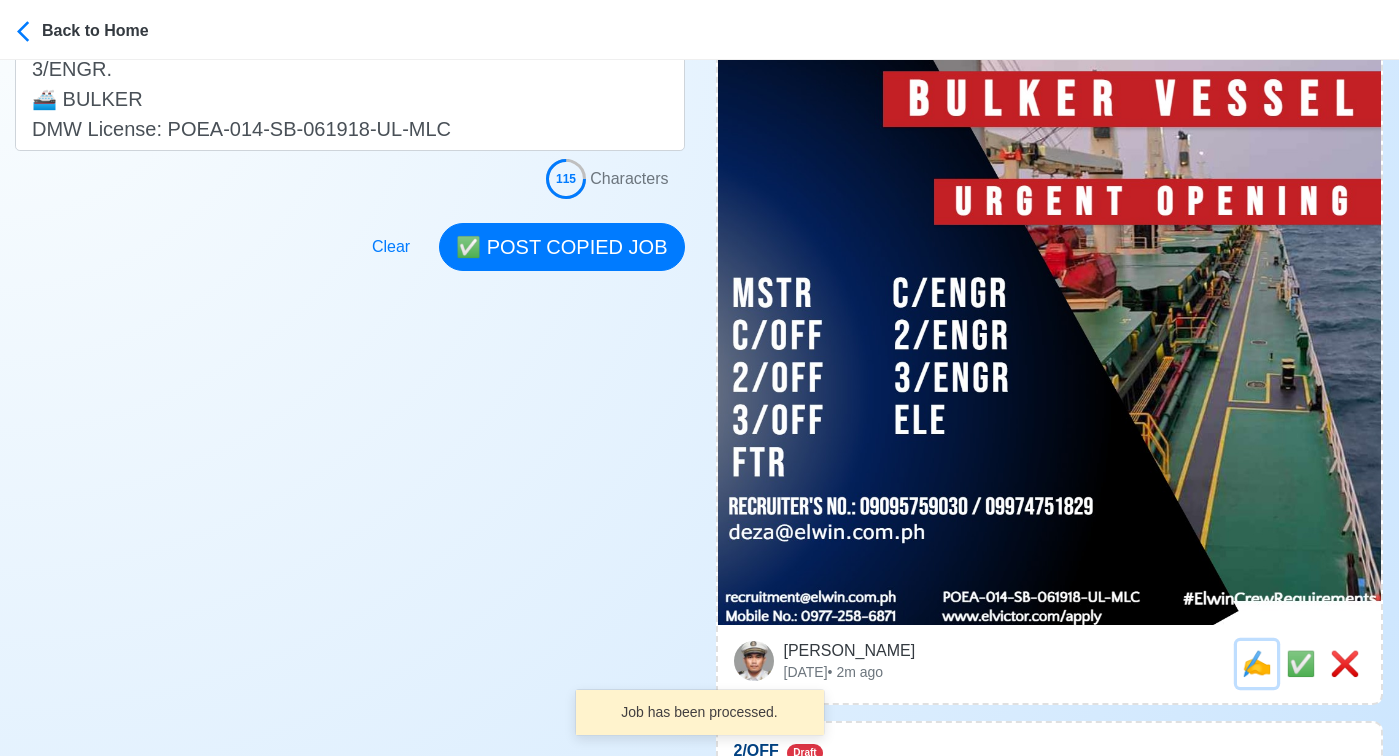 scroll, scrollTop: 0, scrollLeft: 0, axis: both 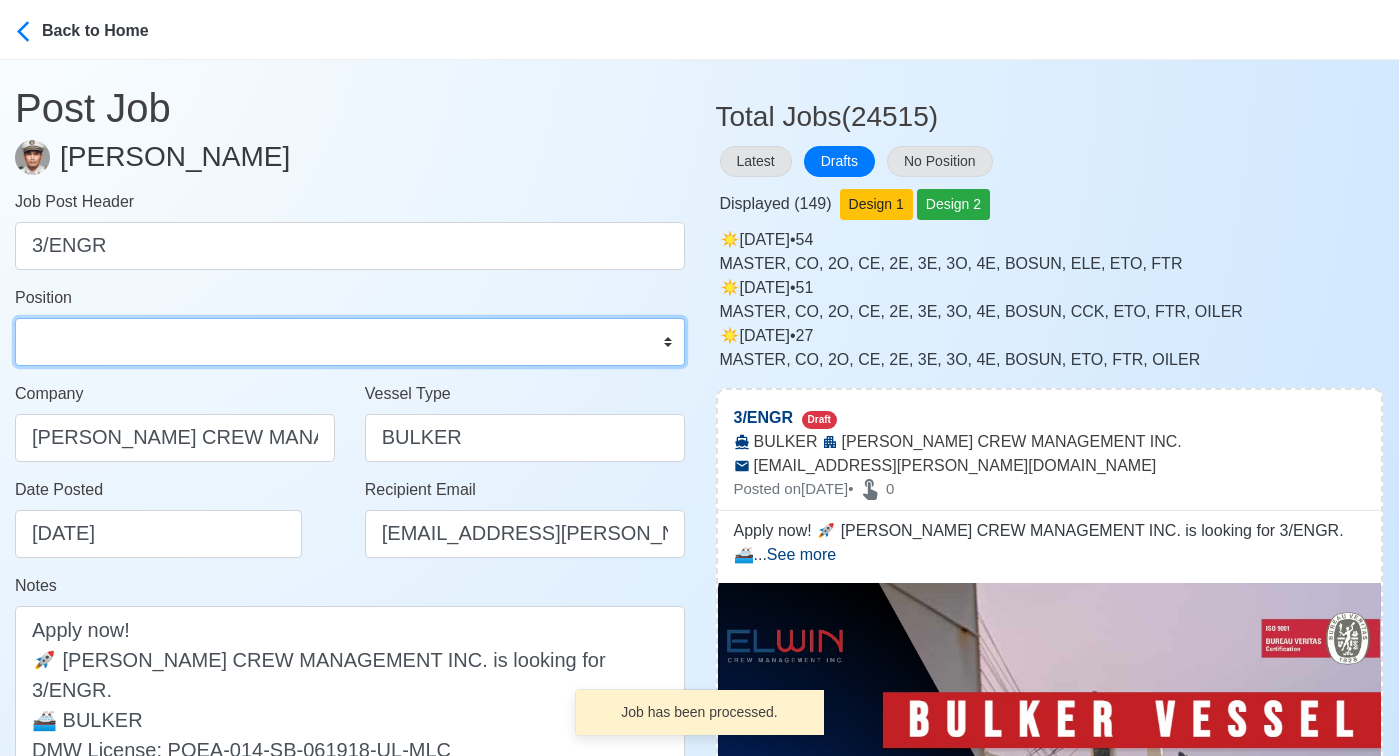 click on "Master Chief Officer 2nd Officer 3rd Officer Junior Officer Chief Engineer 2nd Engineer 3rd Engineer 4th Engineer Gas Engineer Junior Engineer 1st Assistant Engineer 2nd Assistant Engineer 3rd Assistant Engineer ETO/ETR Electrician Electrical Engineer Oiler Fitter Welder Chief Cook Chef Cook Messman Wiper Rigger Ordinary Seaman Able Seaman Motorman Pumpman Bosun Cadet Reefer Mechanic Operator Repairman Painter Steward Waiter Others" at bounding box center (350, 342) 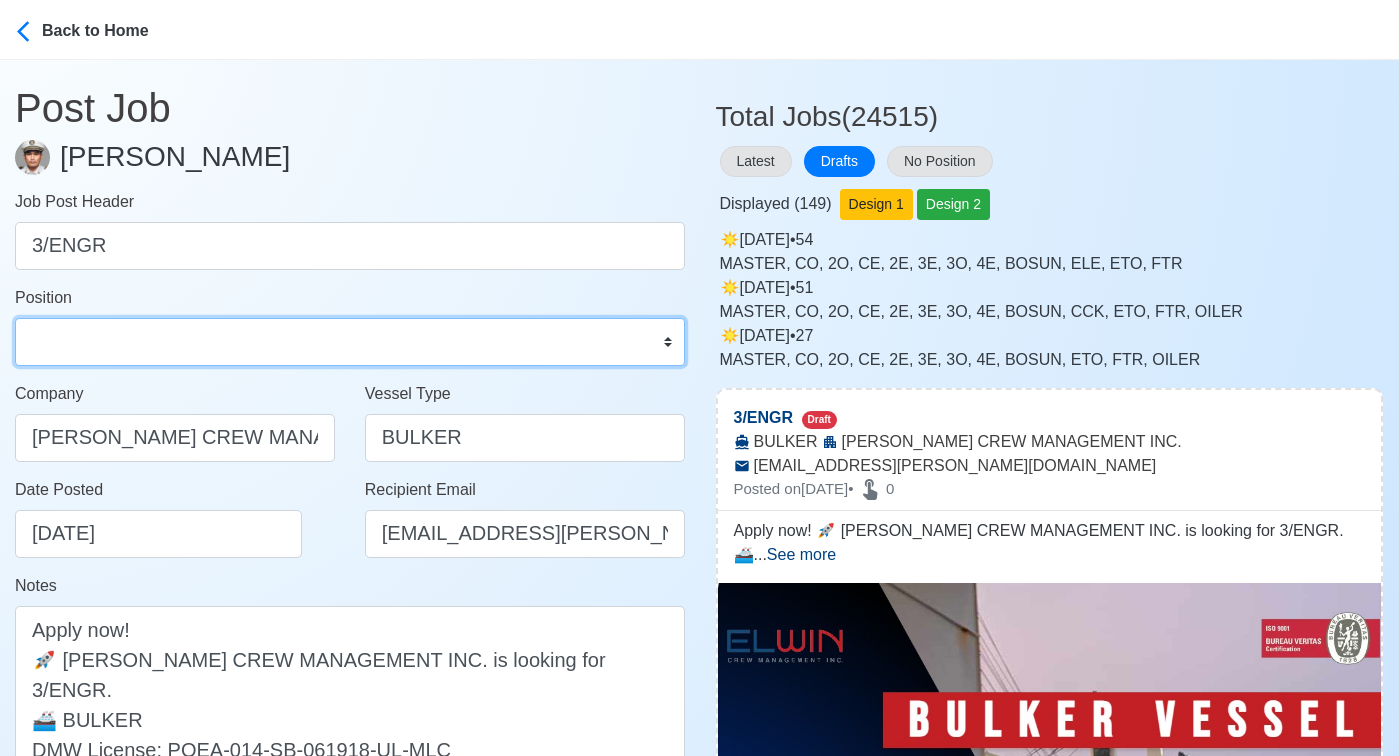 select on "3rd Engineer" 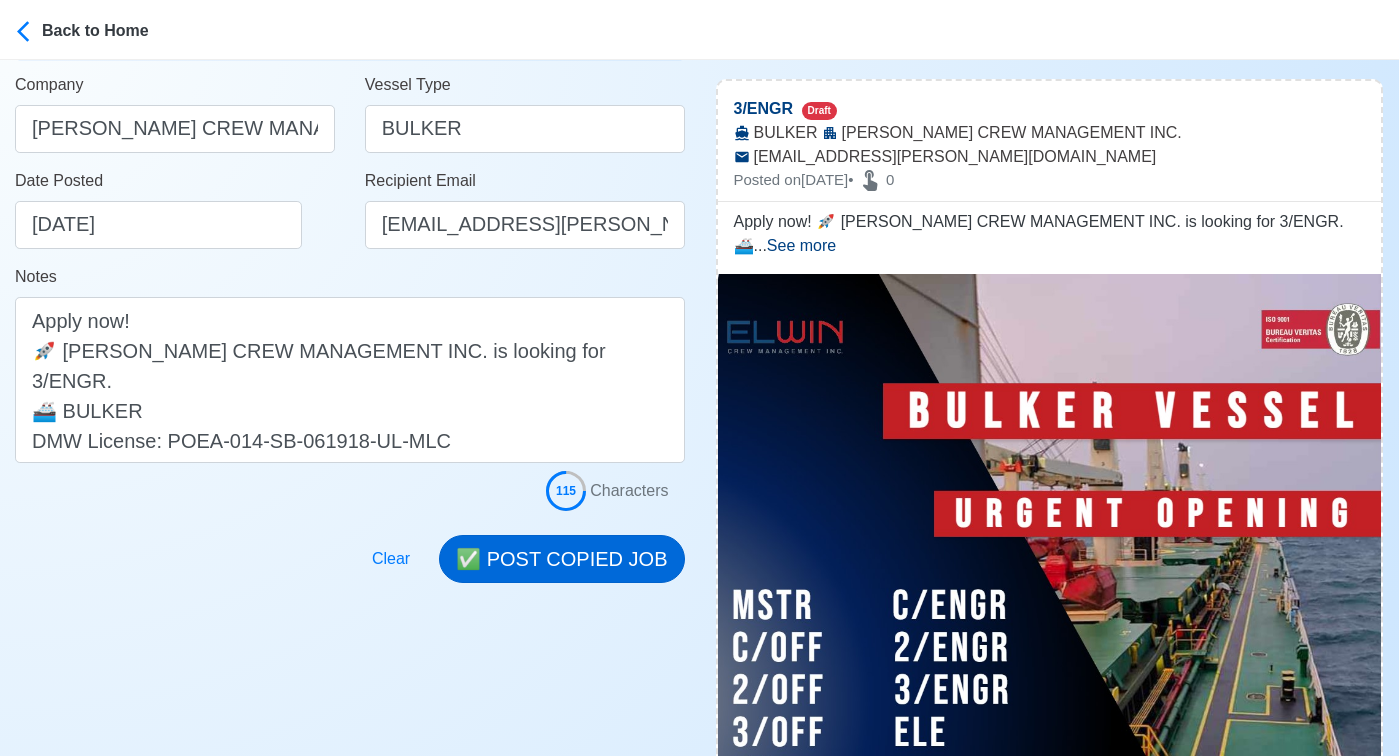 scroll, scrollTop: 317, scrollLeft: 0, axis: vertical 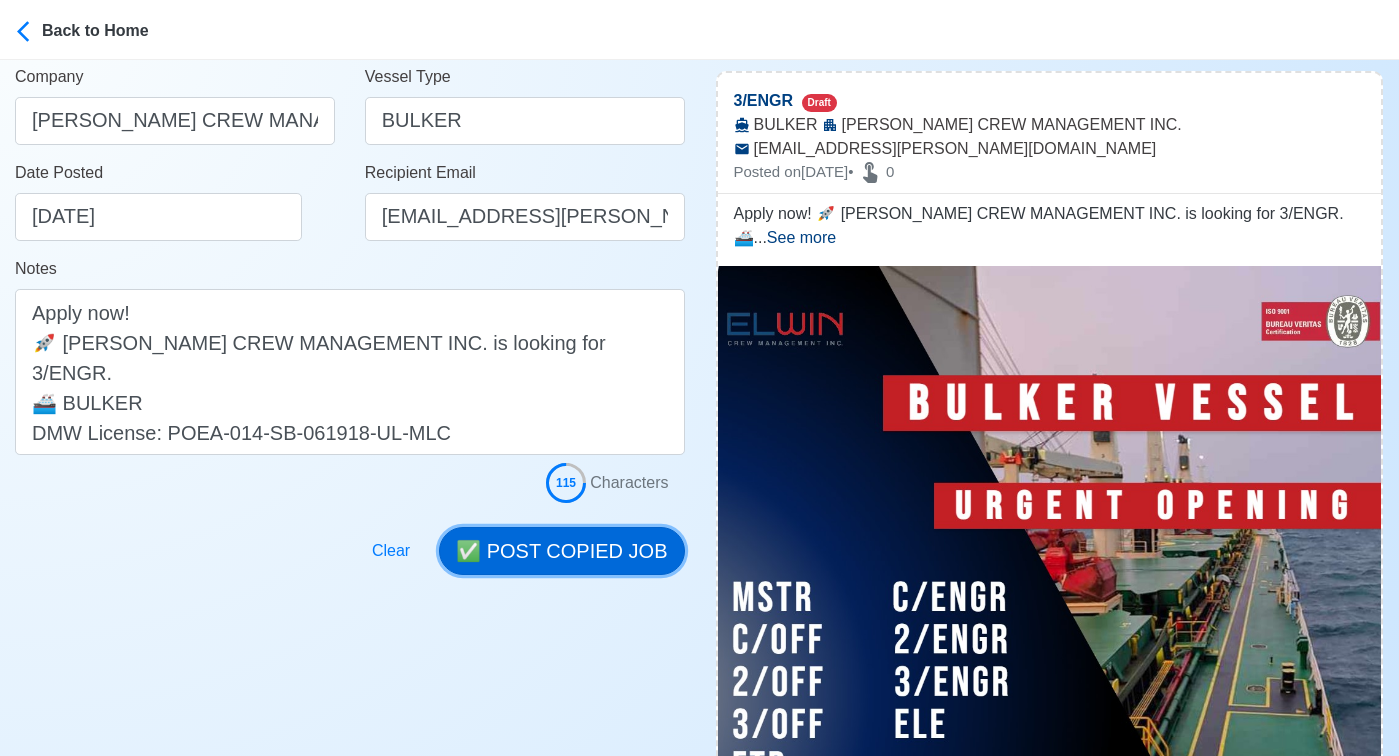 click on "✅ POST COPIED JOB" at bounding box center (561, 551) 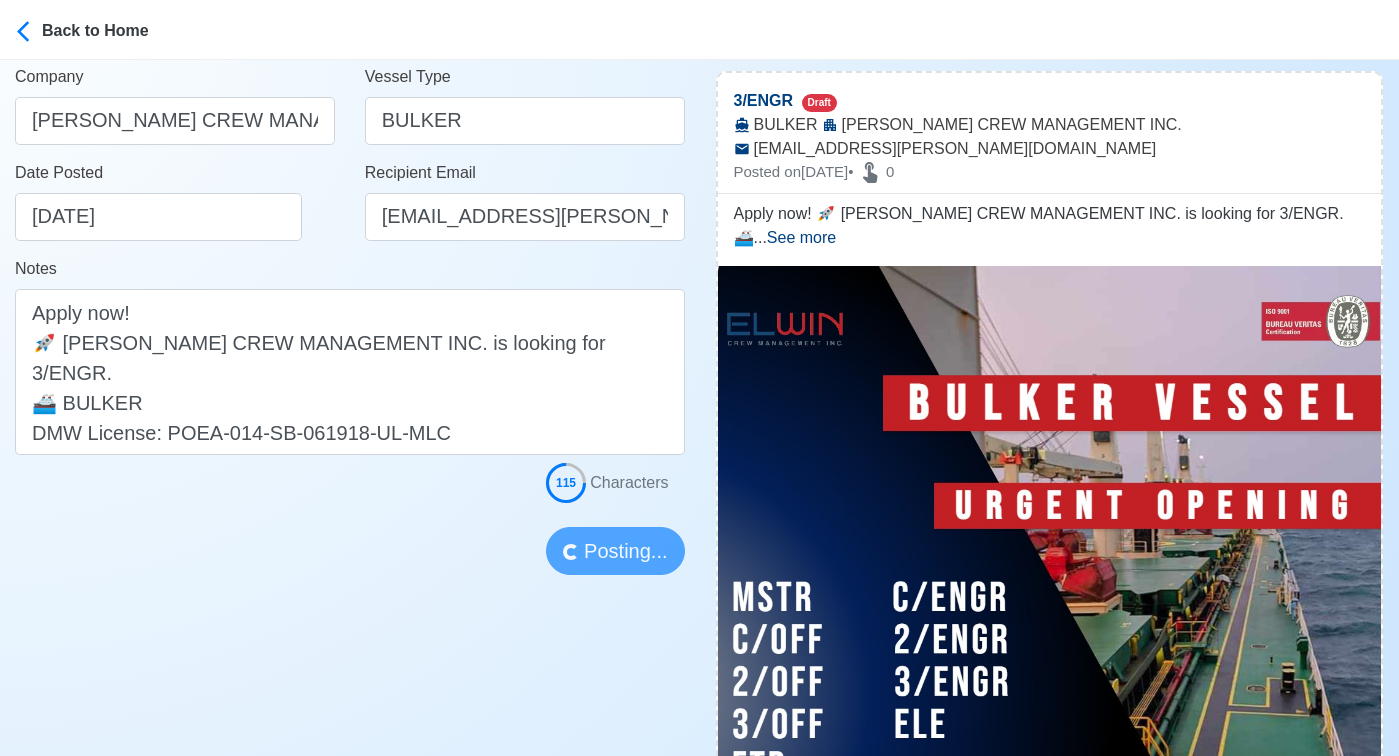 type 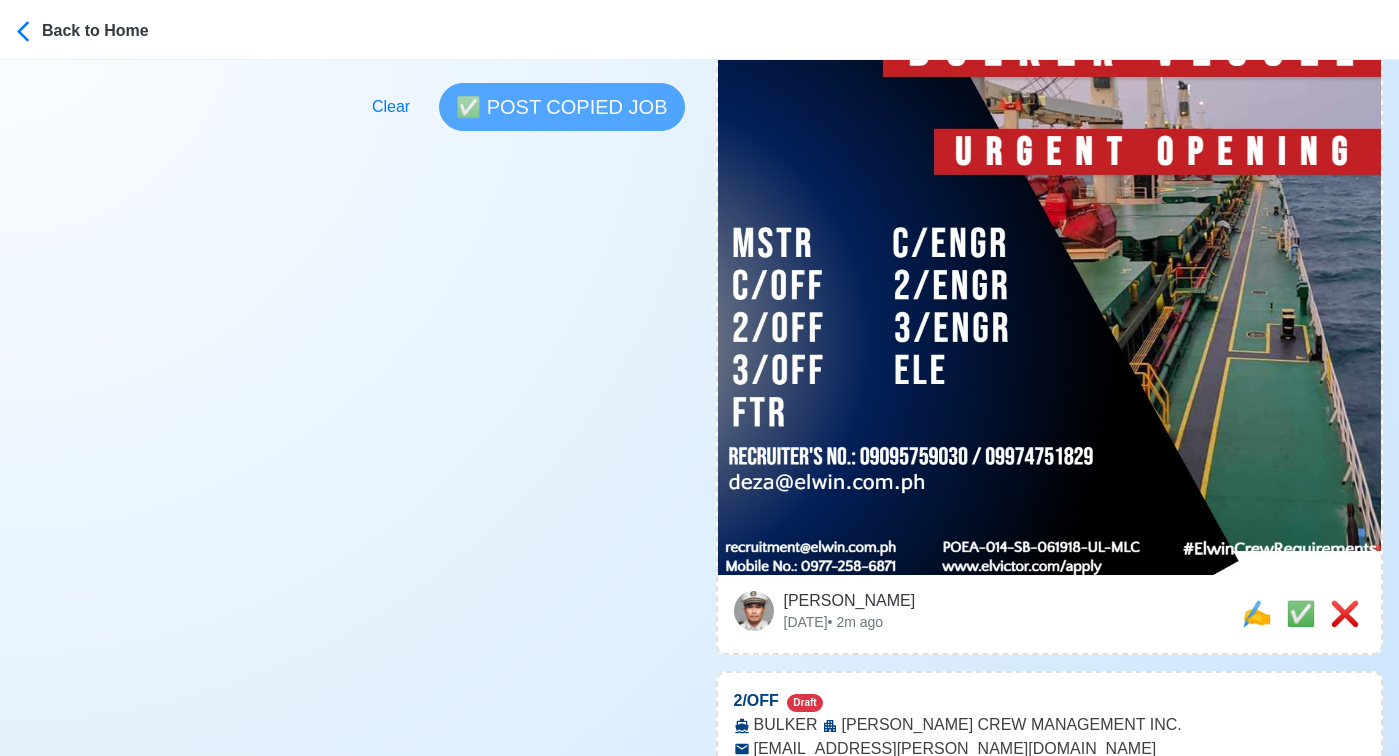 scroll, scrollTop: 704, scrollLeft: 0, axis: vertical 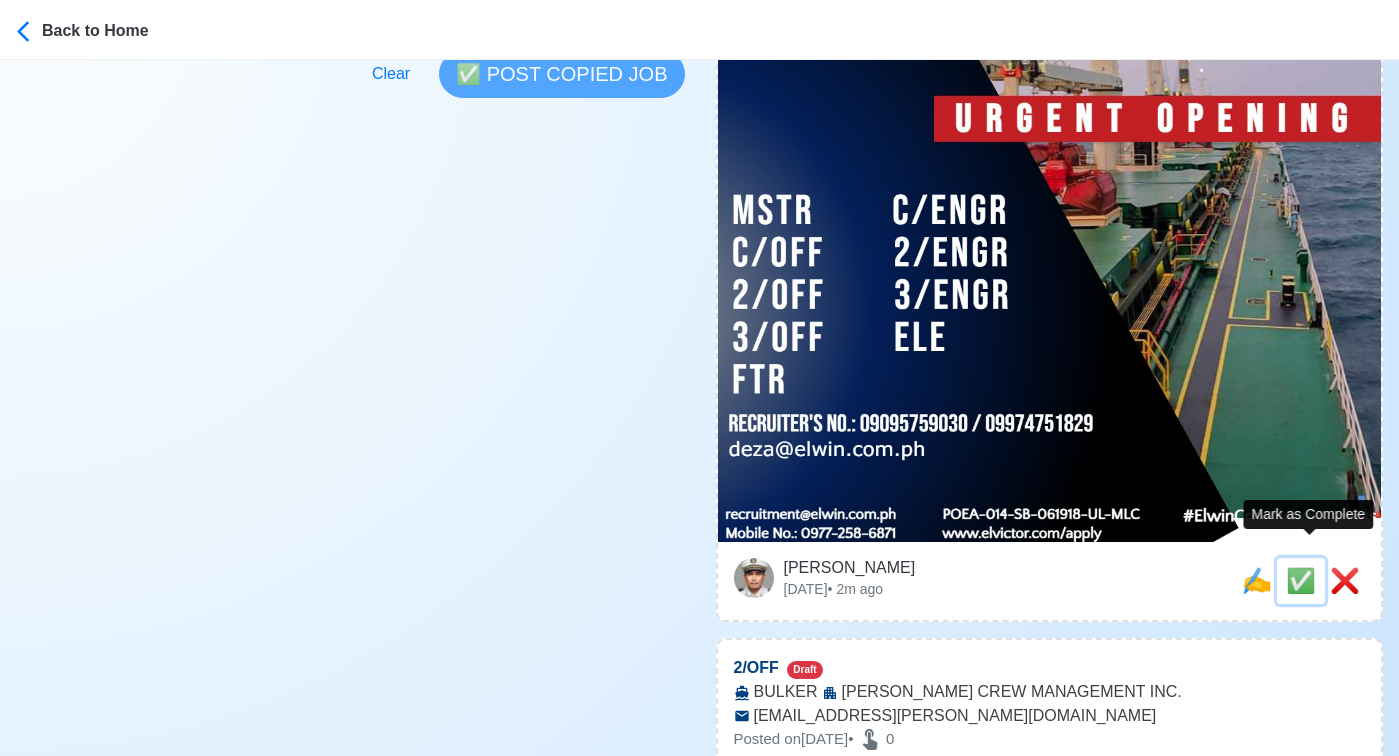 click on "✅" at bounding box center (1301, 581) 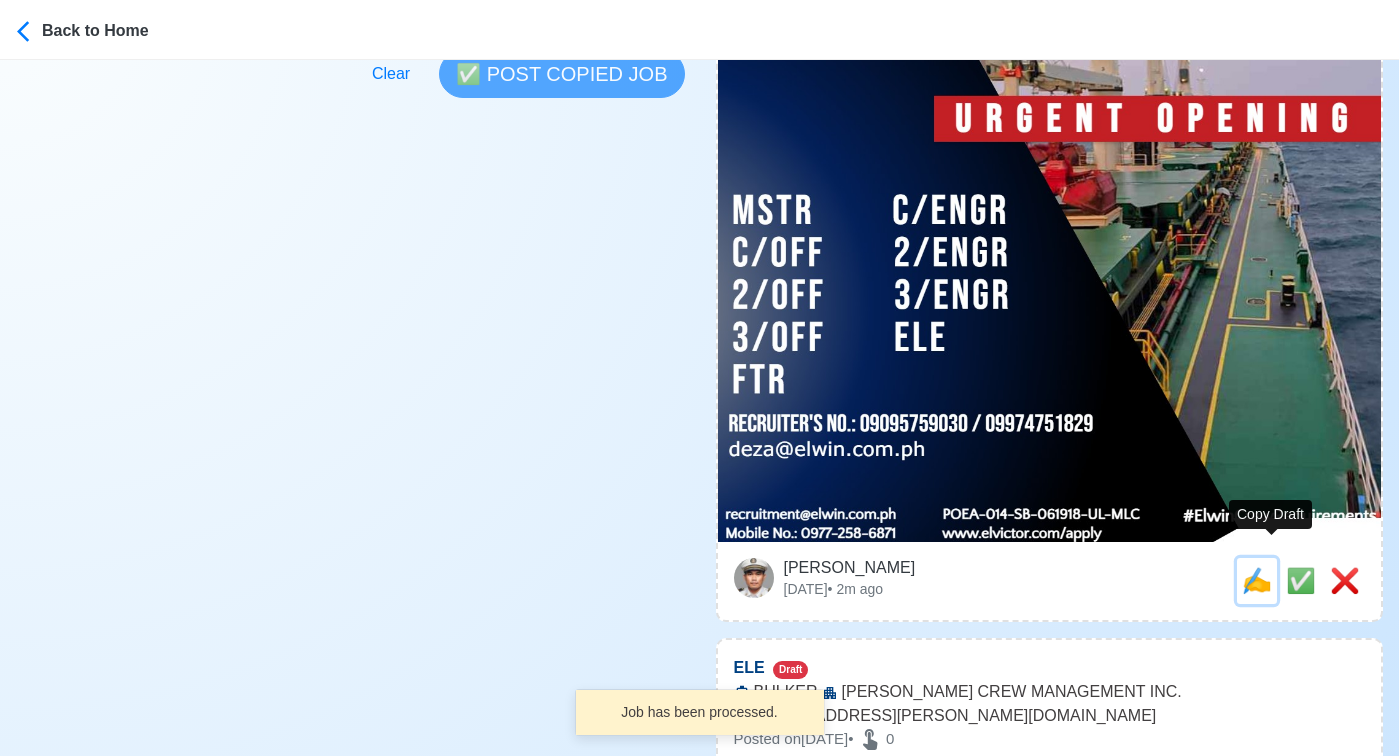 click on "✍️" at bounding box center (1257, 580) 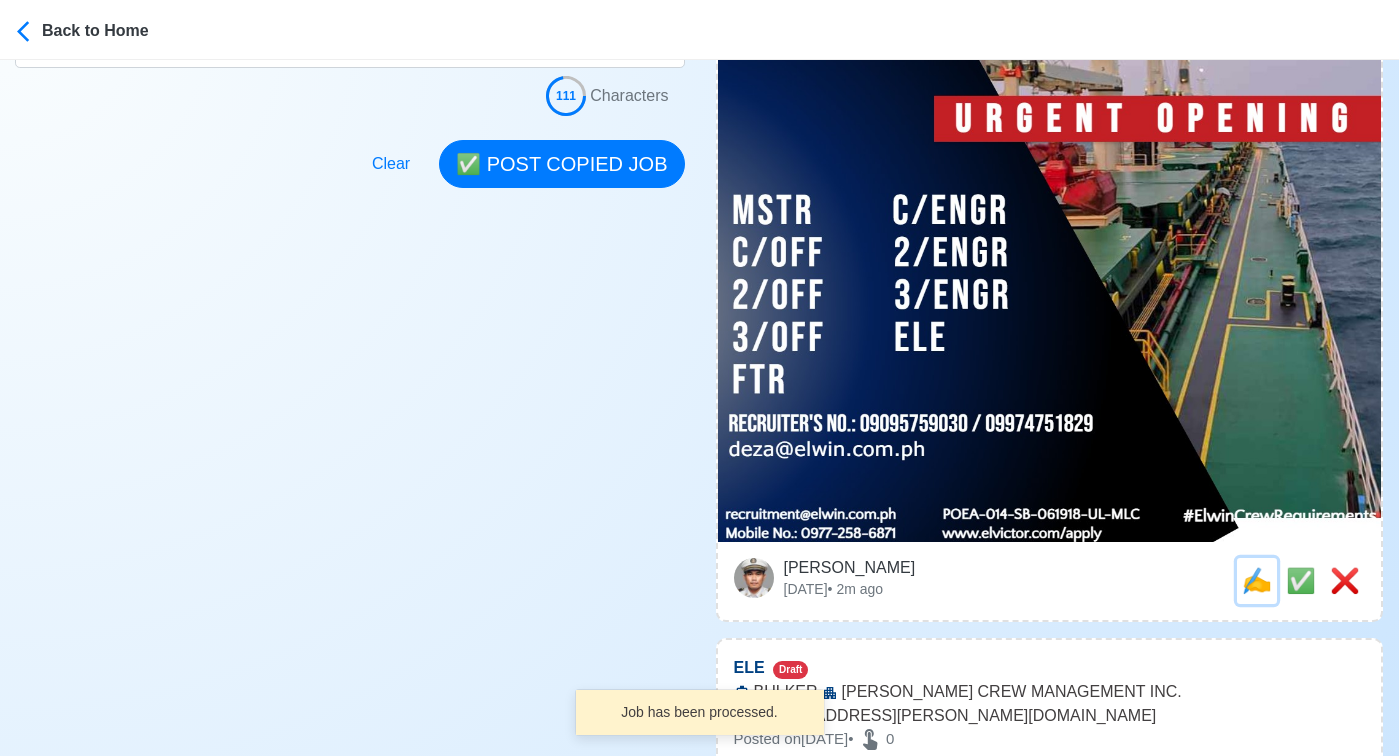scroll, scrollTop: 0, scrollLeft: 0, axis: both 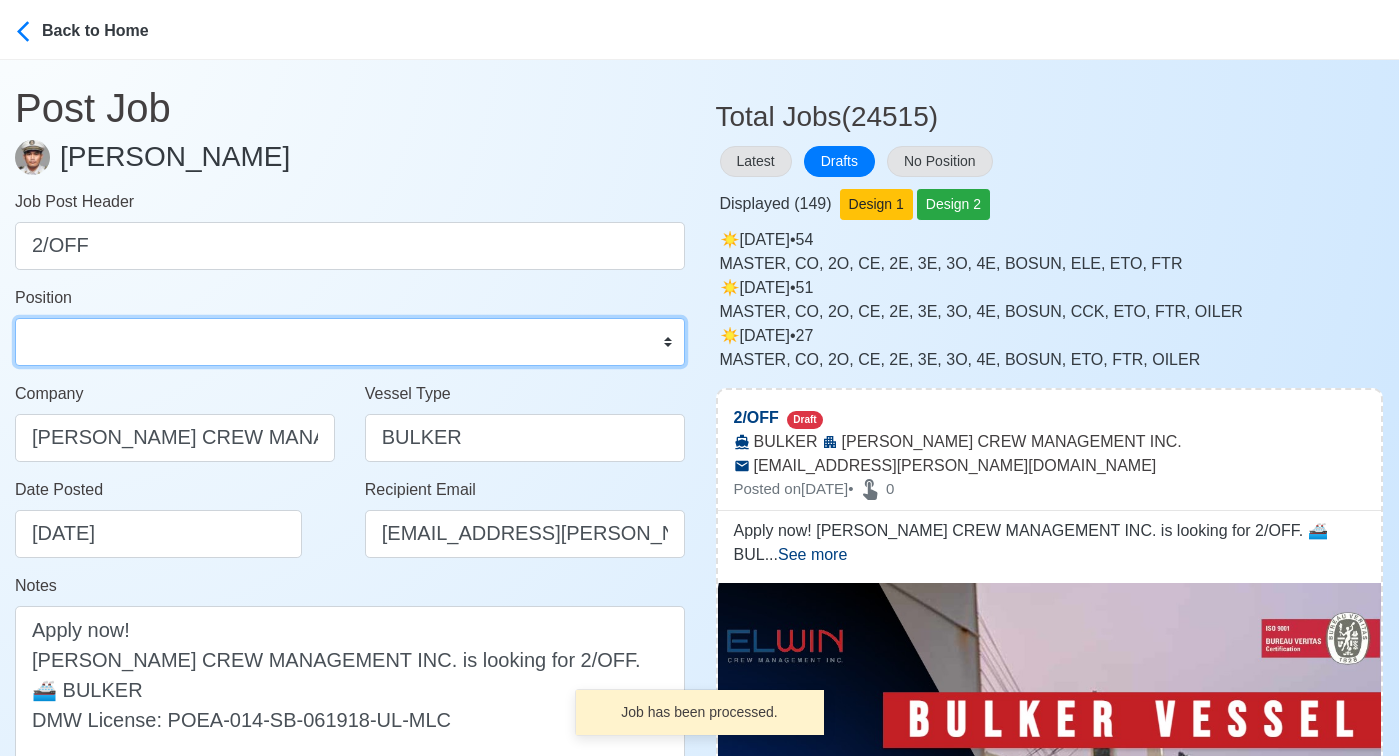 click on "Master Chief Officer 2nd Officer 3rd Officer Junior Officer Chief Engineer 2nd Engineer 3rd Engineer 4th Engineer Gas Engineer Junior Engineer 1st Assistant Engineer 2nd Assistant Engineer 3rd Assistant Engineer ETO/ETR Electrician Electrical Engineer Oiler Fitter Welder Chief Cook Chef Cook Messman Wiper Rigger Ordinary Seaman Able Seaman Motorman Pumpman Bosun Cadet Reefer Mechanic Operator Repairman Painter Steward Waiter Others" at bounding box center (350, 342) 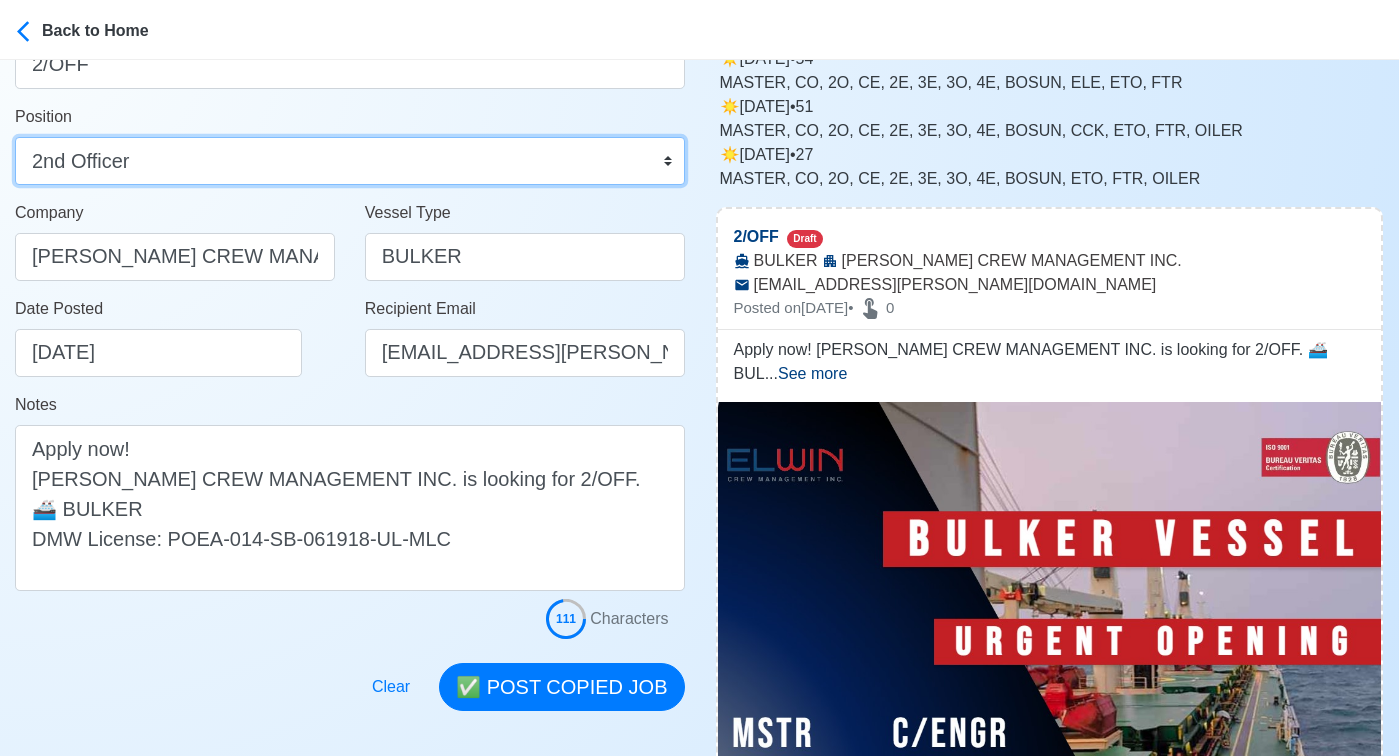 scroll, scrollTop: 307, scrollLeft: 0, axis: vertical 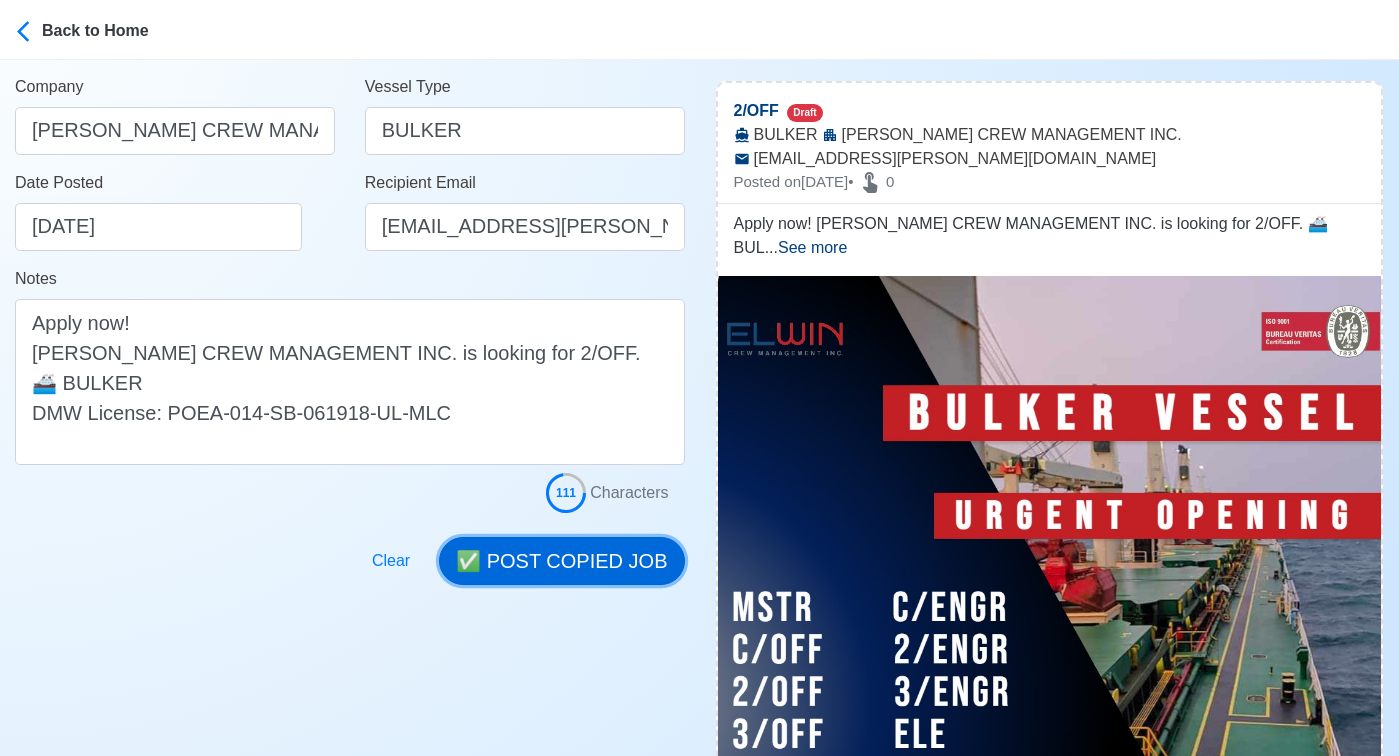 click on "✅ POST COPIED JOB" at bounding box center [561, 561] 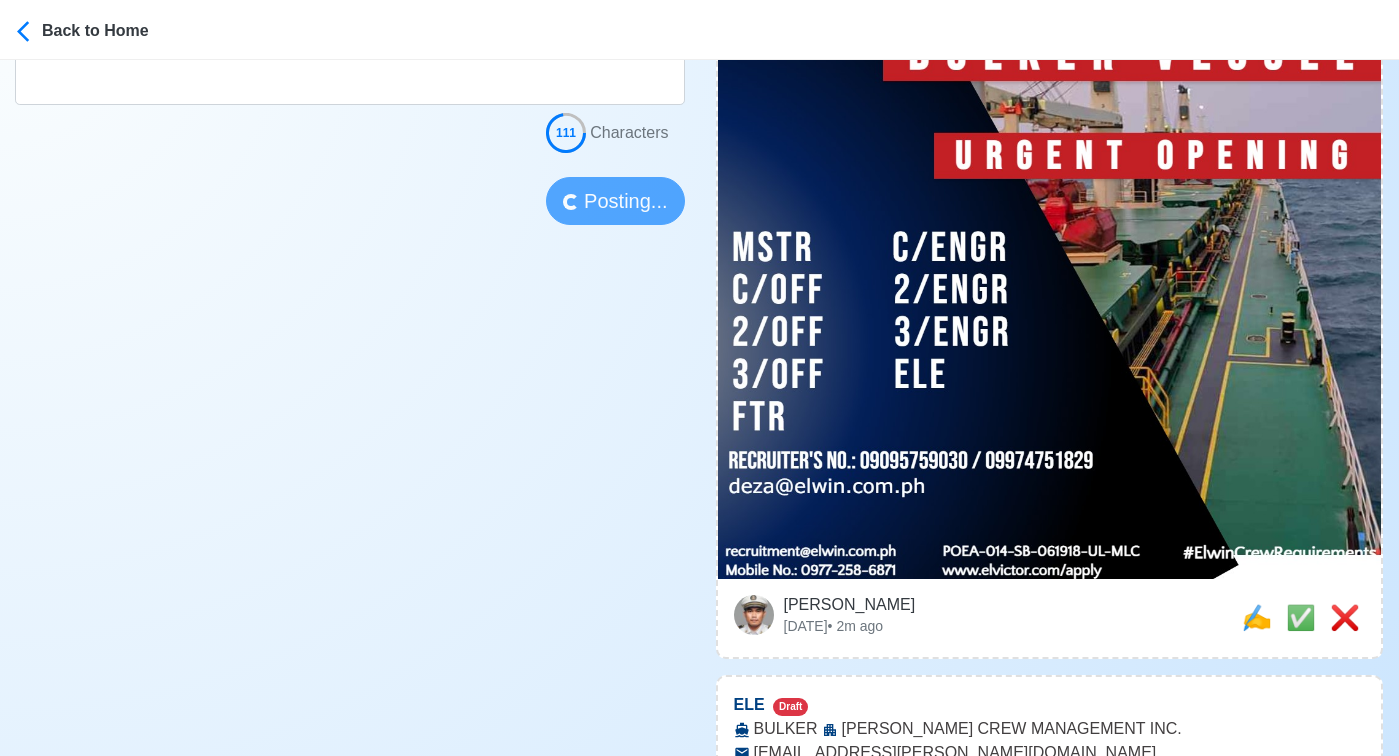 scroll, scrollTop: 669, scrollLeft: 0, axis: vertical 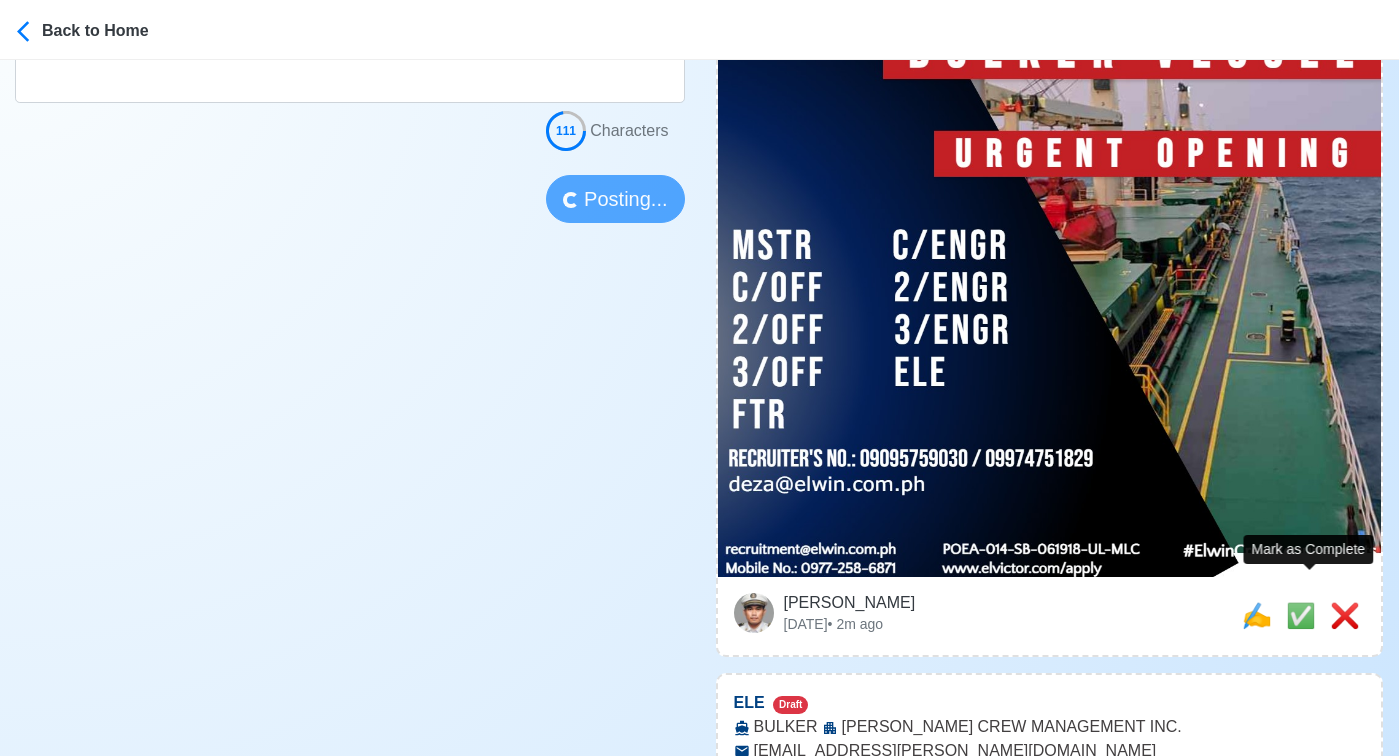 type 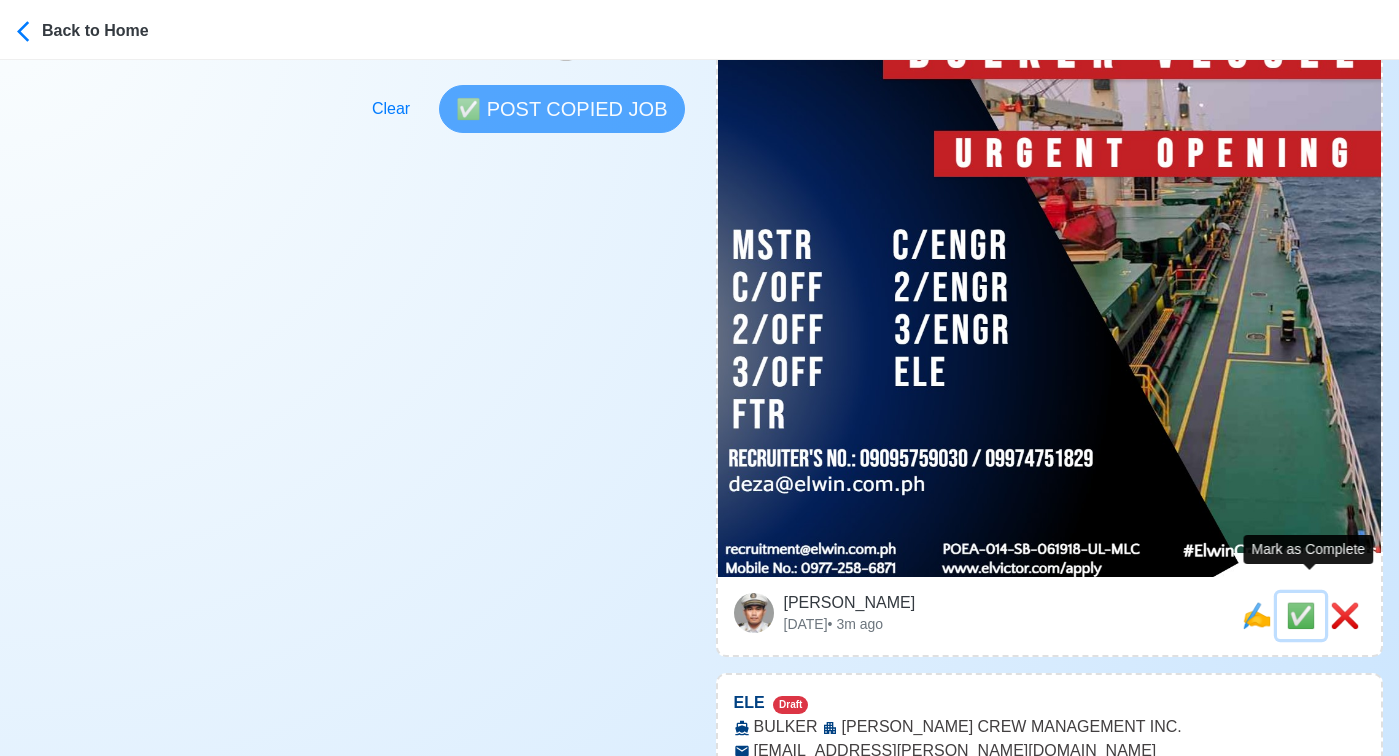 click on "✅" at bounding box center [1301, 615] 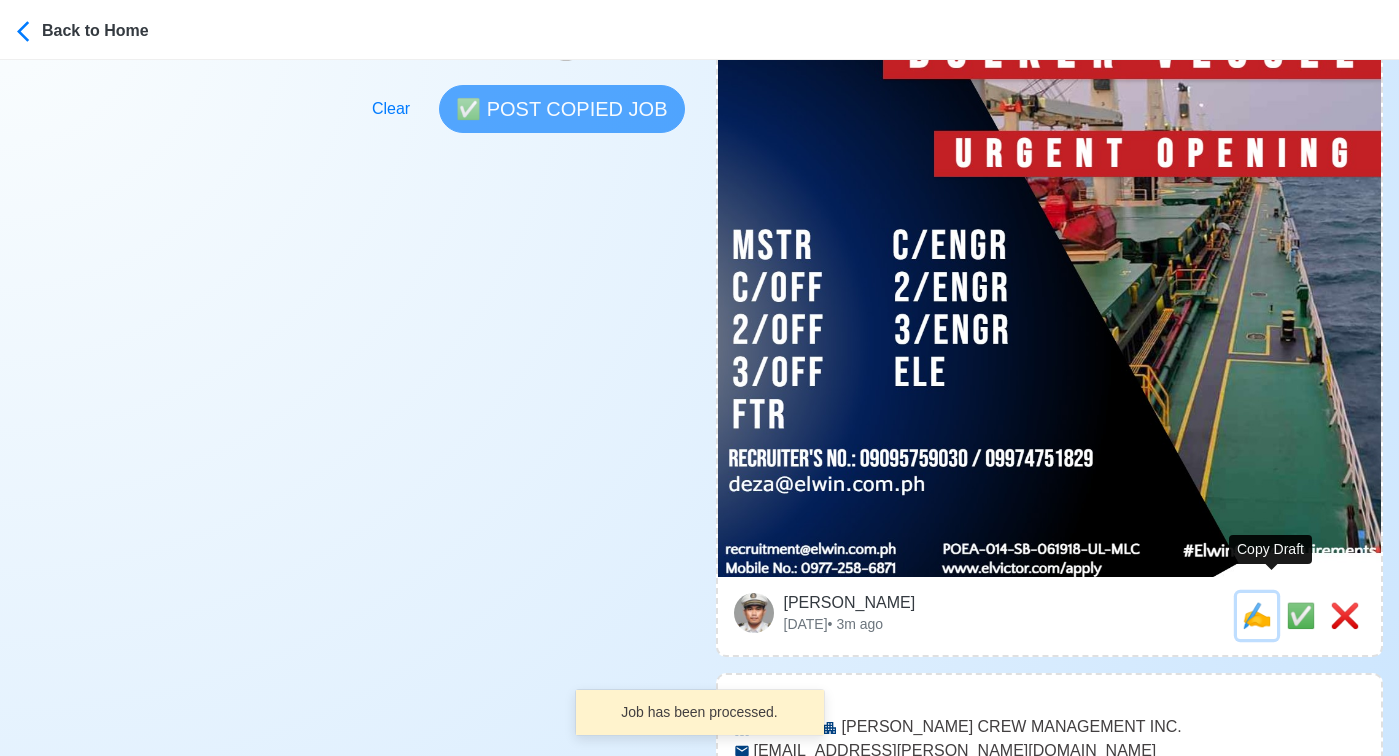 click on "✍️" at bounding box center (1257, 615) 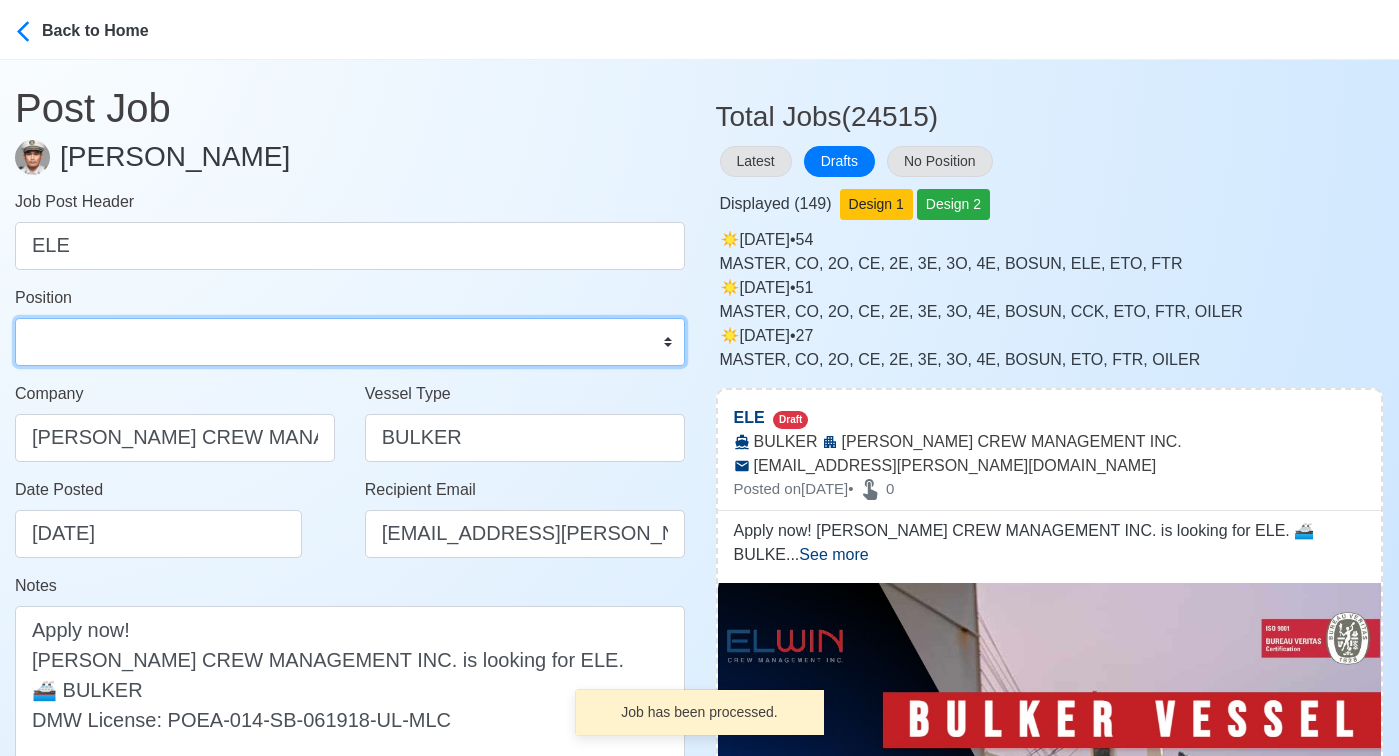 click on "Master Chief Officer 2nd Officer 3rd Officer Junior Officer Chief Engineer 2nd Engineer 3rd Engineer 4th Engineer Gas Engineer Junior Engineer 1st Assistant Engineer 2nd Assistant Engineer 3rd Assistant Engineer ETO/ETR Electrician Electrical Engineer Oiler Fitter Welder Chief Cook Chef Cook Messman Wiper Rigger Ordinary Seaman Able Seaman Motorman Pumpman Bosun Cadet Reefer Mechanic Operator Repairman Painter Steward Waiter Others" at bounding box center (350, 342) 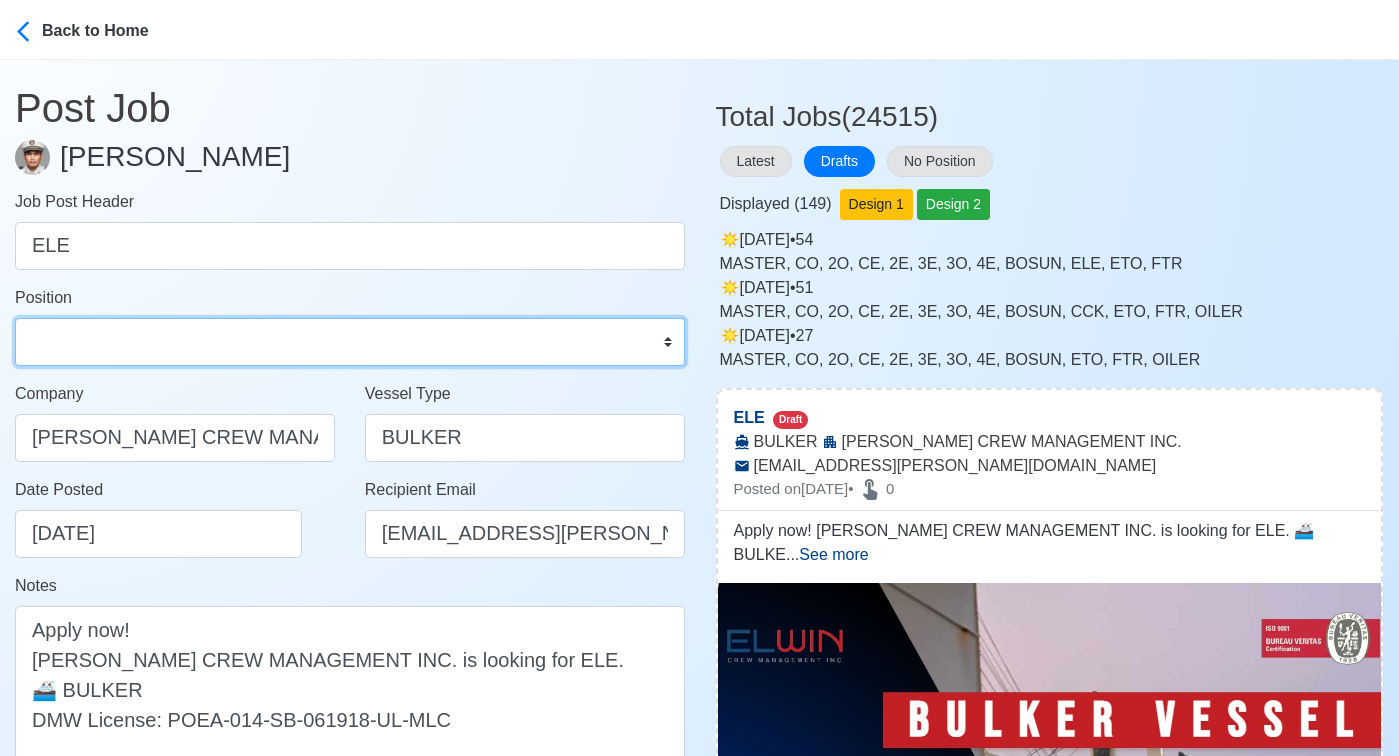 select on "Electrician" 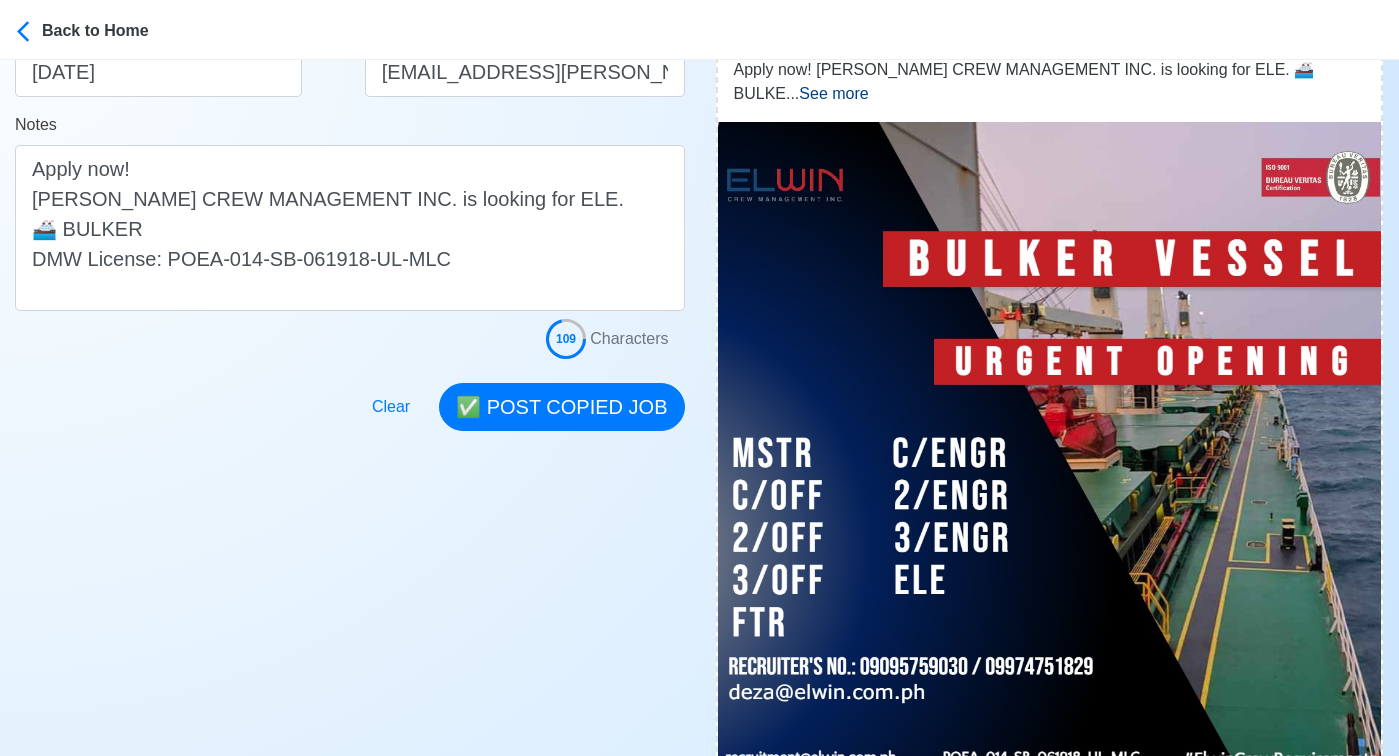 scroll, scrollTop: 503, scrollLeft: 0, axis: vertical 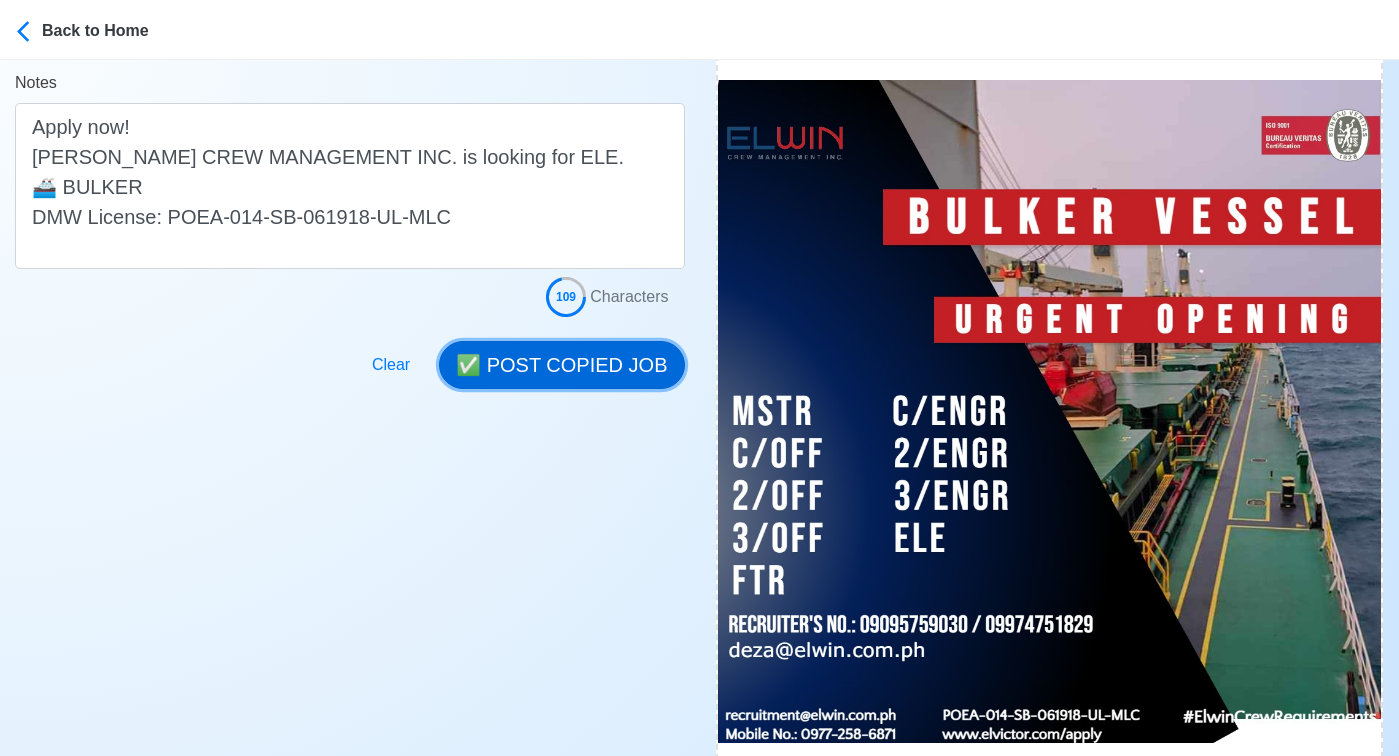 click on "✅ POST COPIED JOB" at bounding box center [561, 365] 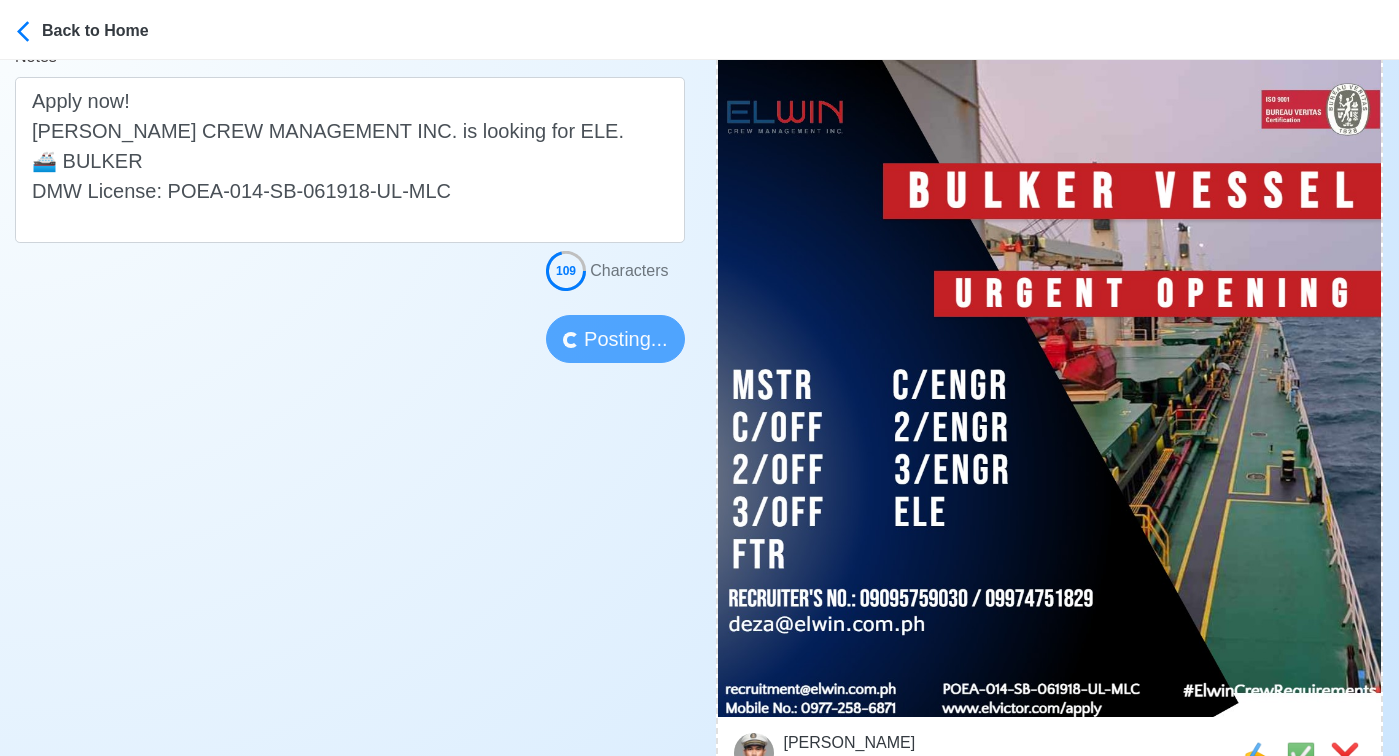 scroll, scrollTop: 547, scrollLeft: 0, axis: vertical 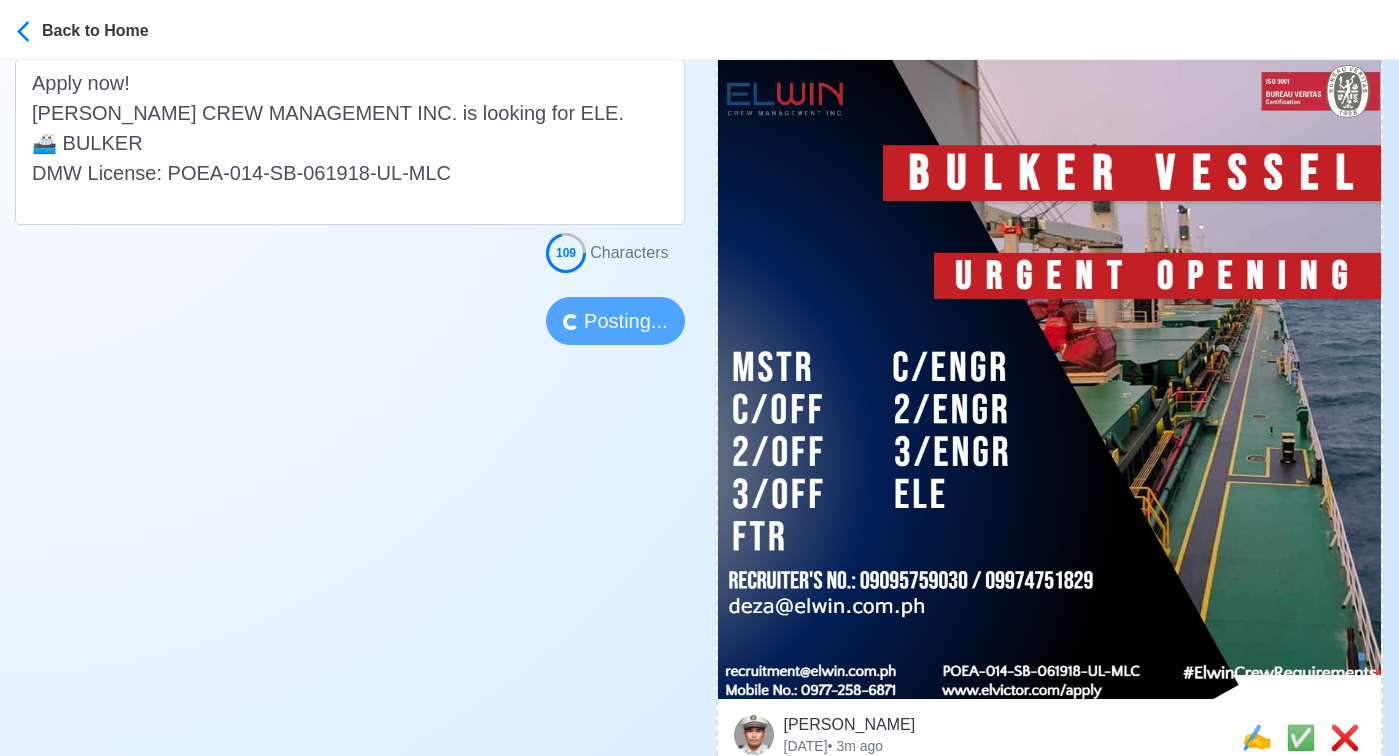 type 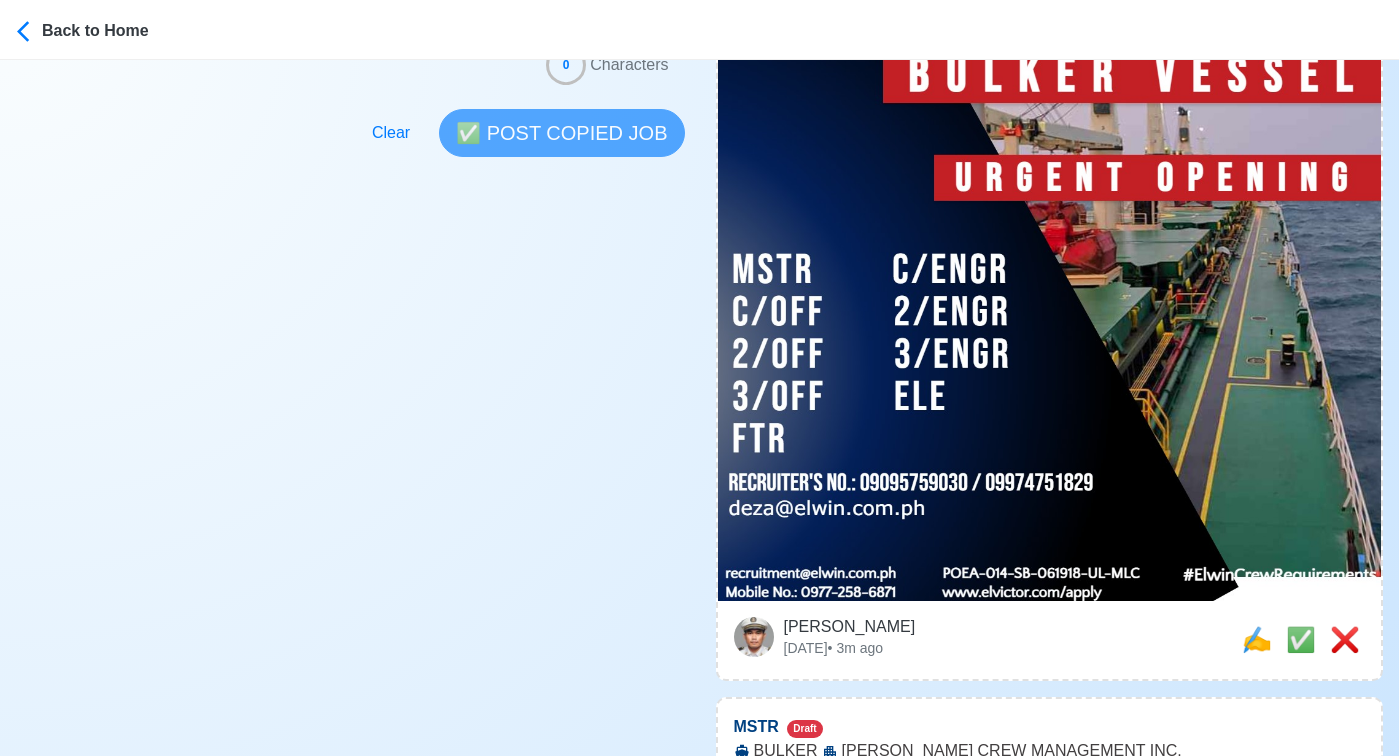 scroll, scrollTop: 685, scrollLeft: 0, axis: vertical 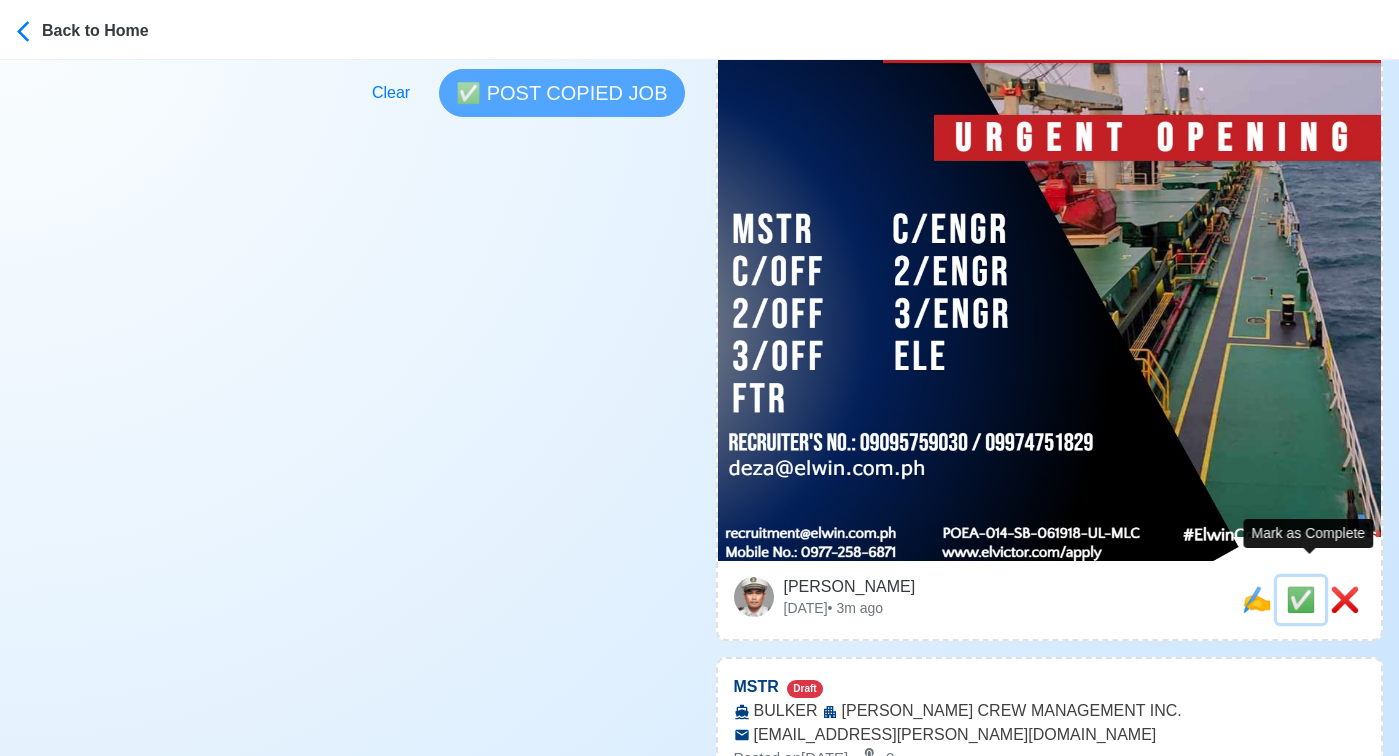 click on "✅" at bounding box center (1301, 599) 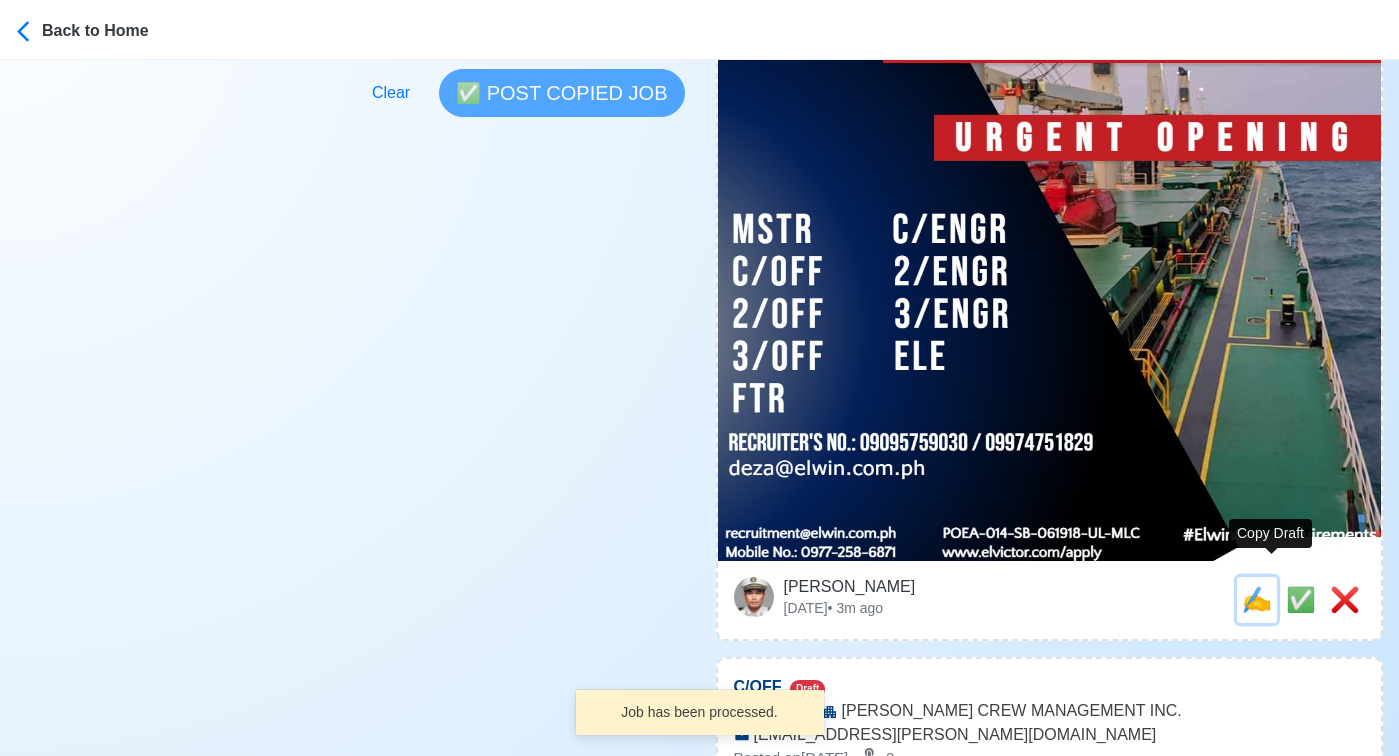 click on "✍️" at bounding box center [1257, 599] 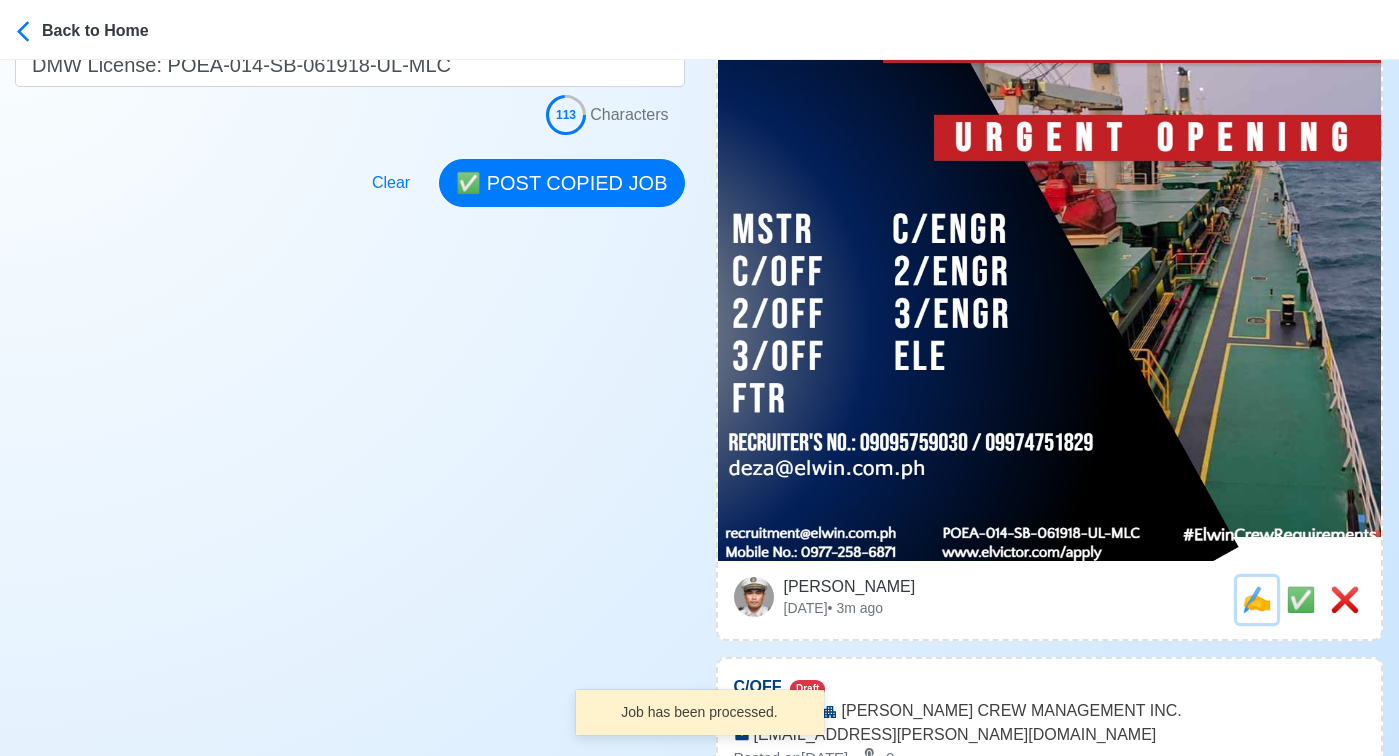 scroll, scrollTop: 0, scrollLeft: 0, axis: both 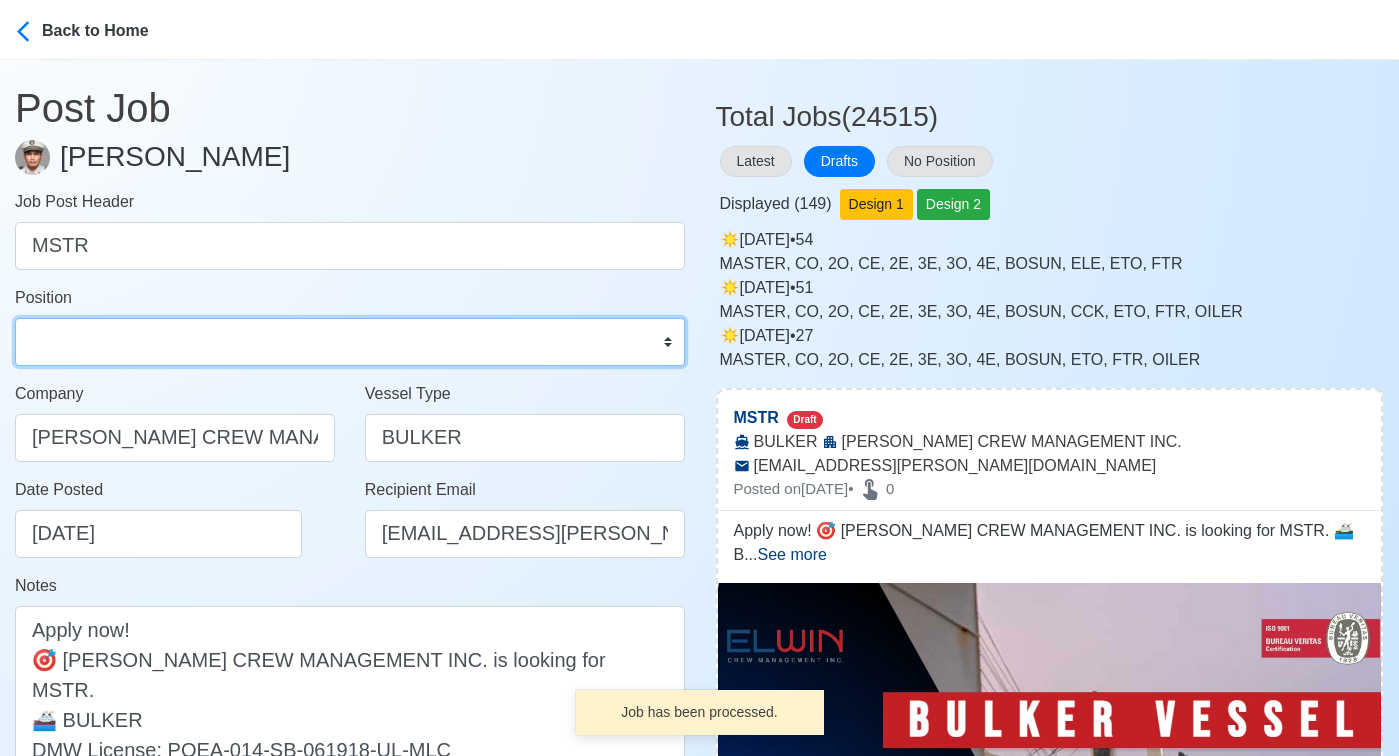 click on "Master Chief Officer 2nd Officer 3rd Officer Junior Officer Chief Engineer 2nd Engineer 3rd Engineer 4th Engineer Gas Engineer Junior Engineer 1st Assistant Engineer 2nd Assistant Engineer 3rd Assistant Engineer ETO/ETR Electrician Electrical Engineer Oiler Fitter Welder Chief Cook Chef Cook Messman Wiper Rigger Ordinary Seaman Able Seaman Motorman Pumpman Bosun Cadet Reefer Mechanic Operator Repairman Painter Steward Waiter Others" at bounding box center (350, 342) 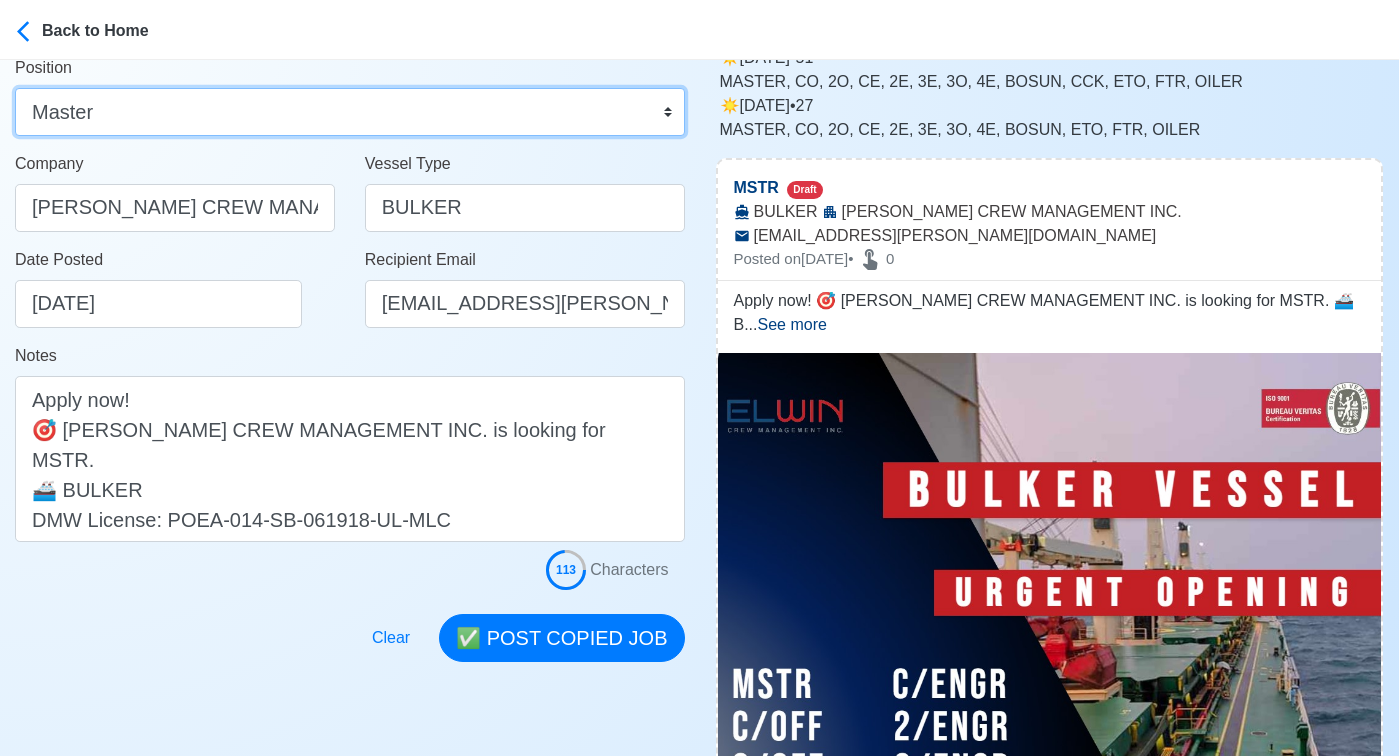 scroll, scrollTop: 235, scrollLeft: 0, axis: vertical 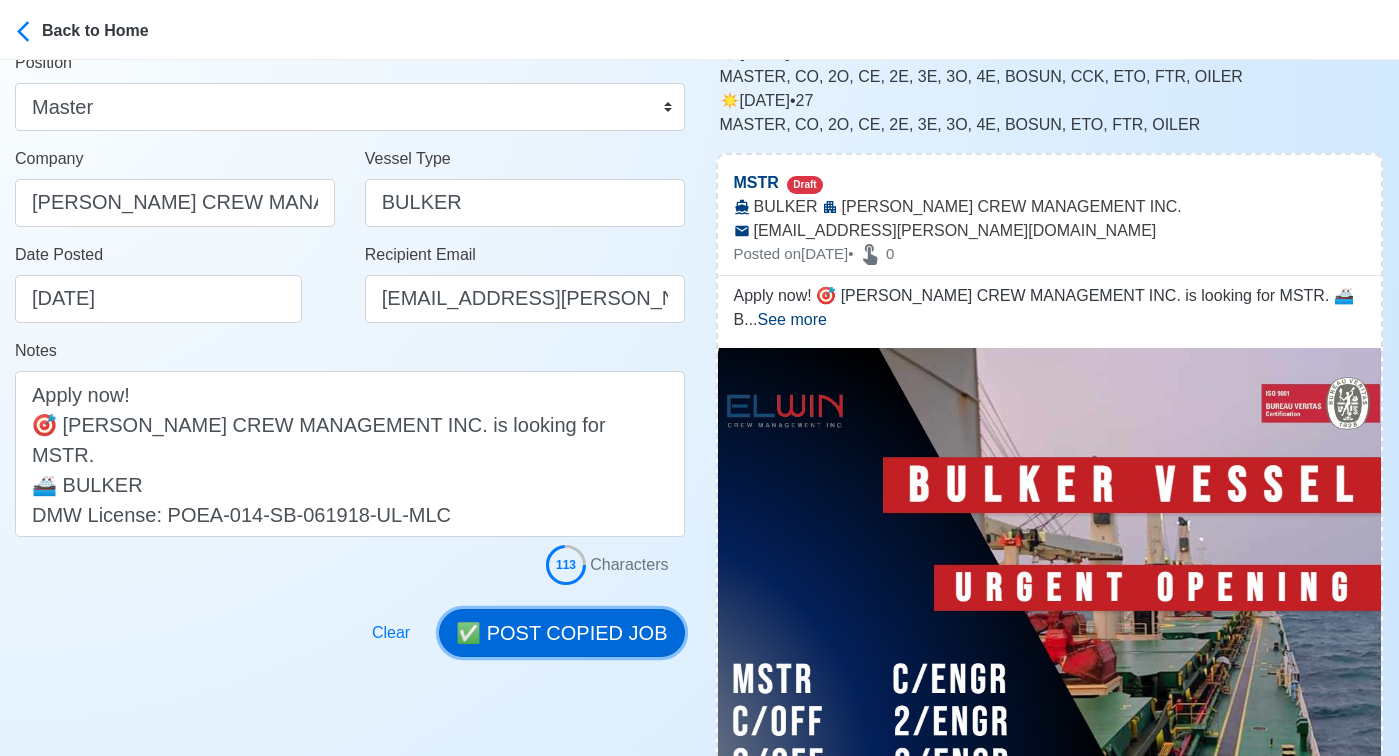 click on "✅ POST COPIED JOB" at bounding box center (561, 633) 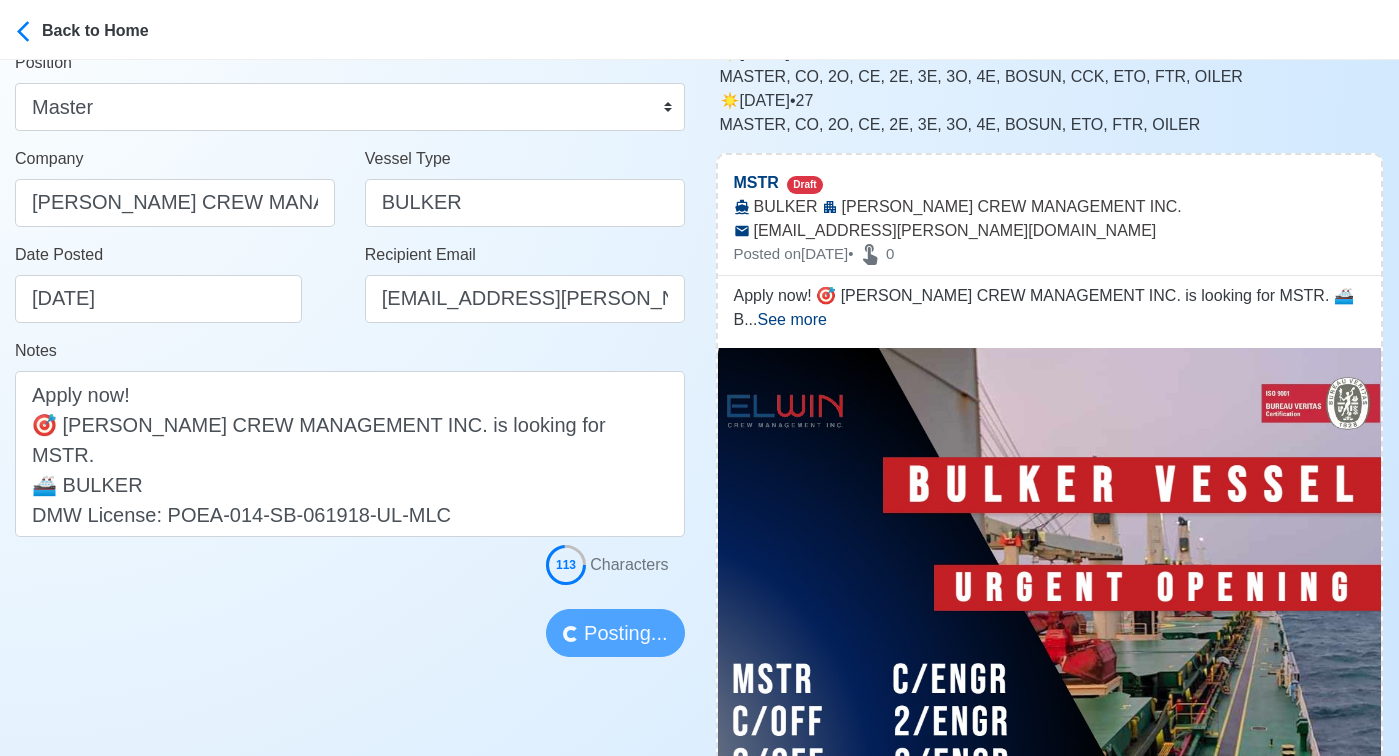 type 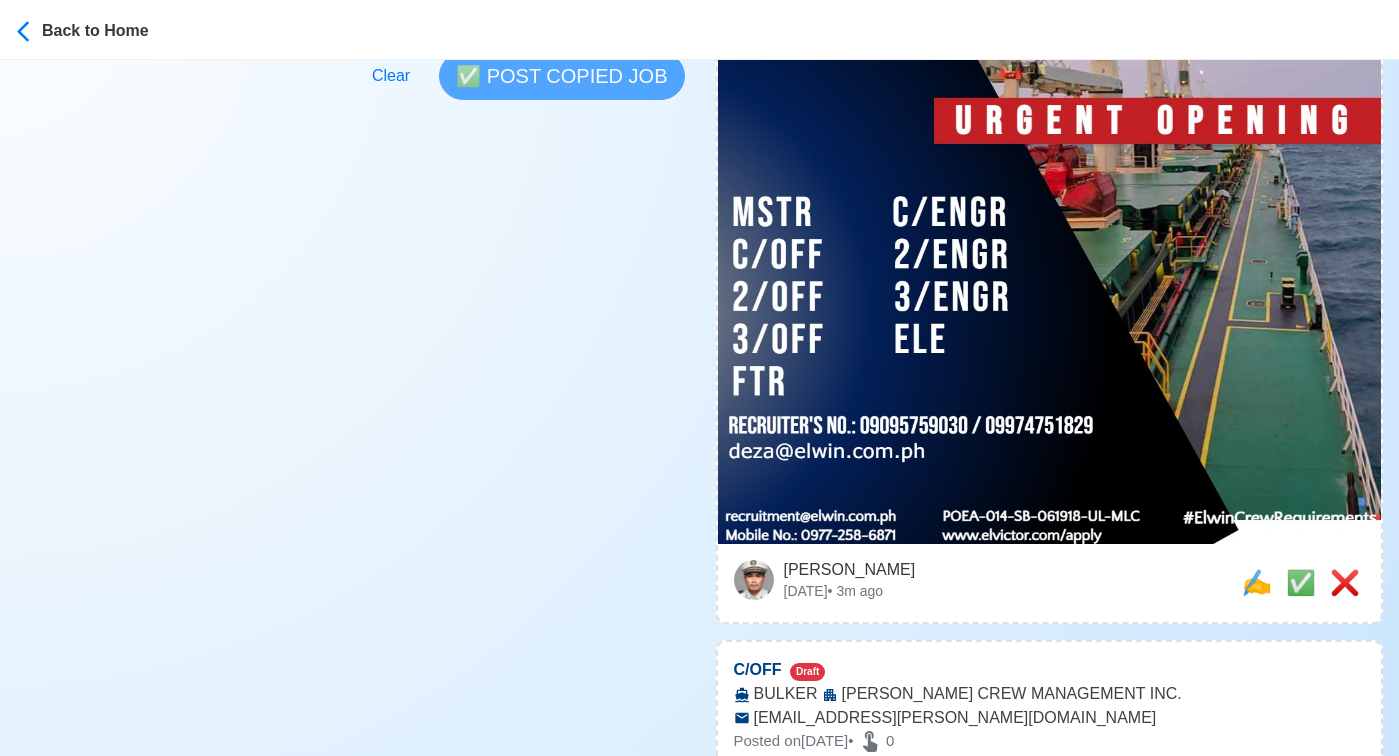 scroll, scrollTop: 703, scrollLeft: 0, axis: vertical 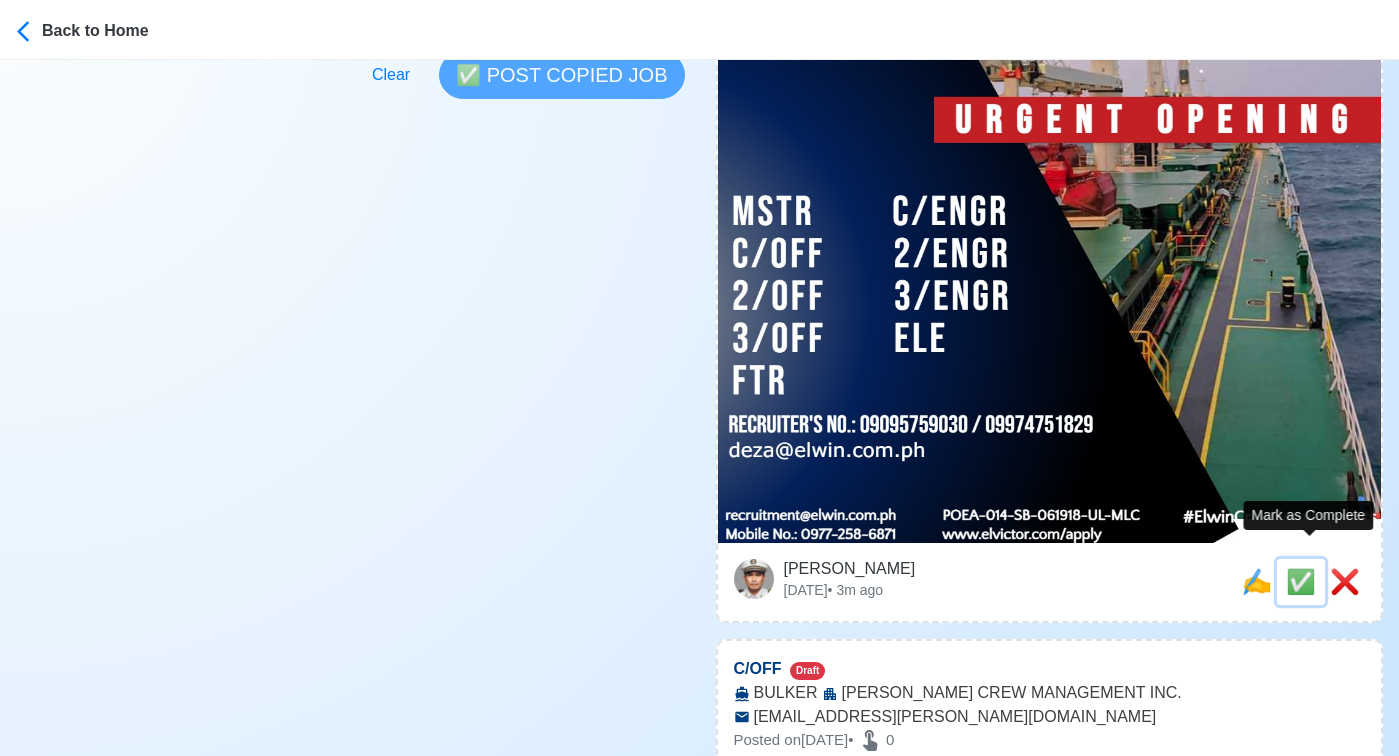 click on "✅" at bounding box center (1301, 581) 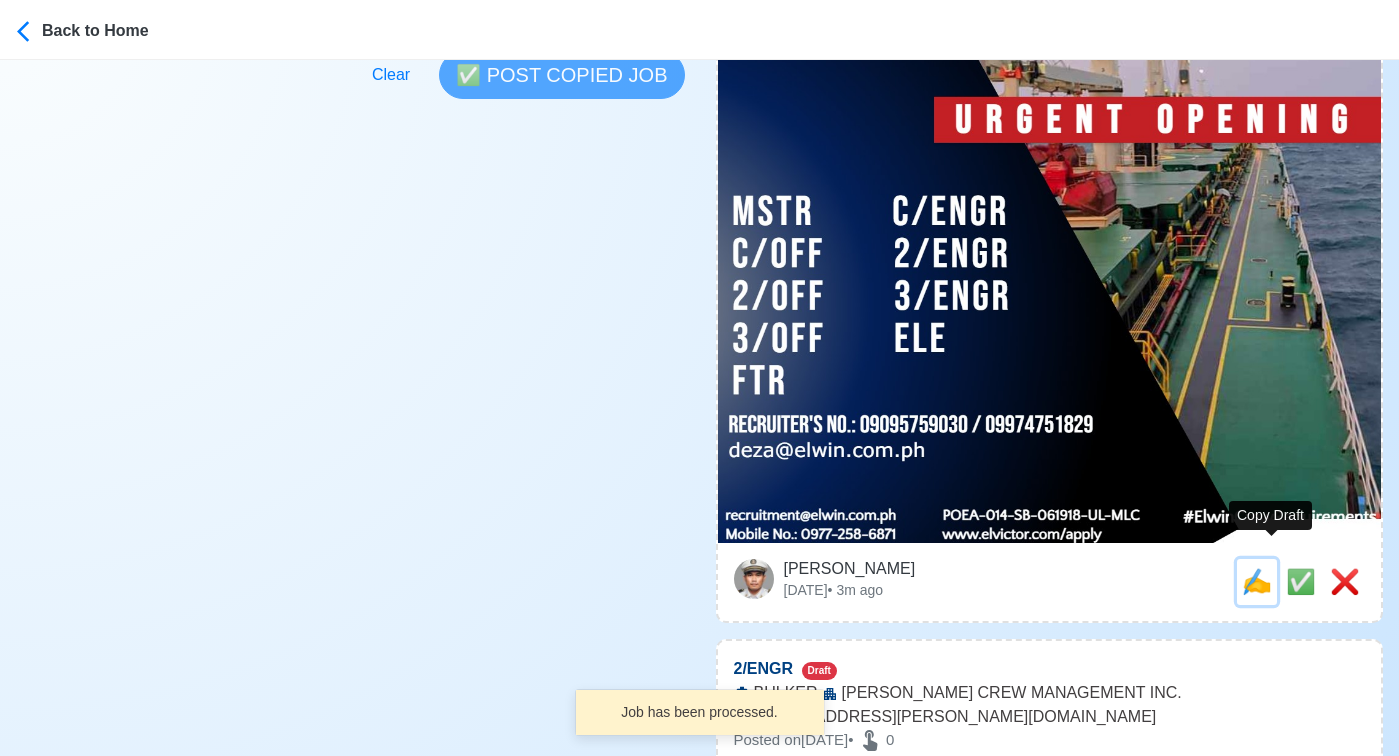 click on "✍️" at bounding box center [1257, 581] 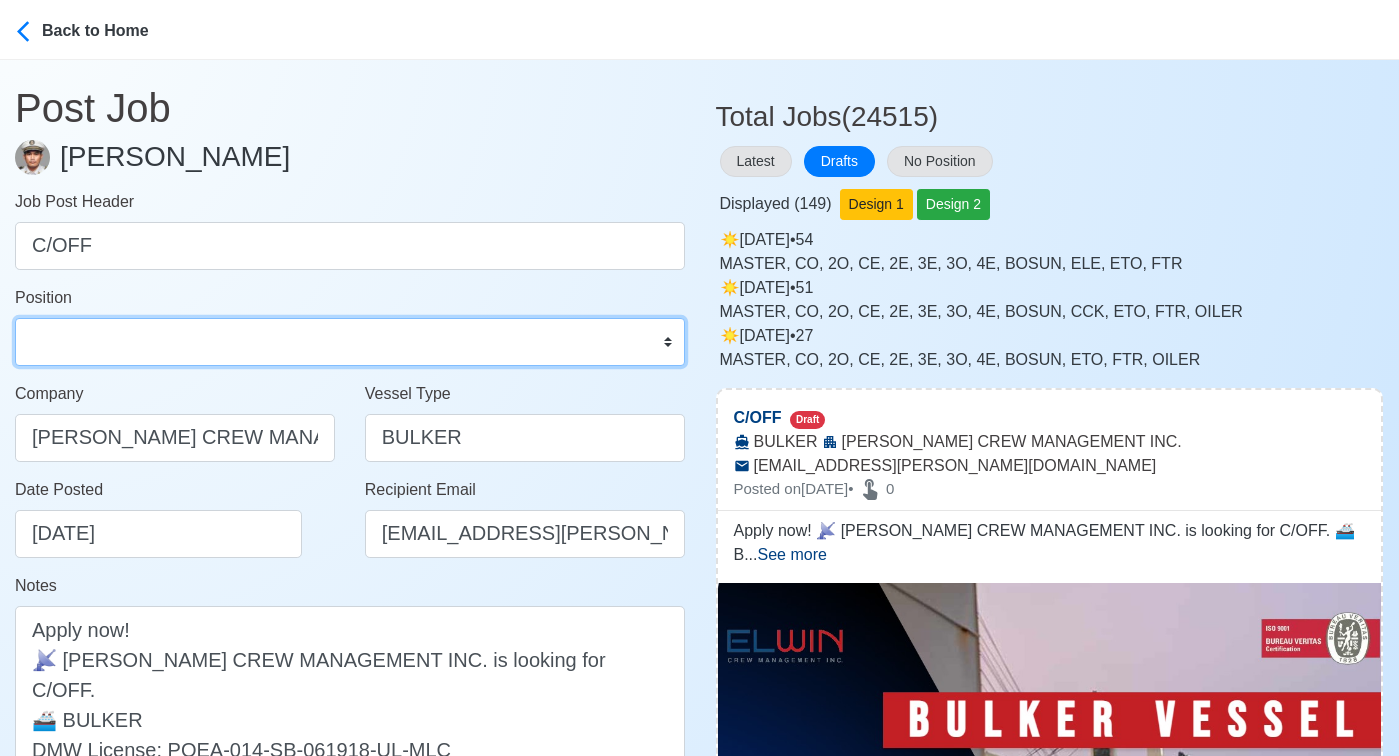 click on "Master Chief Officer 2nd Officer 3rd Officer Junior Officer Chief Engineer 2nd Engineer 3rd Engineer 4th Engineer Gas Engineer Junior Engineer 1st Assistant Engineer 2nd Assistant Engineer 3rd Assistant Engineer ETO/ETR Electrician Electrical Engineer Oiler Fitter Welder Chief Cook Chef Cook Messman Wiper Rigger Ordinary Seaman Able Seaman Motorman Pumpman Bosun Cadet Reefer Mechanic Operator Repairman Painter Steward Waiter Others" at bounding box center (350, 342) 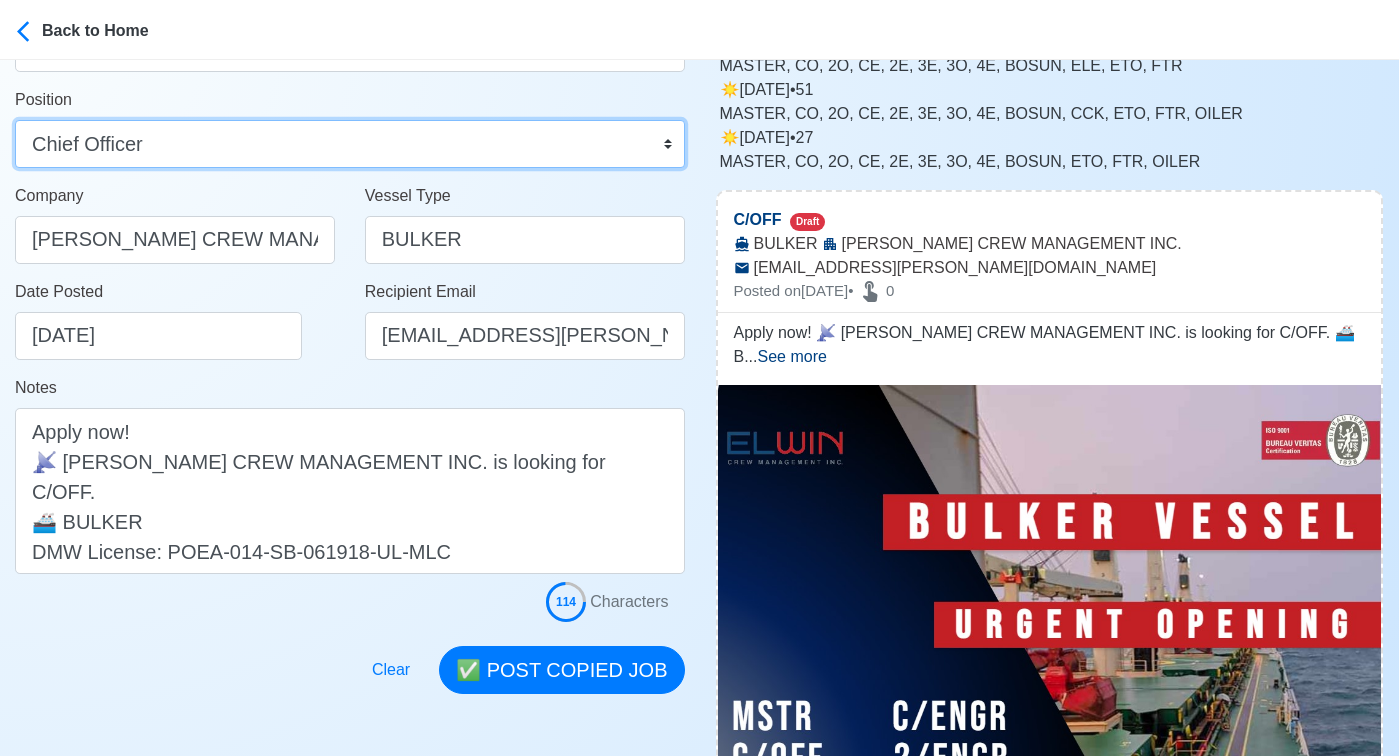scroll, scrollTop: 484, scrollLeft: 0, axis: vertical 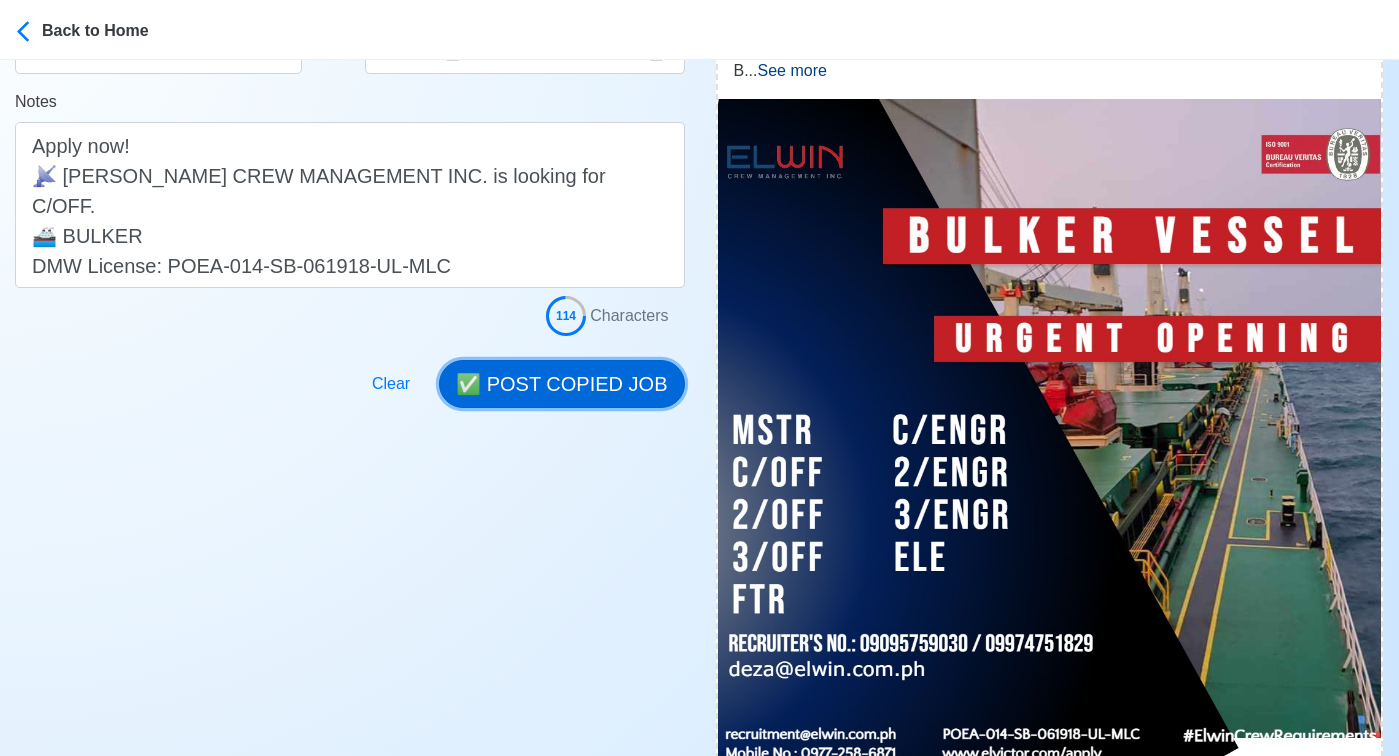 click on "✅ POST COPIED JOB" at bounding box center [561, 384] 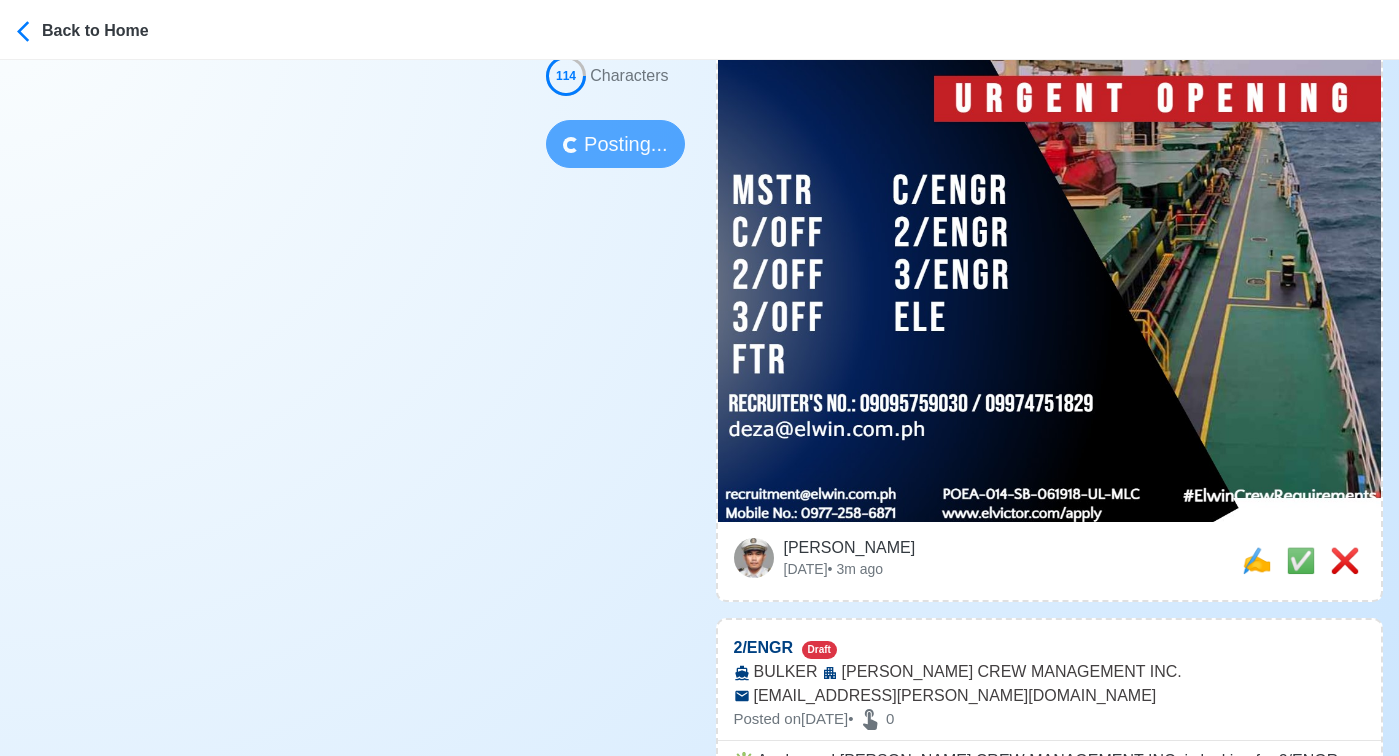 scroll, scrollTop: 738, scrollLeft: 0, axis: vertical 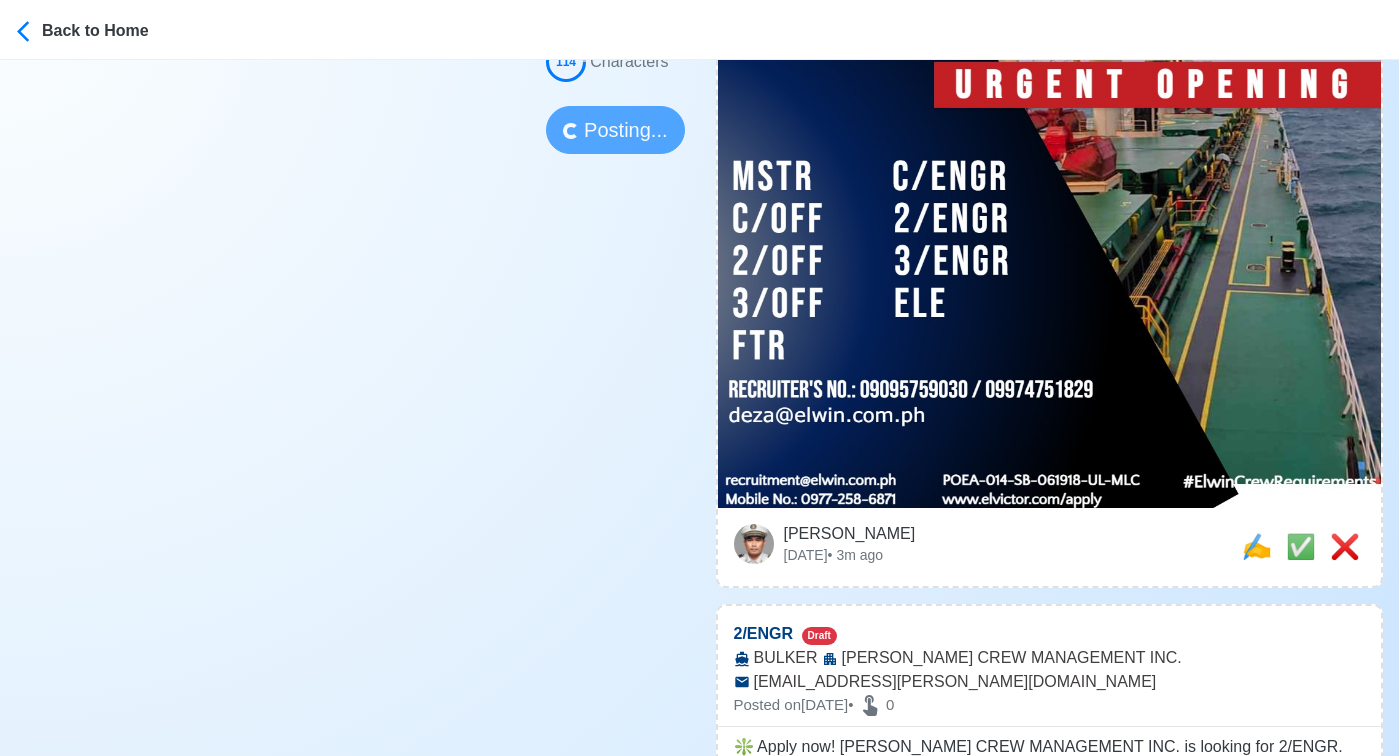 type 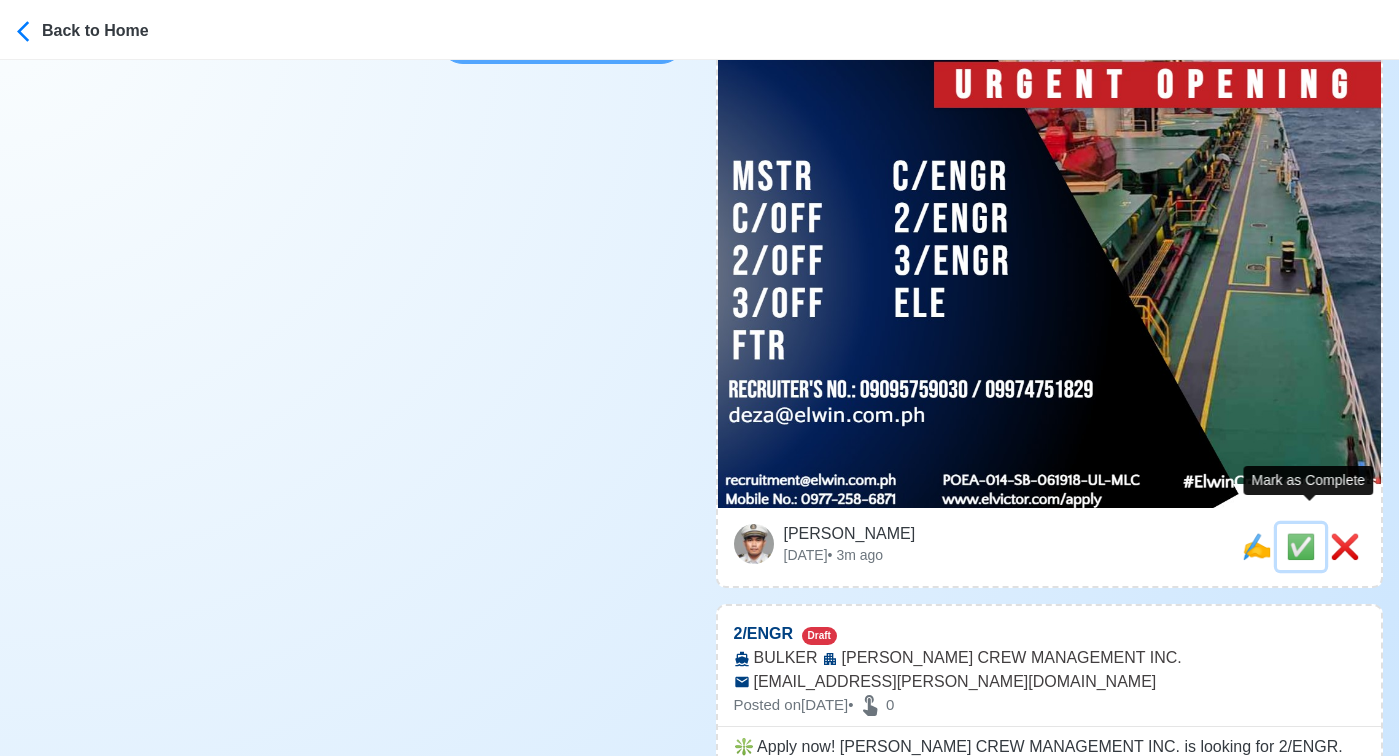 click on "✅" at bounding box center (1301, 546) 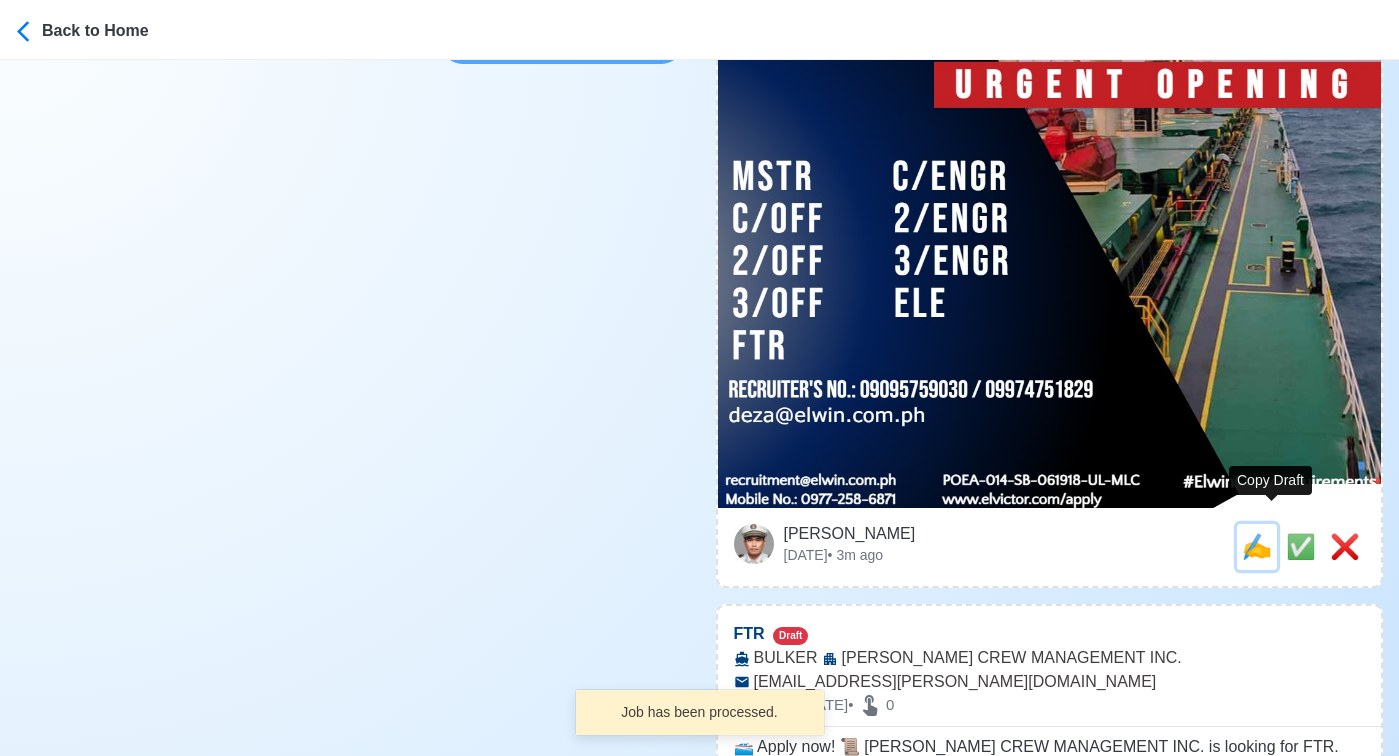 click on "✍️" at bounding box center [1257, 546] 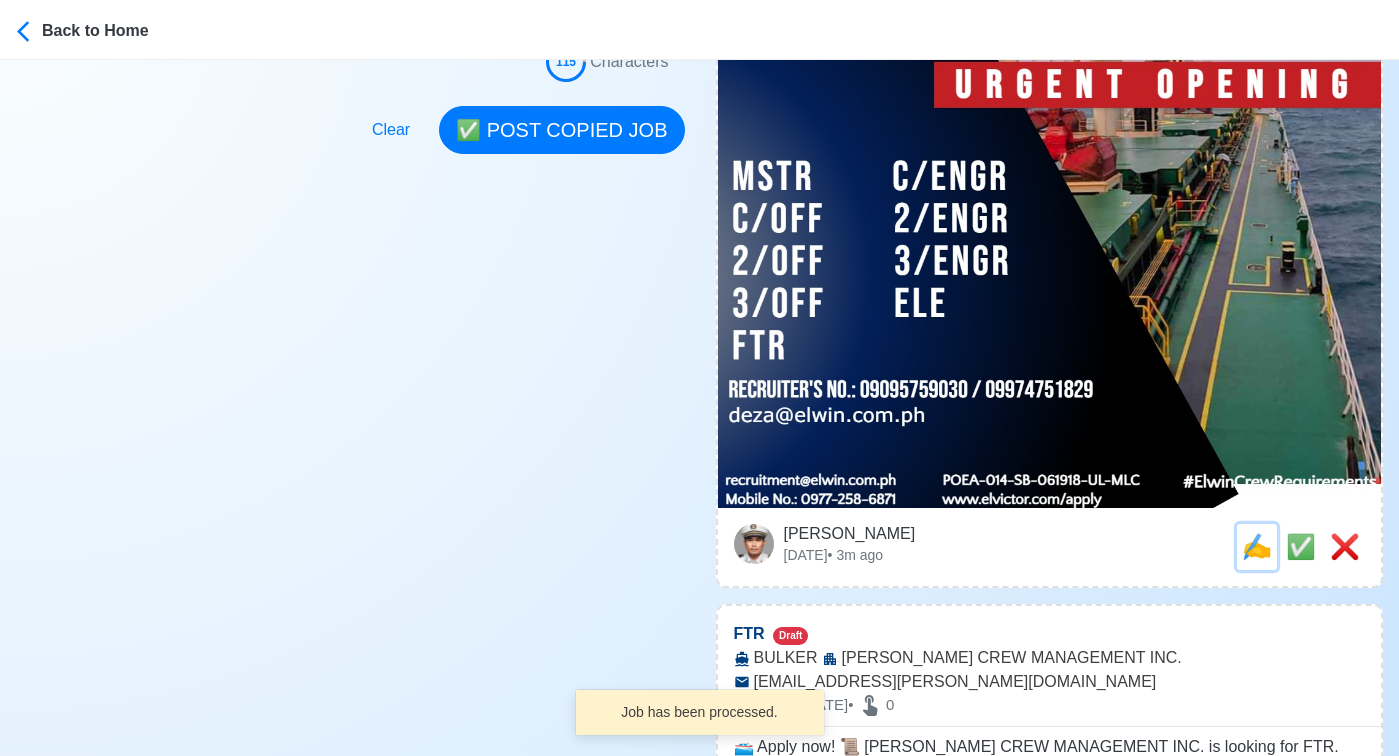 scroll, scrollTop: 0, scrollLeft: 0, axis: both 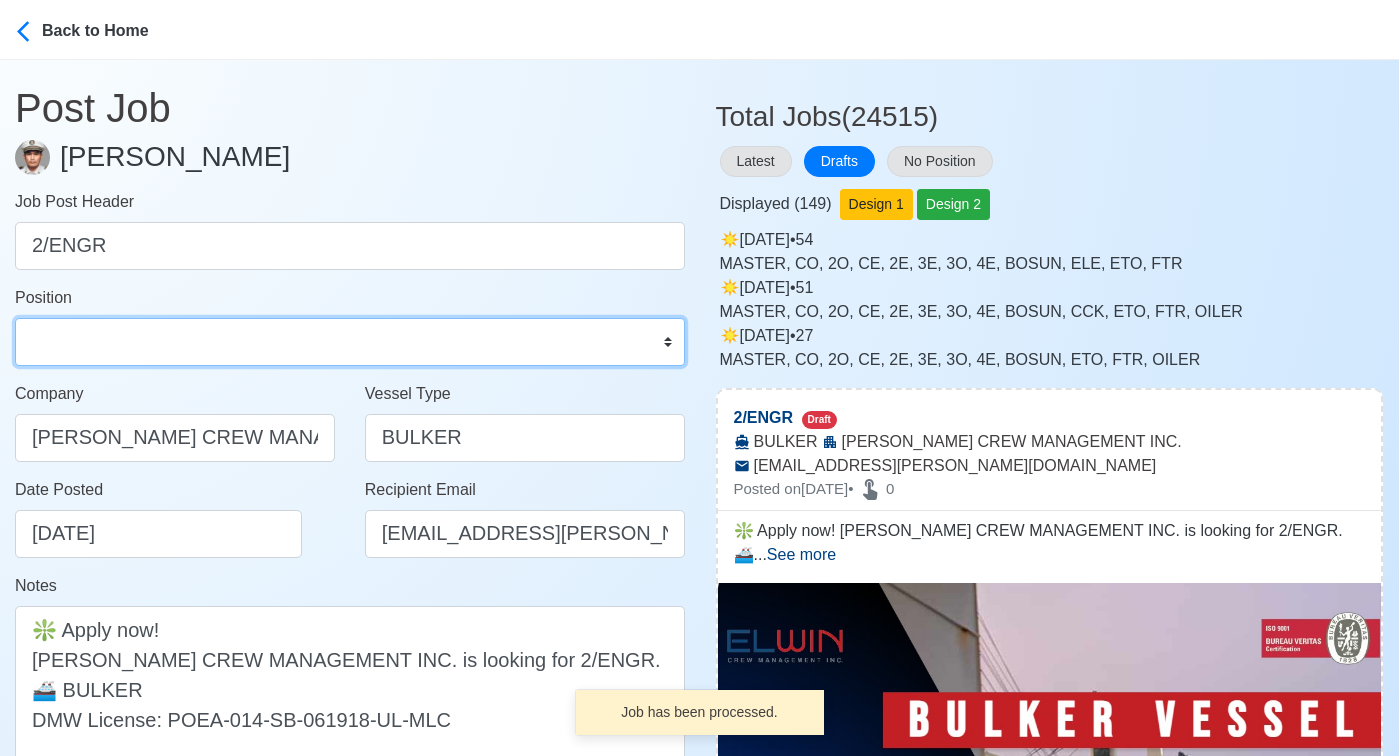 click on "Master Chief Officer 2nd Officer 3rd Officer Junior Officer Chief Engineer 2nd Engineer 3rd Engineer 4th Engineer Gas Engineer Junior Engineer 1st Assistant Engineer 2nd Assistant Engineer 3rd Assistant Engineer ETO/ETR Electrician Electrical Engineer Oiler Fitter Welder Chief Cook Chef Cook Messman Wiper Rigger Ordinary Seaman Able Seaman Motorman Pumpman Bosun Cadet Reefer Mechanic Operator Repairman Painter Steward Waiter Others" at bounding box center (350, 342) 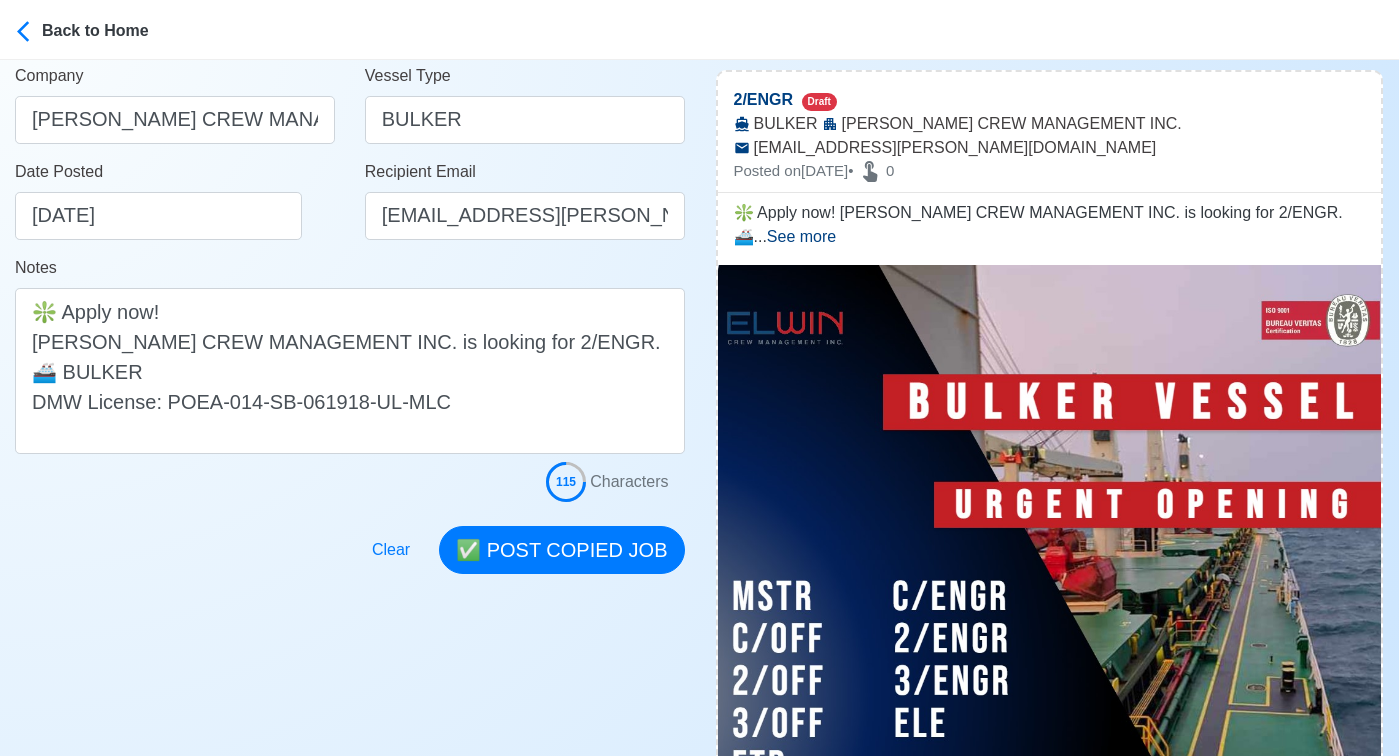 scroll, scrollTop: 345, scrollLeft: 0, axis: vertical 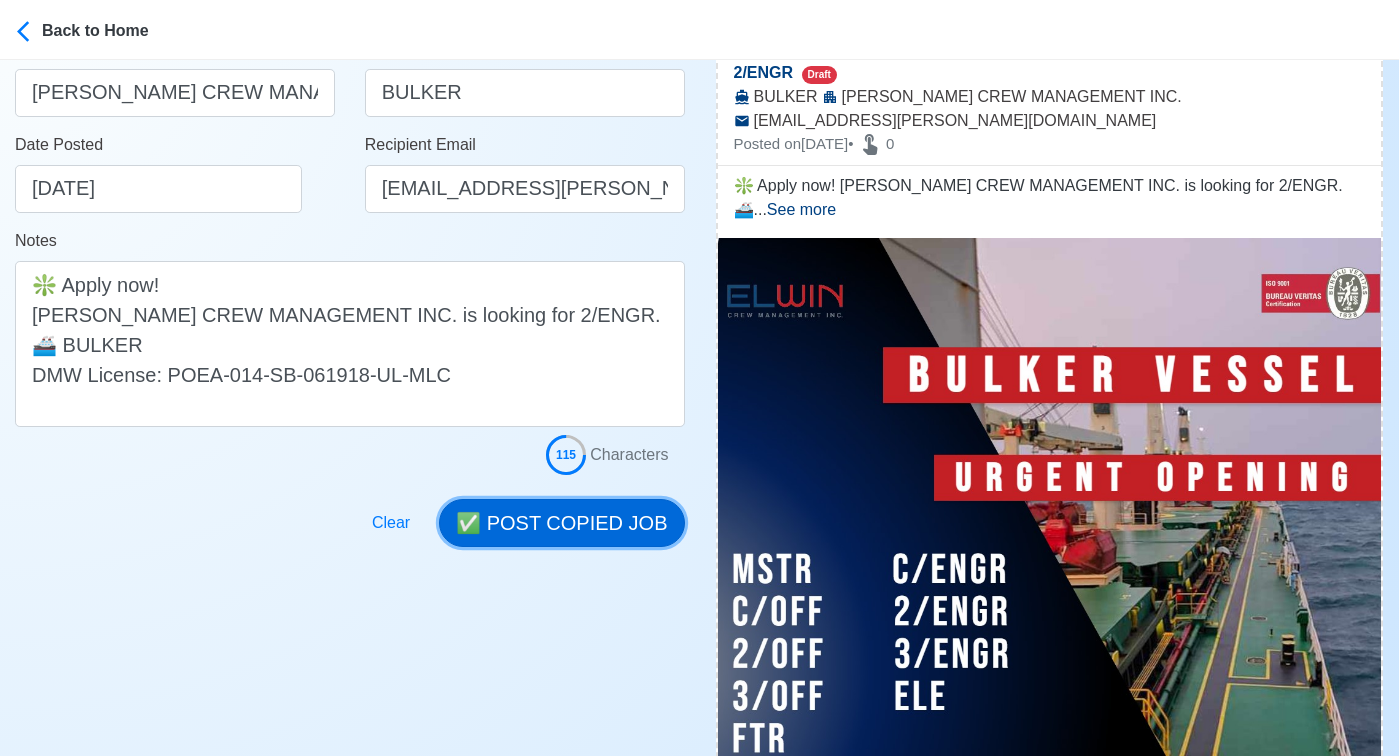 click on "✅ POST COPIED JOB" at bounding box center [561, 523] 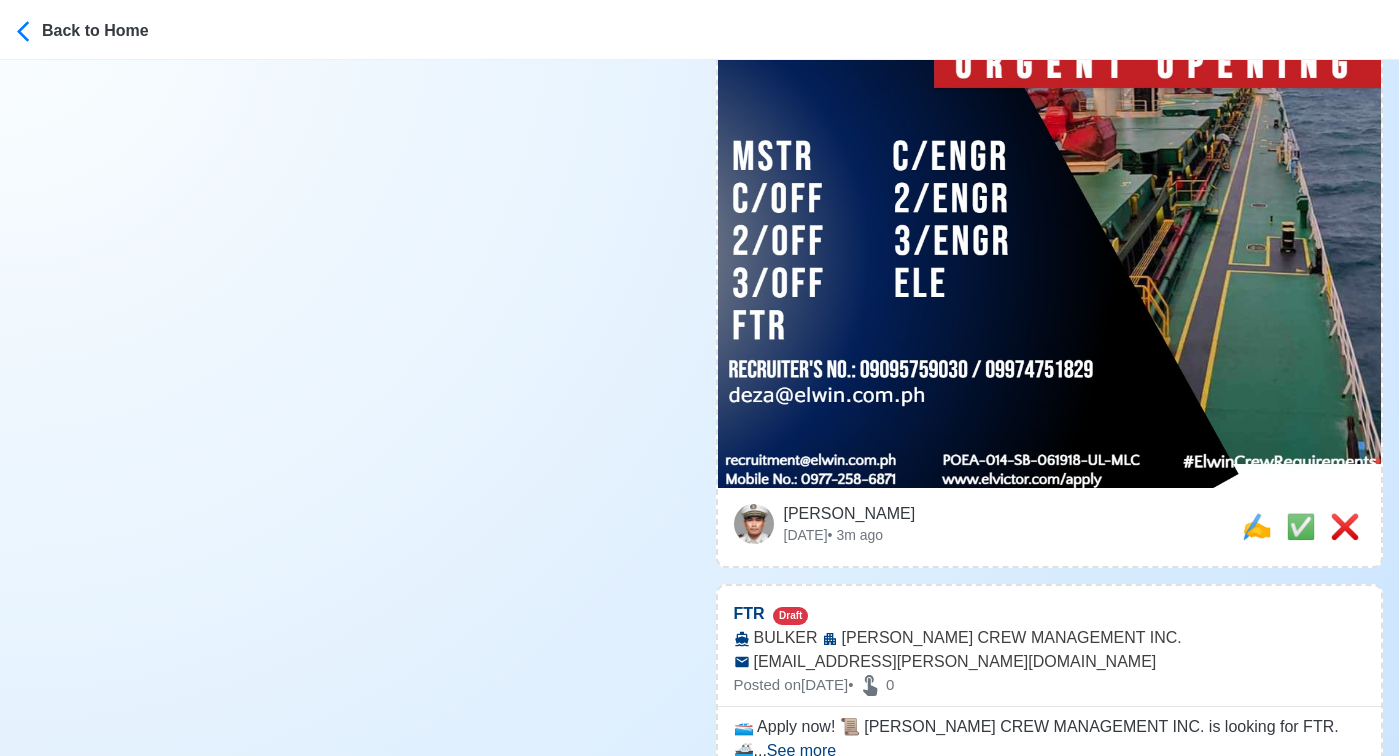scroll, scrollTop: 828, scrollLeft: 0, axis: vertical 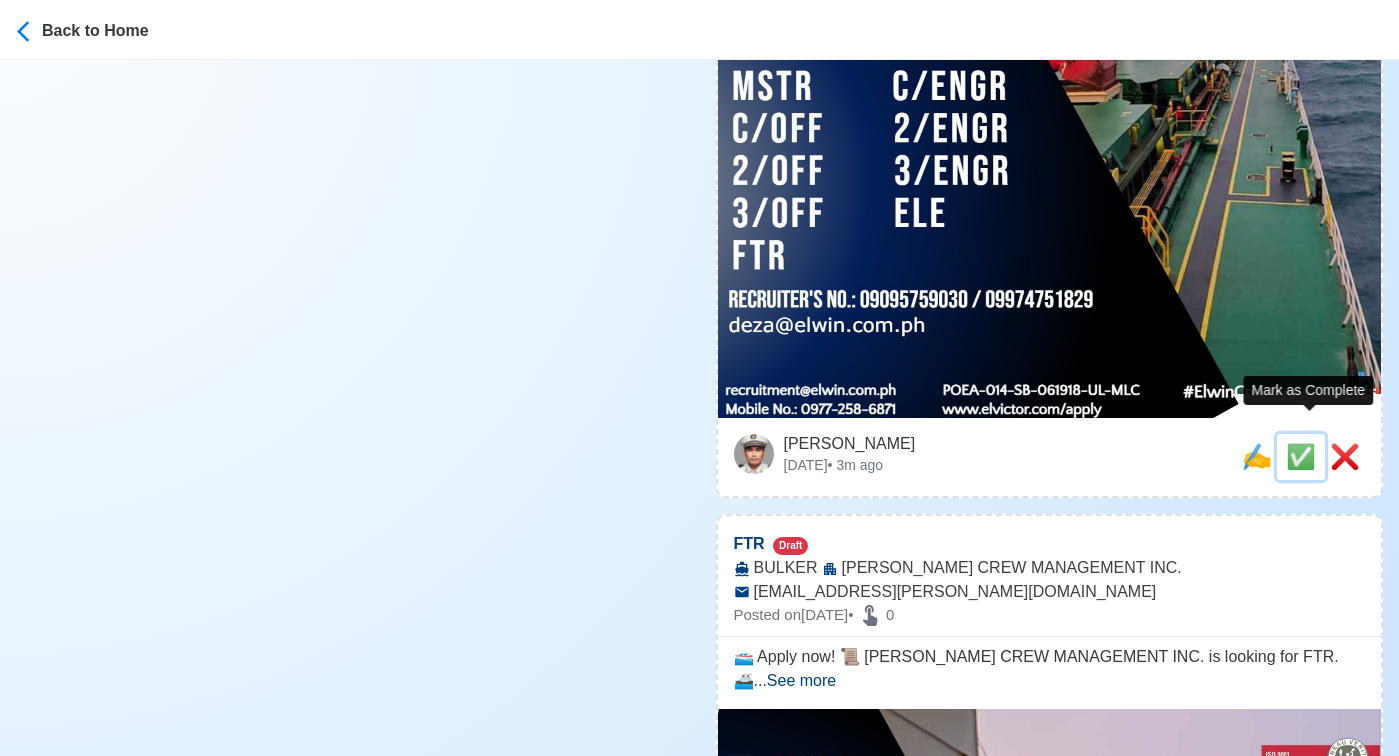 click on "✅" at bounding box center (1301, 456) 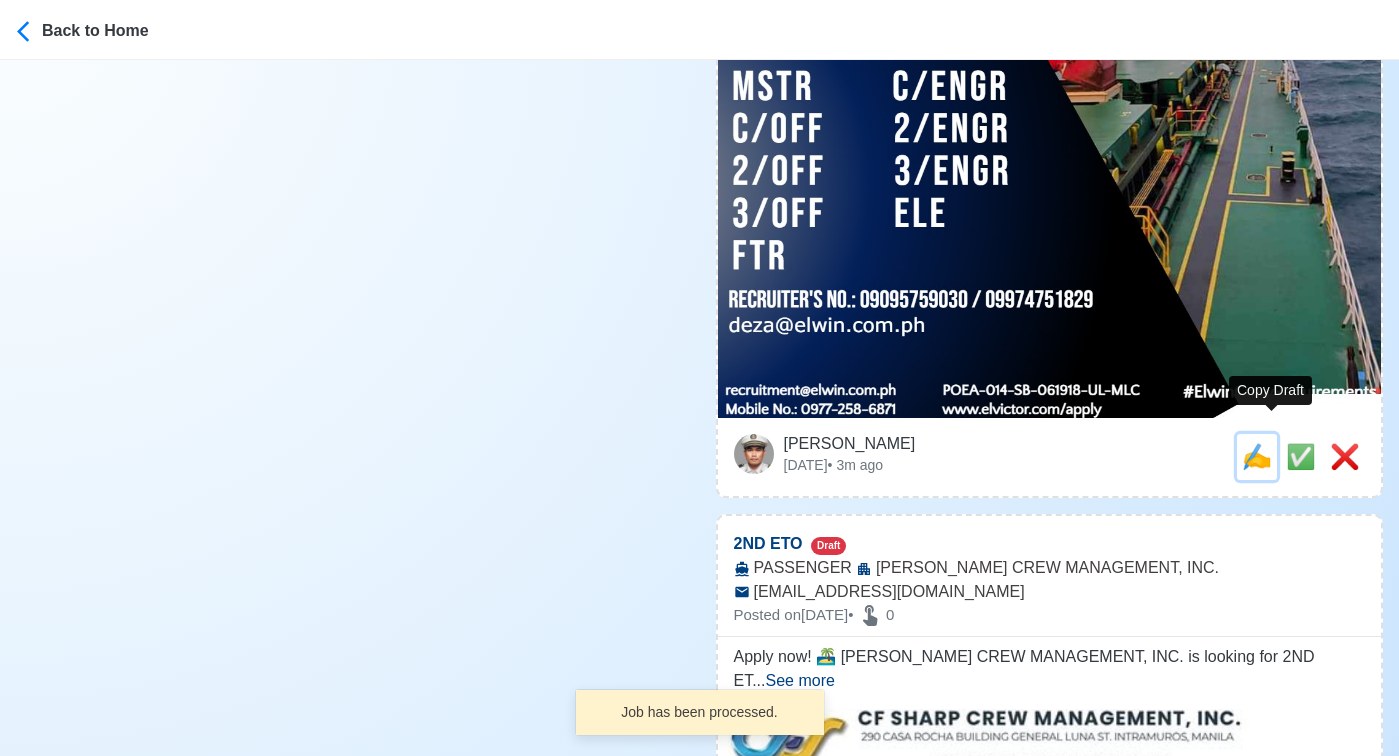 click on "✍️" at bounding box center [1257, 456] 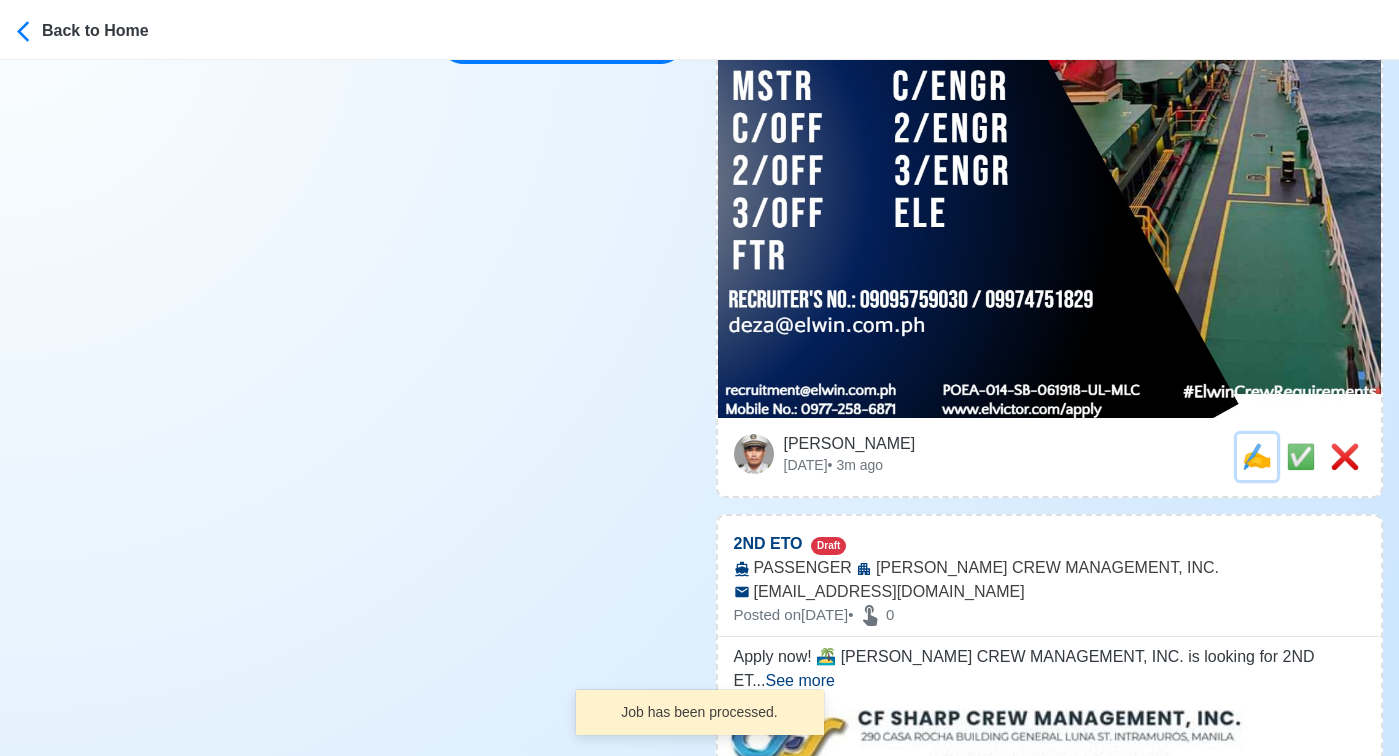 scroll, scrollTop: 0, scrollLeft: 0, axis: both 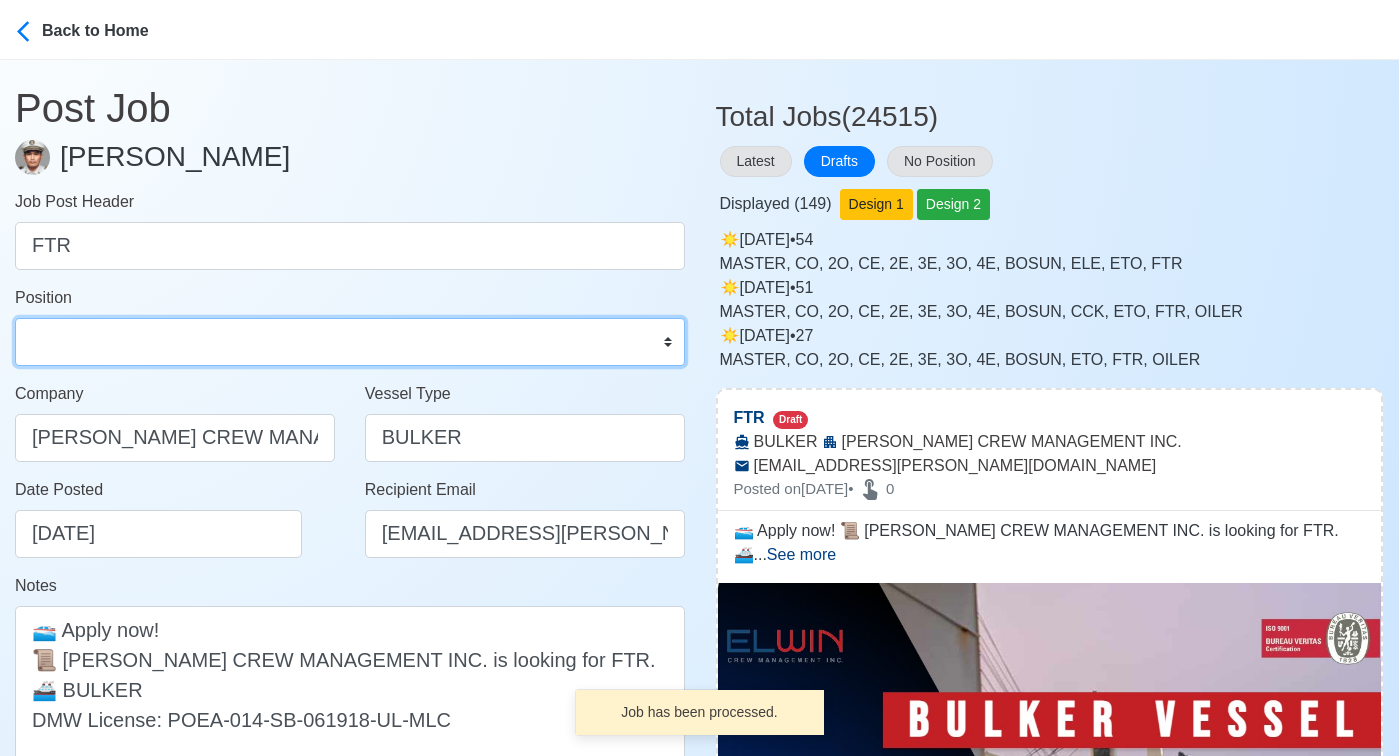 click on "Master Chief Officer 2nd Officer 3rd Officer Junior Officer Chief Engineer 2nd Engineer 3rd Engineer 4th Engineer Gas Engineer Junior Engineer 1st Assistant Engineer 2nd Assistant Engineer 3rd Assistant Engineer ETO/ETR Electrician Electrical Engineer Oiler Fitter Welder Chief Cook Chef Cook Messman Wiper Rigger Ordinary Seaman Able Seaman Motorman Pumpman Bosun Cadet Reefer Mechanic Operator Repairman Painter Steward Waiter Others" at bounding box center [350, 342] 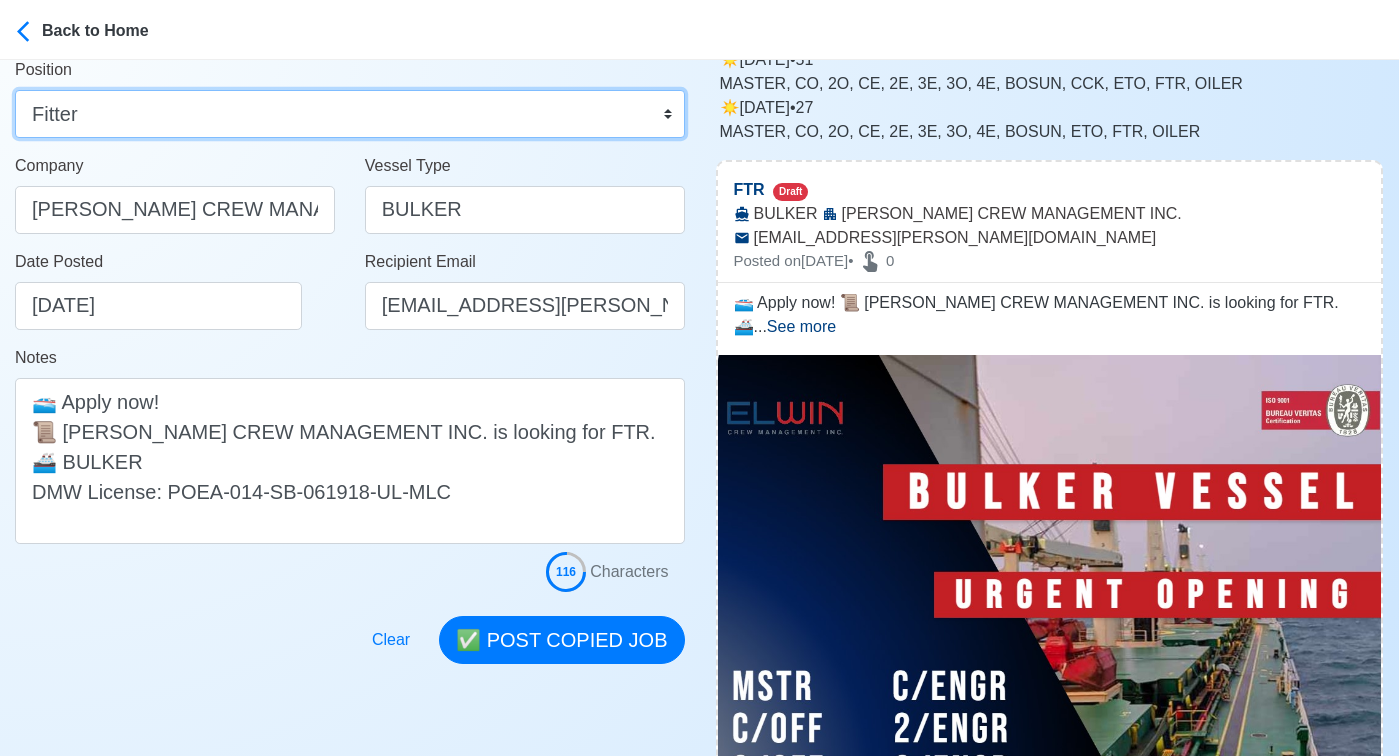 scroll, scrollTop: 433, scrollLeft: 0, axis: vertical 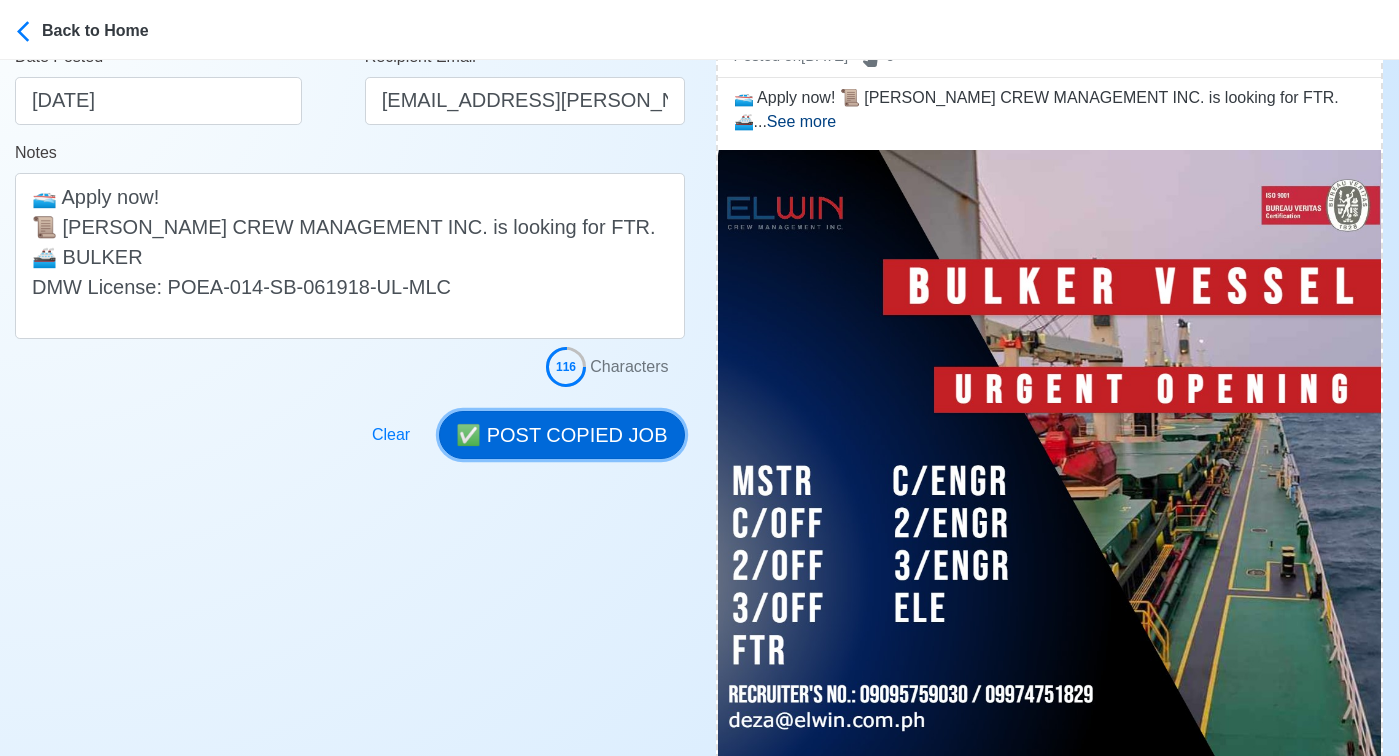 click on "✅ POST COPIED JOB" at bounding box center [561, 435] 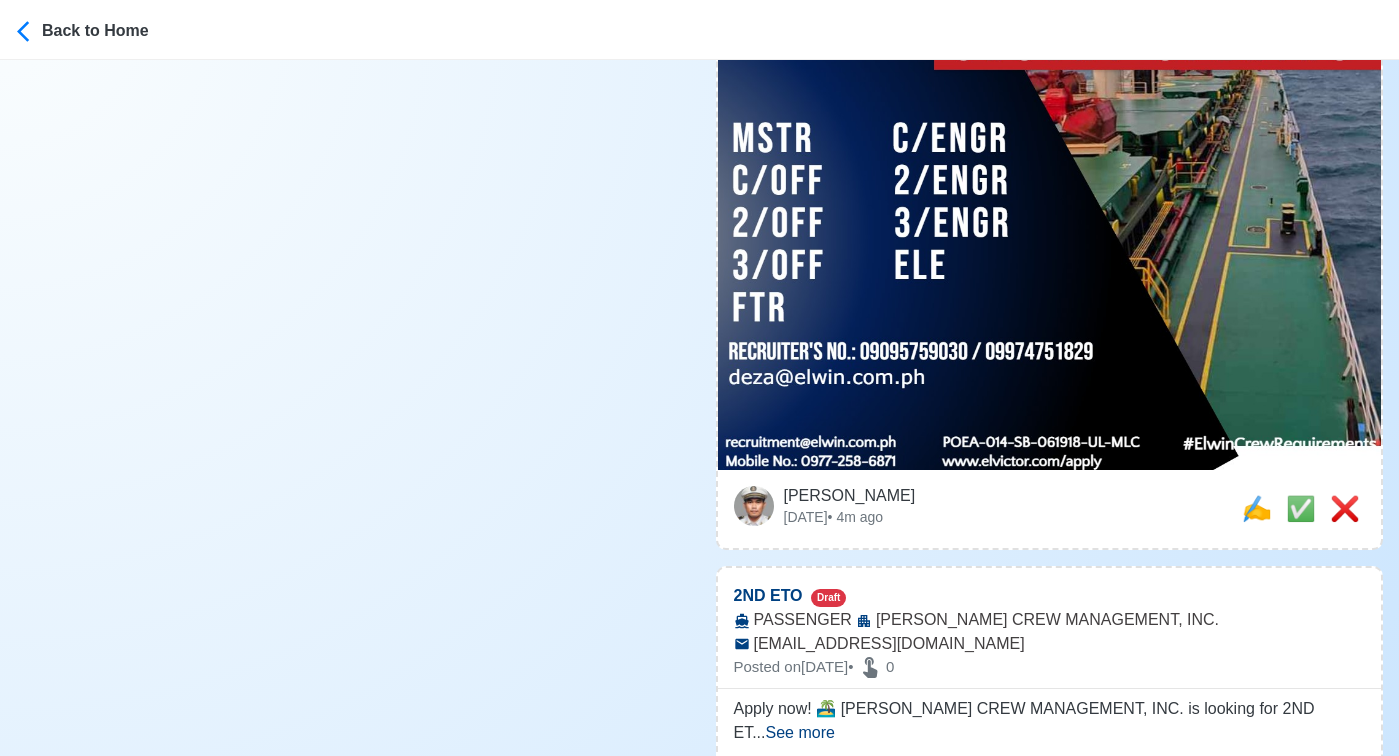 scroll, scrollTop: 790, scrollLeft: 0, axis: vertical 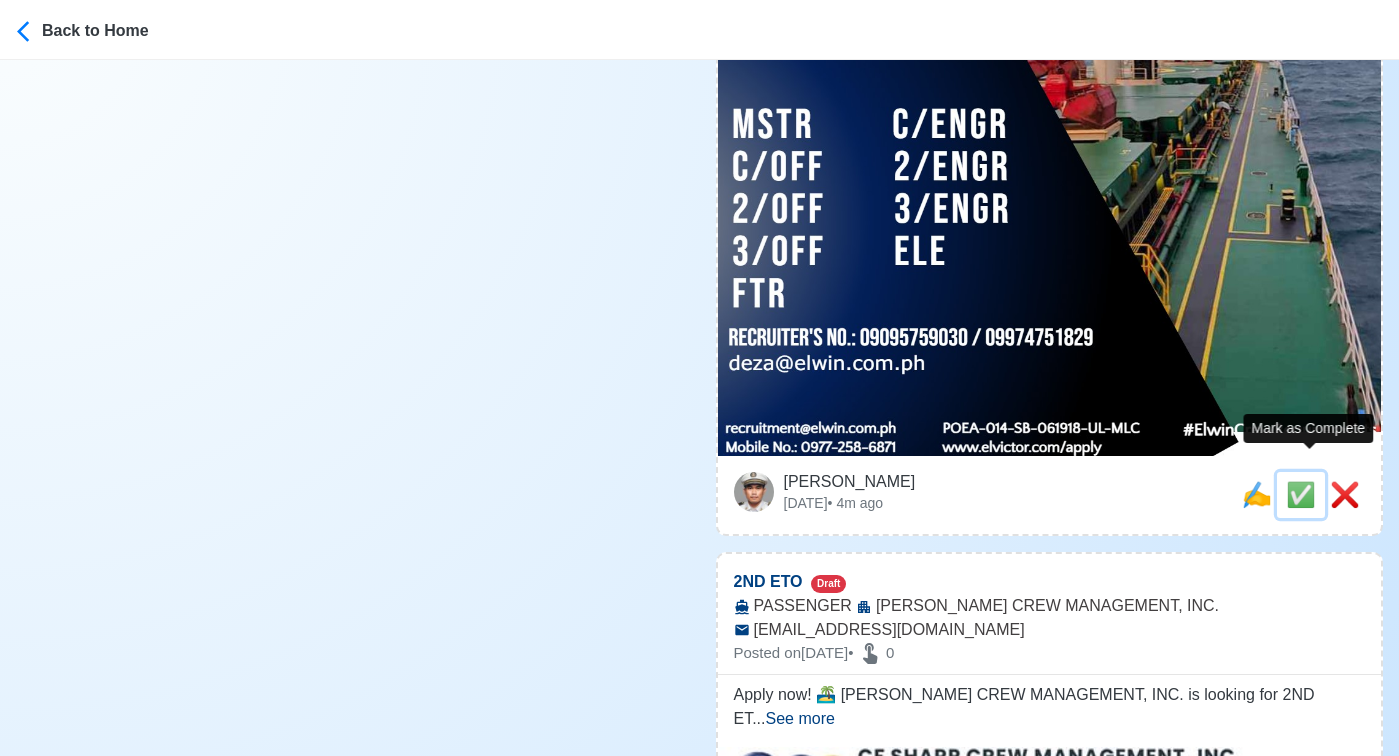 click on "✅" at bounding box center (1301, 494) 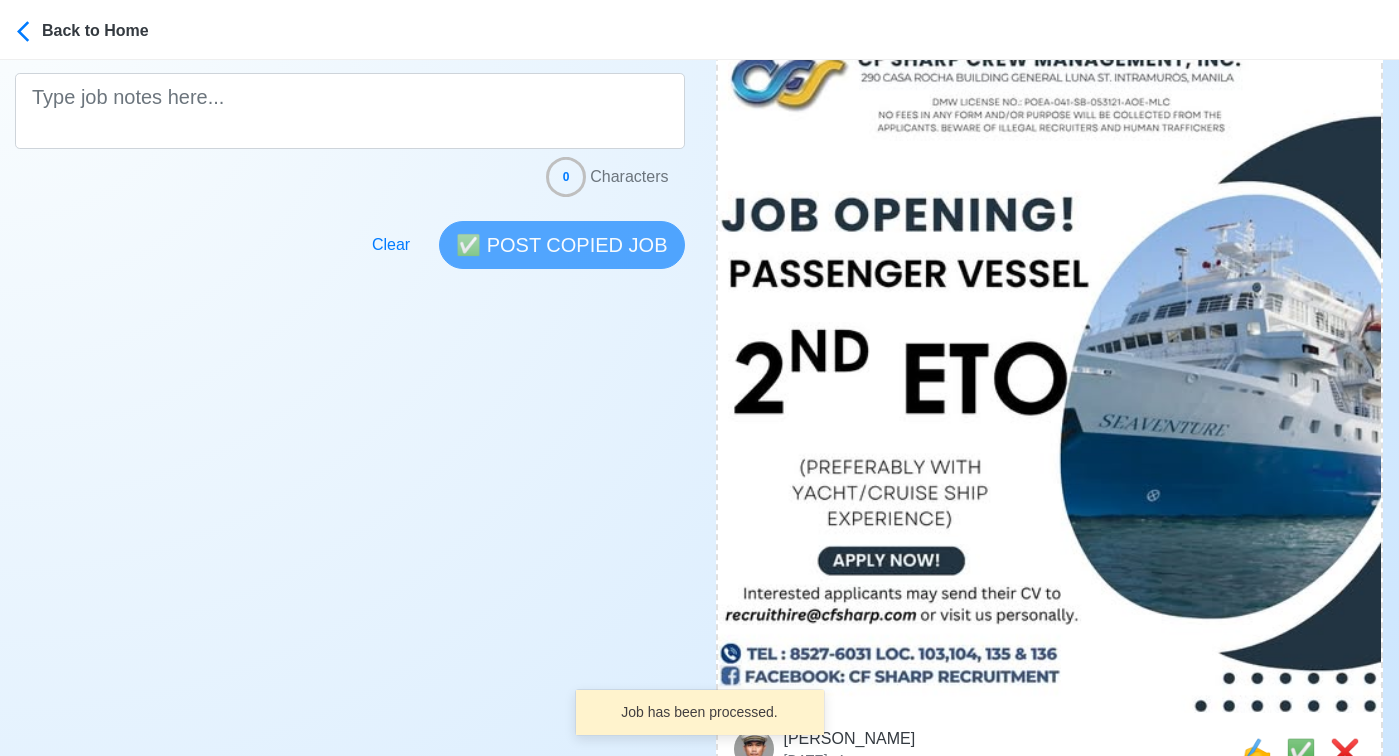 scroll, scrollTop: 571, scrollLeft: 0, axis: vertical 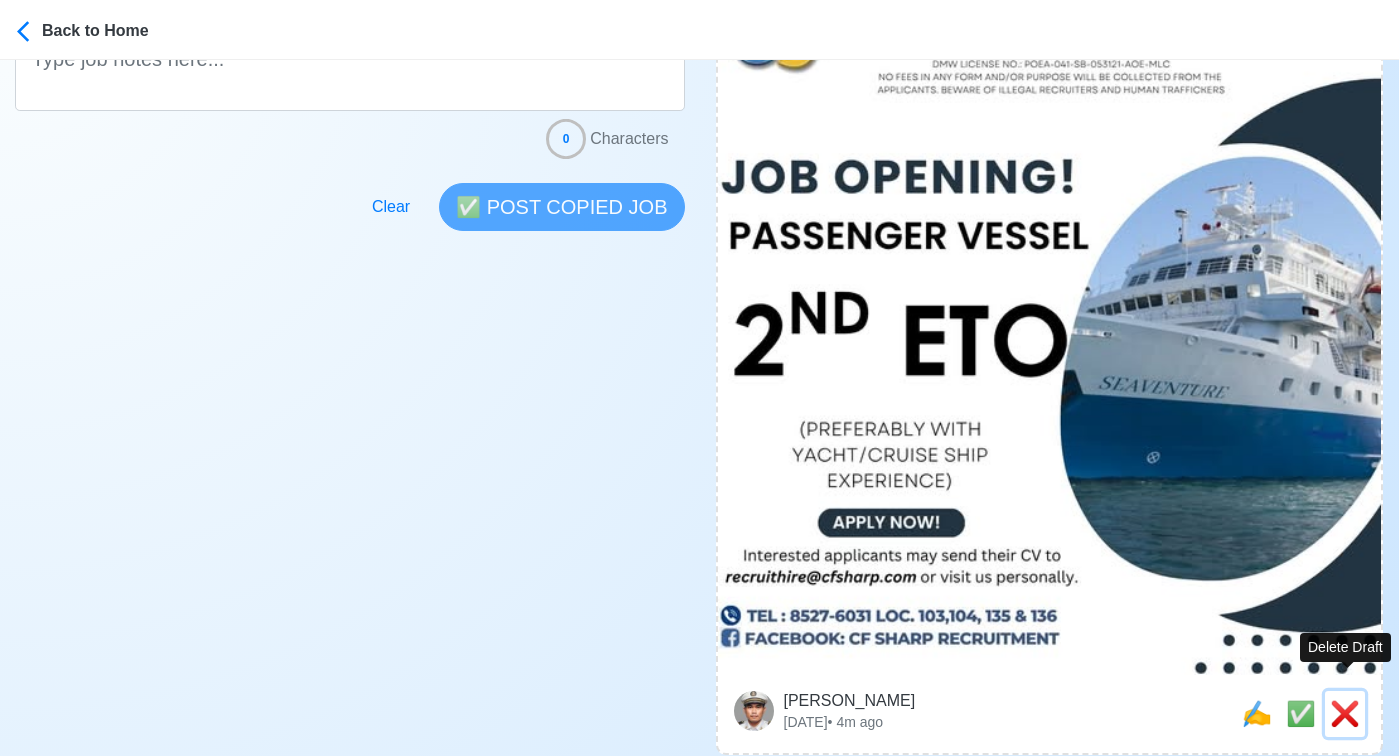 click on "❌" at bounding box center [1345, 713] 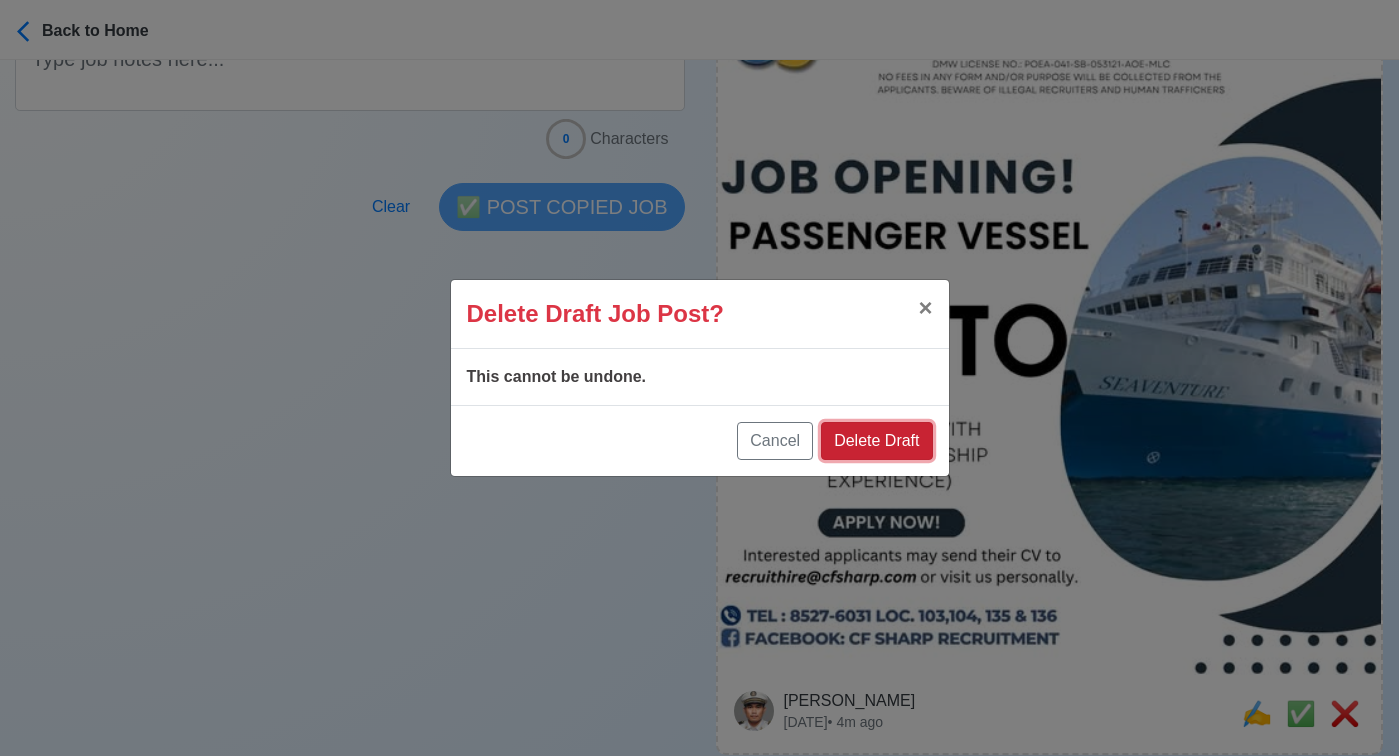click on "Delete Draft" at bounding box center [876, 441] 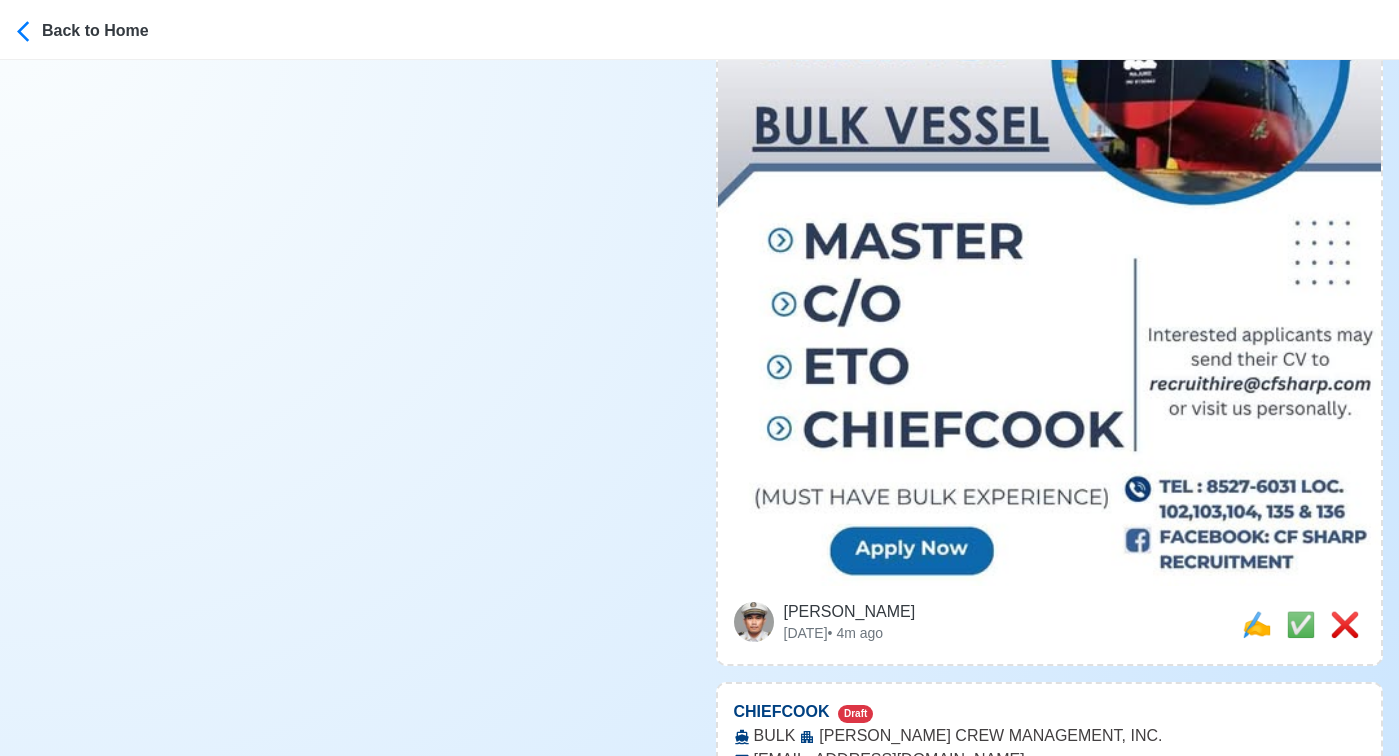 scroll, scrollTop: 843, scrollLeft: 0, axis: vertical 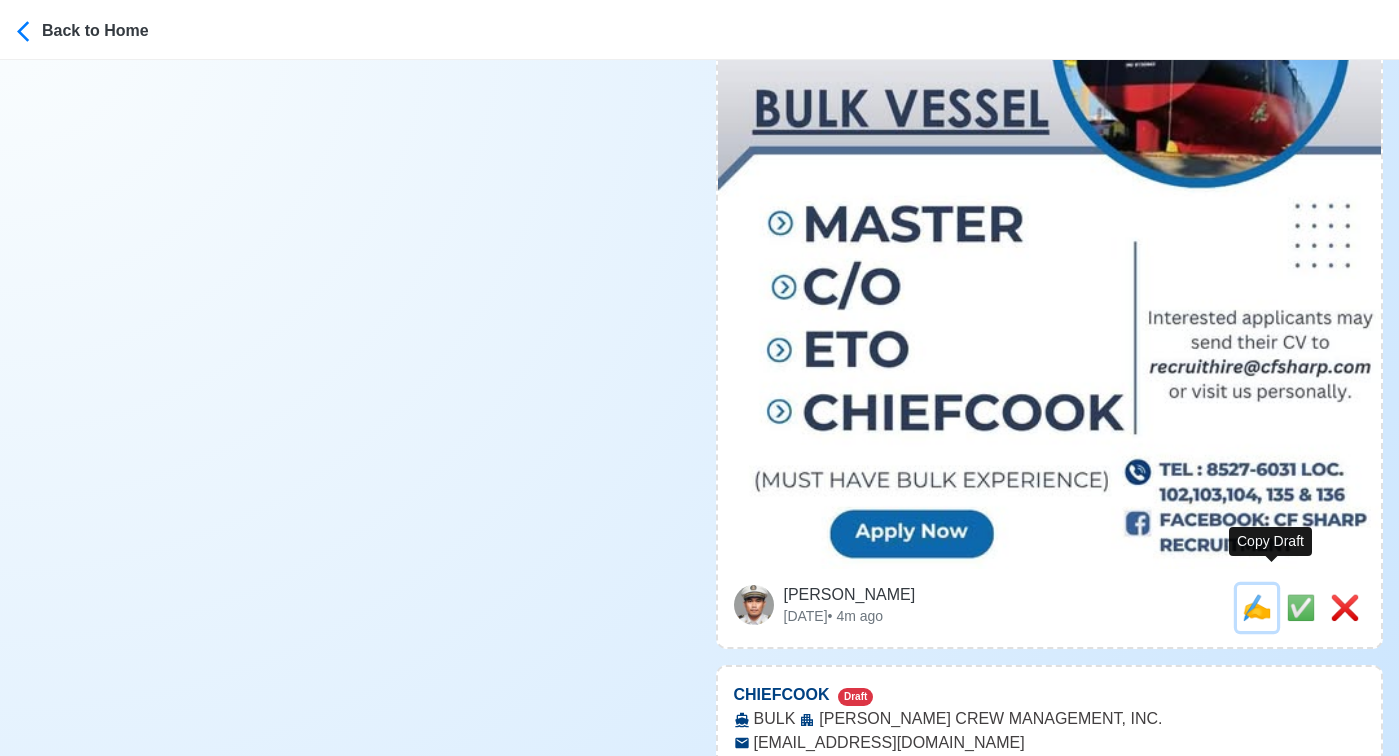 click on "✍️" at bounding box center (1257, 607) 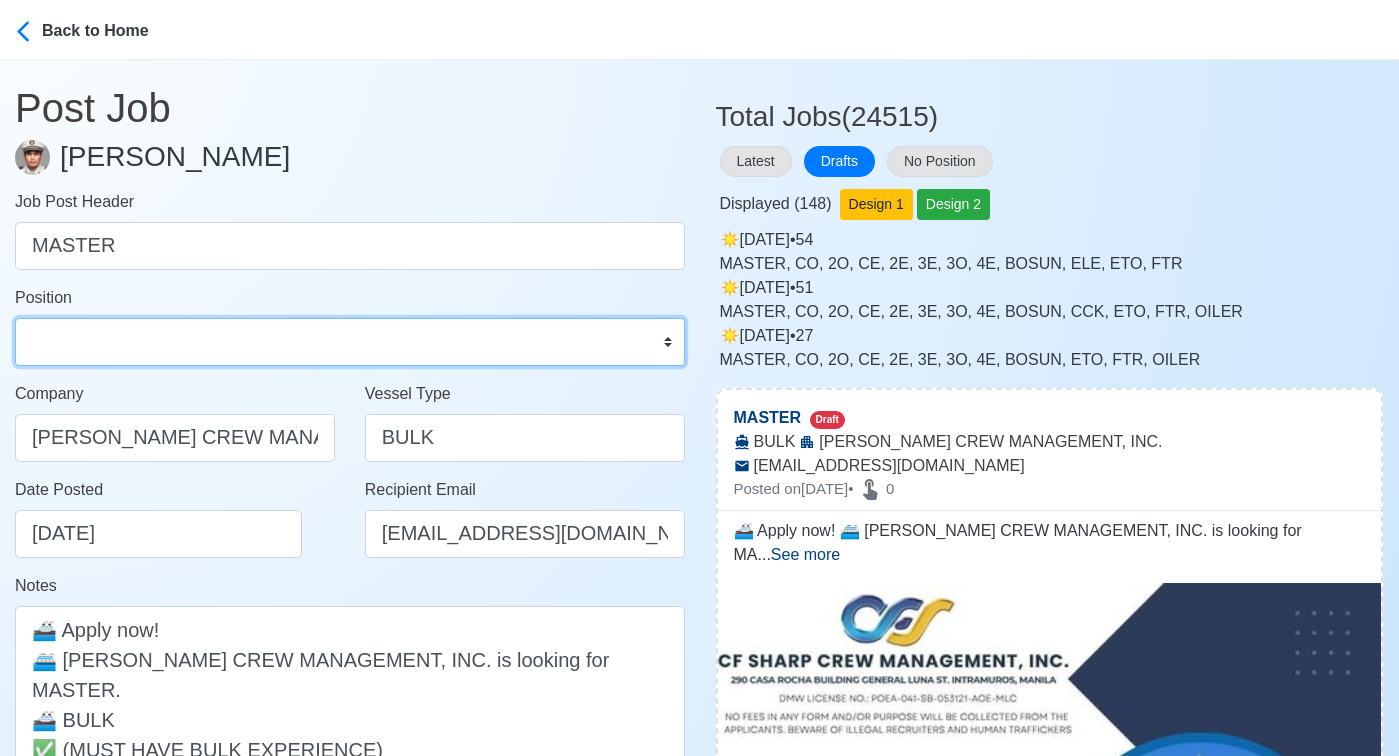 click on "Master Chief Officer 2nd Officer 3rd Officer Junior Officer Chief Engineer 2nd Engineer 3rd Engineer 4th Engineer Gas Engineer Junior Engineer 1st Assistant Engineer 2nd Assistant Engineer 3rd Assistant Engineer ETO/ETR Electrician Electrical Engineer Oiler Fitter Welder Chief Cook Chef Cook Messman Wiper Rigger Ordinary Seaman Able Seaman Motorman Pumpman Bosun Cadet Reefer Mechanic Operator Repairman Painter Steward Waiter Others" at bounding box center [350, 342] 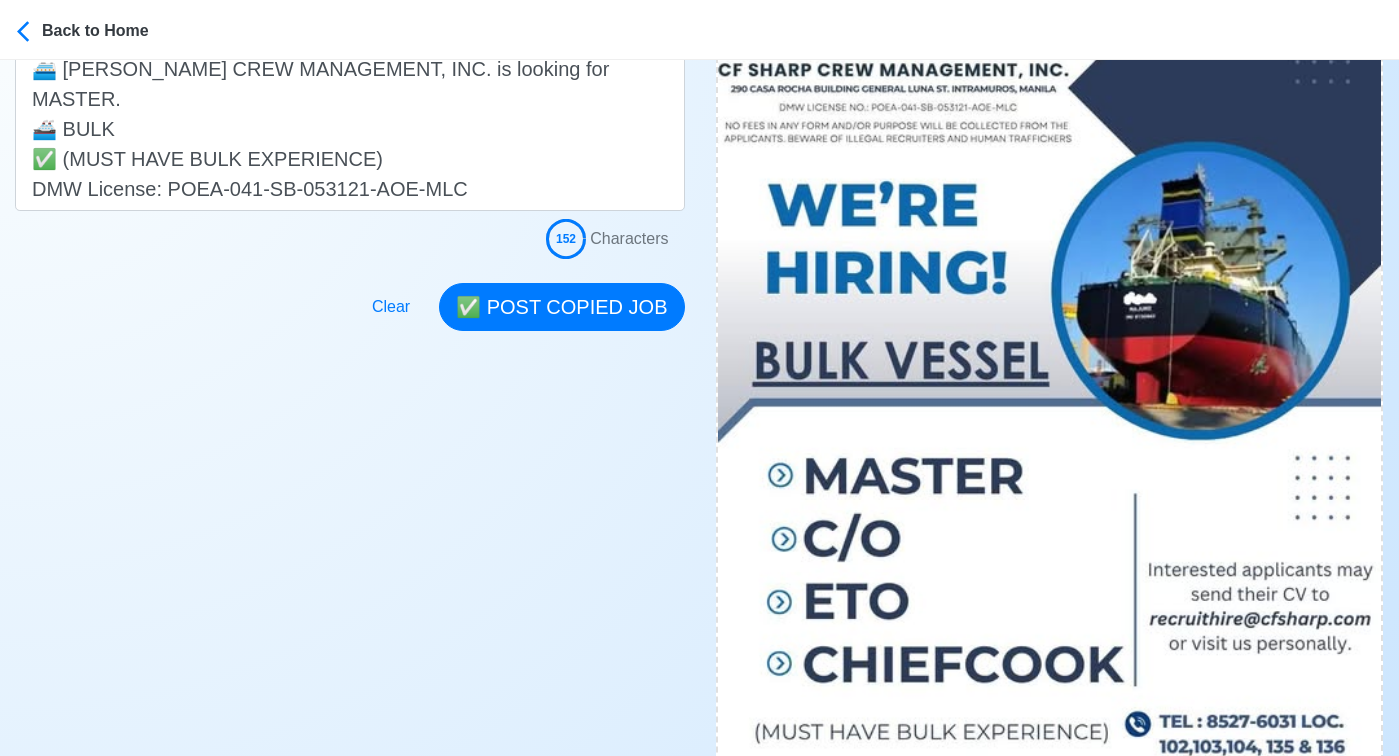 scroll, scrollTop: 599, scrollLeft: 0, axis: vertical 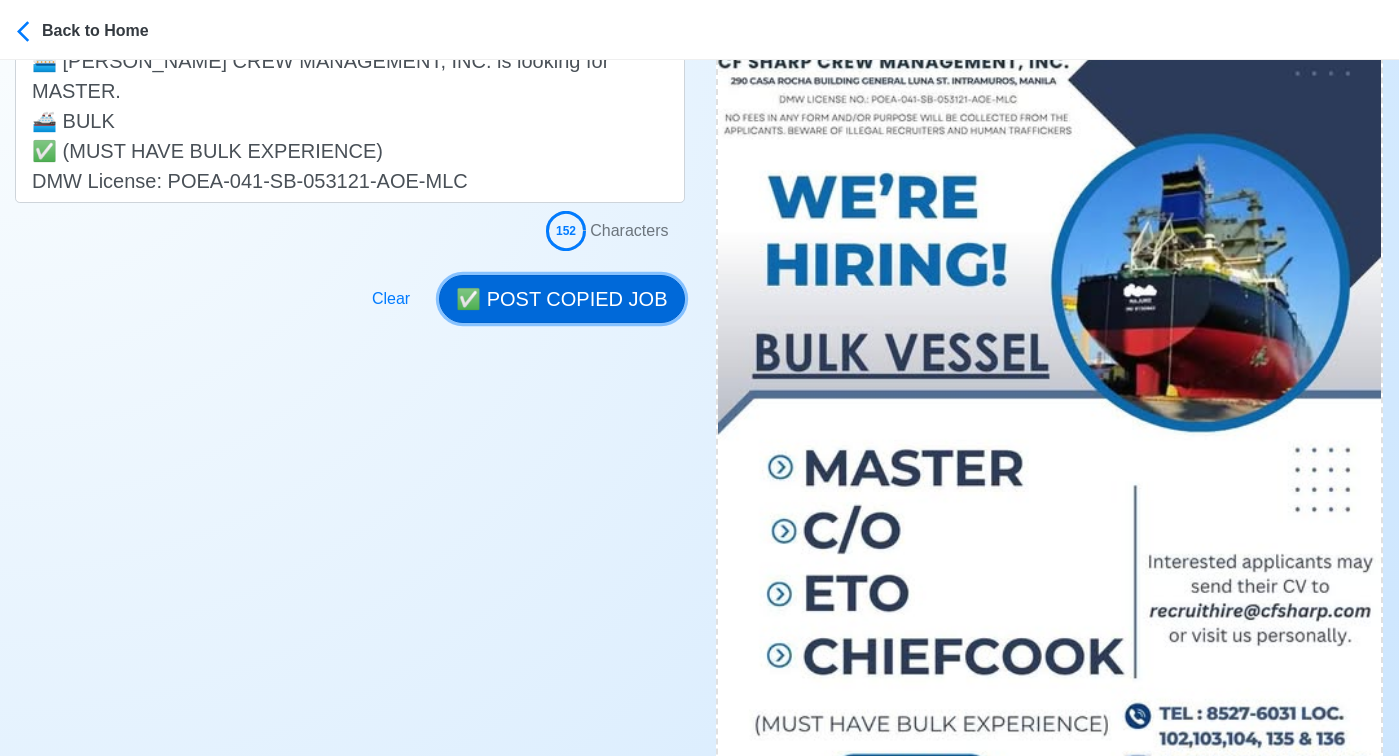 click on "✅ POST COPIED JOB" at bounding box center (561, 299) 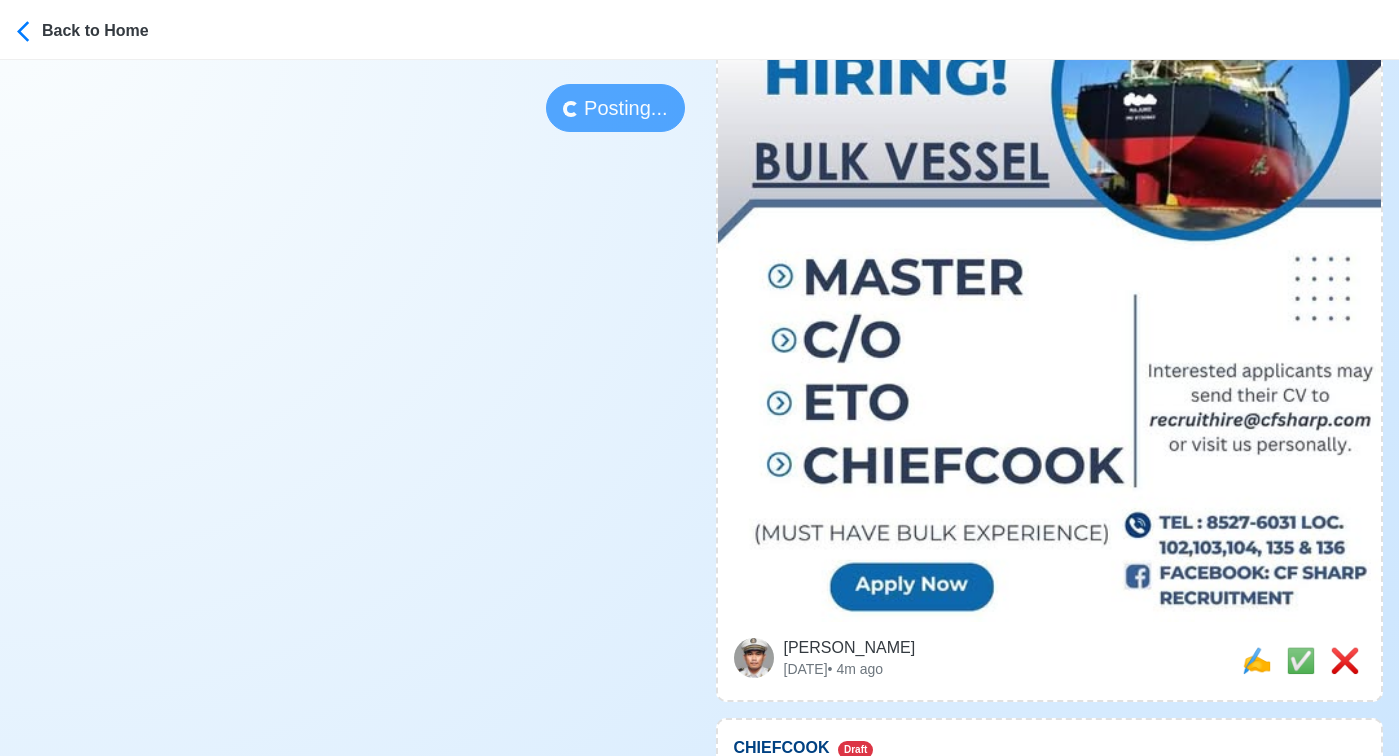scroll, scrollTop: 792, scrollLeft: 0, axis: vertical 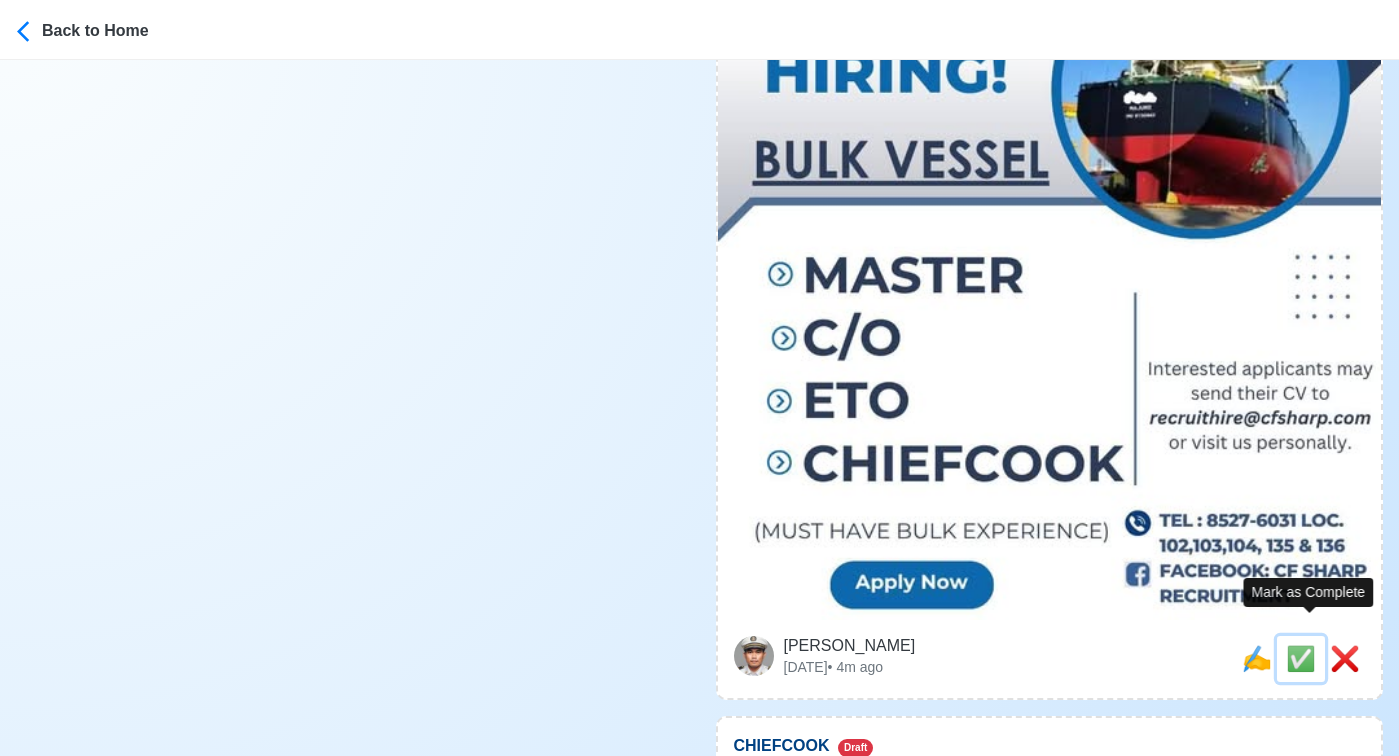 click on "✅" at bounding box center (1301, 658) 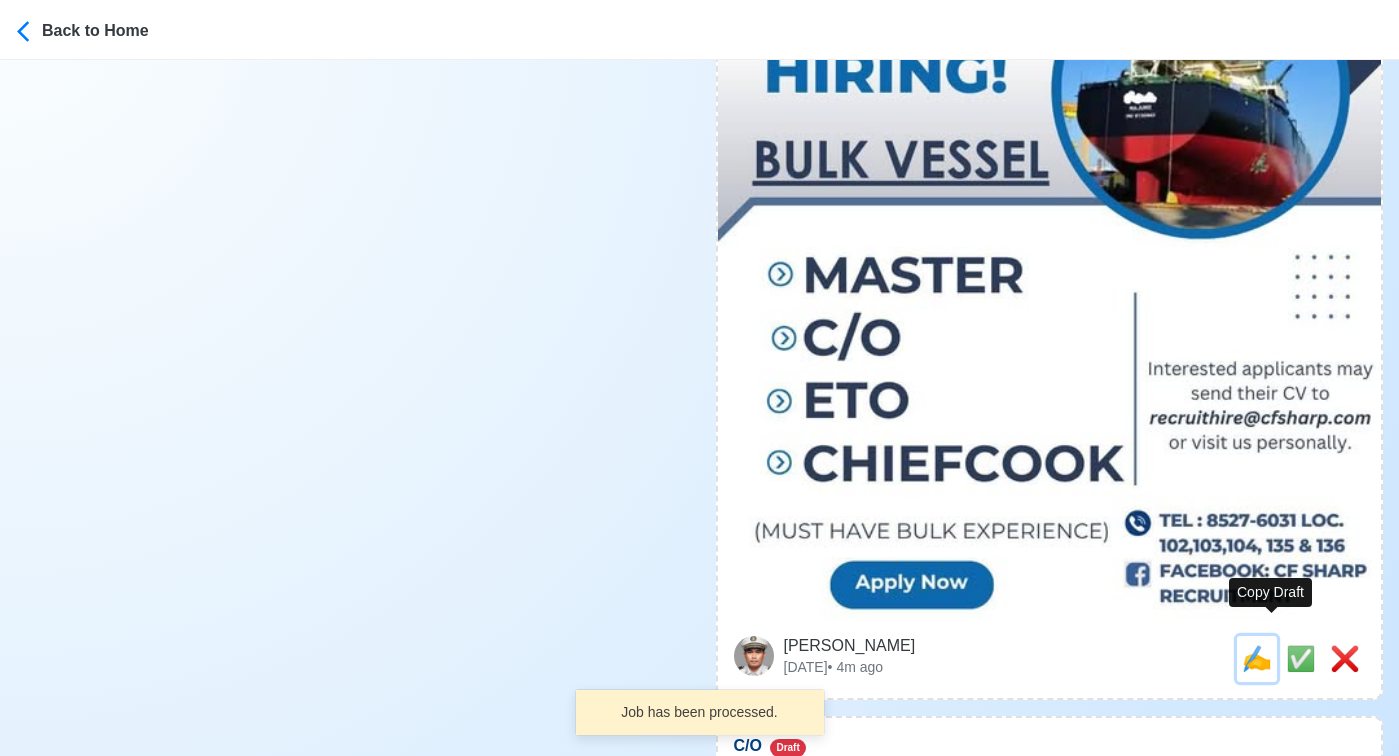 click on "✍️" at bounding box center (1257, 658) 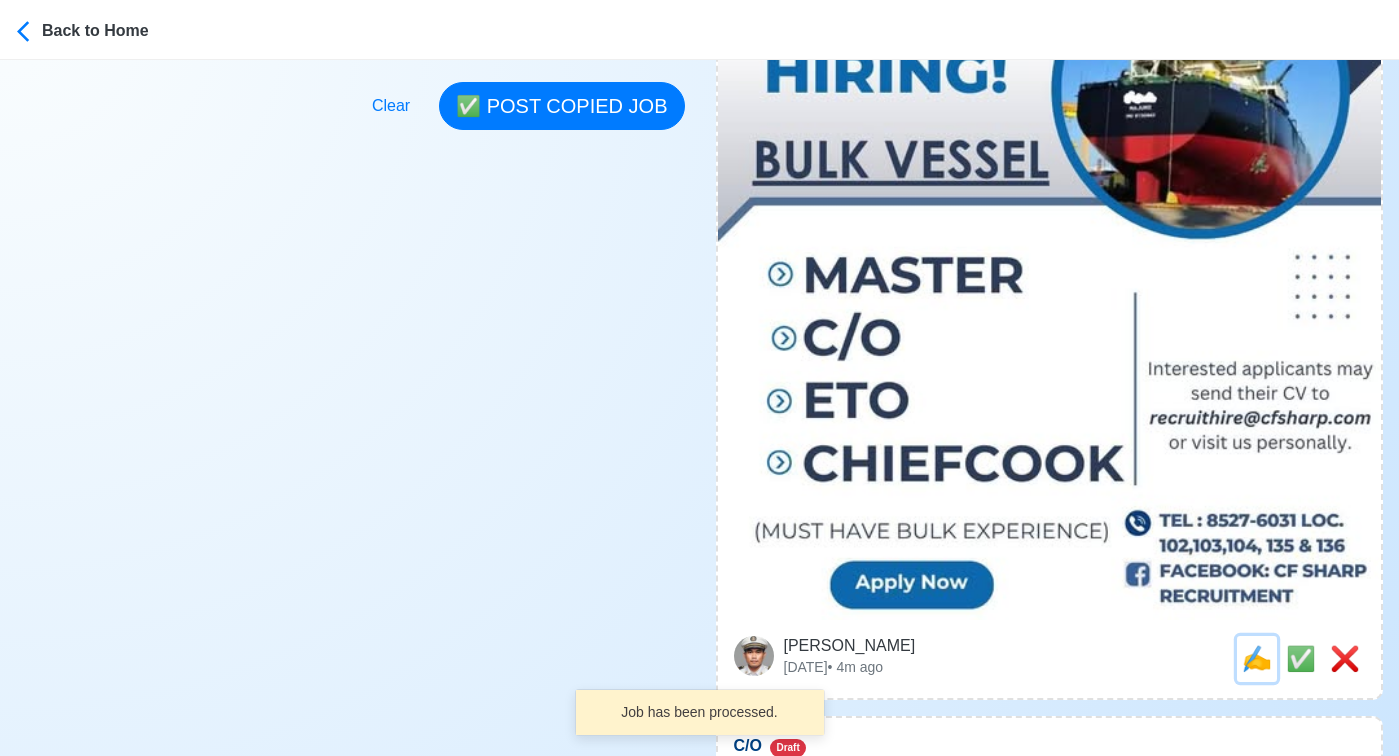 scroll, scrollTop: 0, scrollLeft: 0, axis: both 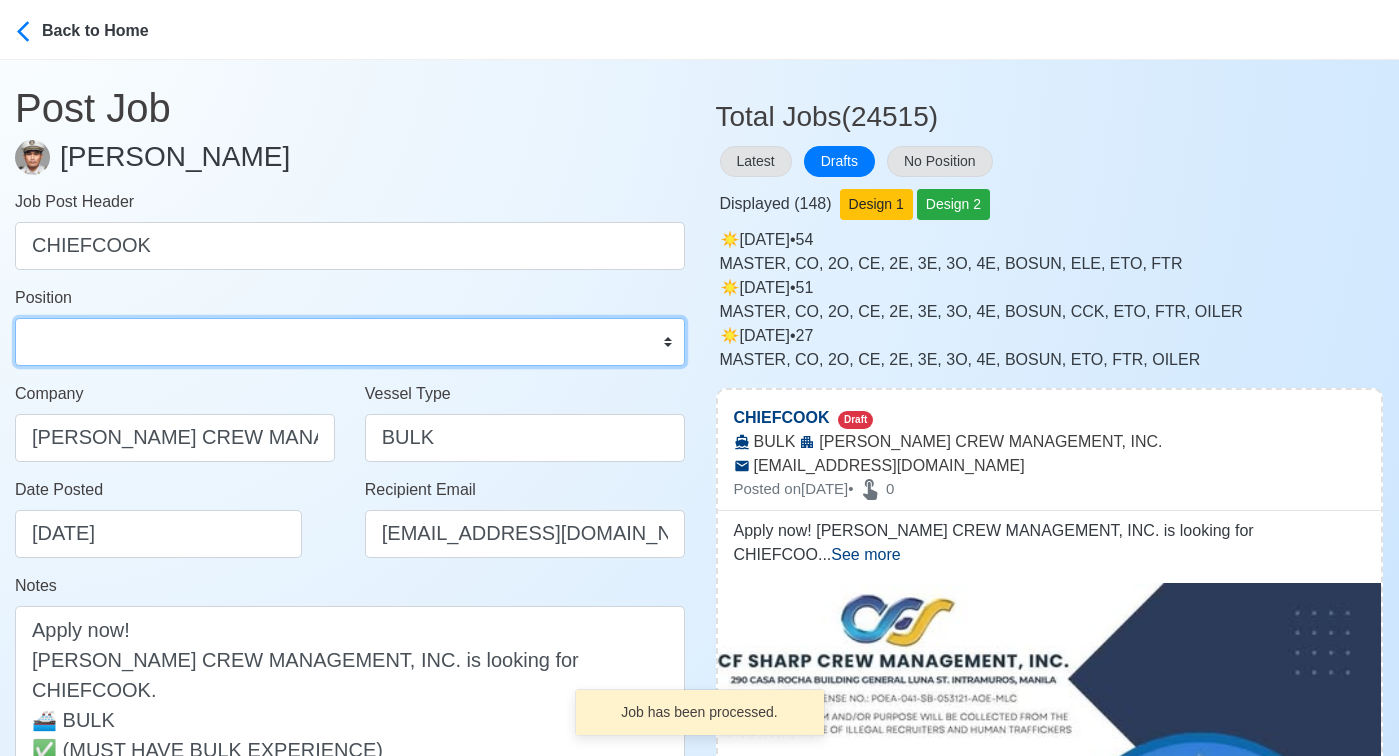 click on "Master Chief Officer 2nd Officer 3rd Officer Junior Officer Chief Engineer 2nd Engineer 3rd Engineer 4th Engineer Gas Engineer Junior Engineer 1st Assistant Engineer 2nd Assistant Engineer 3rd Assistant Engineer ETO/ETR Electrician Electrical Engineer Oiler Fitter Welder Chief Cook Chef Cook Messman Wiper Rigger Ordinary Seaman Able Seaman Motorman Pumpman Bosun Cadet Reefer Mechanic Operator Repairman Painter Steward Waiter Others" at bounding box center [350, 342] 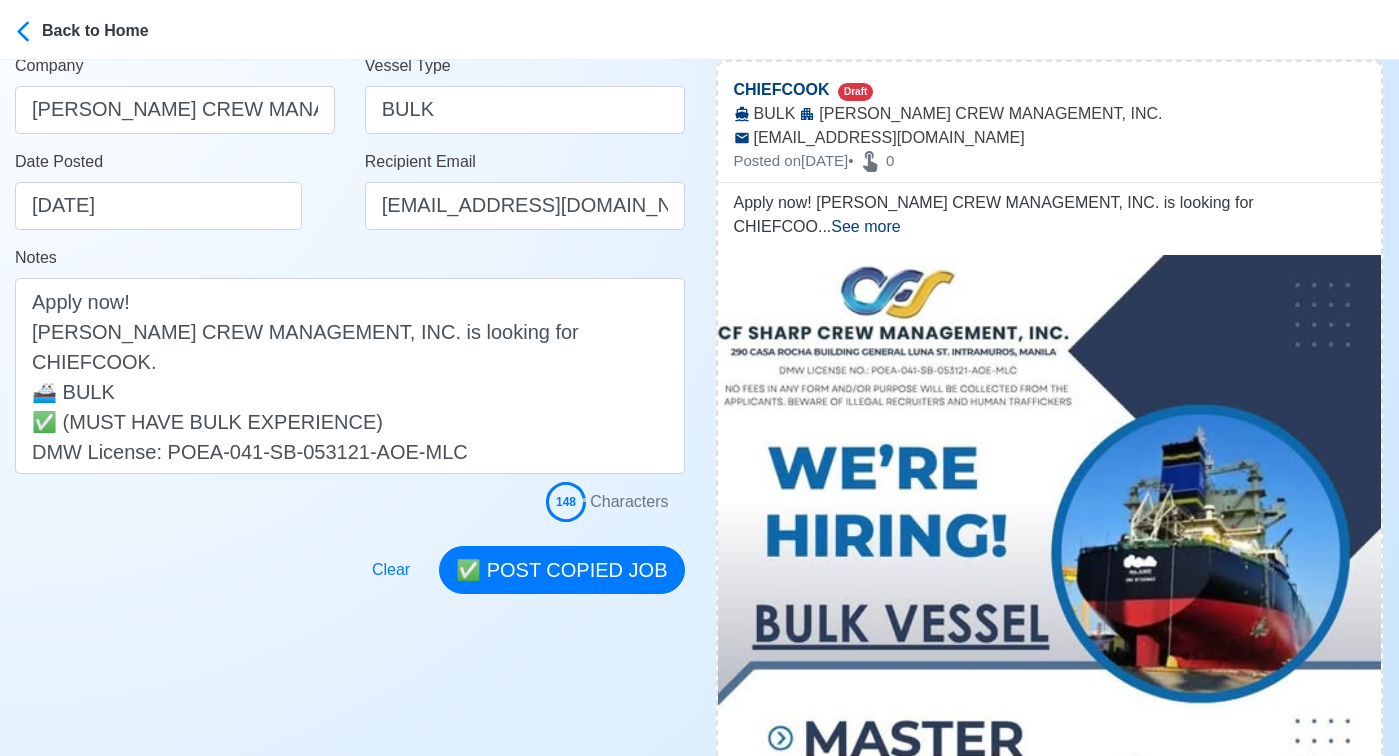 scroll, scrollTop: 439, scrollLeft: 0, axis: vertical 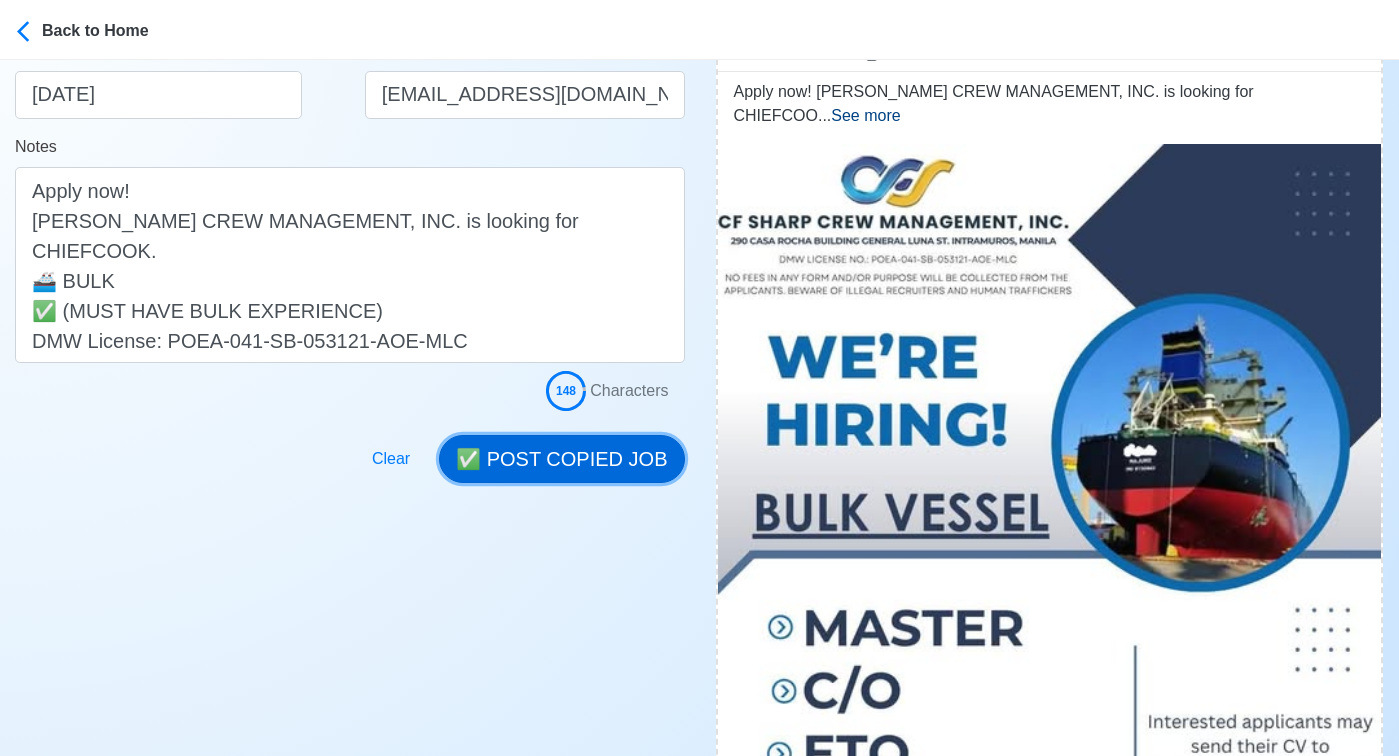 click on "✅ POST COPIED JOB" at bounding box center (561, 459) 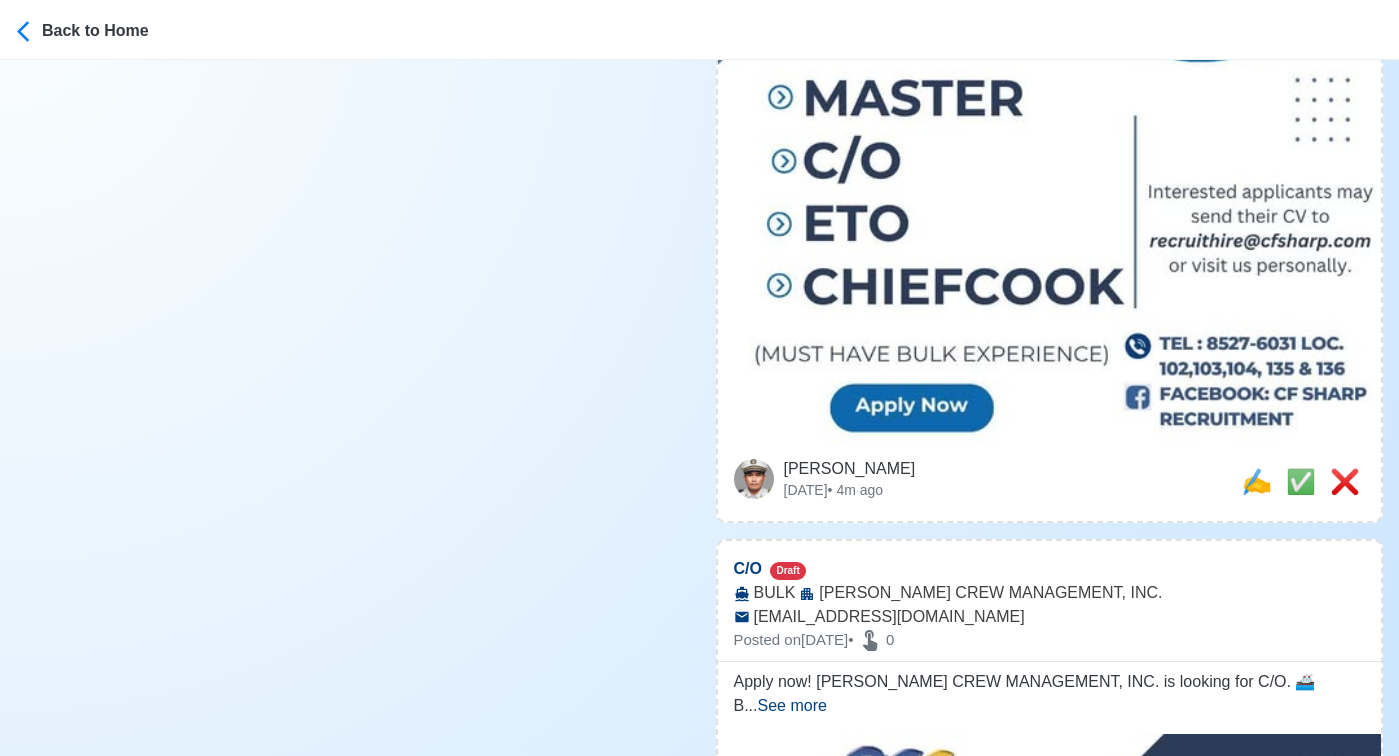 scroll, scrollTop: 1015, scrollLeft: 0, axis: vertical 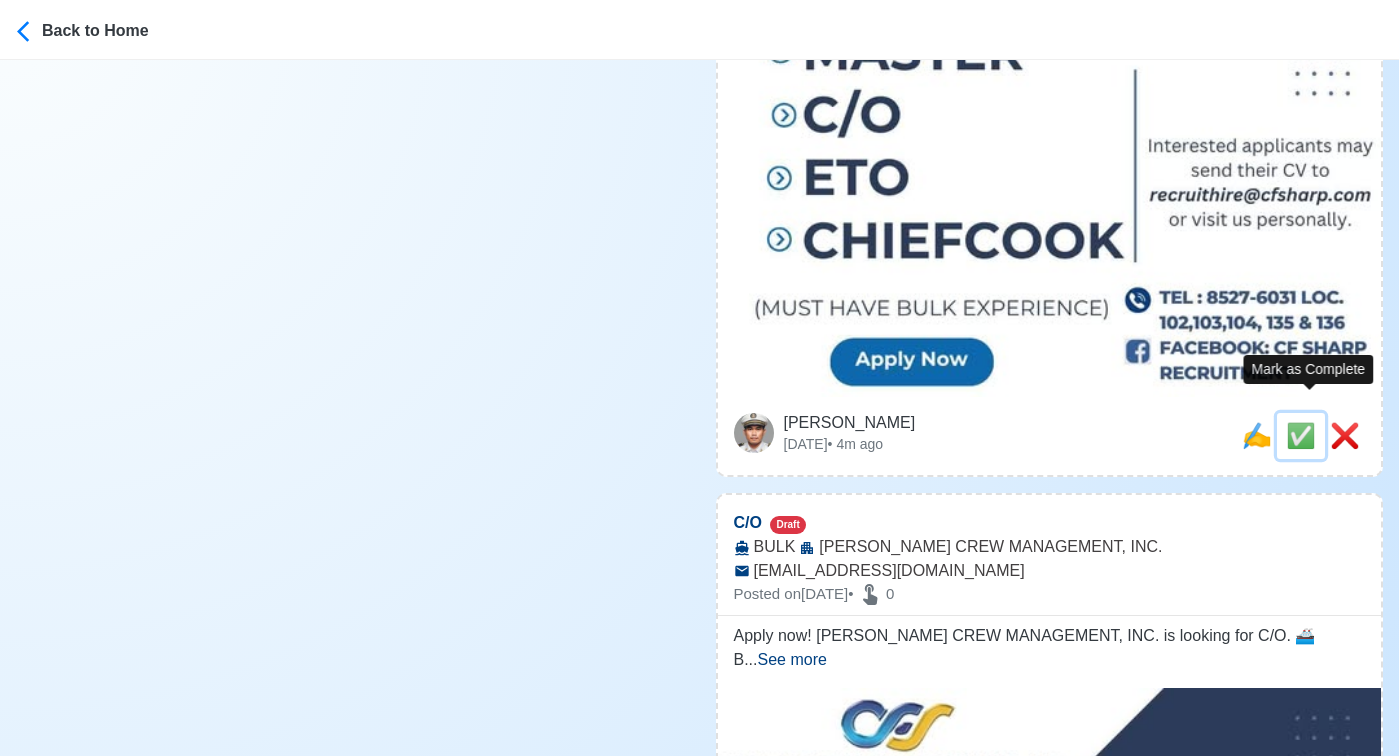 click on "✅" at bounding box center [1301, 435] 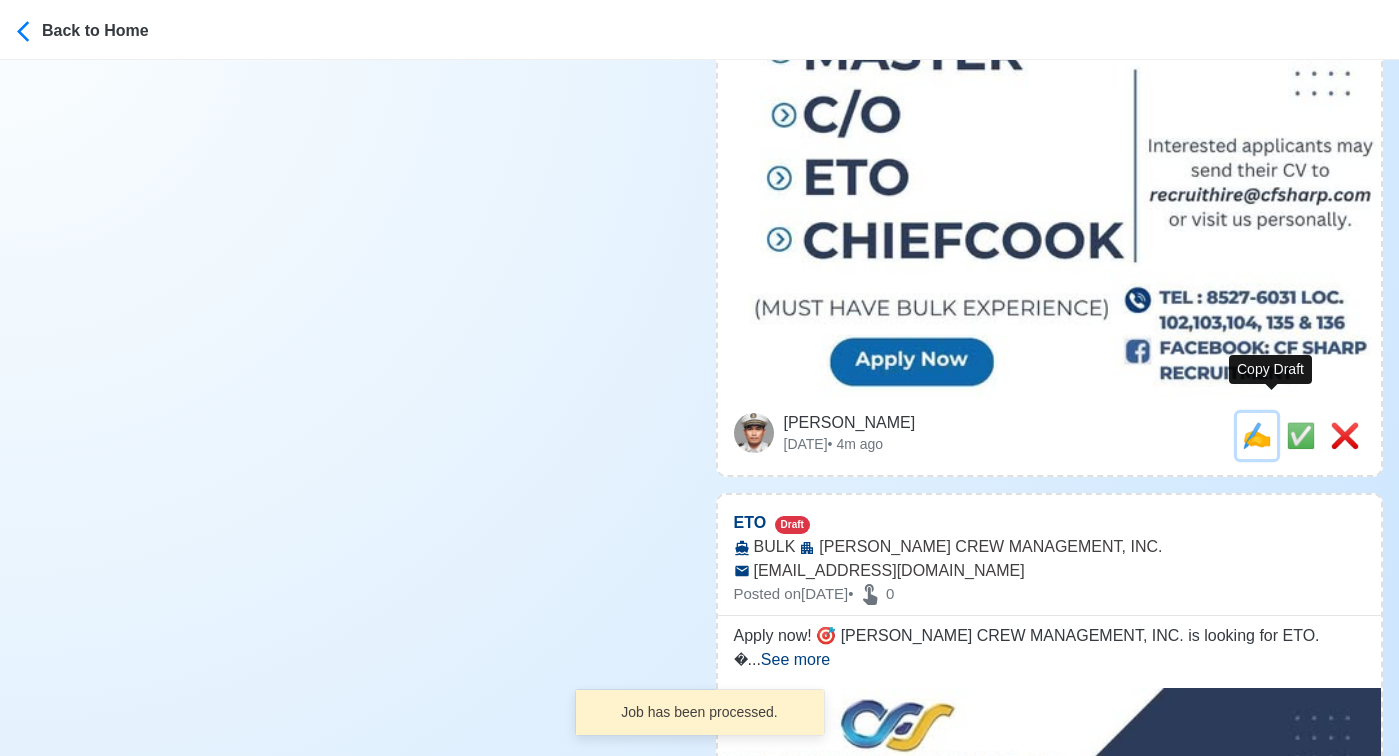 click on "✍️" at bounding box center (1257, 435) 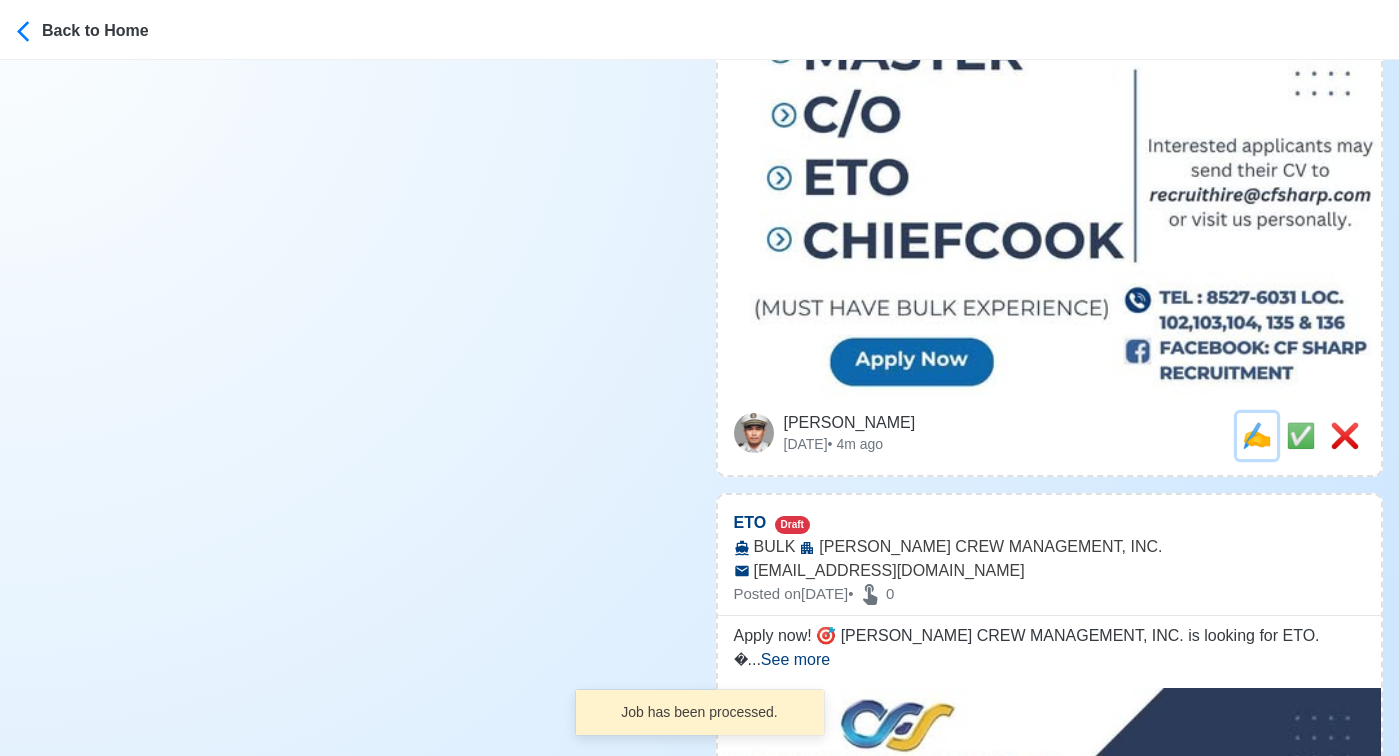 scroll, scrollTop: 0, scrollLeft: 0, axis: both 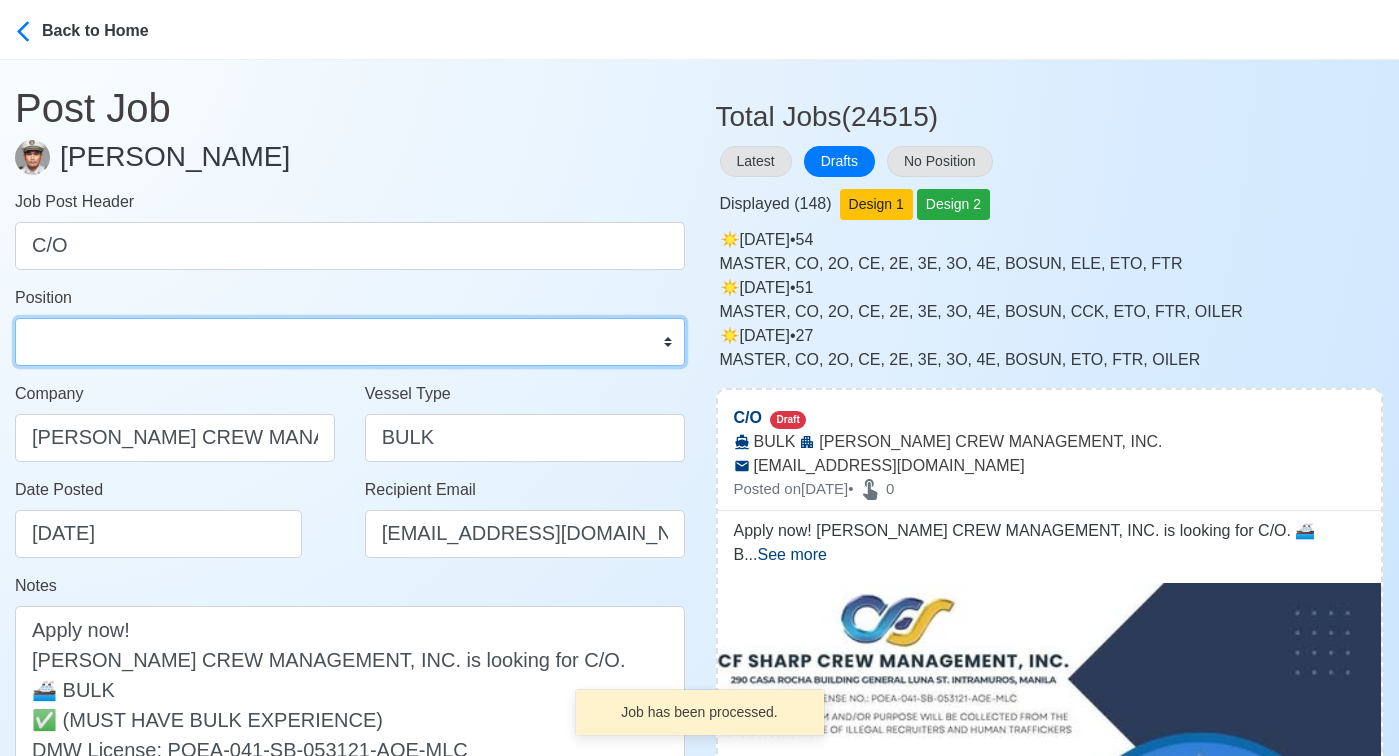 click on "Master Chief Officer 2nd Officer 3rd Officer Junior Officer Chief Engineer 2nd Engineer 3rd Engineer 4th Engineer Gas Engineer Junior Engineer 1st Assistant Engineer 2nd Assistant Engineer 3rd Assistant Engineer ETO/ETR Electrician Electrical Engineer Oiler Fitter Welder Chief Cook Chef Cook Messman Wiper Rigger Ordinary Seaman Able Seaman Motorman Pumpman Bosun Cadet Reefer Mechanic Operator Repairman Painter Steward Waiter Others" at bounding box center (350, 342) 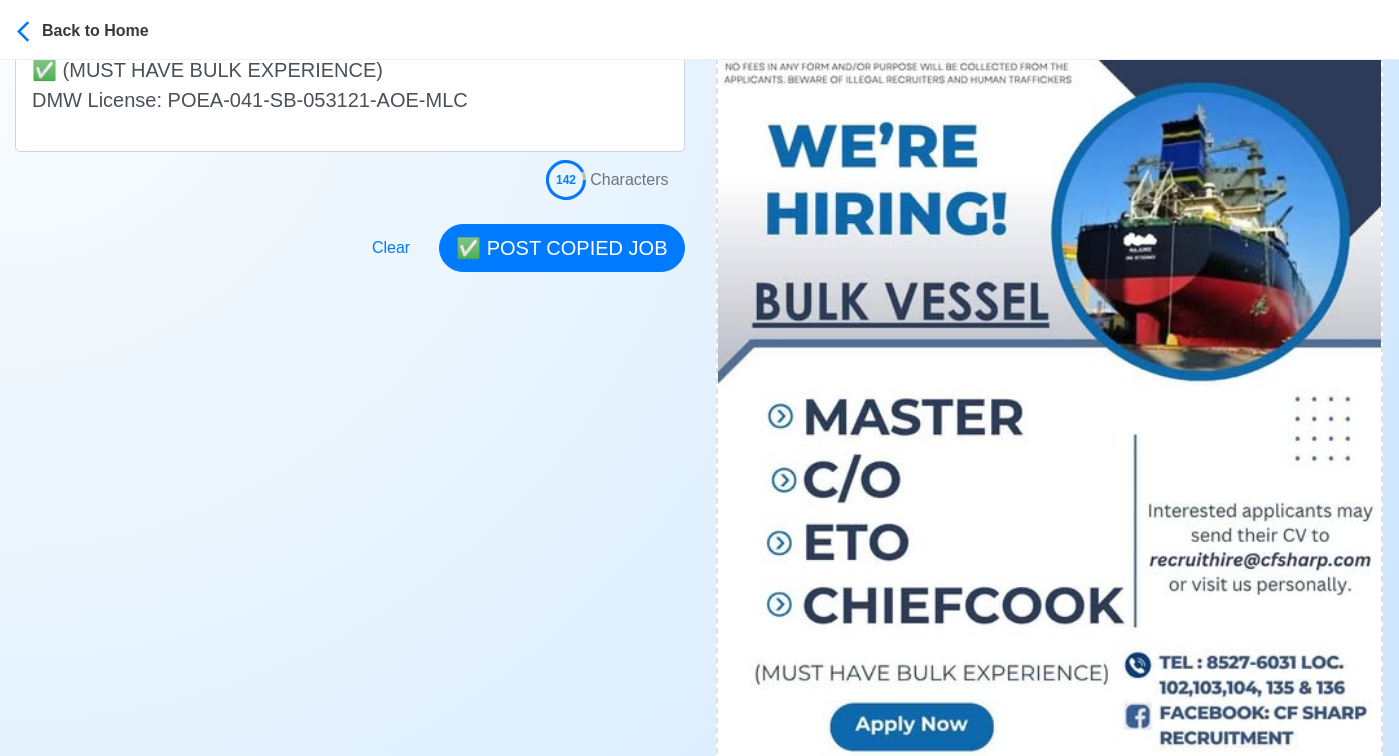 scroll, scrollTop: 660, scrollLeft: 0, axis: vertical 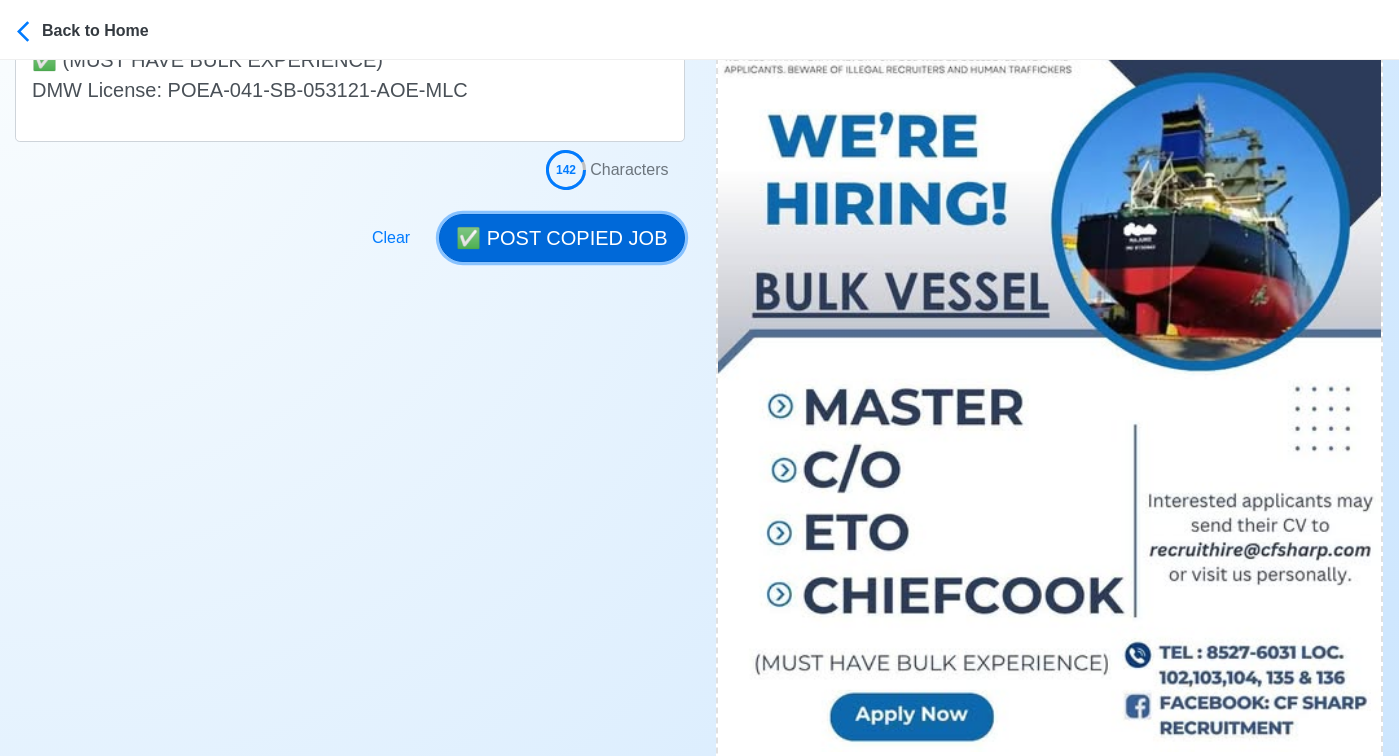 click on "✅ POST COPIED JOB" at bounding box center [561, 238] 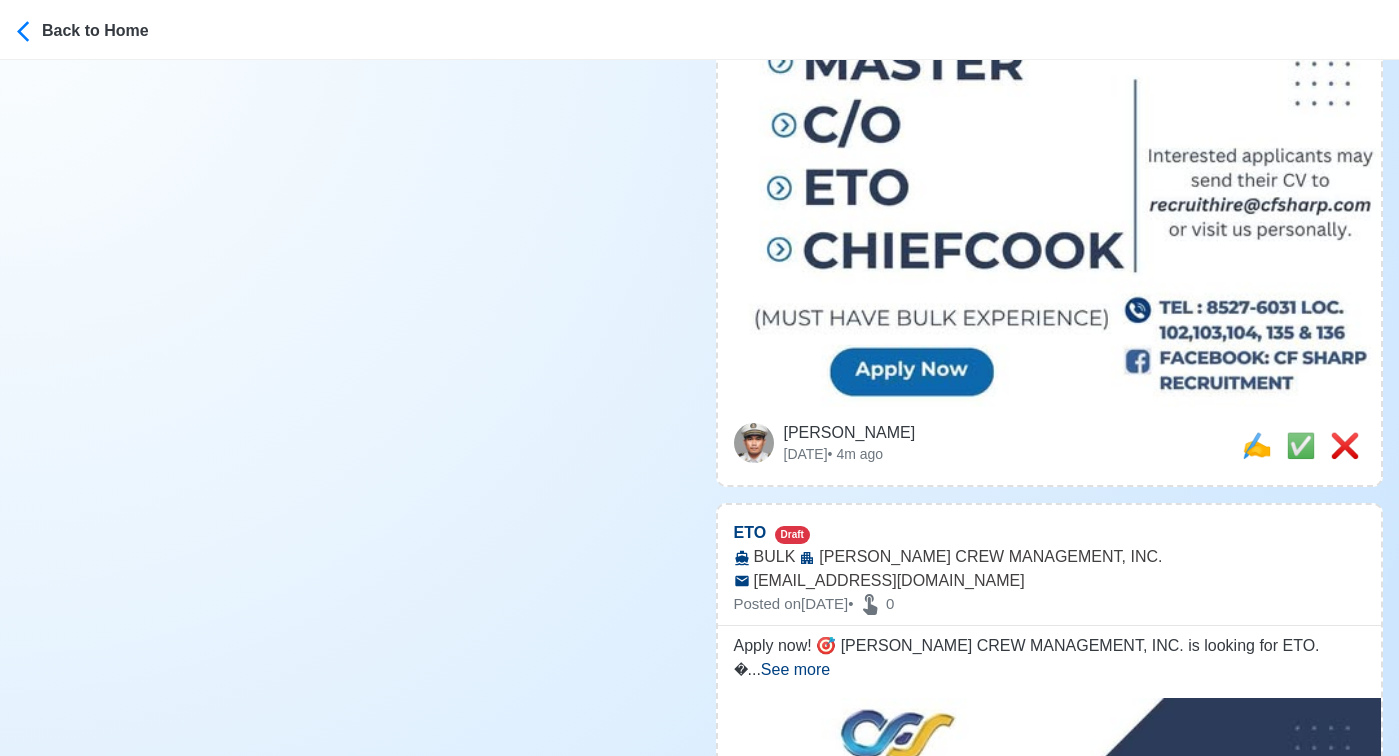 scroll, scrollTop: 1020, scrollLeft: 0, axis: vertical 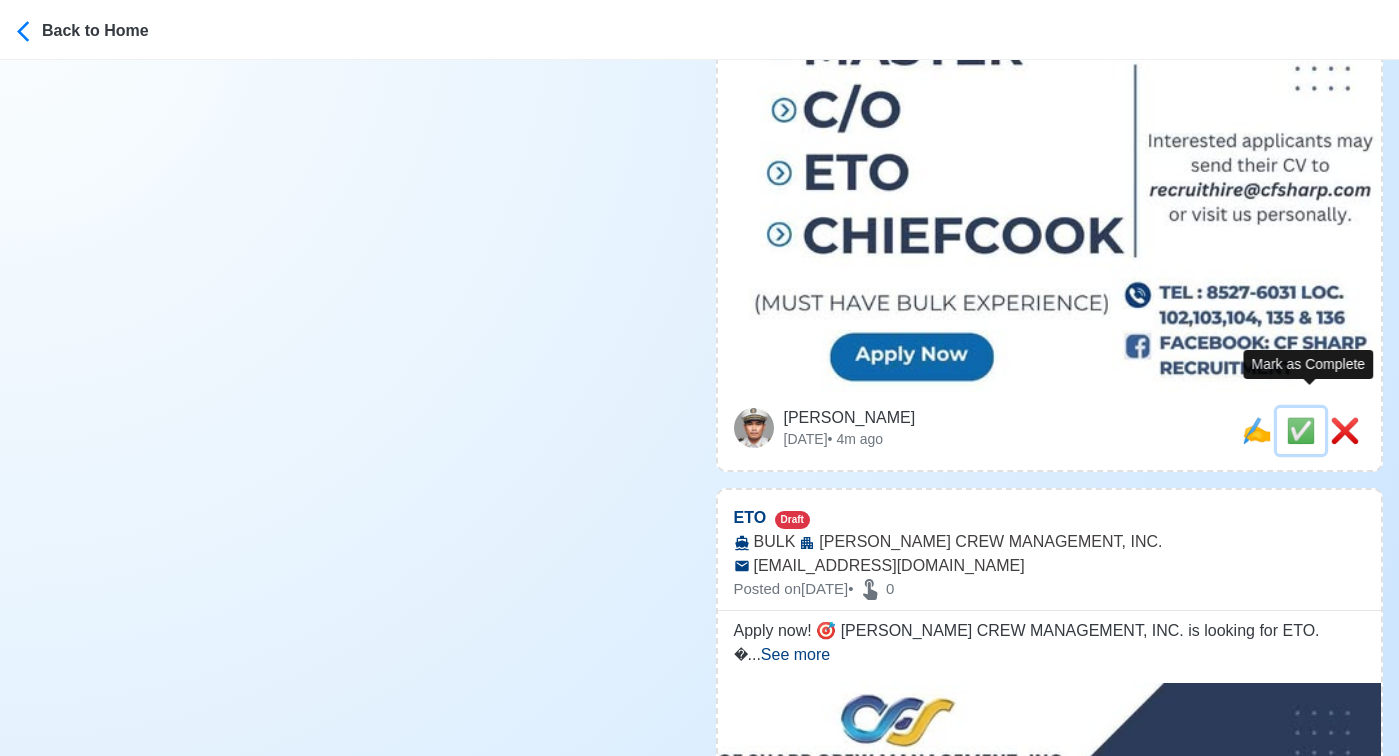 click on "✅" at bounding box center (1301, 430) 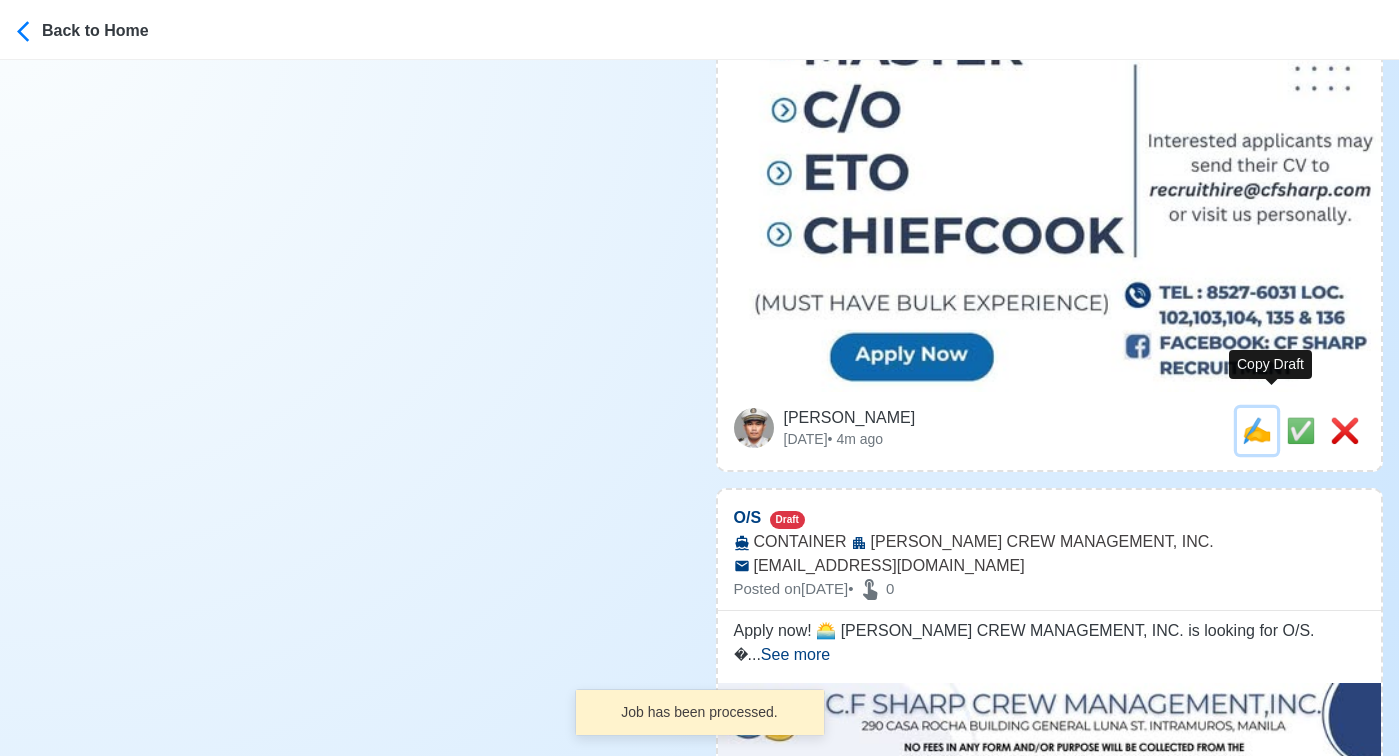click on "✍️" at bounding box center (1257, 430) 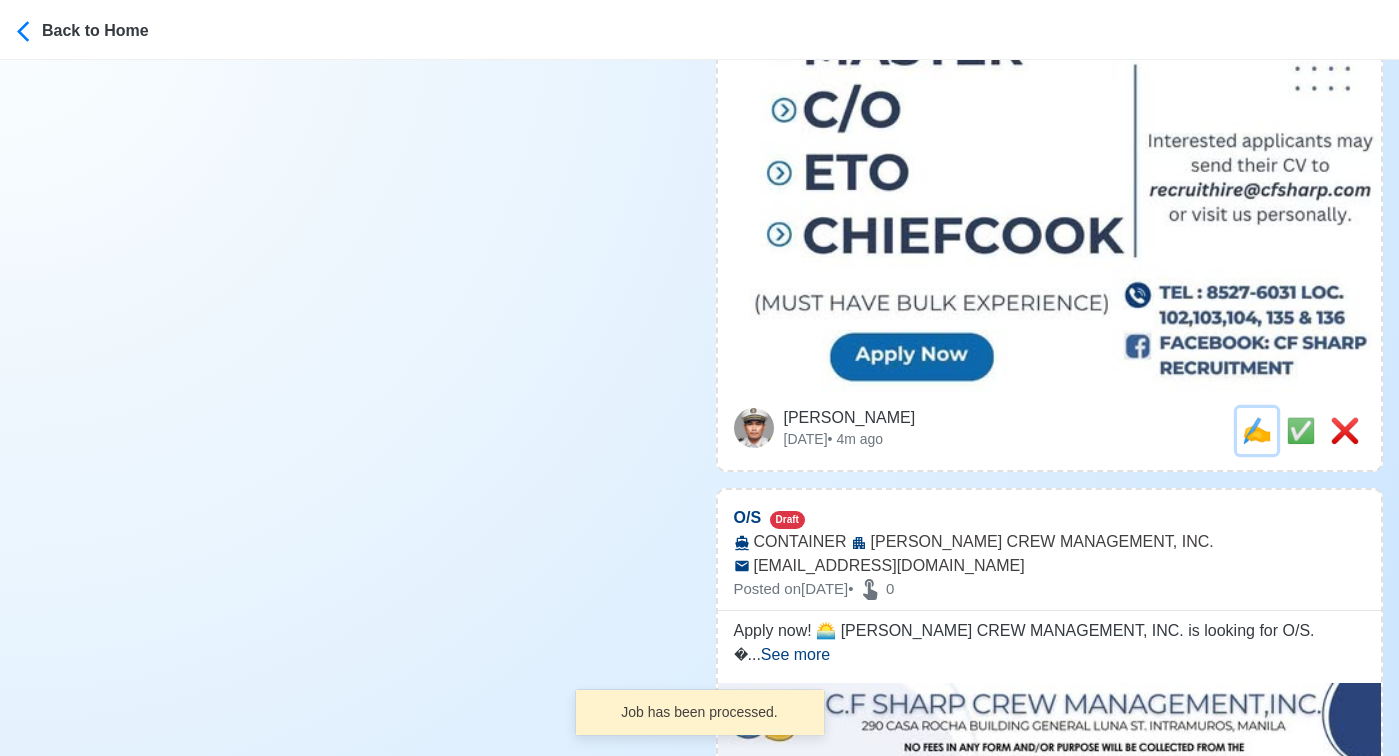 scroll, scrollTop: 0, scrollLeft: 0, axis: both 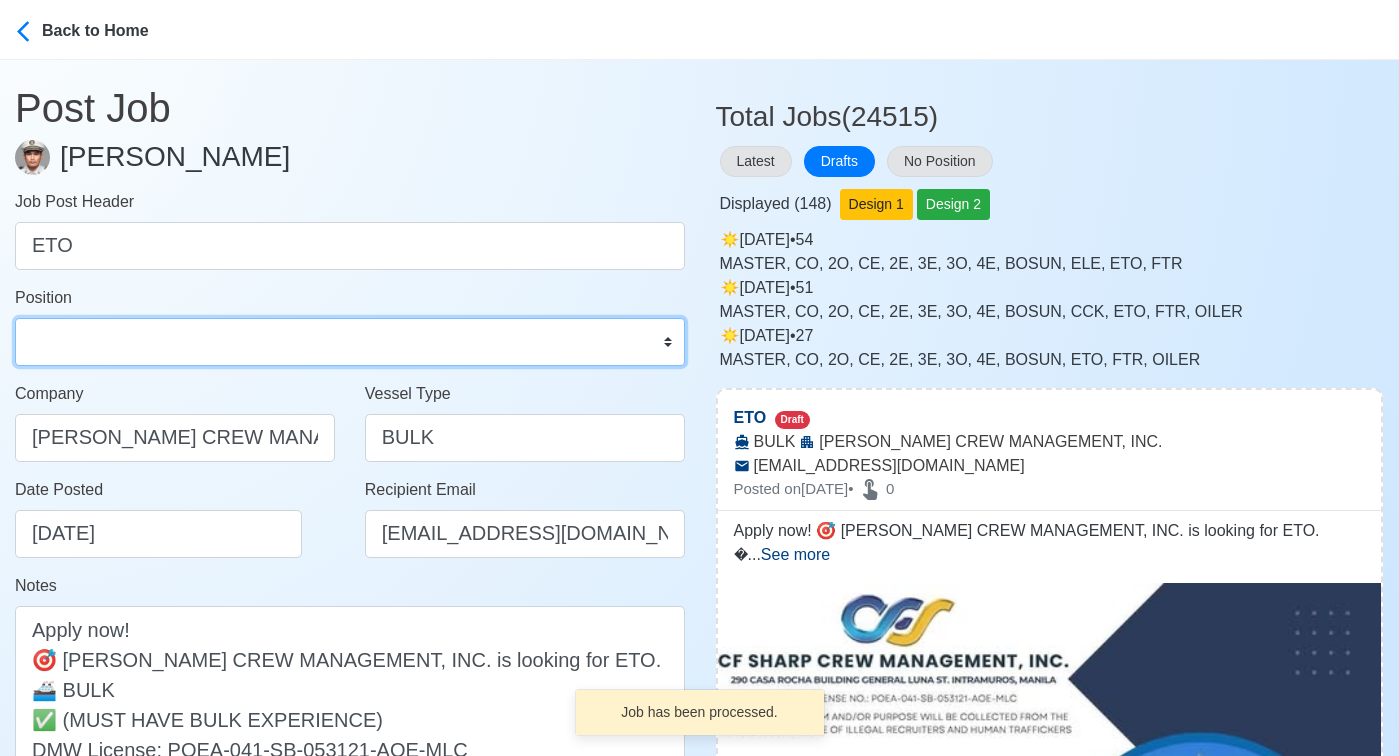 click on "Master Chief Officer 2nd Officer 3rd Officer Junior Officer Chief Engineer 2nd Engineer 3rd Engineer 4th Engineer Gas Engineer Junior Engineer 1st Assistant Engineer 2nd Assistant Engineer 3rd Assistant Engineer ETO/ETR Electrician Electrical Engineer Oiler Fitter Welder Chief Cook Chef Cook Messman Wiper Rigger Ordinary Seaman Able Seaman Motorman Pumpman Bosun Cadet Reefer Mechanic Operator Repairman Painter Steward Waiter Others" at bounding box center [350, 342] 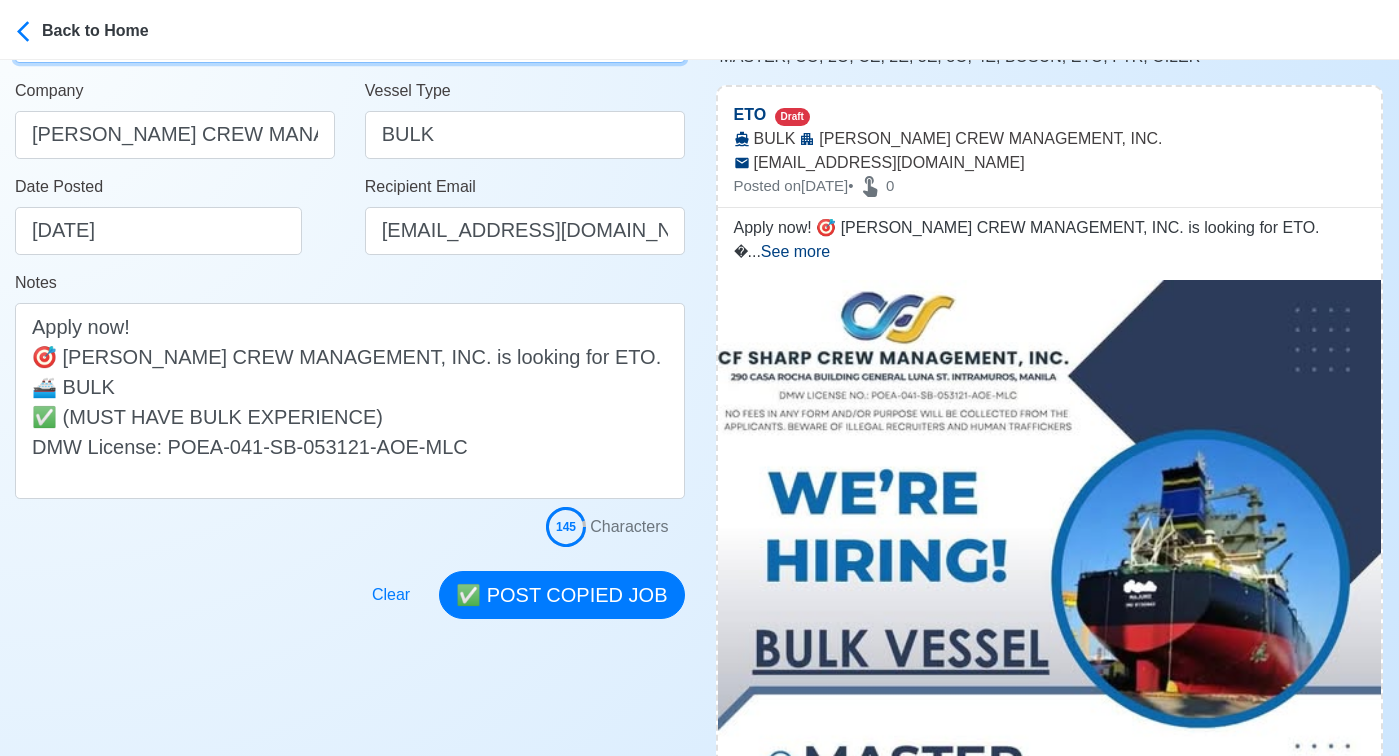 scroll, scrollTop: 356, scrollLeft: 0, axis: vertical 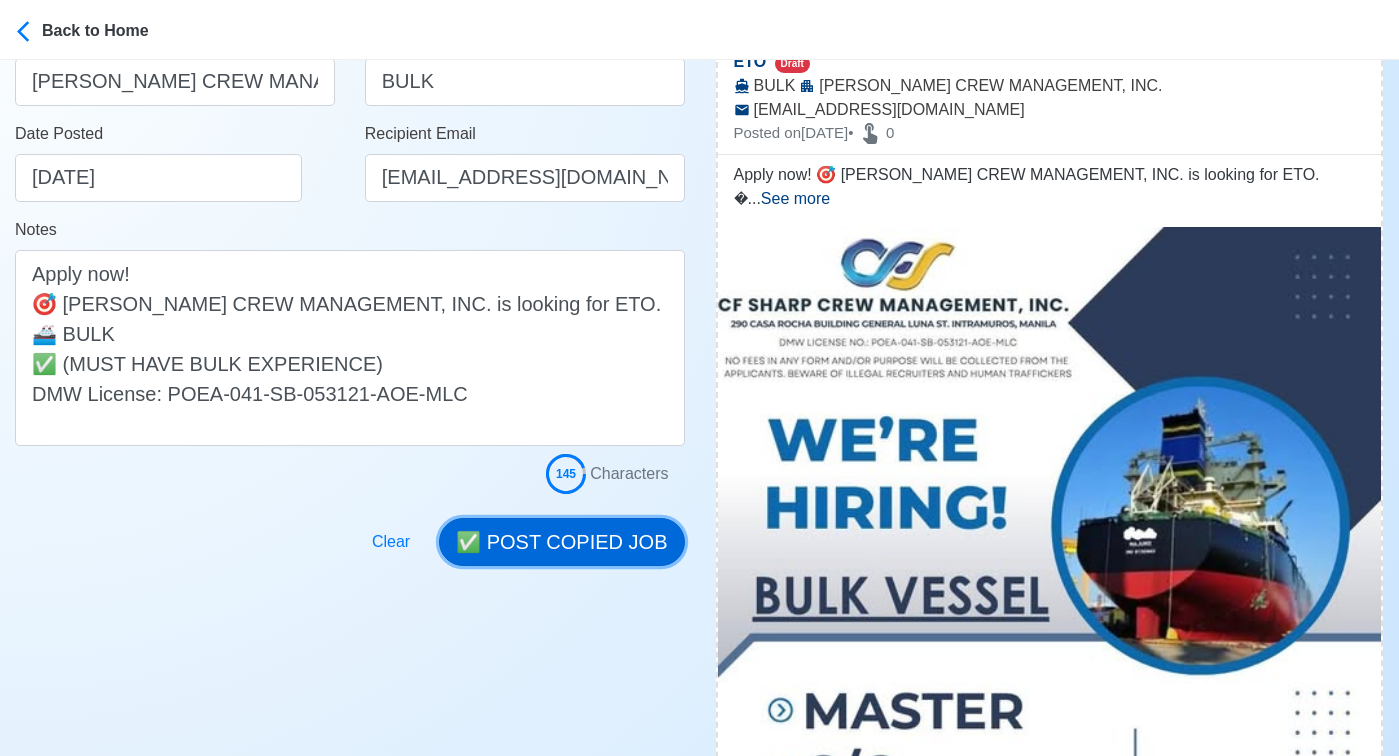 click on "✅ POST COPIED JOB" at bounding box center (561, 542) 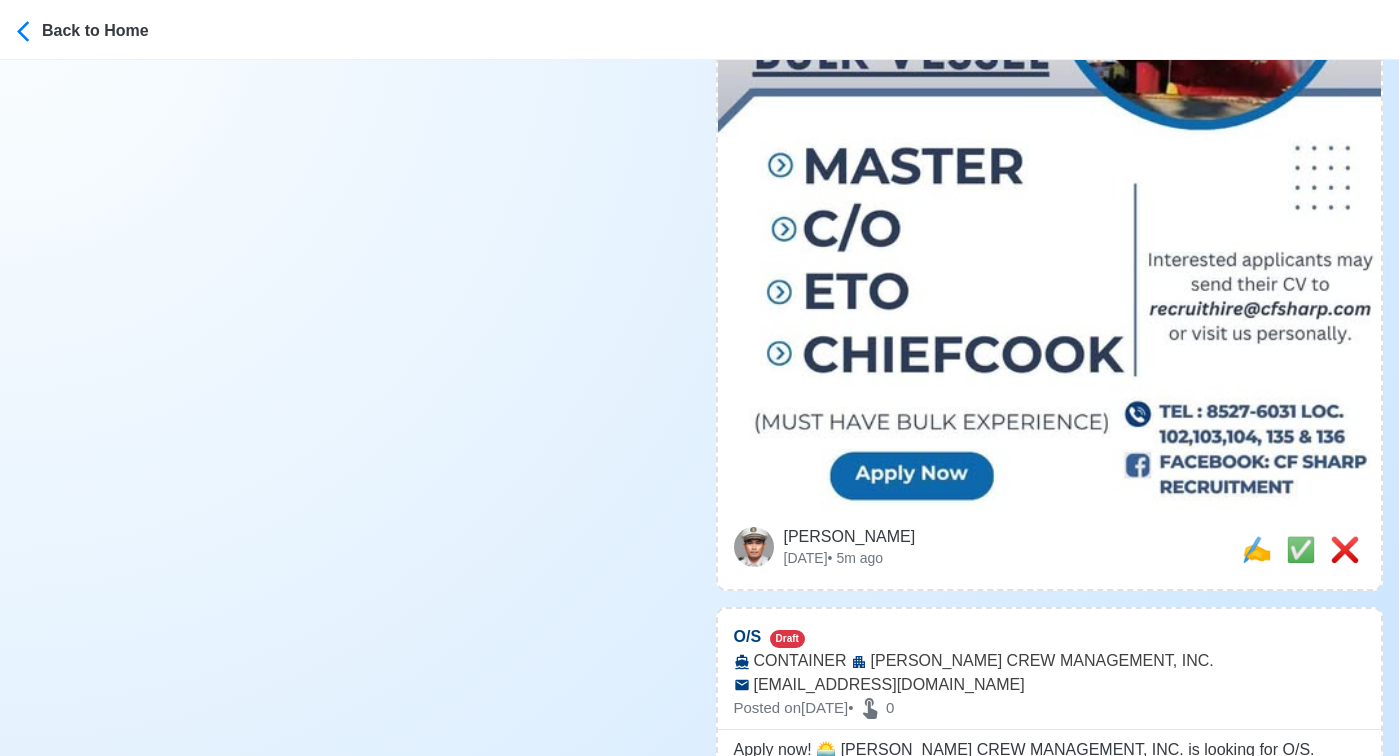 scroll, scrollTop: 911, scrollLeft: 0, axis: vertical 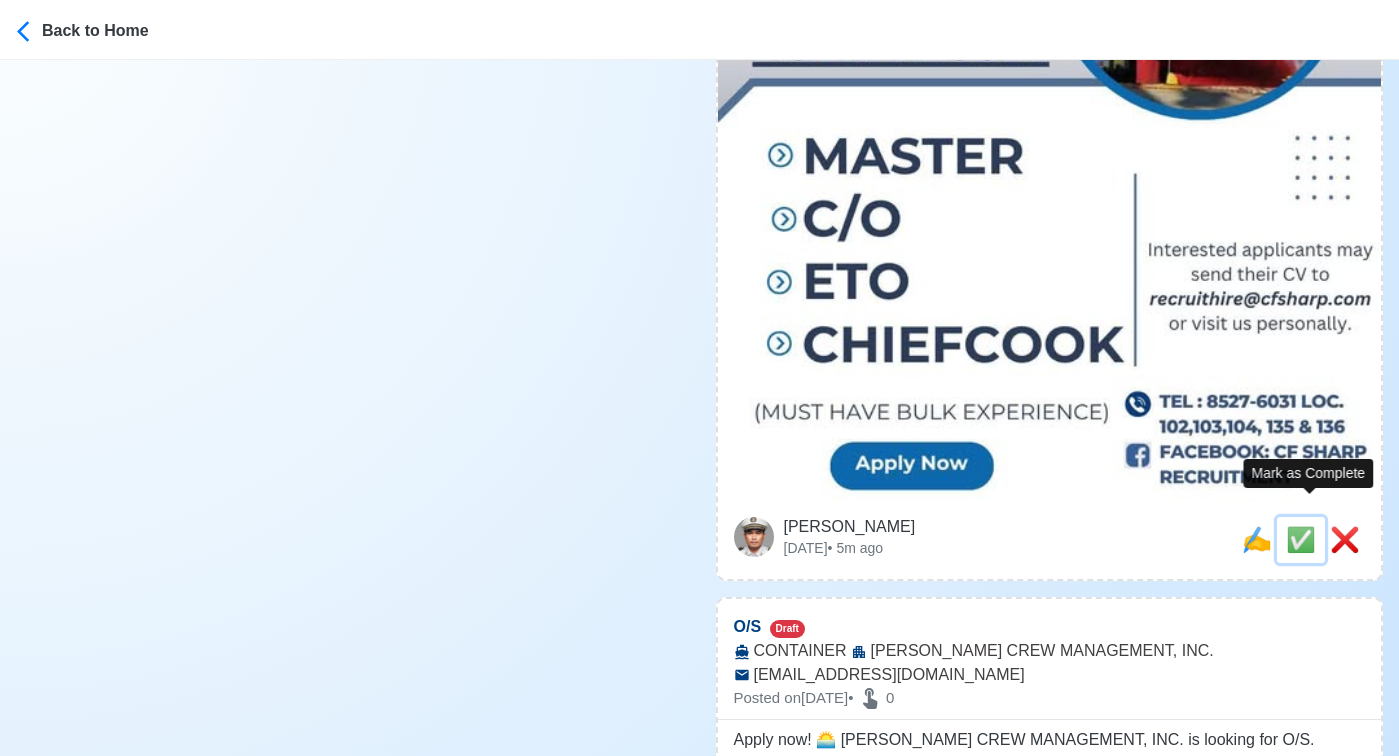 click on "✅" at bounding box center [1301, 539] 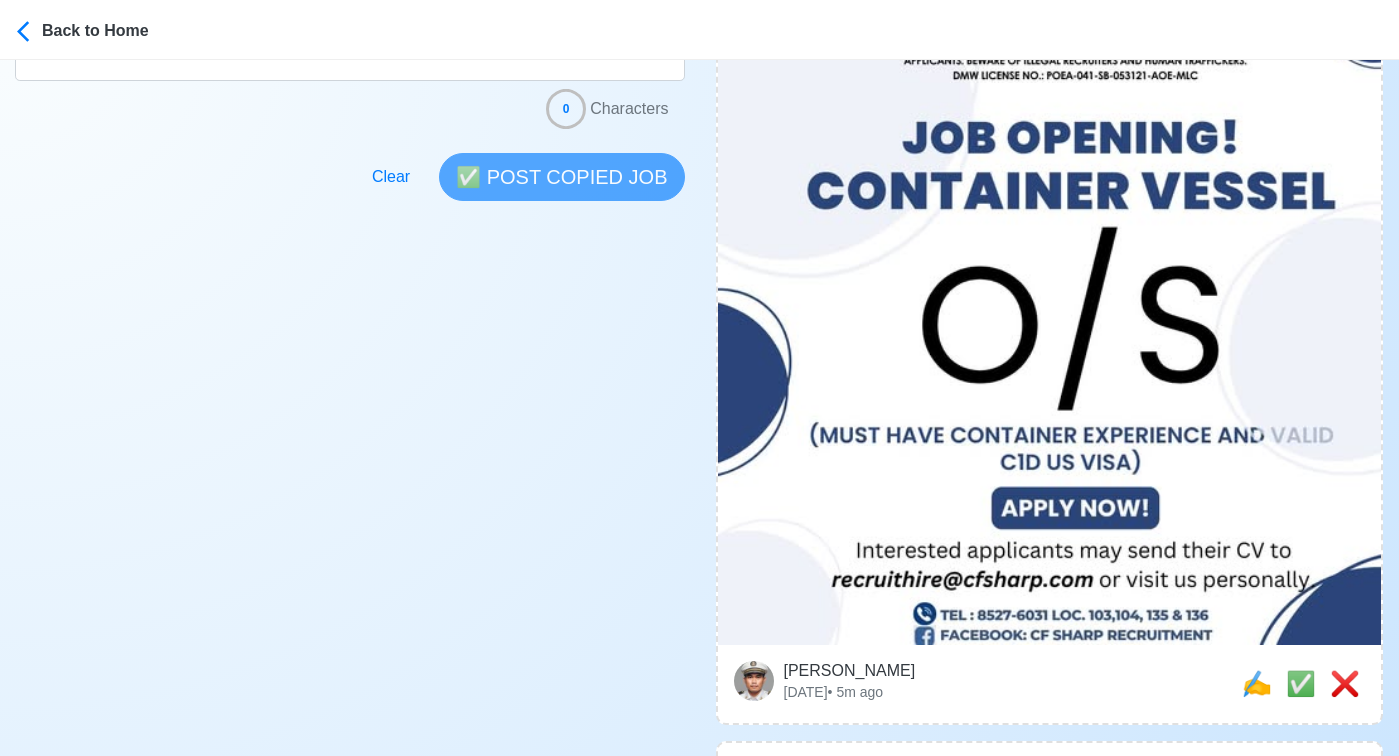scroll, scrollTop: 637, scrollLeft: 0, axis: vertical 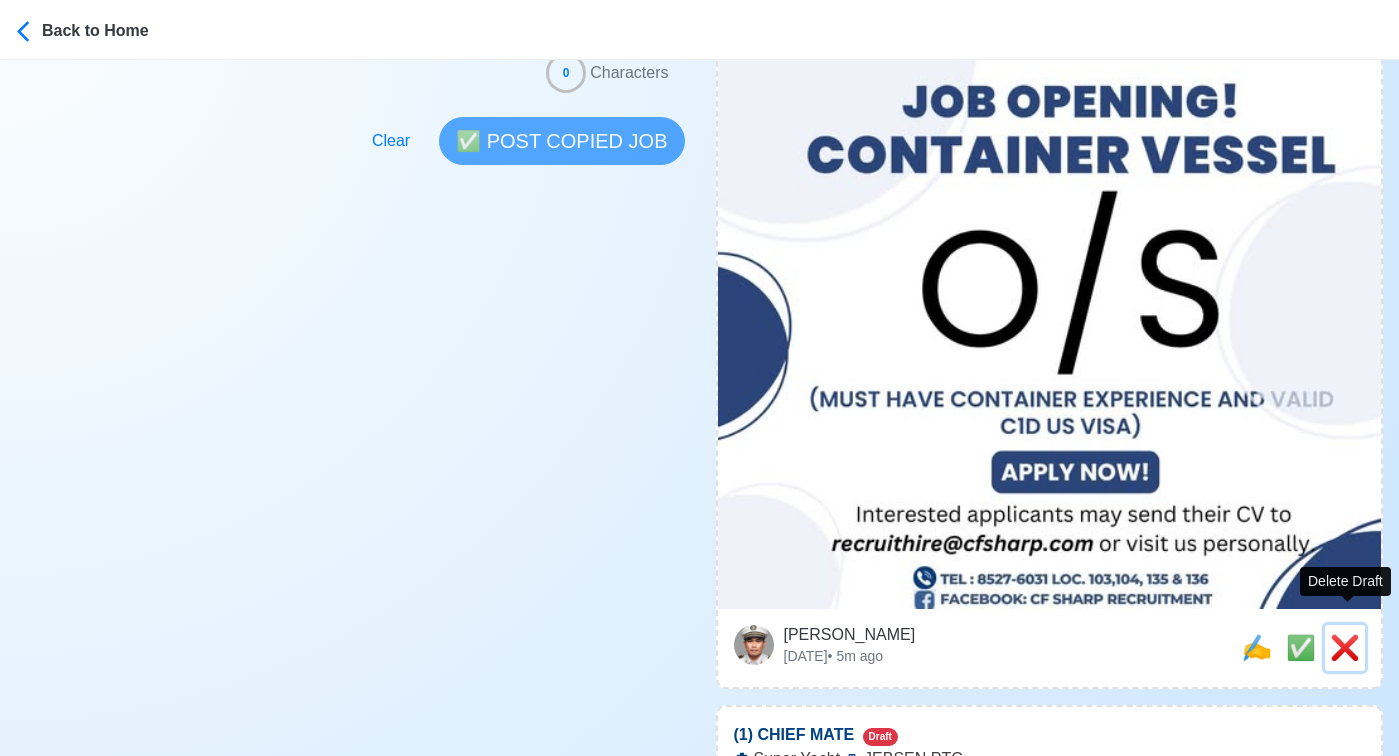 click on "❌" at bounding box center [1345, 647] 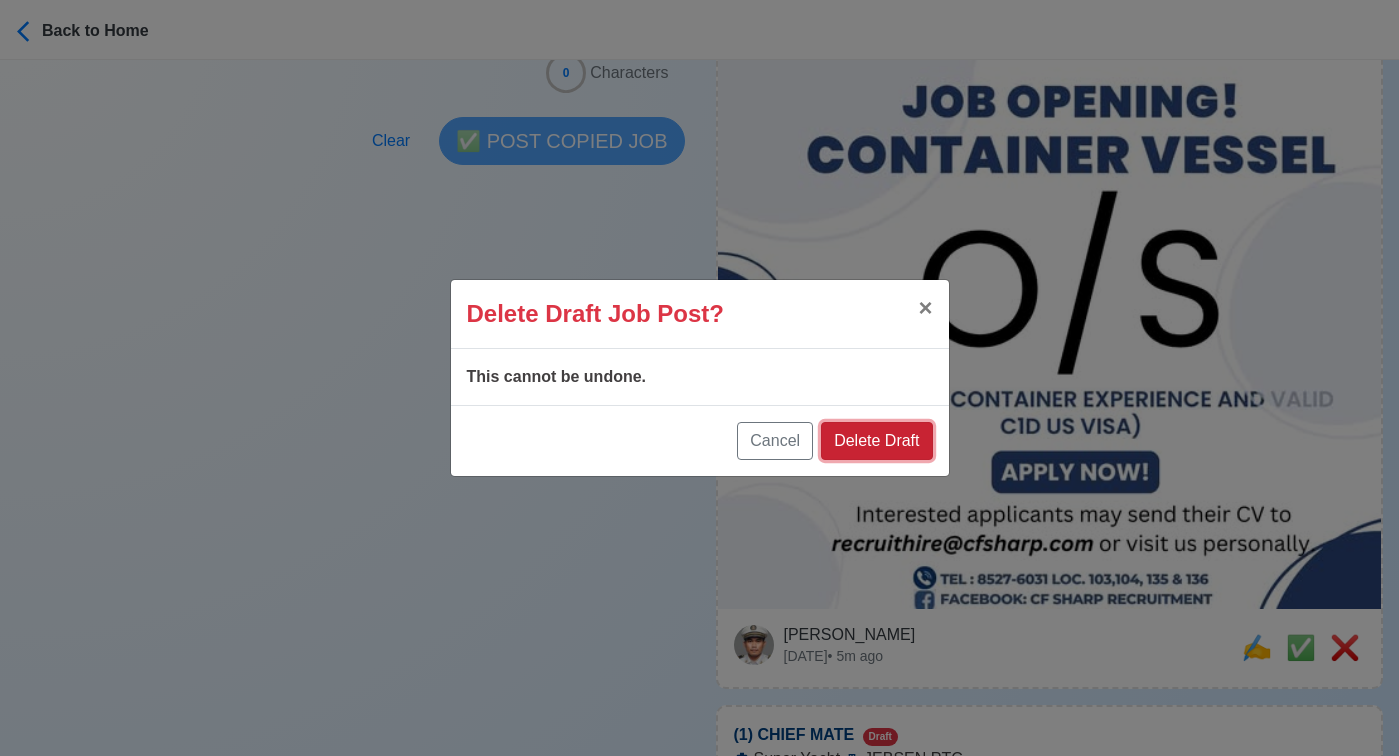 click on "Delete Draft" at bounding box center (876, 441) 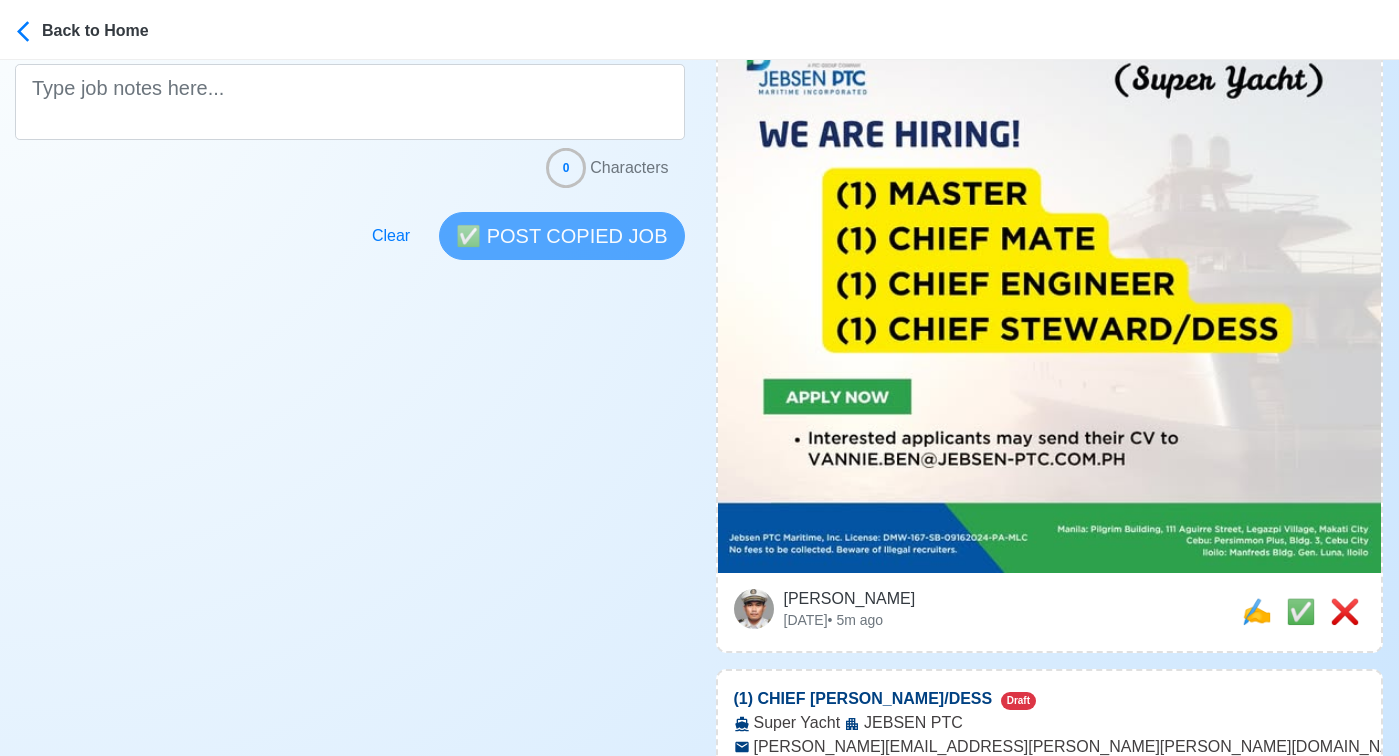 scroll, scrollTop: 543, scrollLeft: 0, axis: vertical 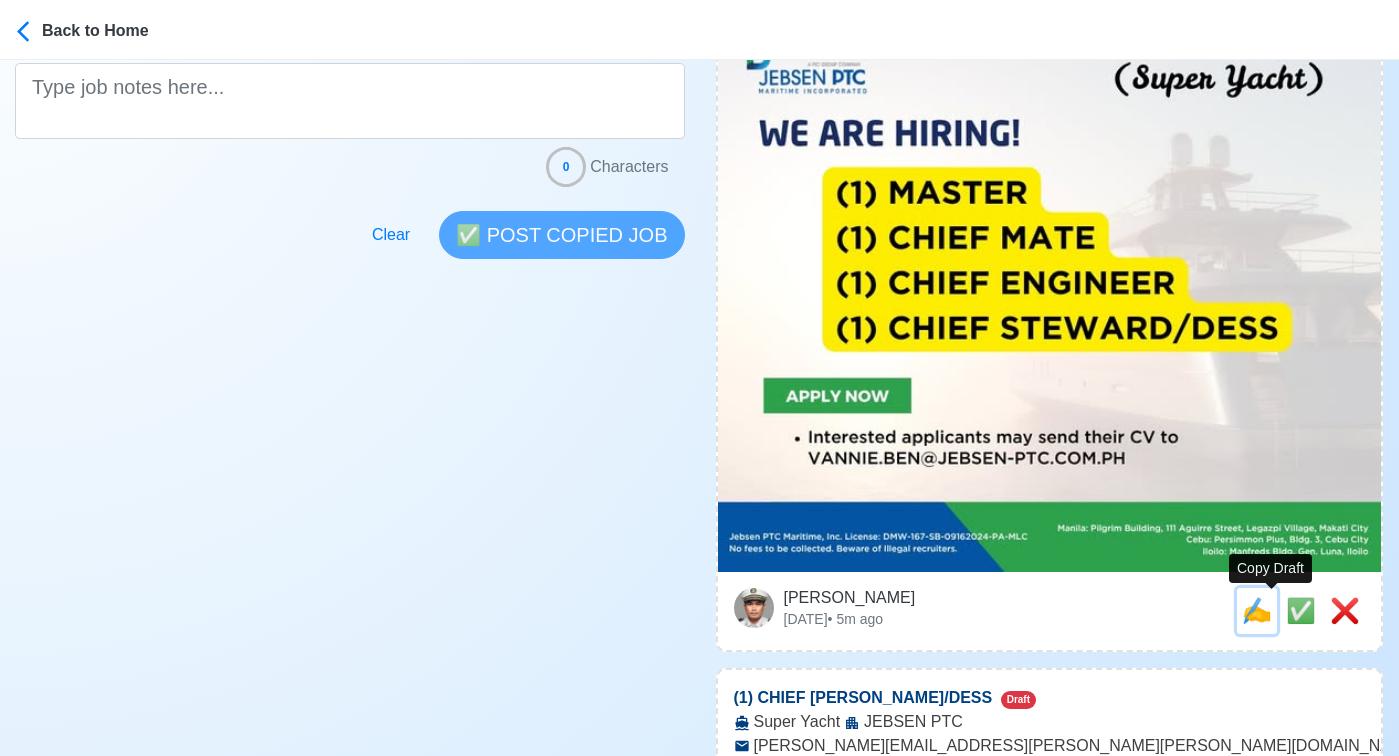 click on "✍️" at bounding box center [1257, 610] 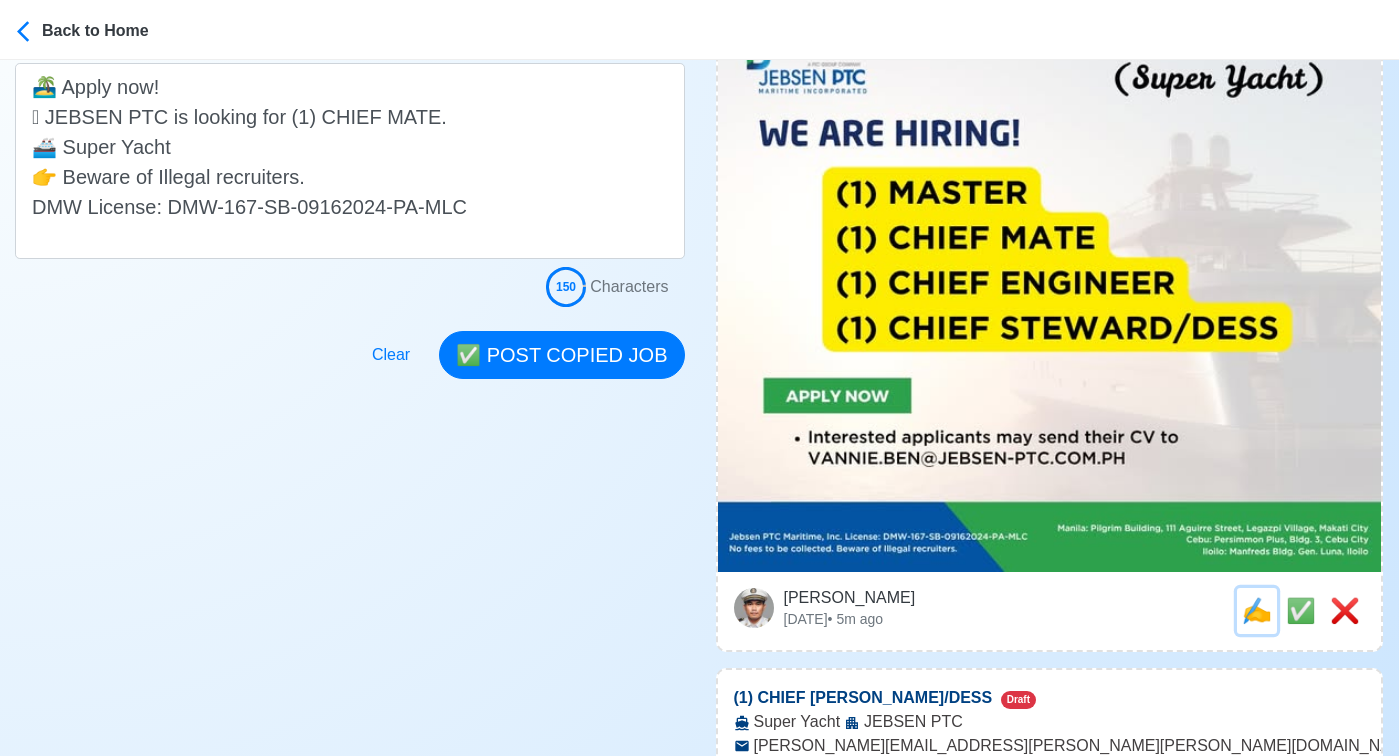 scroll, scrollTop: 0, scrollLeft: 0, axis: both 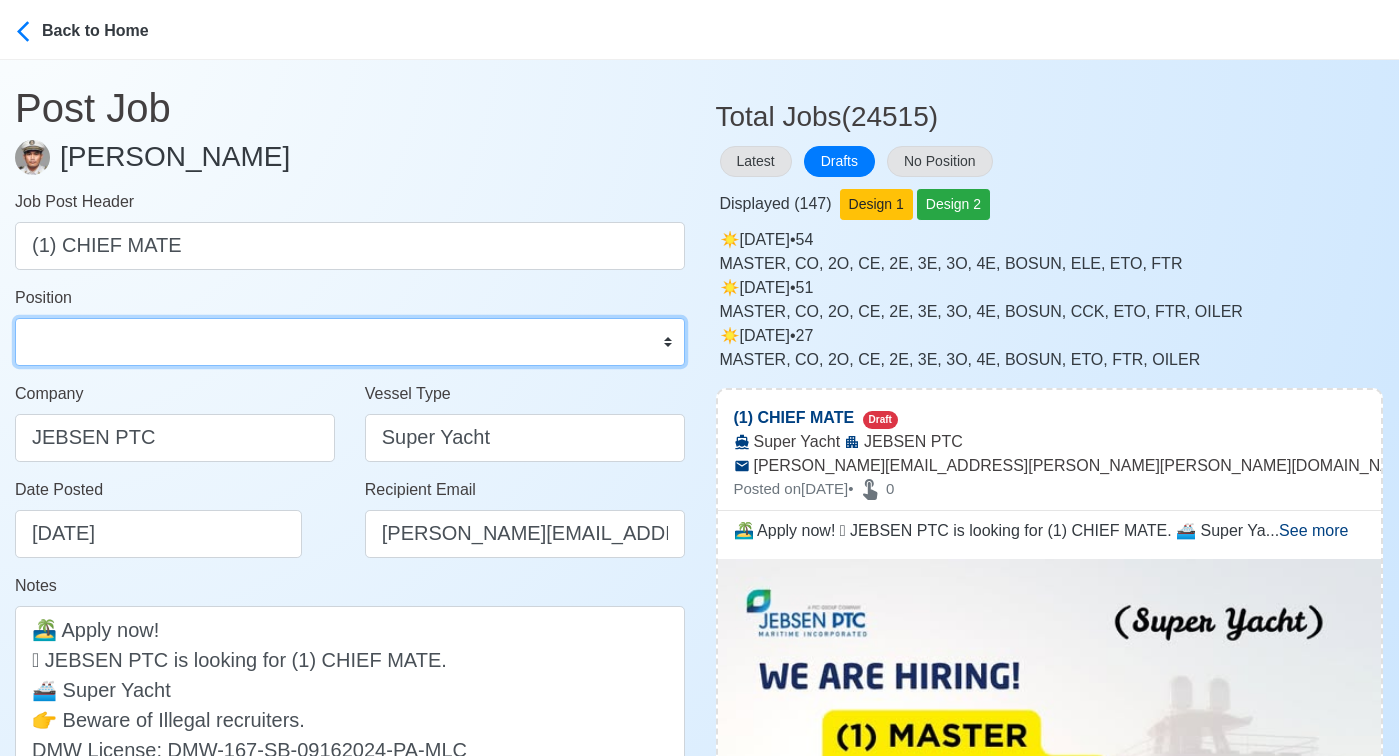 click on "Master Chief Officer 2nd Officer 3rd Officer Junior Officer Chief Engineer 2nd Engineer 3rd Engineer 4th Engineer Gas Engineer Junior Engineer 1st Assistant Engineer 2nd Assistant Engineer 3rd Assistant Engineer ETO/ETR Electrician Electrical Engineer Oiler Fitter Welder Chief Cook Chef Cook Messman Wiper Rigger Ordinary Seaman Able Seaman Motorman Pumpman Bosun Cadet Reefer Mechanic Operator Repairman Painter Steward Waiter Others" at bounding box center [350, 342] 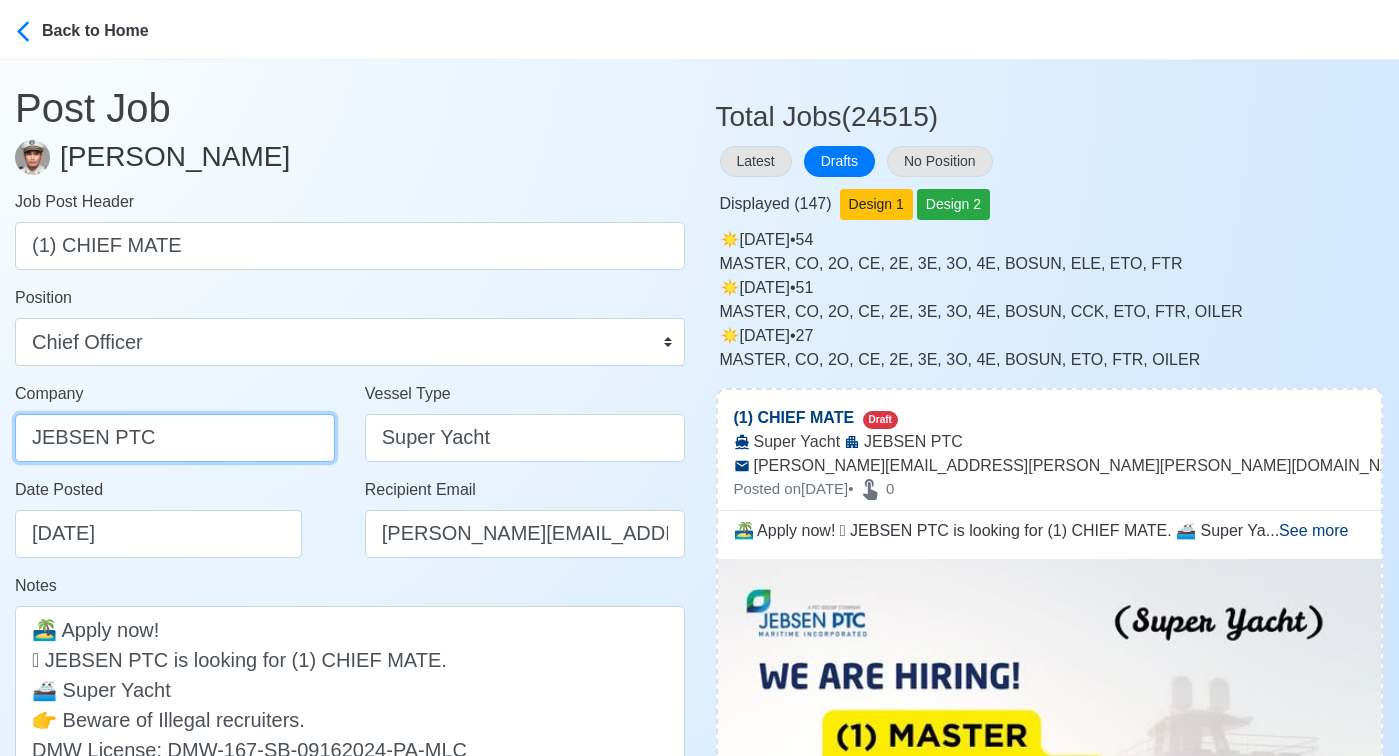 click on "JEBSEN PTC" at bounding box center (175, 438) 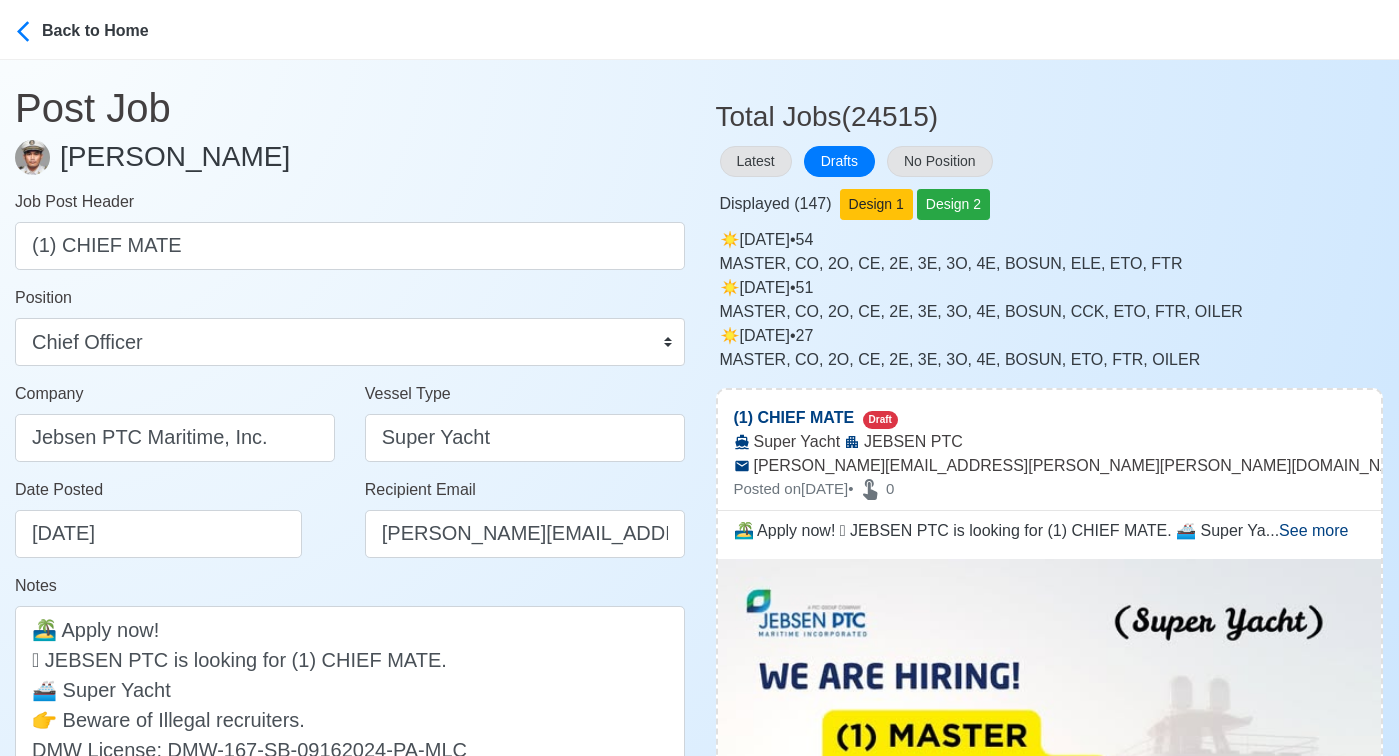 click on "Date Posted       07/24/2025" at bounding box center [180, 518] 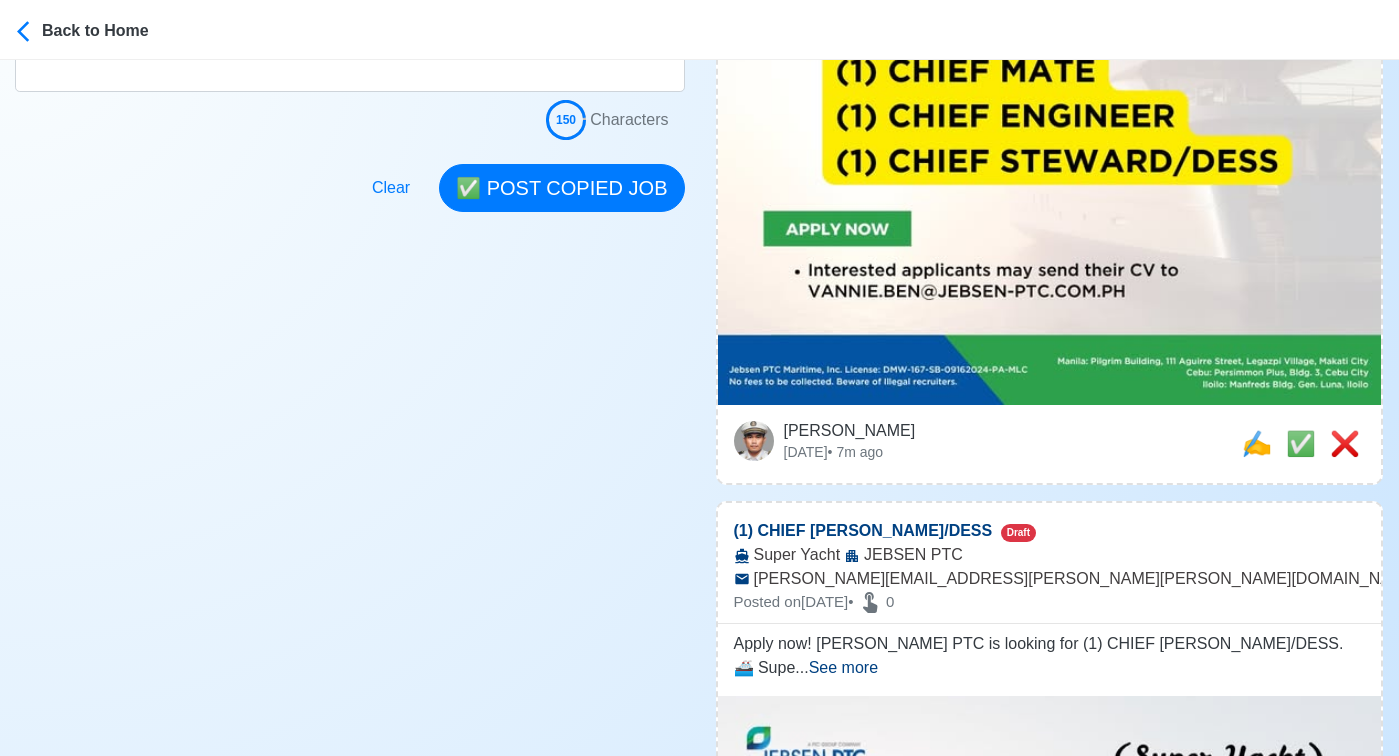 scroll, scrollTop: 767, scrollLeft: 0, axis: vertical 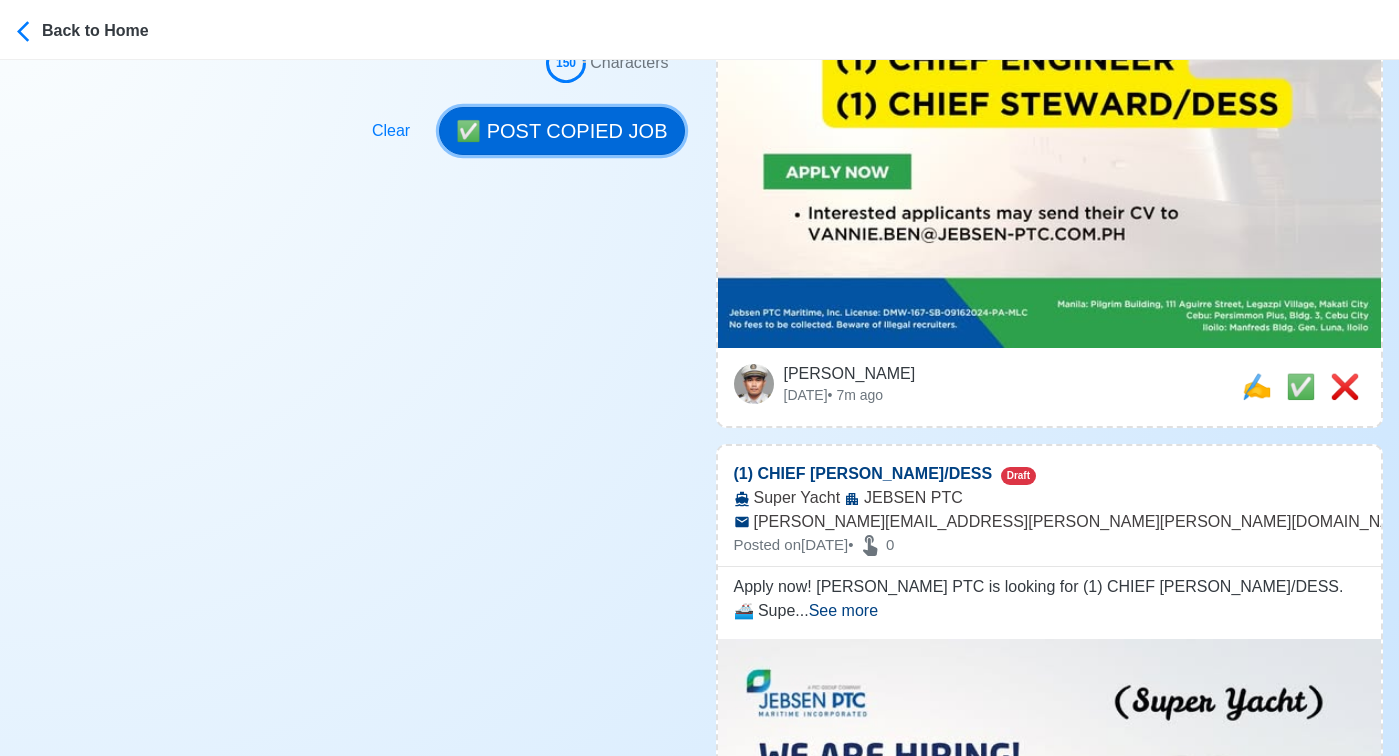 click on "✅ POST COPIED JOB" at bounding box center (561, 131) 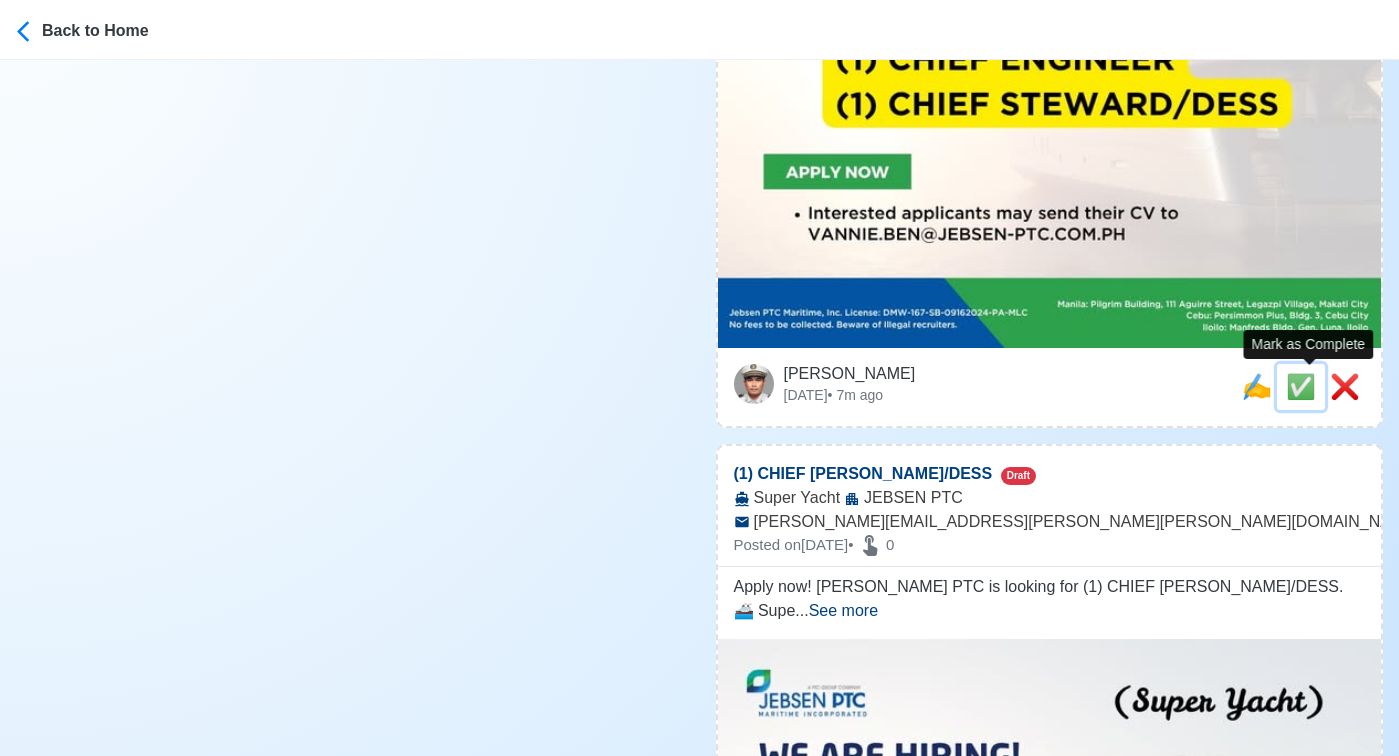 click on "✅" at bounding box center [1301, 386] 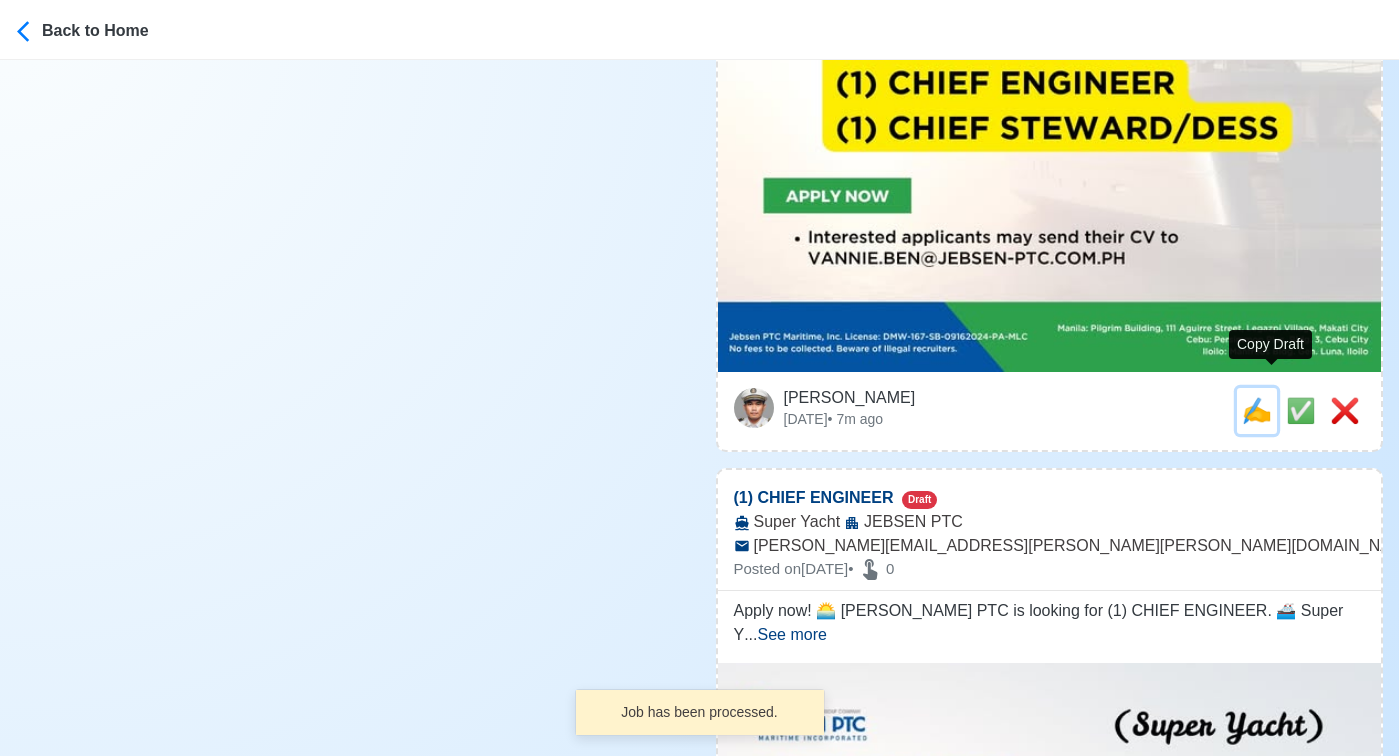 click on "✍️" at bounding box center (1257, 410) 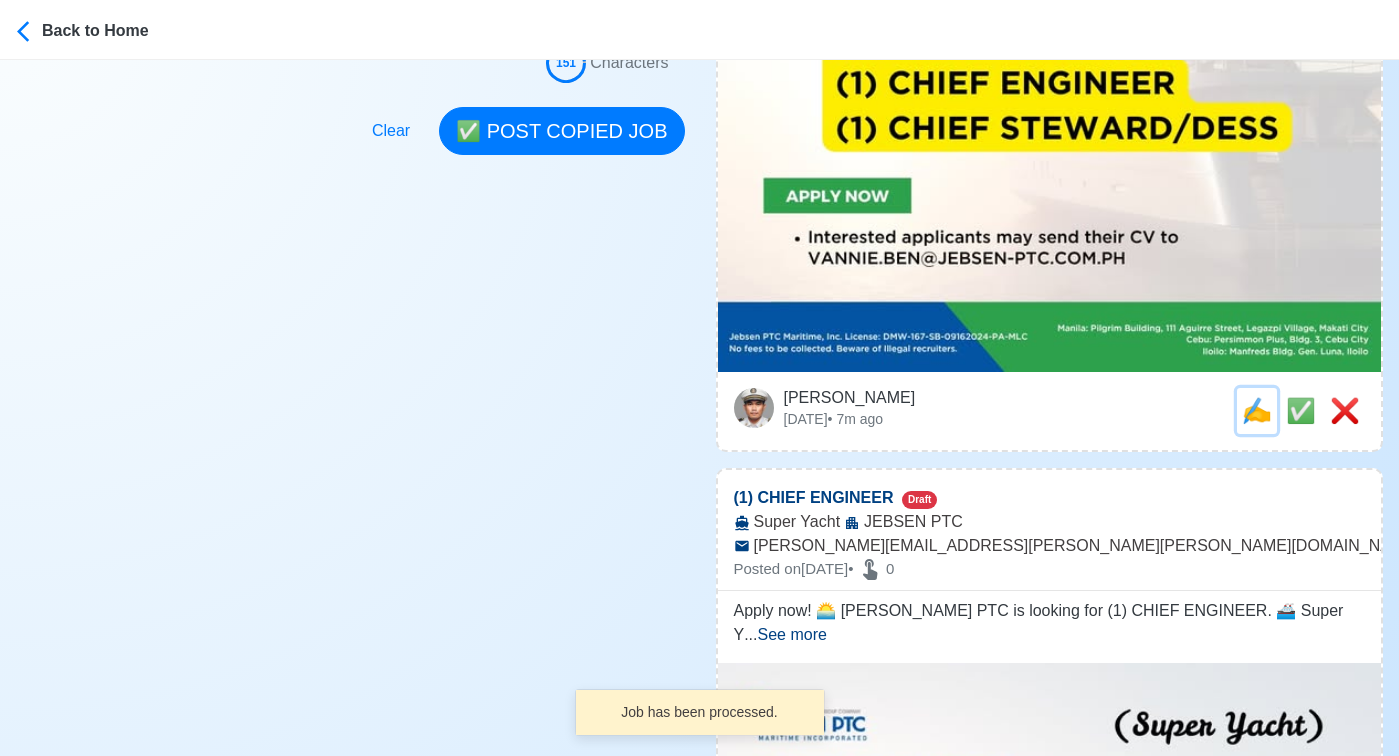 scroll, scrollTop: 0, scrollLeft: 0, axis: both 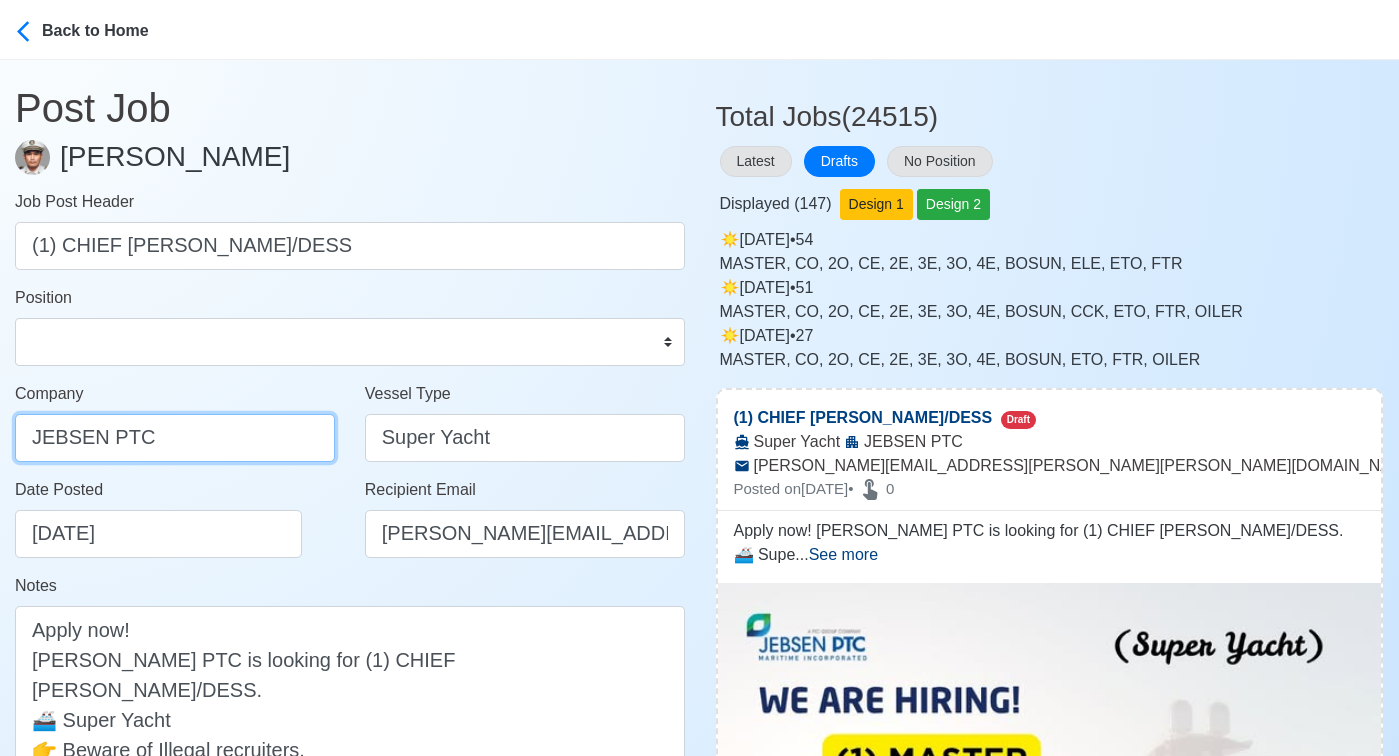 click on "JEBSEN PTC" at bounding box center (175, 438) 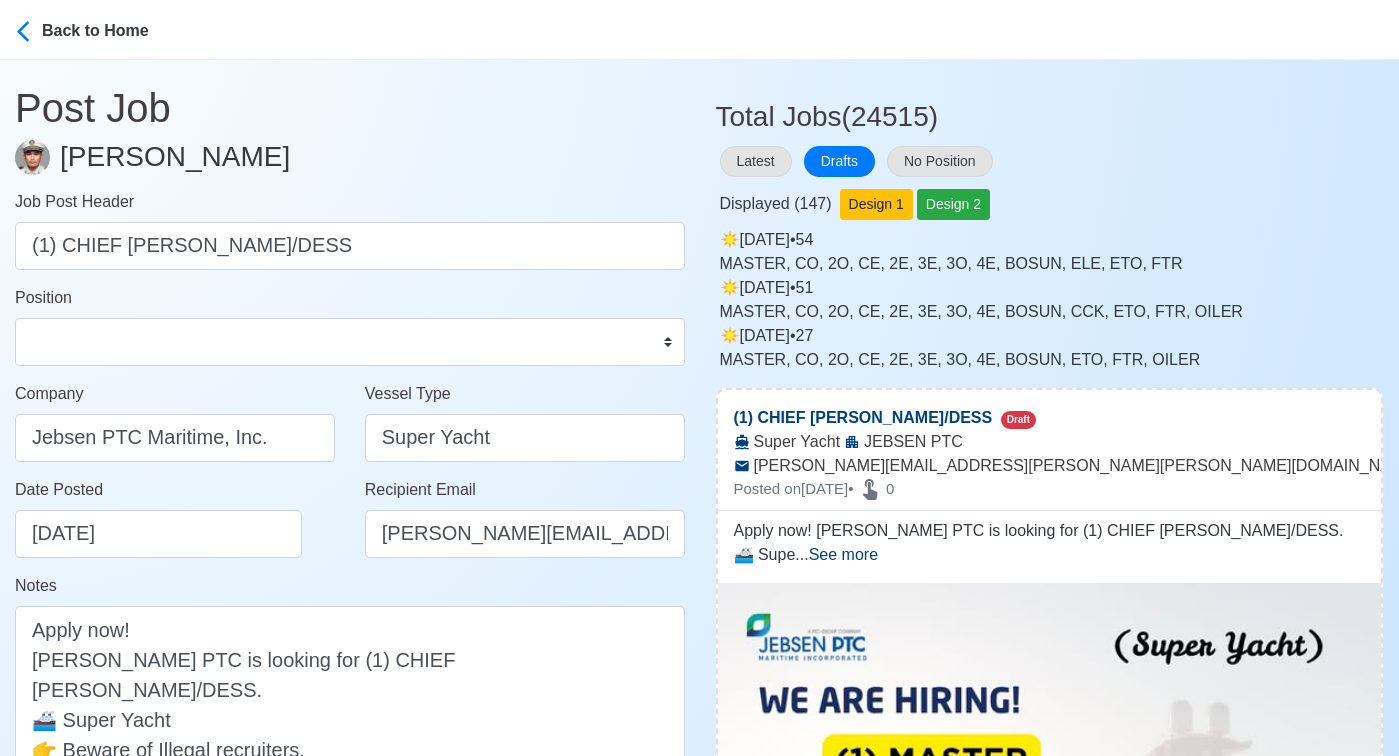 click on "Date Posted       07/24/2025" at bounding box center (180, 518) 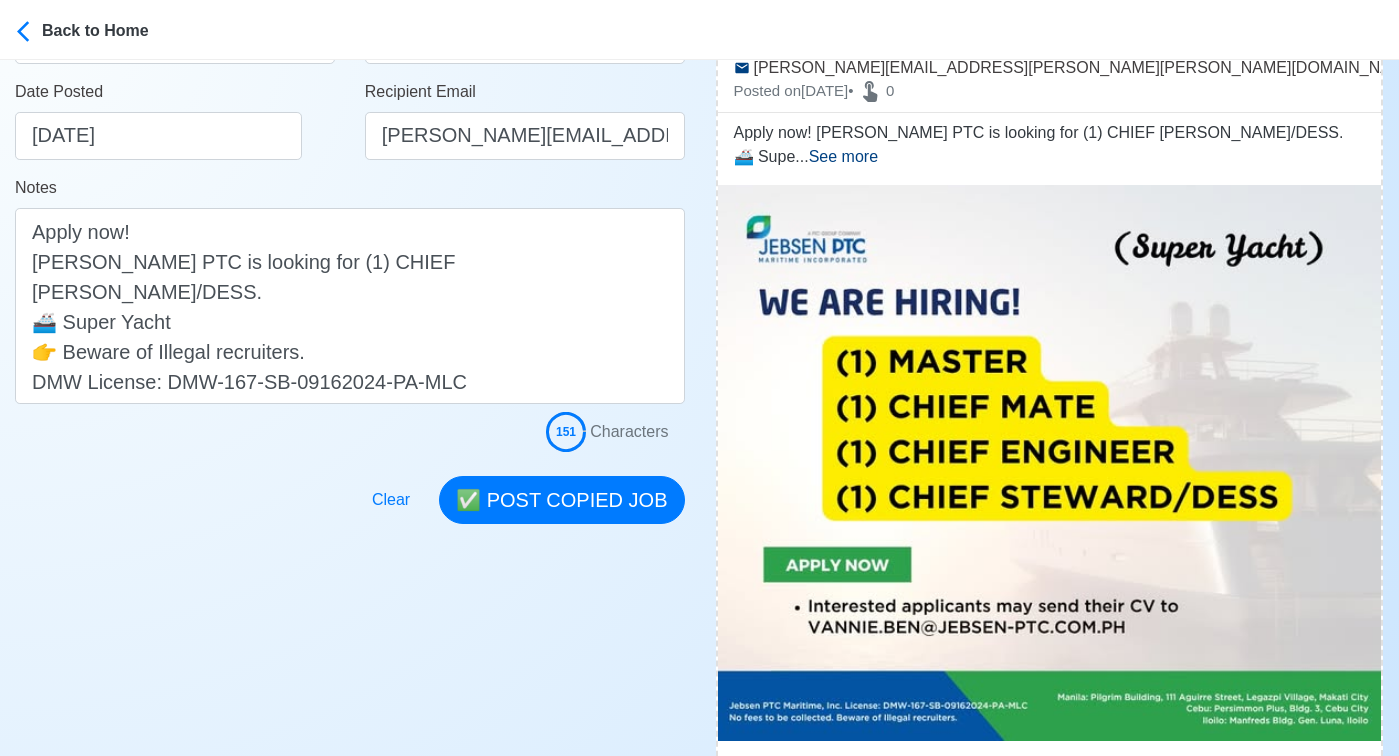 scroll, scrollTop: 693, scrollLeft: 0, axis: vertical 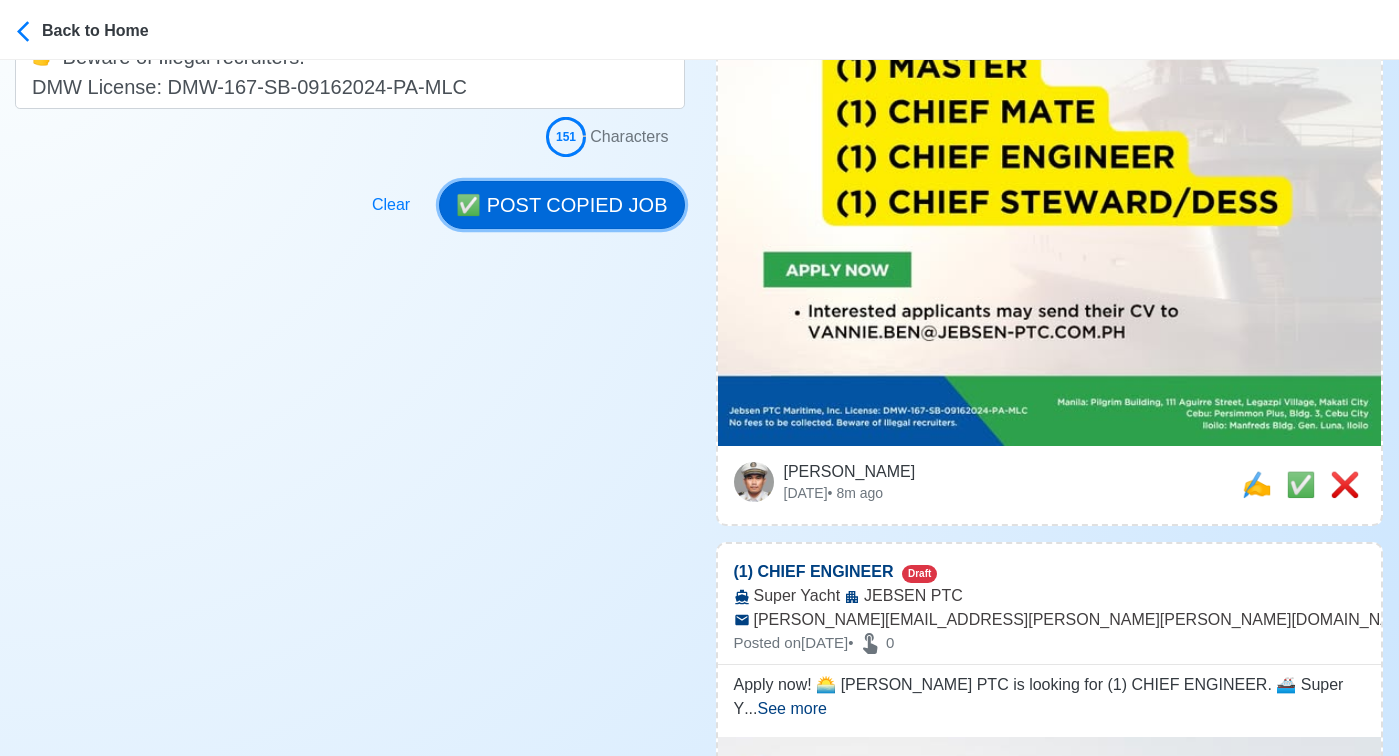 click on "✅ POST COPIED JOB" at bounding box center [561, 205] 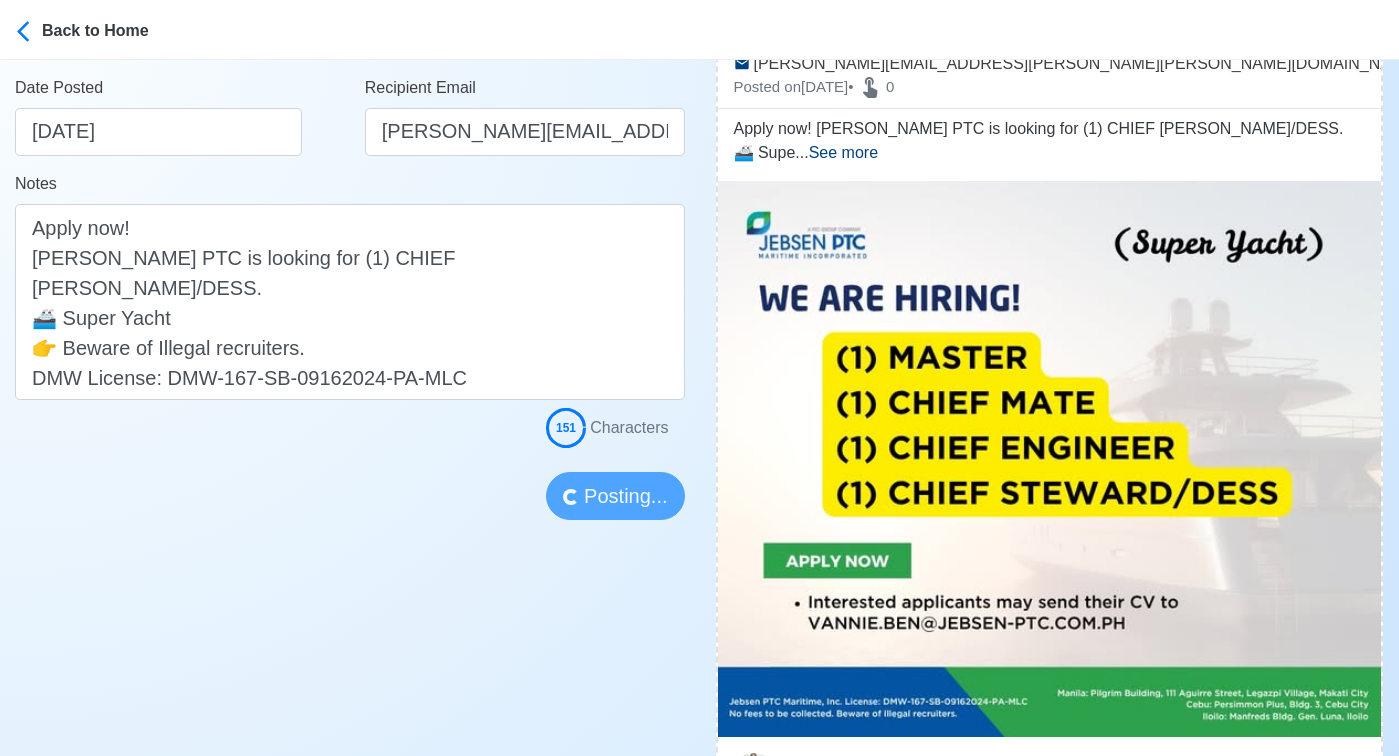 scroll, scrollTop: 406, scrollLeft: 0, axis: vertical 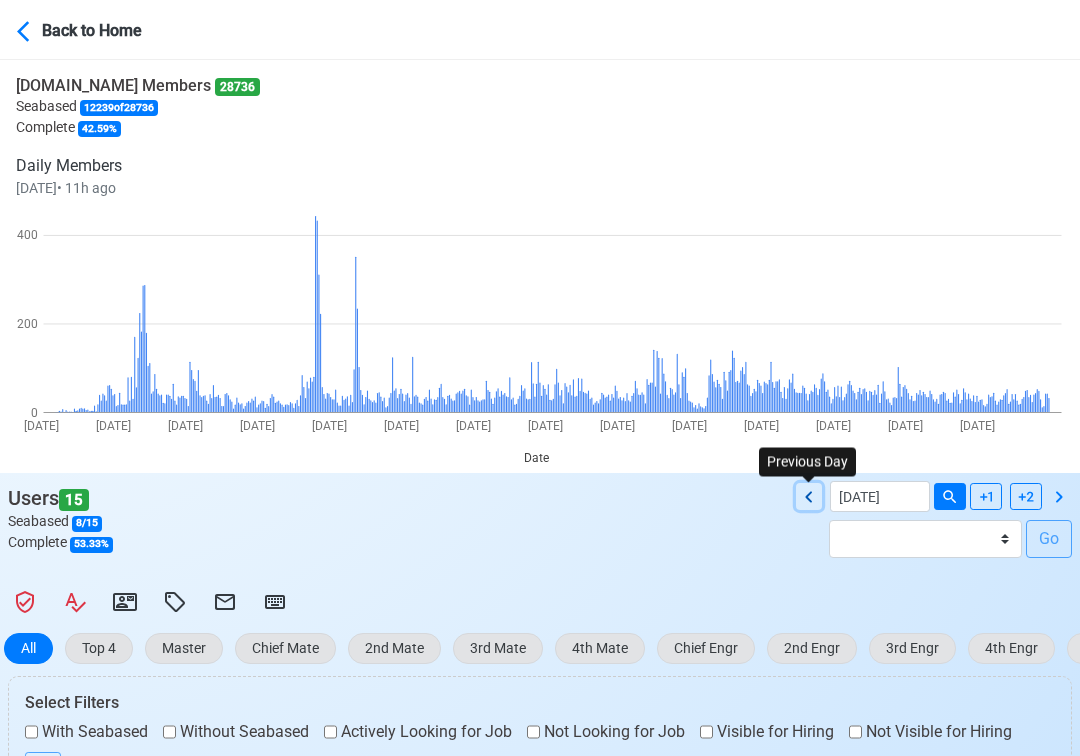 click 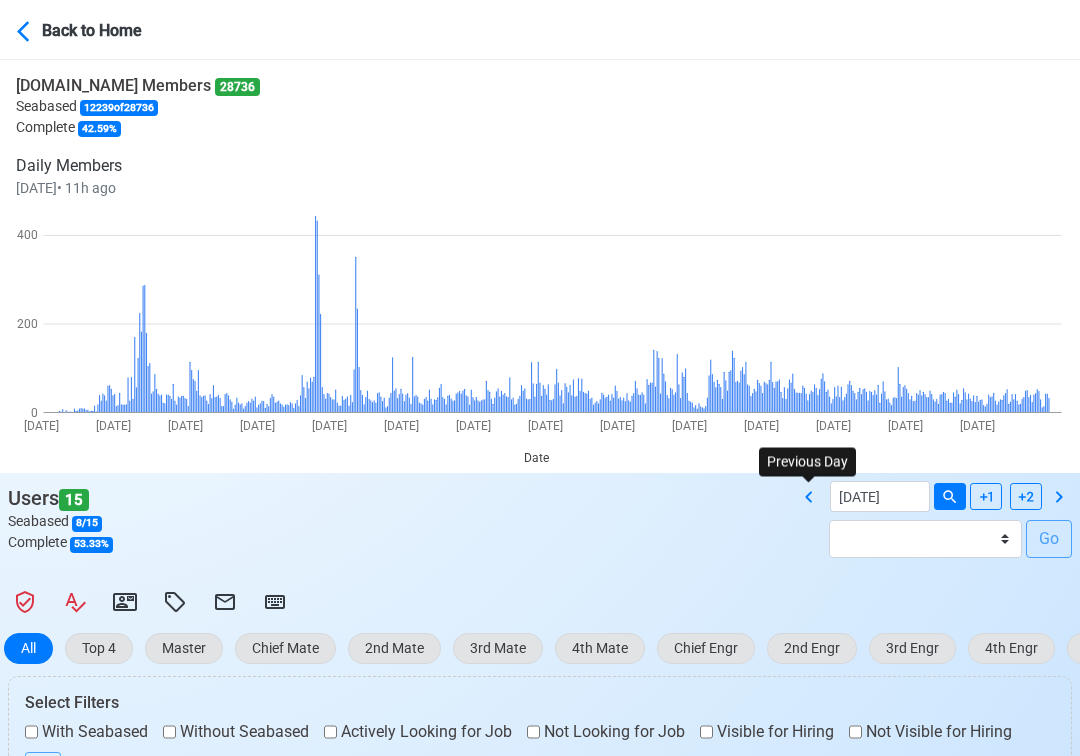 type on "07/23/2025" 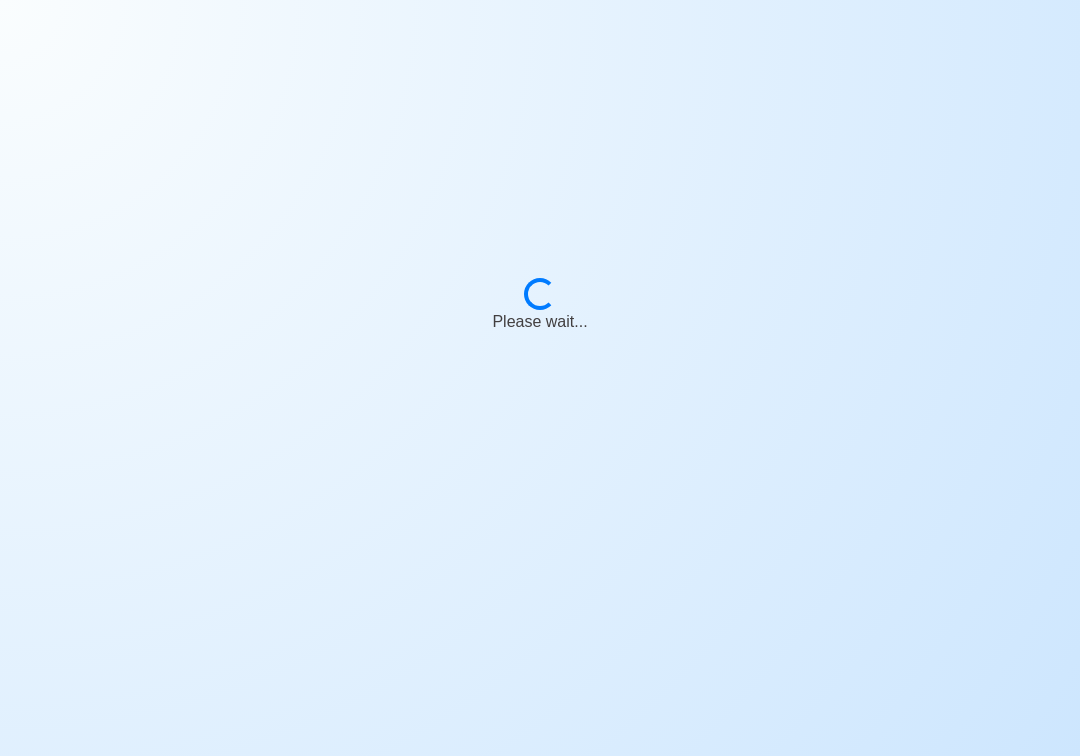 scroll, scrollTop: 0, scrollLeft: 0, axis: both 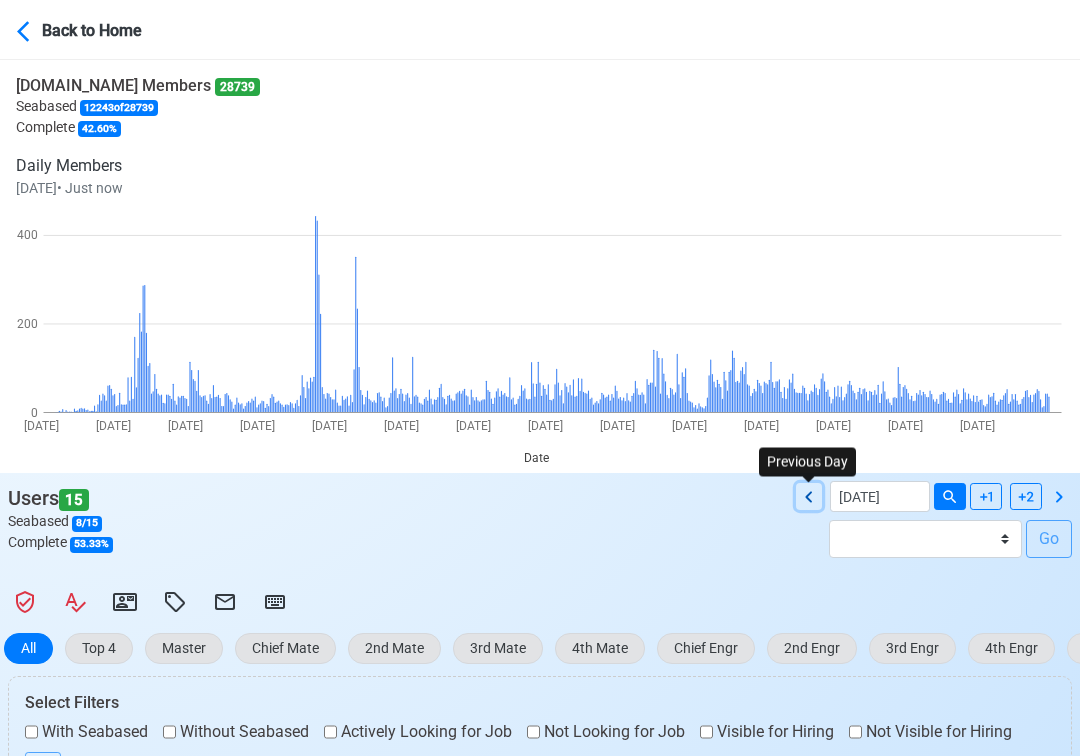 click 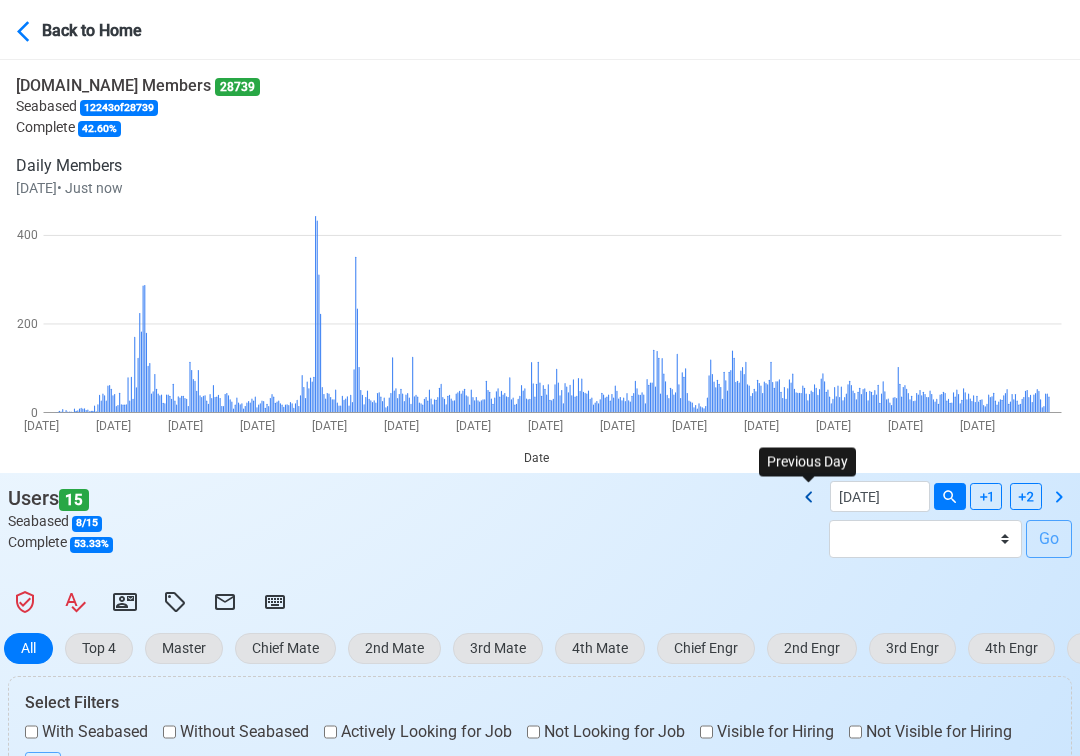 type on "07/23/2025" 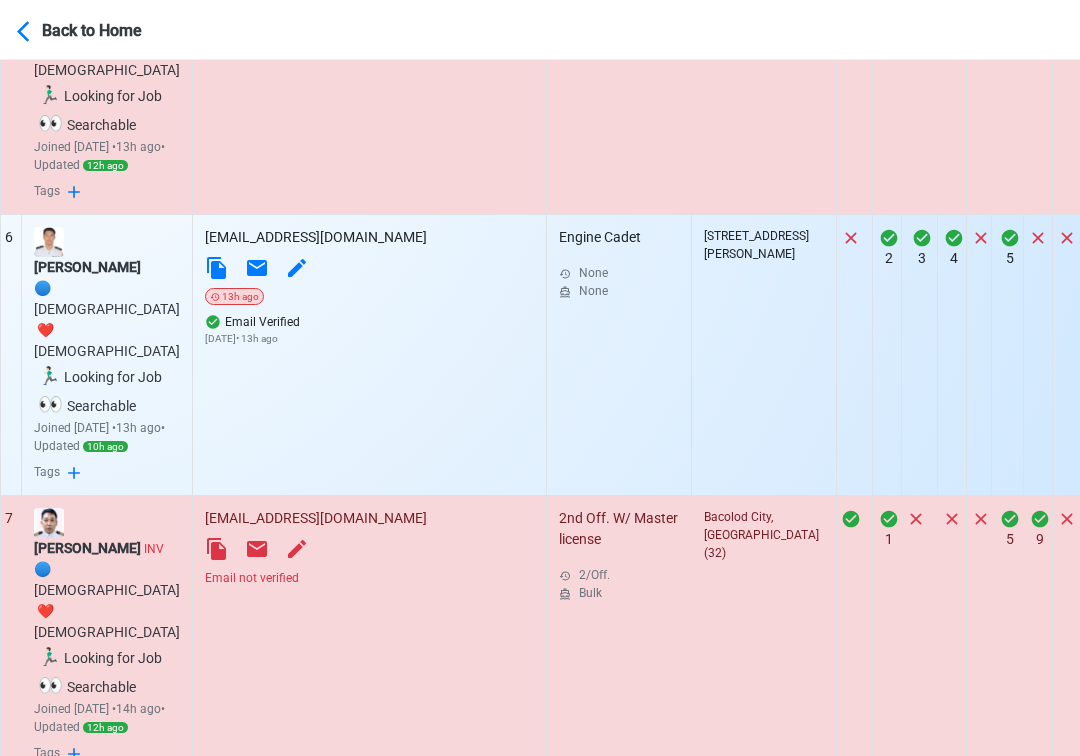 scroll, scrollTop: 2225, scrollLeft: 0, axis: vertical 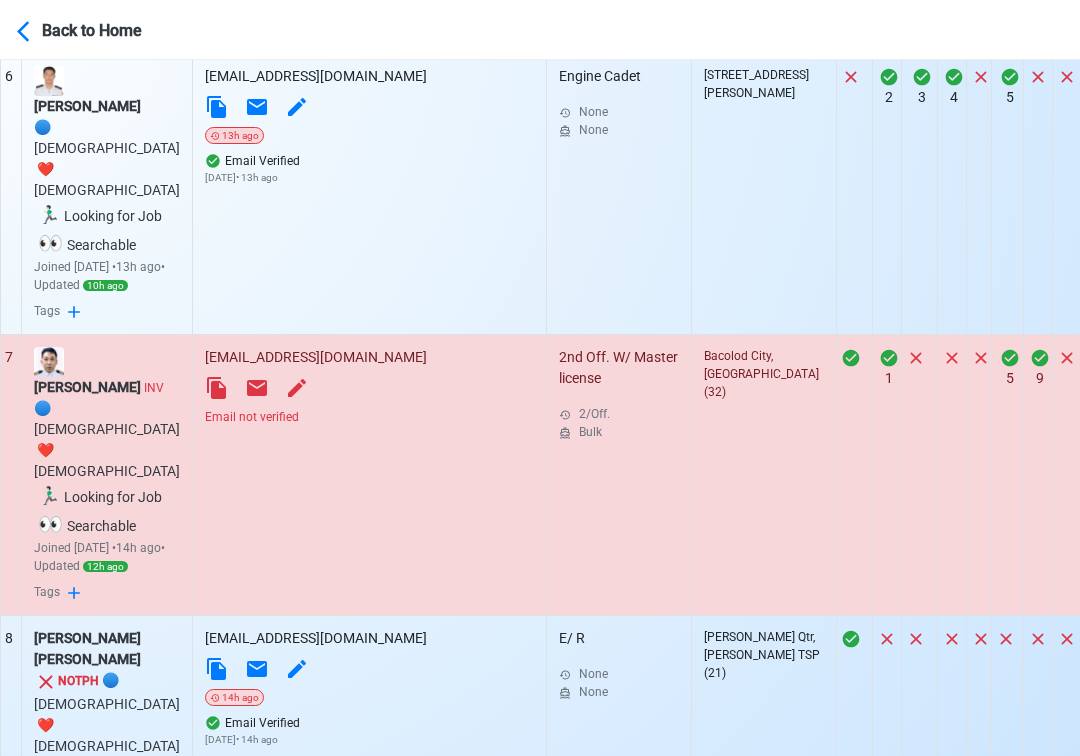 click on "10 50 100 200" at bounding box center (403, 1498) 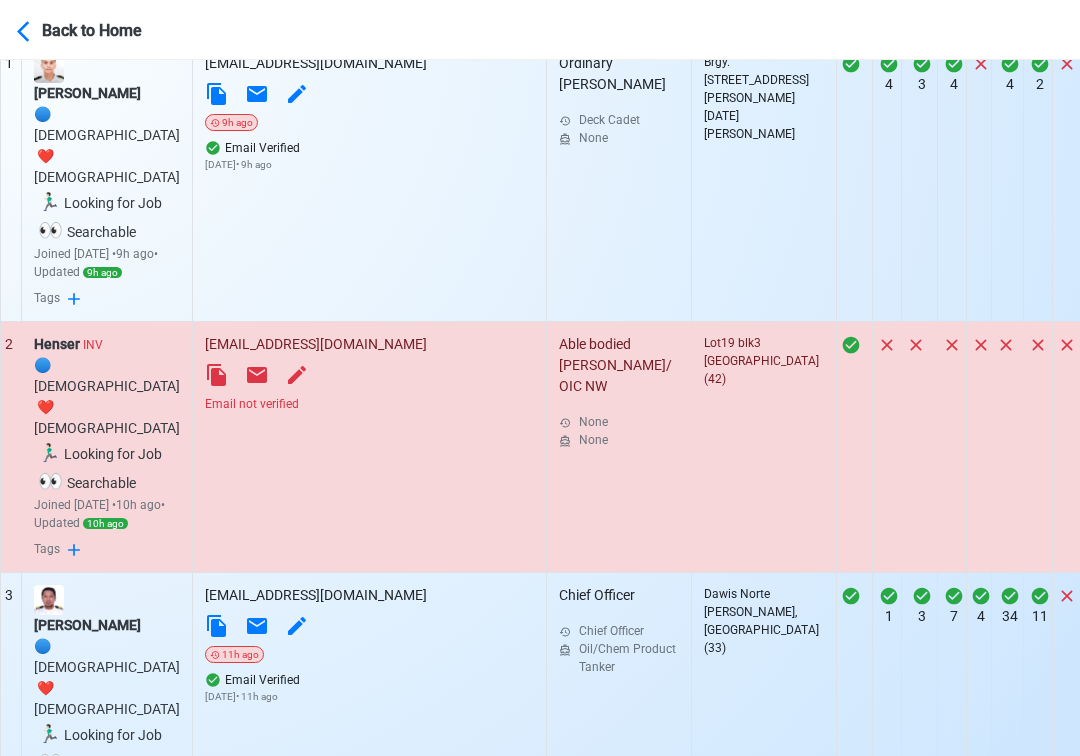scroll, scrollTop: 905, scrollLeft: 0, axis: vertical 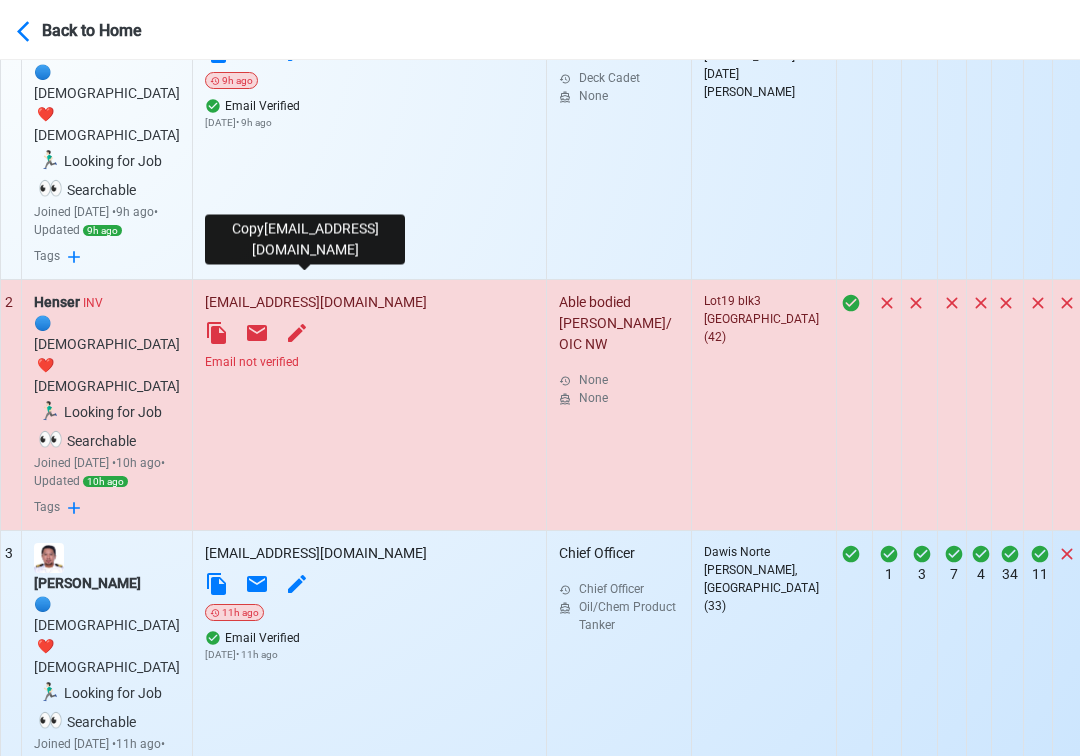 click 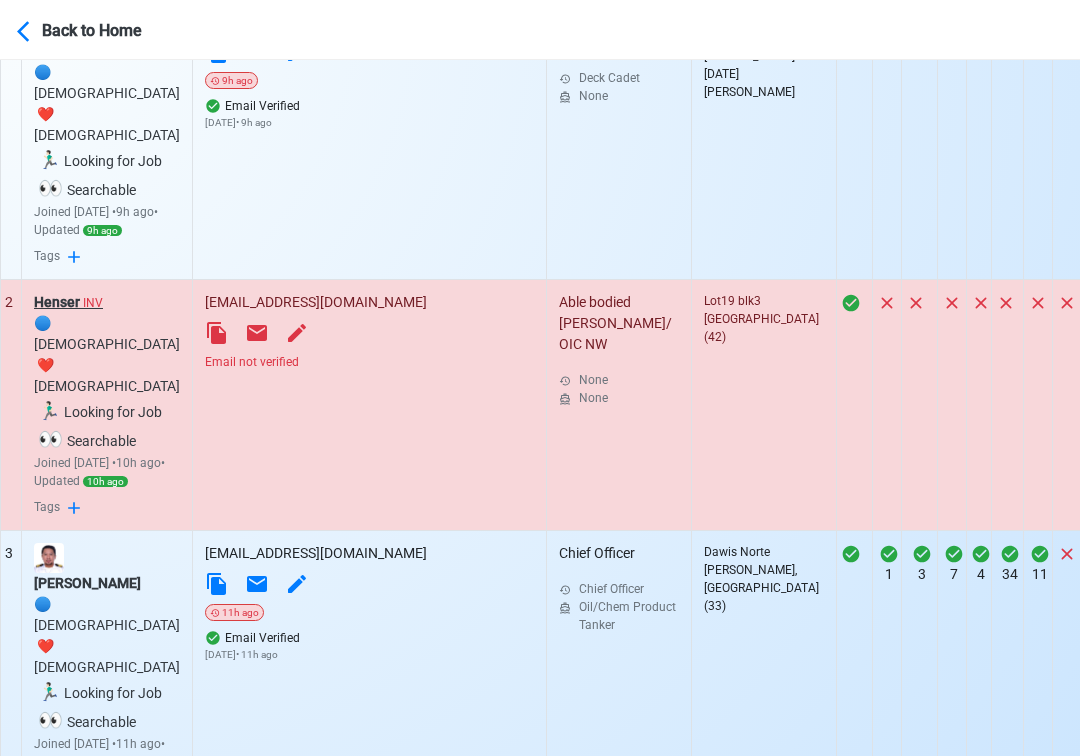click on "Henser   INV" at bounding box center (107, 302) 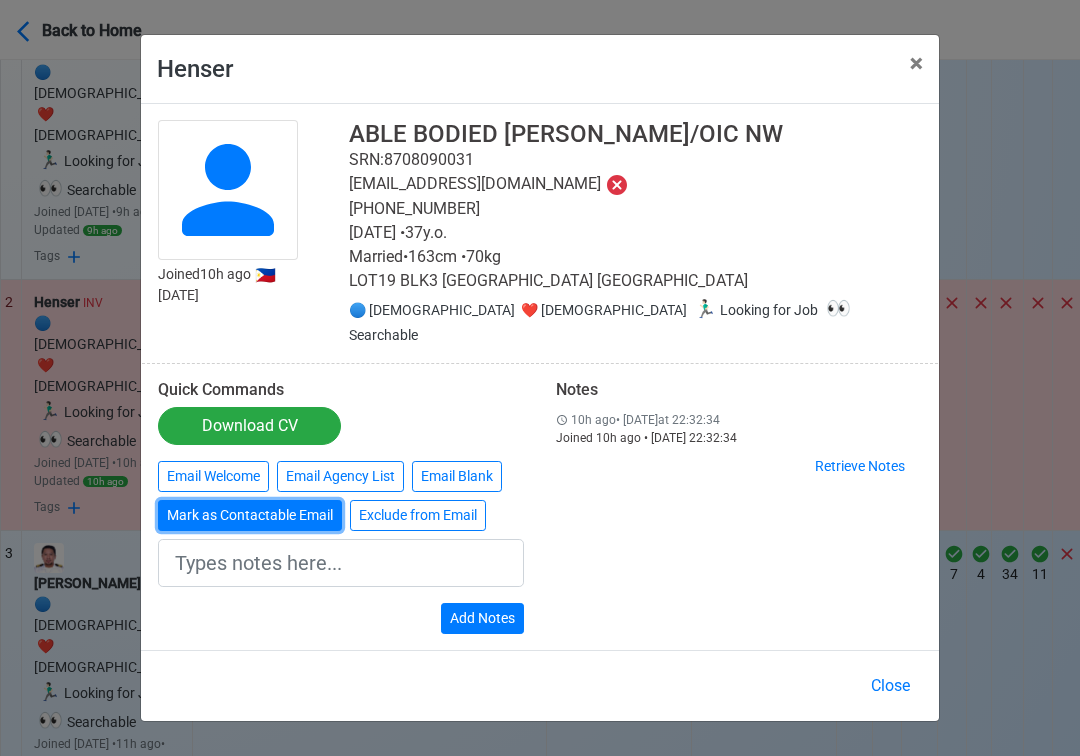 click on "Mark as   Contactable Email" at bounding box center [250, 515] 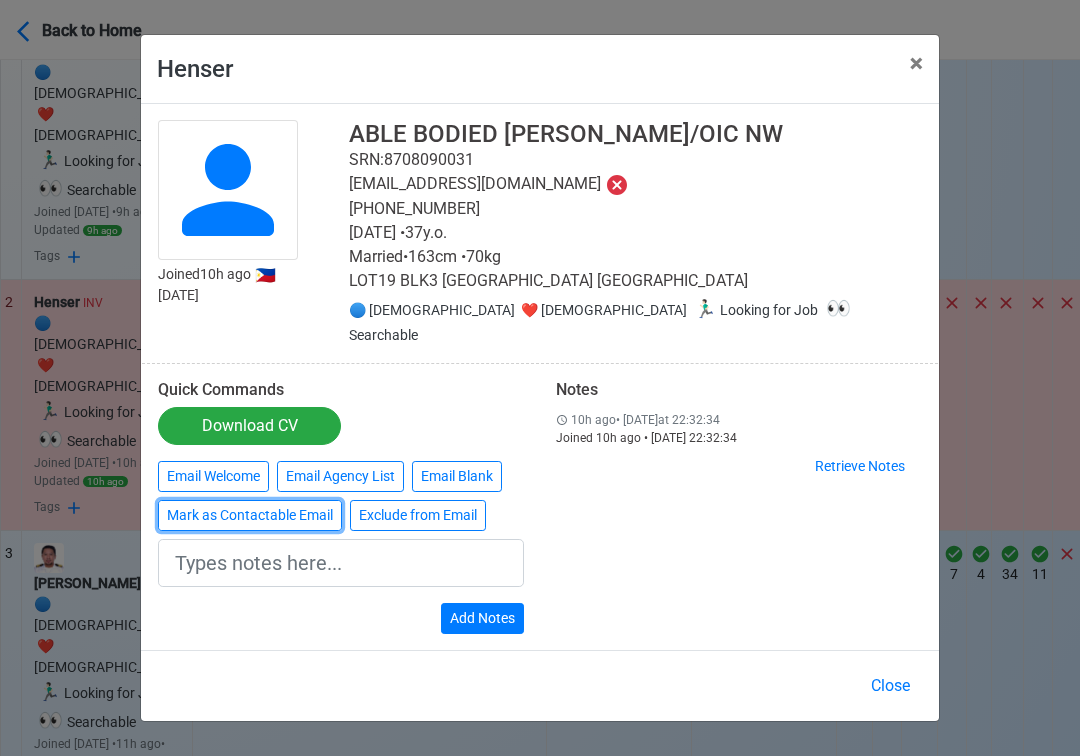 type on "Marked as Contactable email" 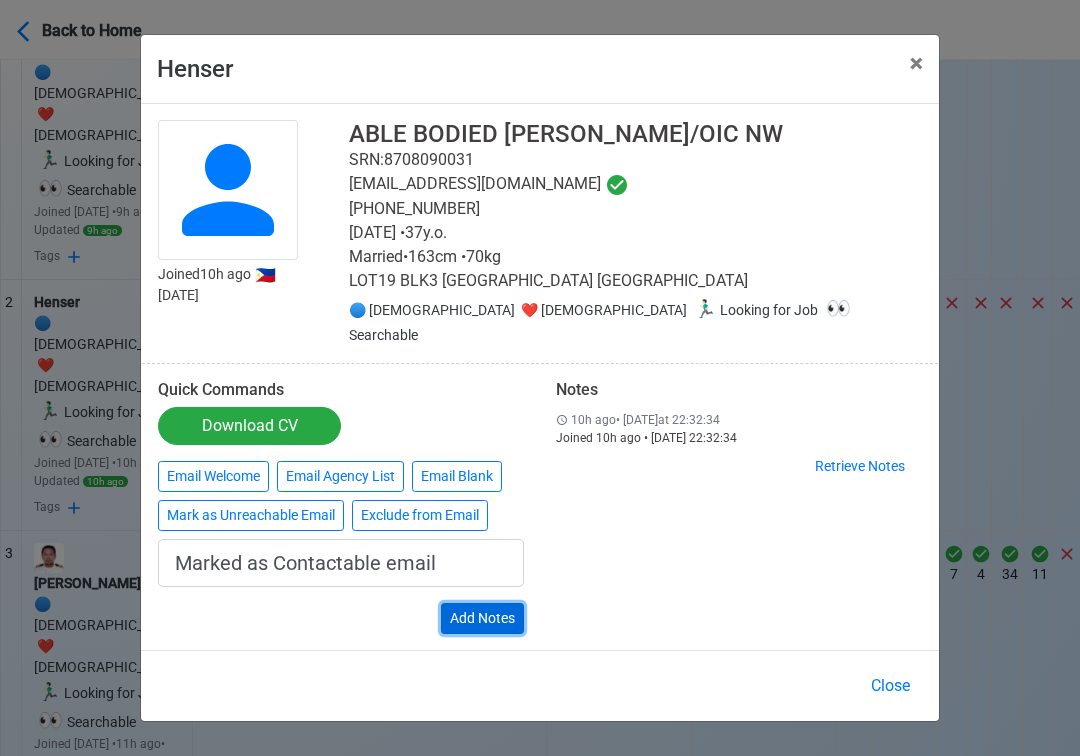 click on "Add Notes" at bounding box center (482, 618) 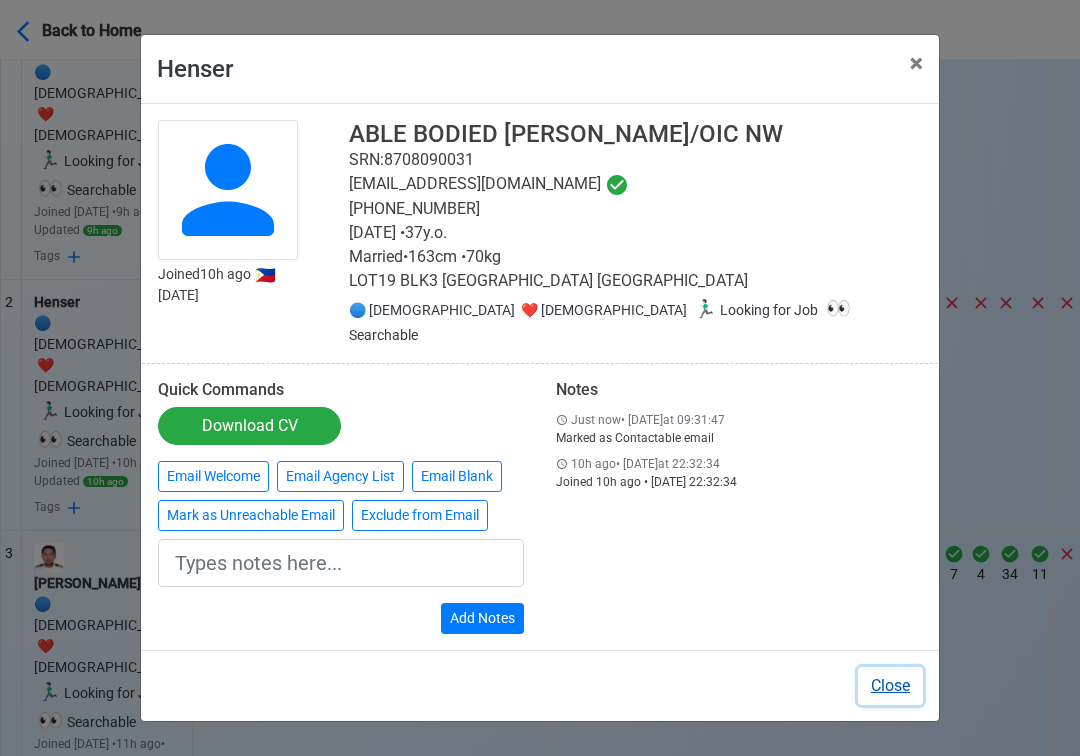 click on "Close" at bounding box center [890, 686] 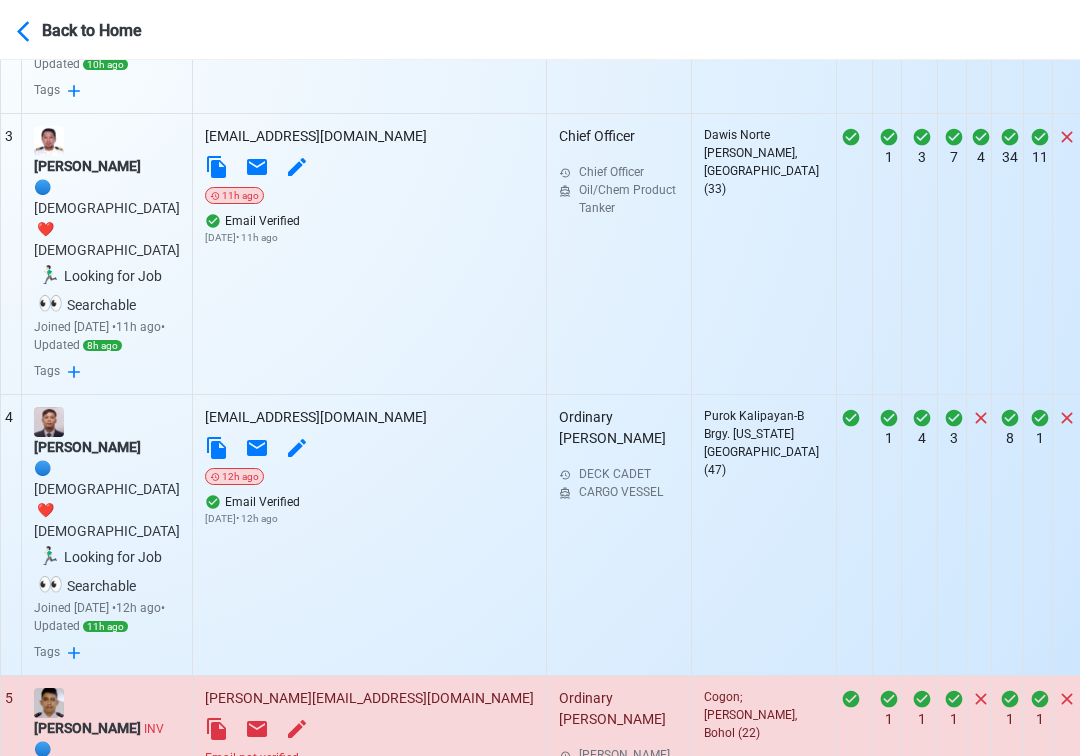 scroll, scrollTop: 1343, scrollLeft: 0, axis: vertical 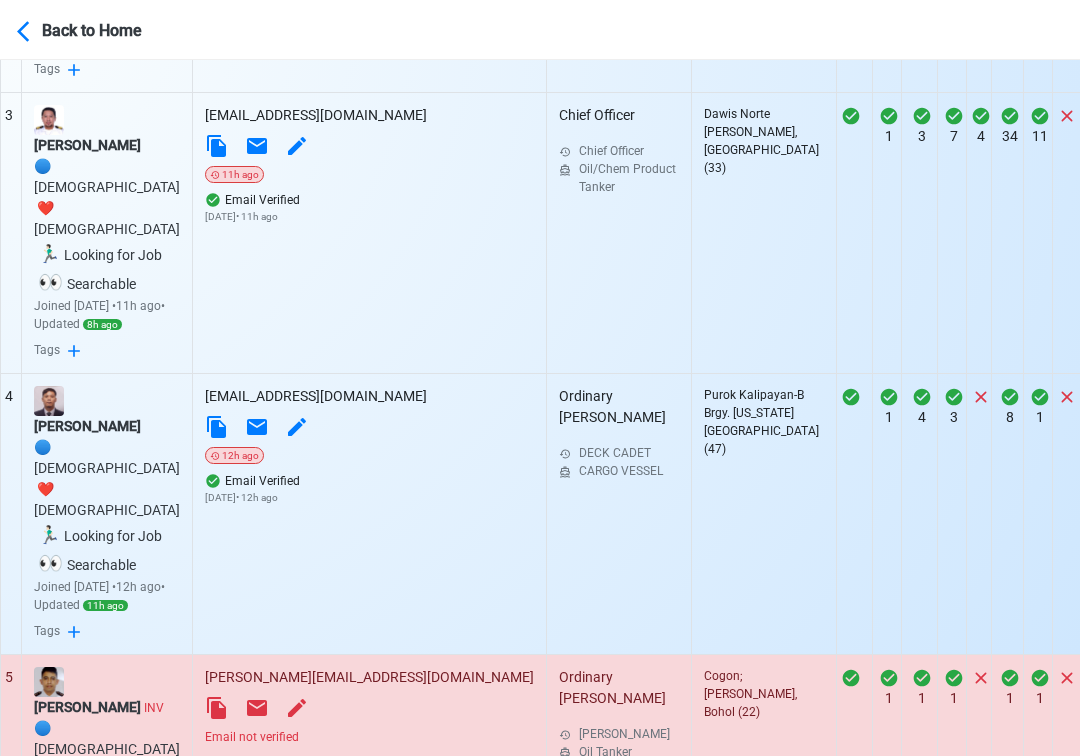 click on "Email not verified" at bounding box center [369, 737] 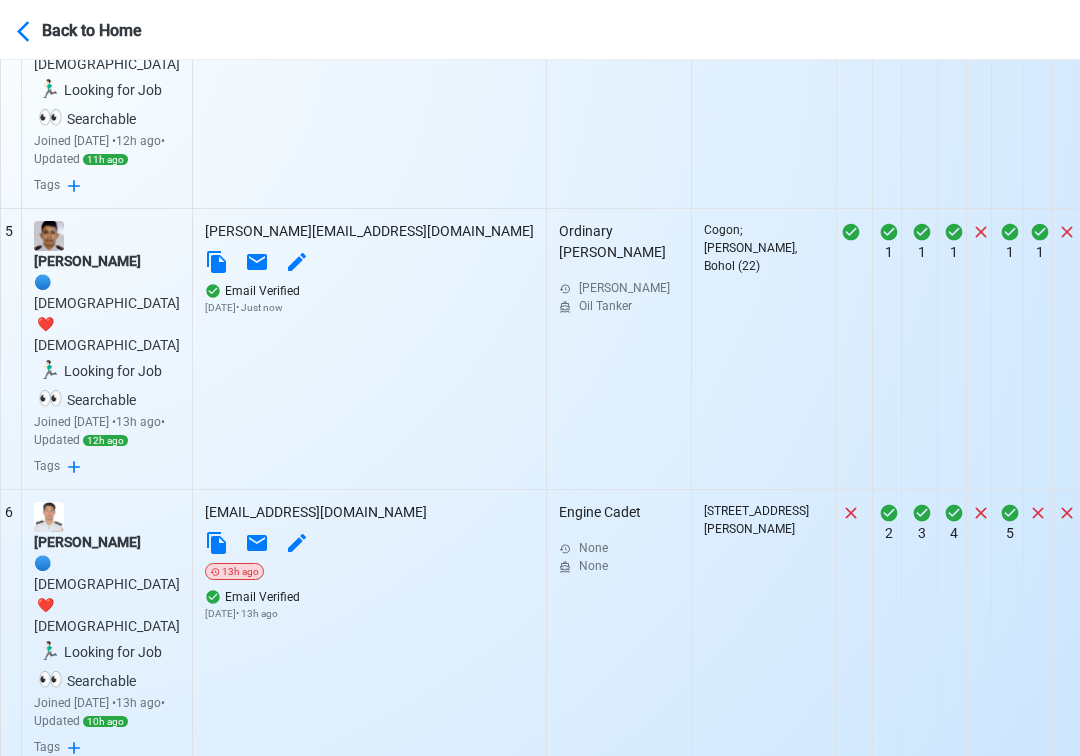 scroll, scrollTop: 1797, scrollLeft: 0, axis: vertical 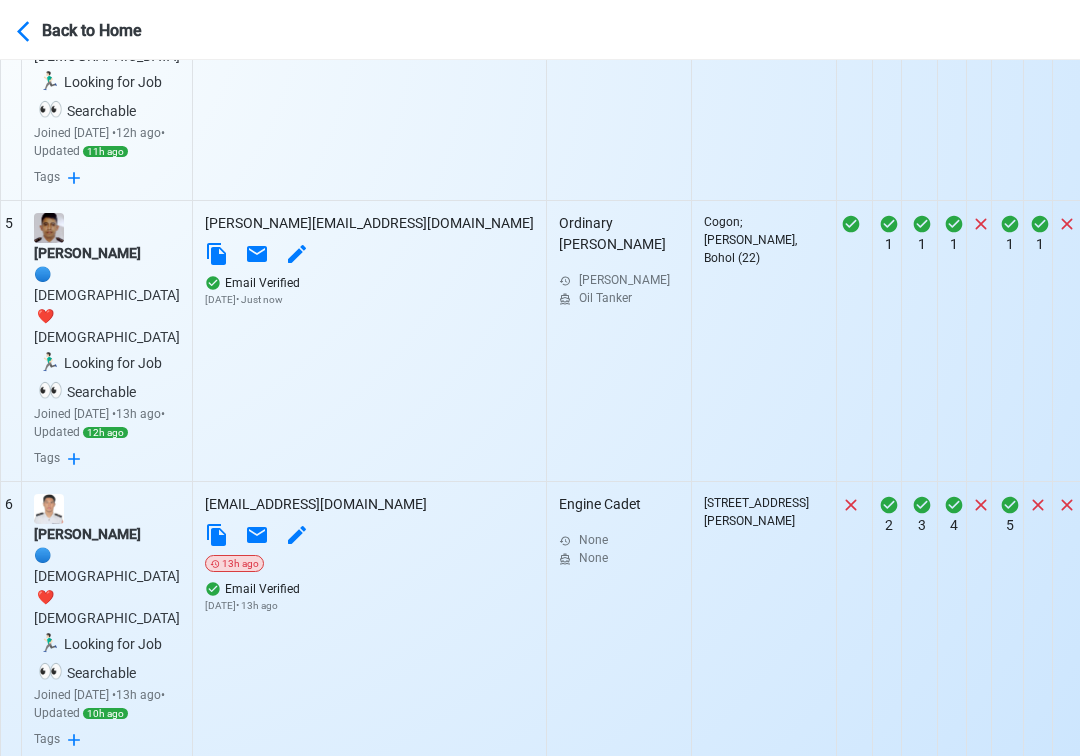 click on "Email not verified" at bounding box center [369, 845] 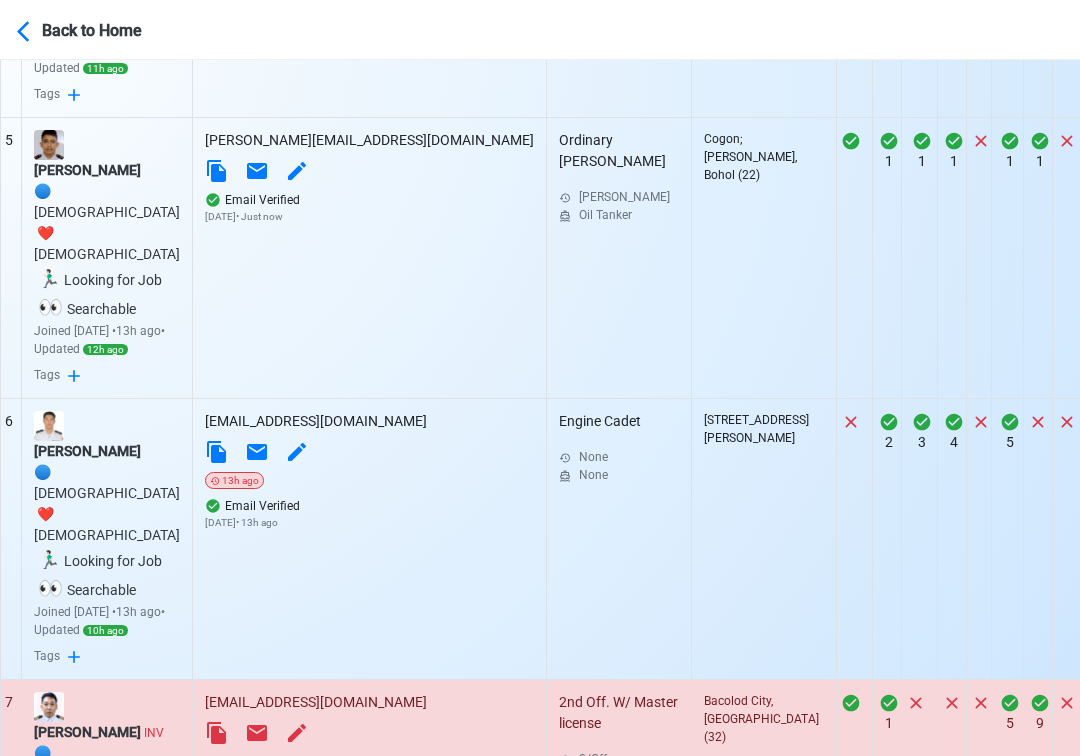 scroll, scrollTop: 1928, scrollLeft: 0, axis: vertical 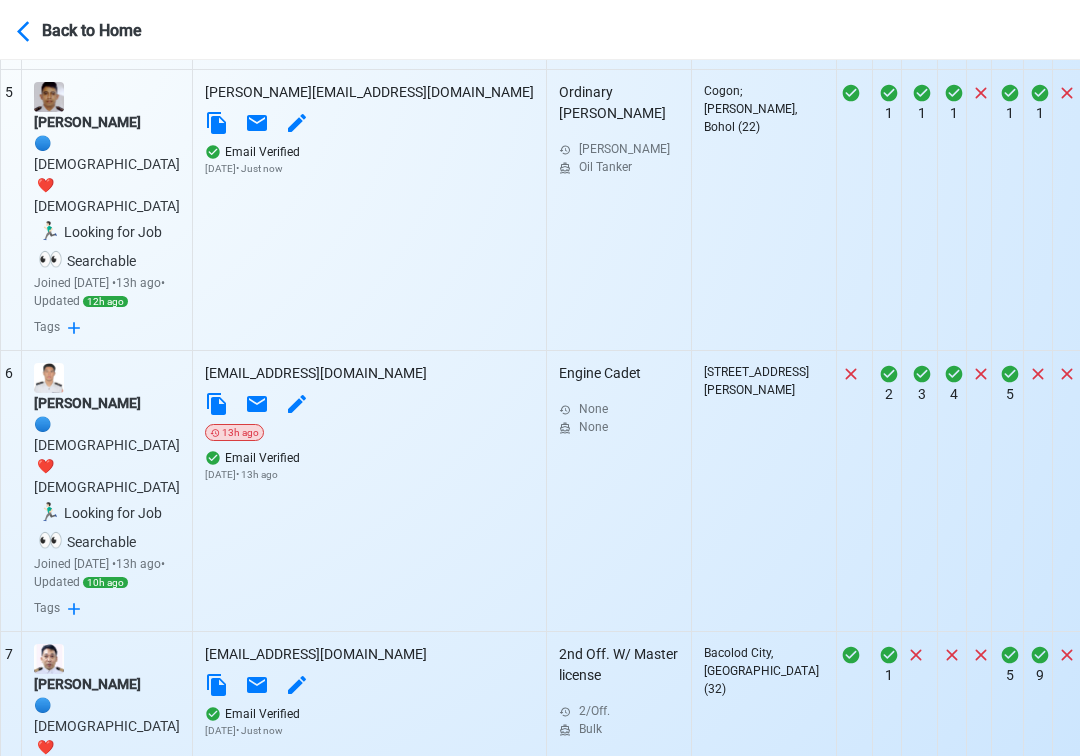 click on "Zaw Latt Htwe" at bounding box center [107, 946] 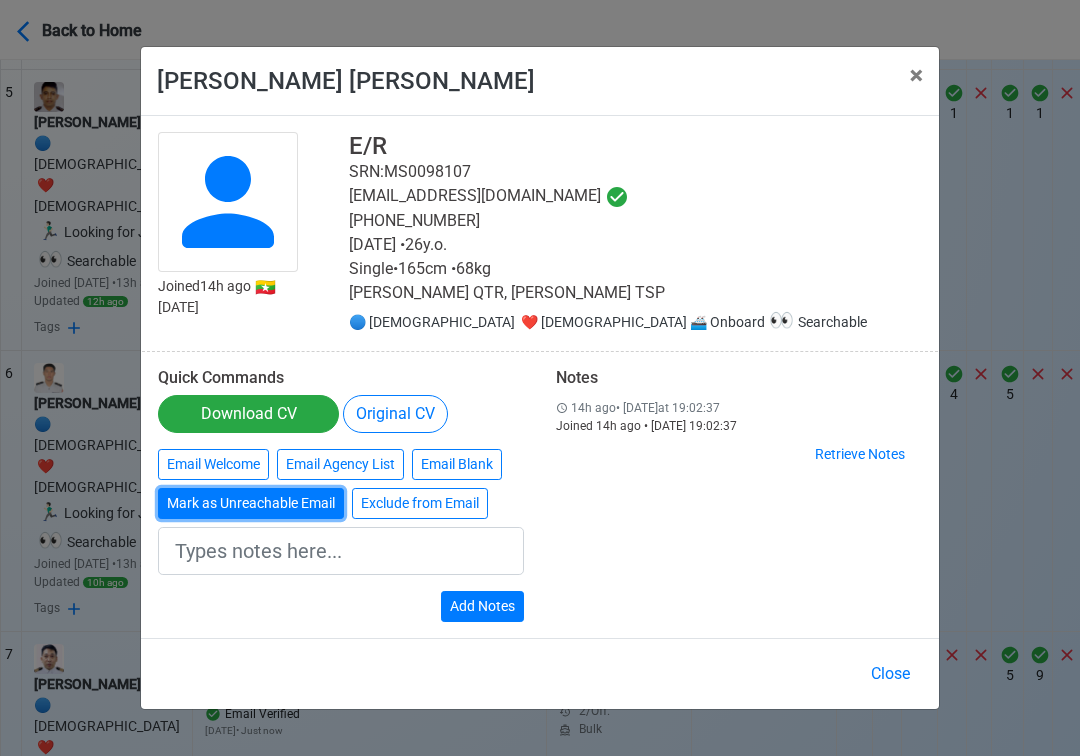 click on "Mark as   Unreachable Email" at bounding box center [251, 503] 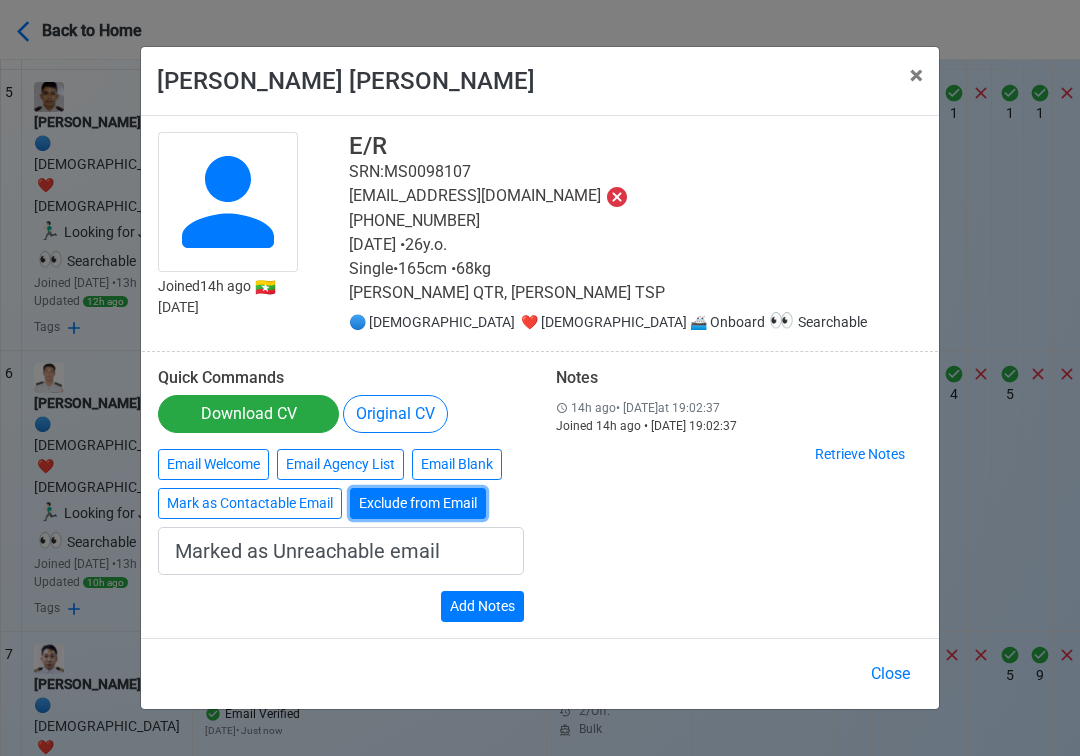 click on "Exclude from Email" at bounding box center [418, 503] 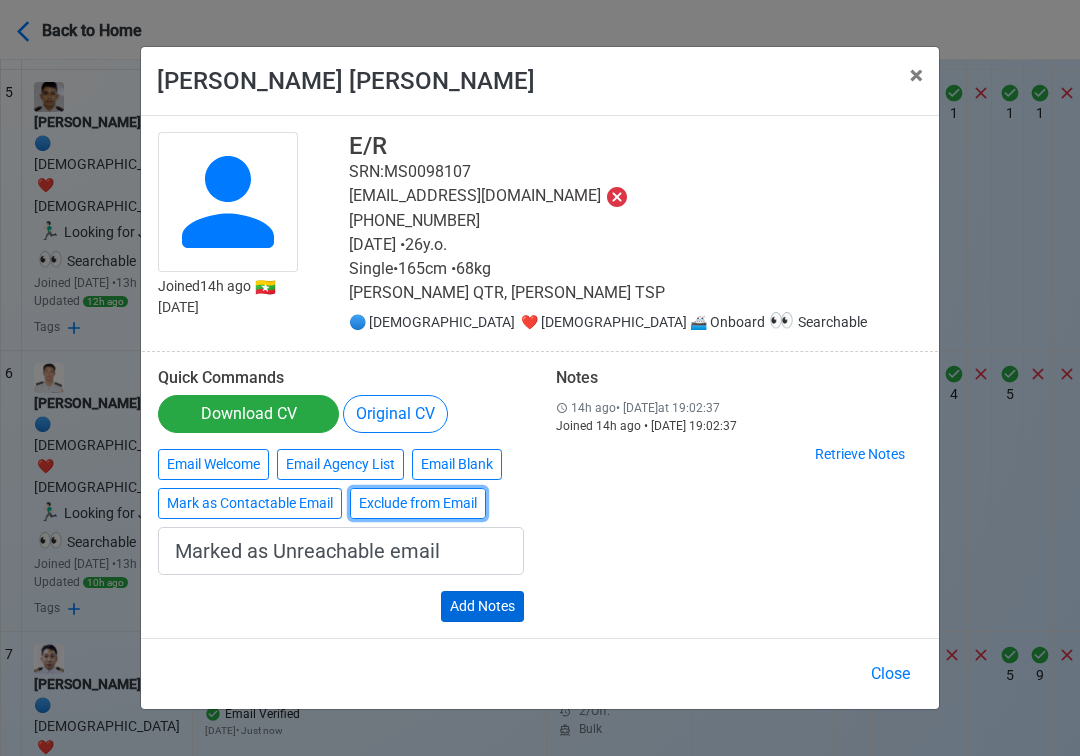 type on "Exclude from Email" 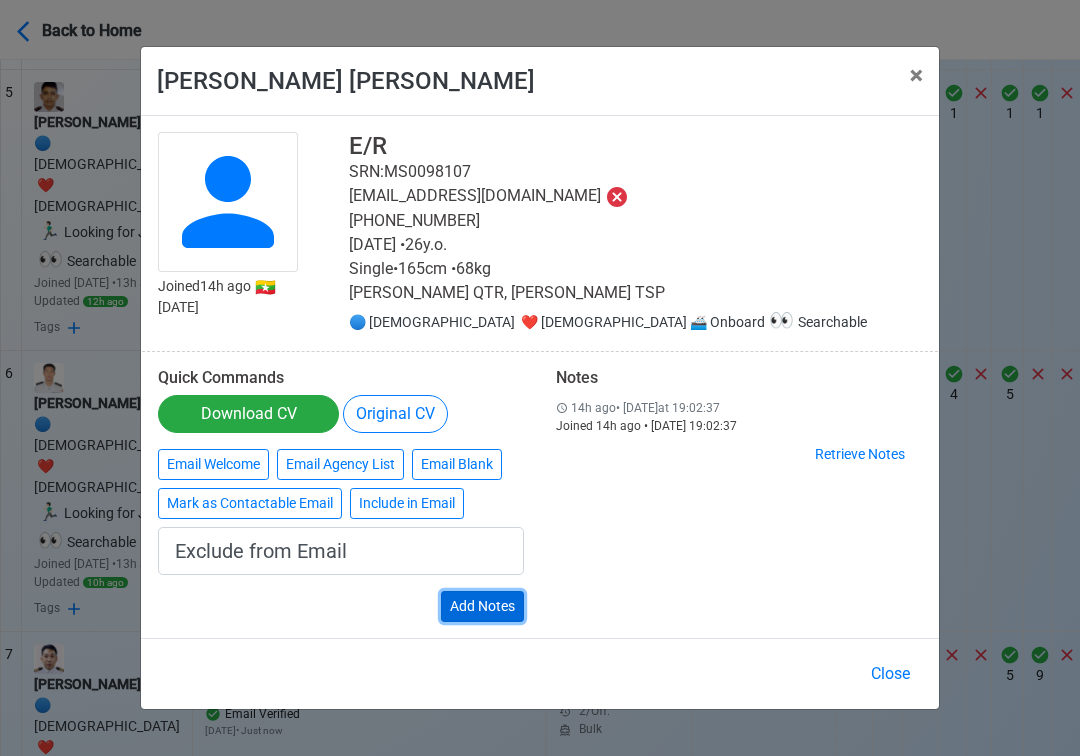 click on "Add Notes" at bounding box center (482, 606) 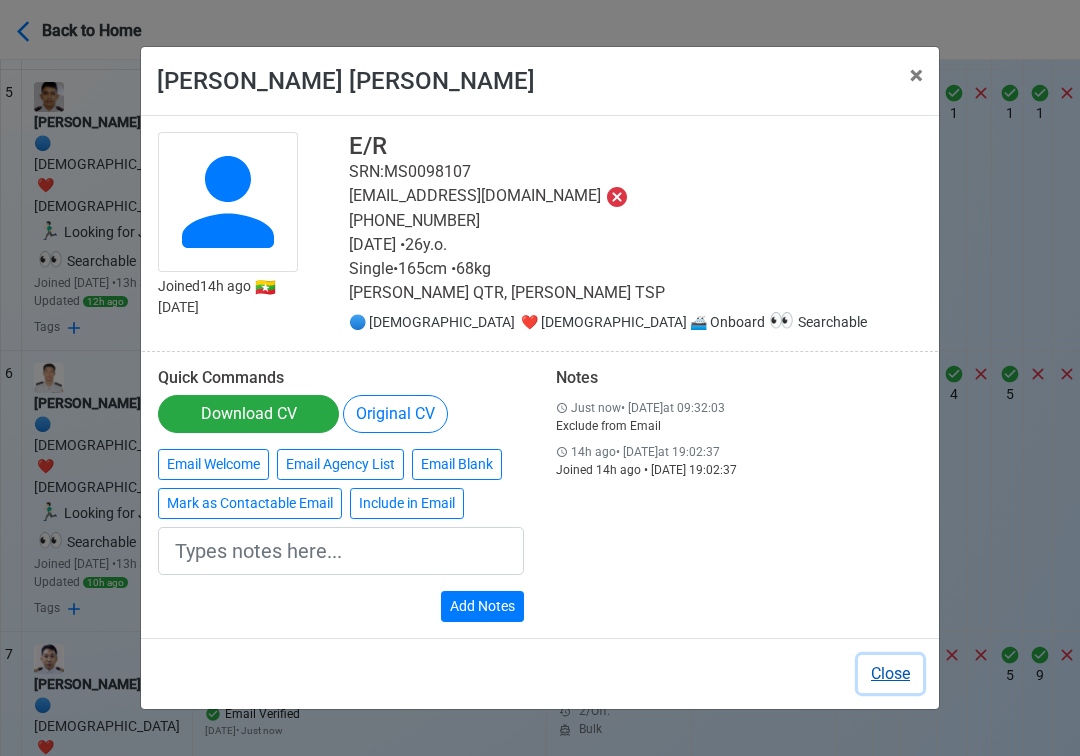 click on "Close" at bounding box center [890, 674] 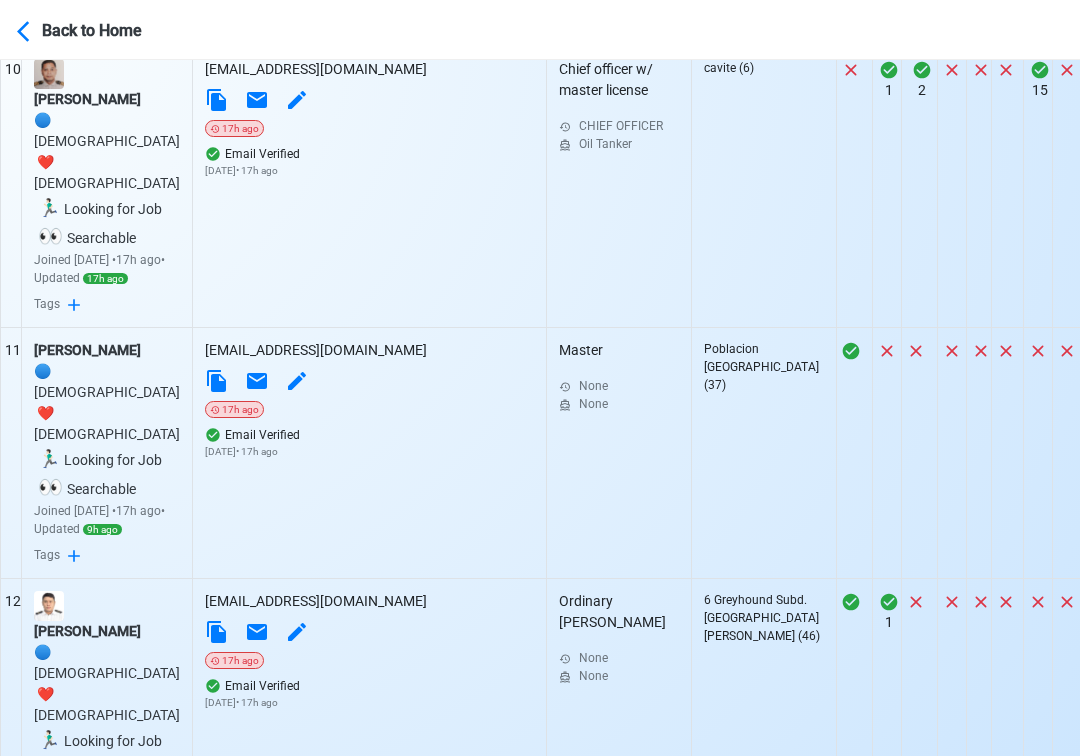 scroll, scrollTop: 3370, scrollLeft: 0, axis: vertical 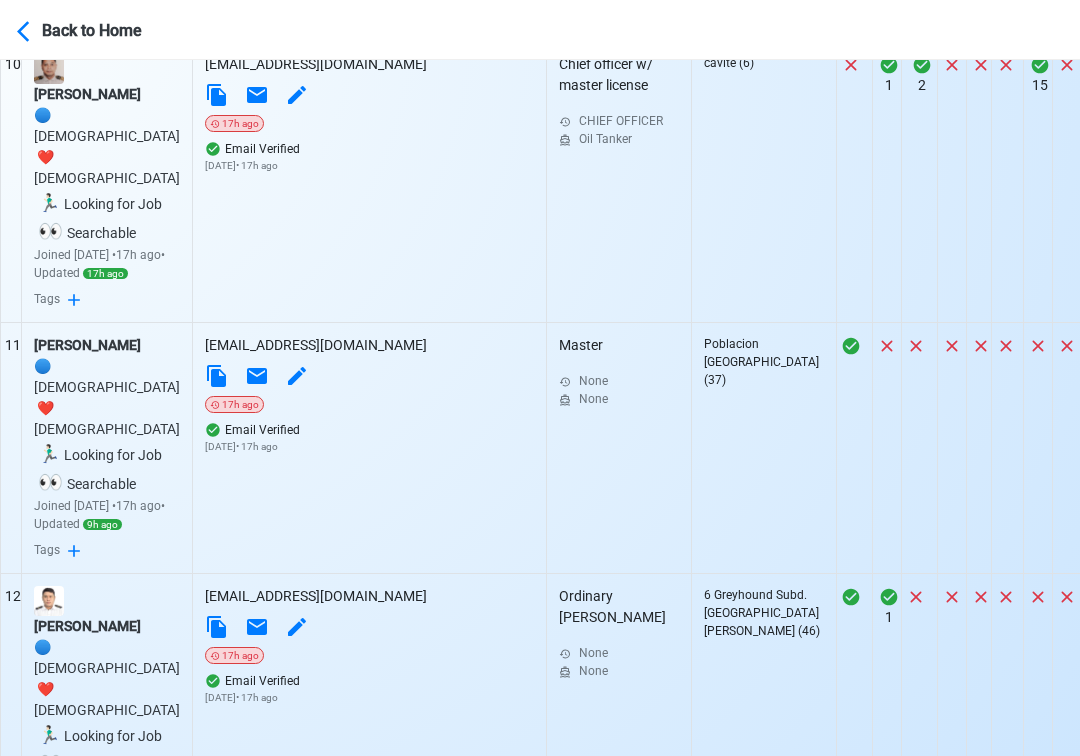 click on "Email not verified" at bounding box center [369, 1780] 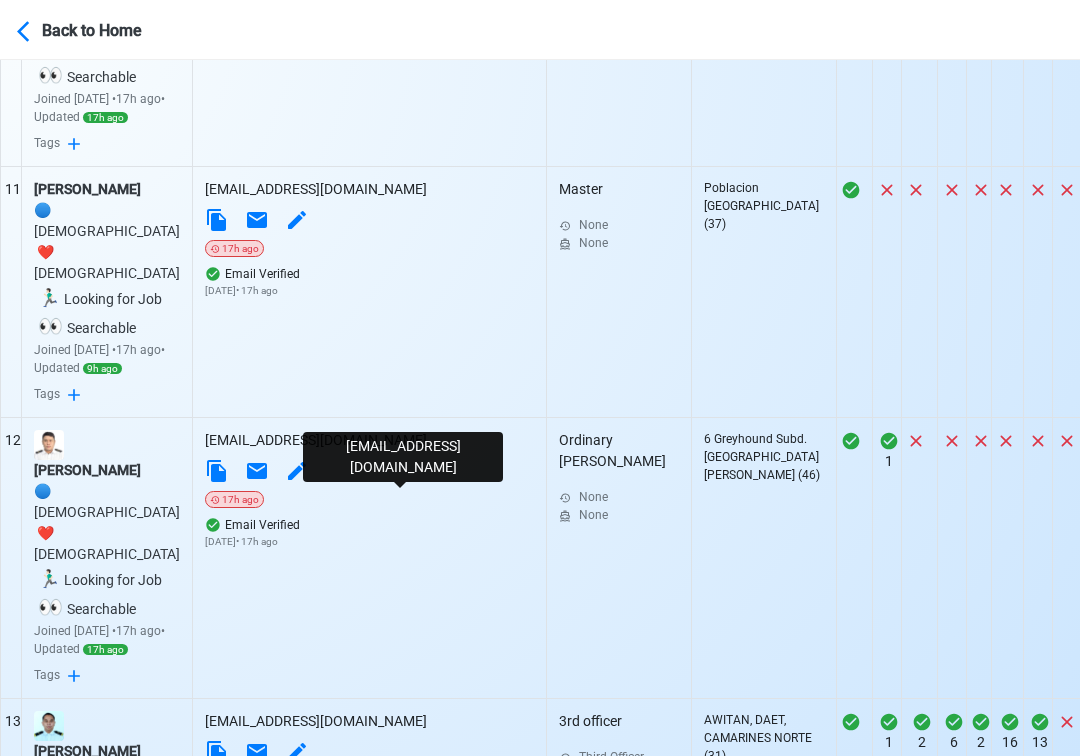 scroll, scrollTop: 3585, scrollLeft: 0, axis: vertical 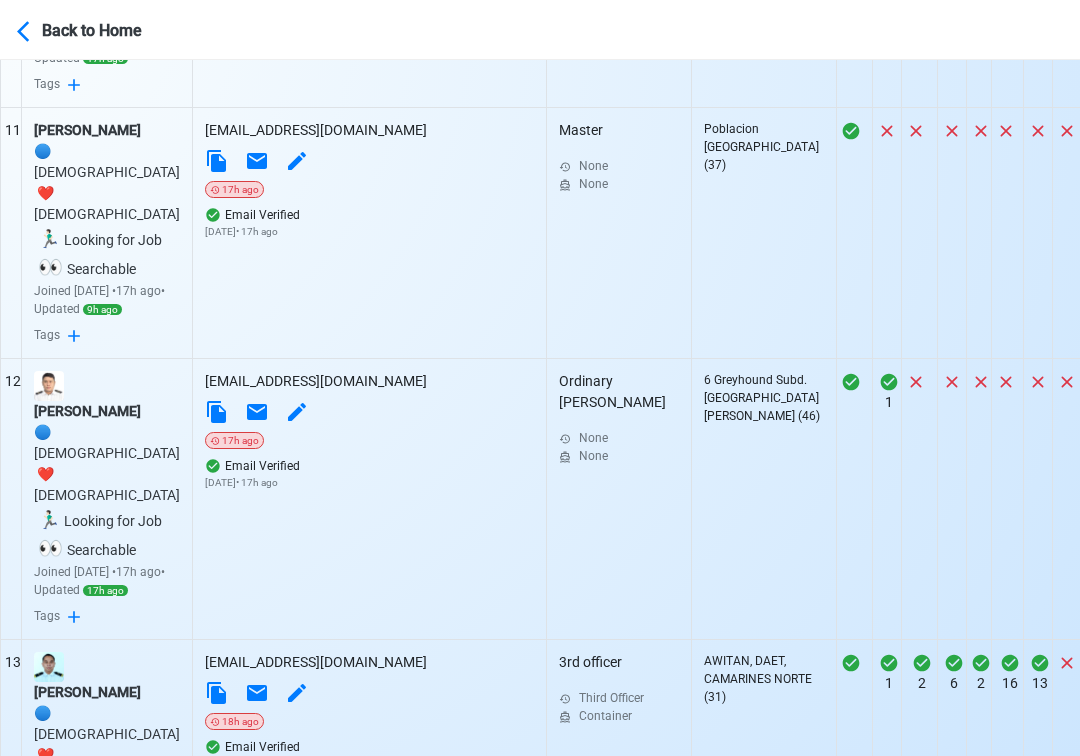 click on "Email not verified" at bounding box center [369, 1846] 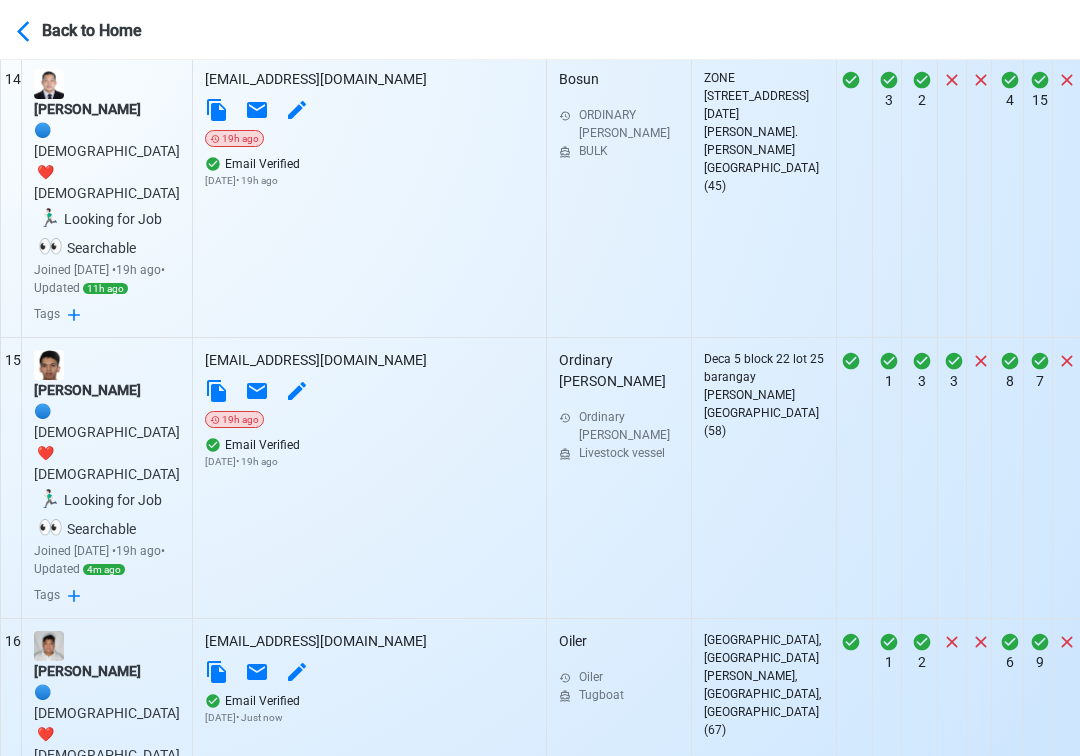 scroll, scrollTop: 4451, scrollLeft: 0, axis: vertical 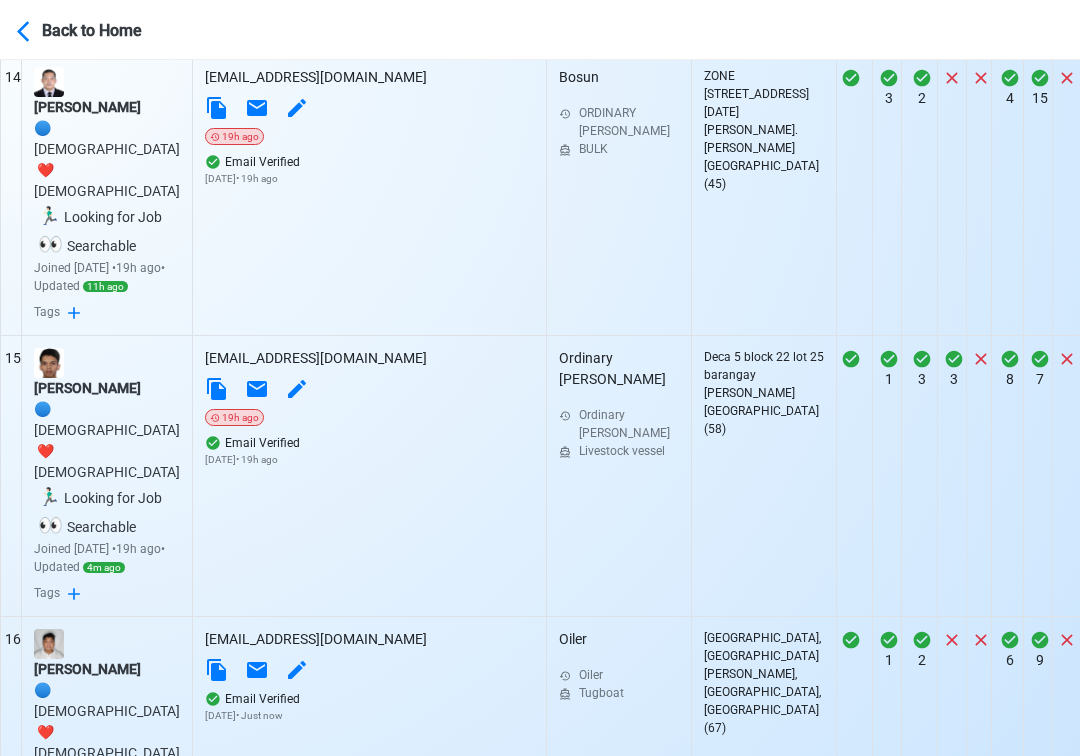 click on "Email not verified" at bounding box center [369, 2364] 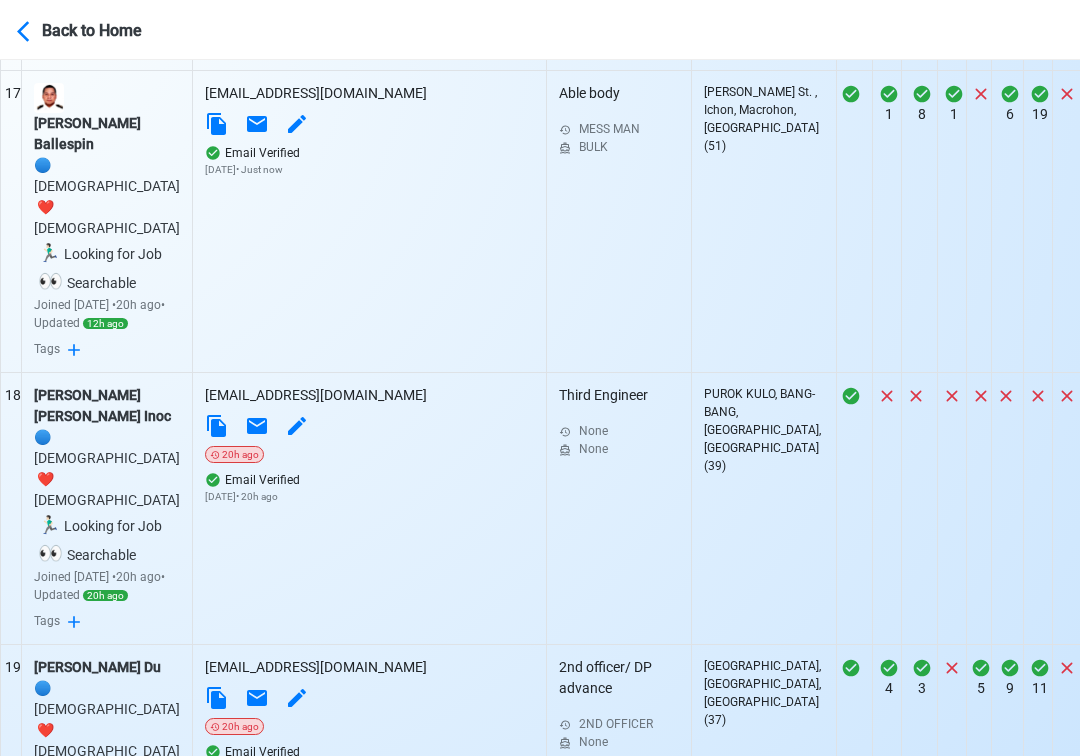 scroll, scrollTop: 5291, scrollLeft: 0, axis: vertical 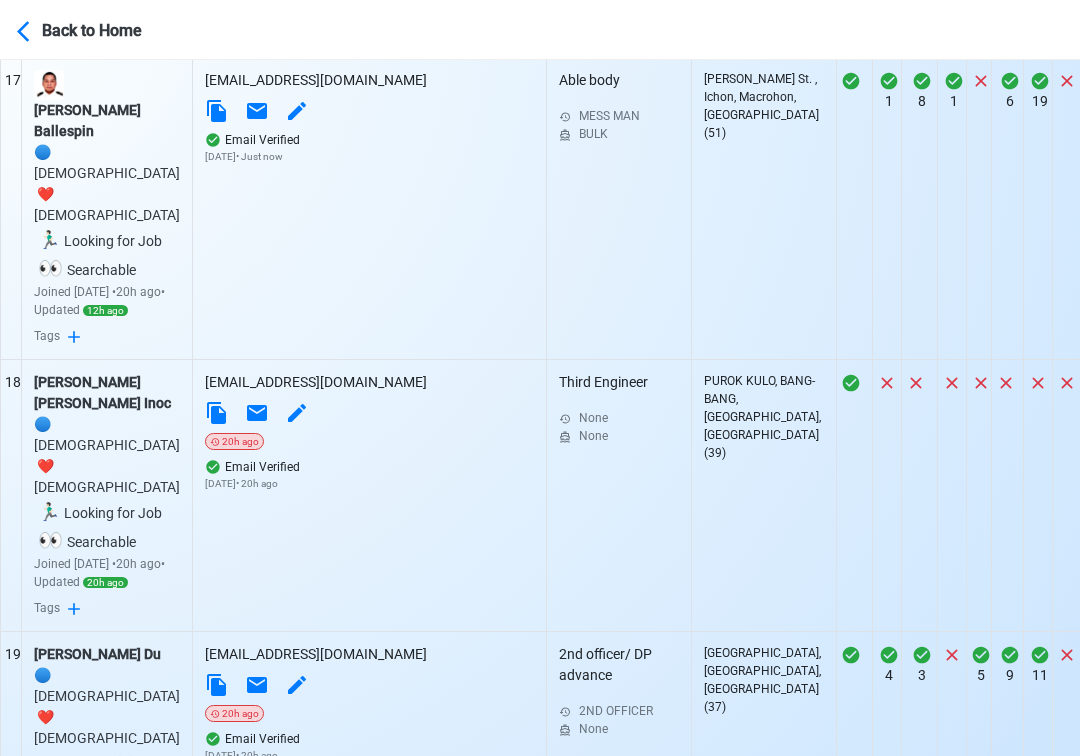 click on "Email not verified" at bounding box center [369, 2379] 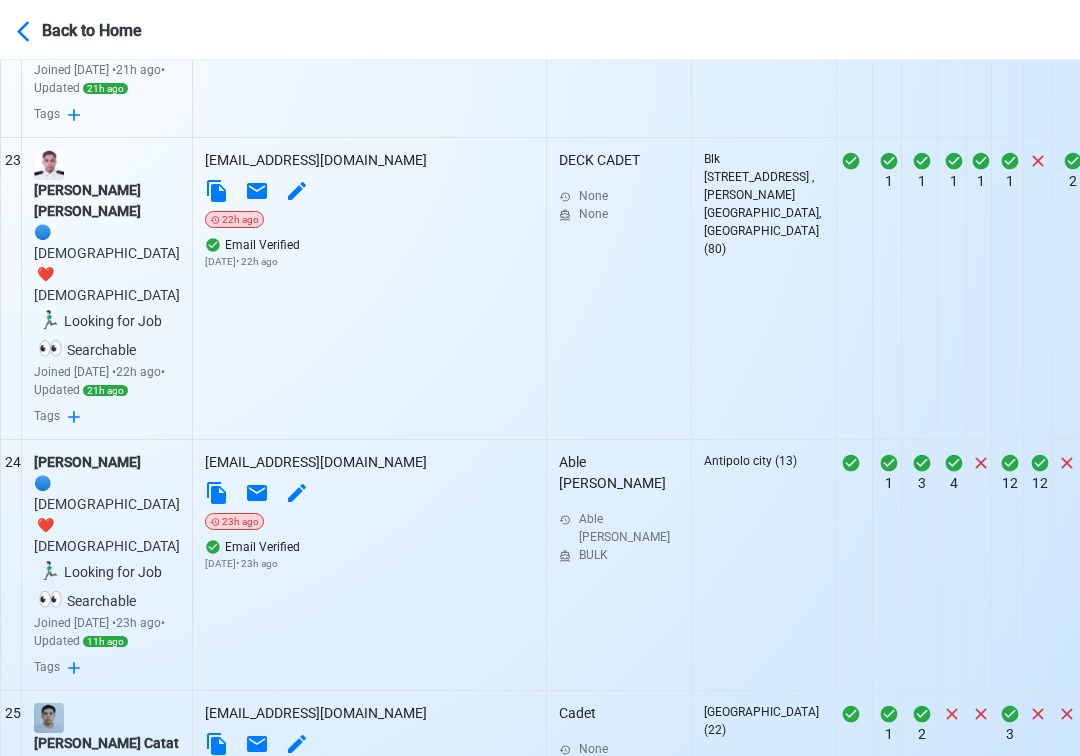 scroll, scrollTop: 6901, scrollLeft: 0, axis: vertical 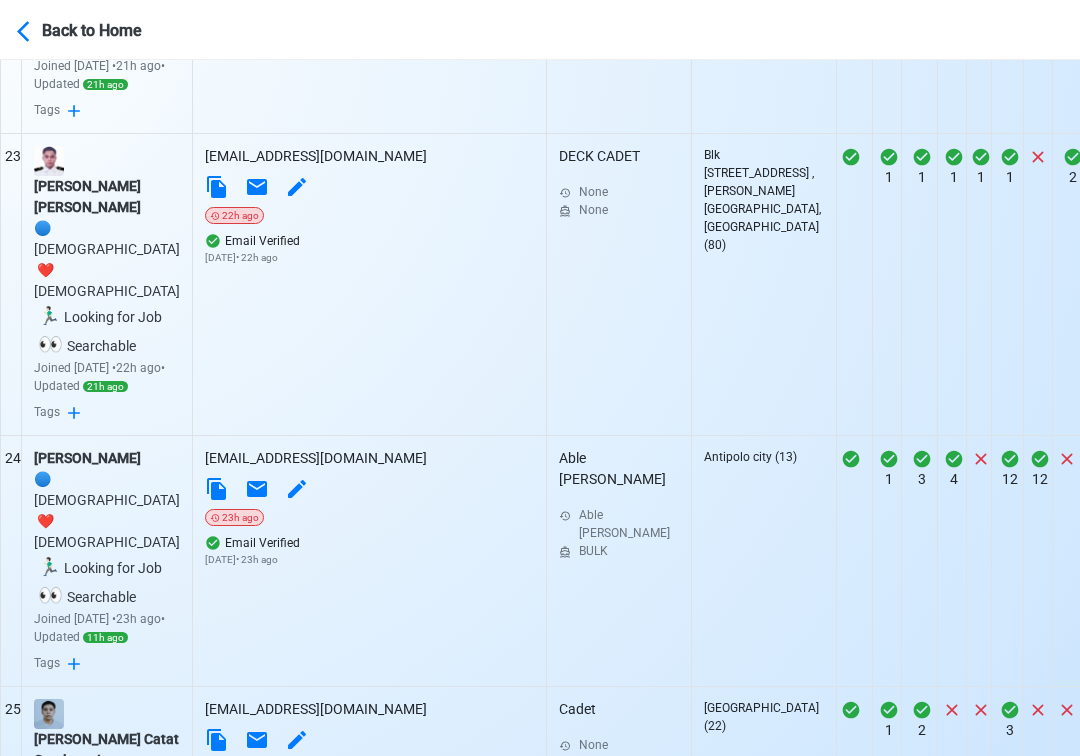 click on "Email not verified" at bounding box center [369, 3920] 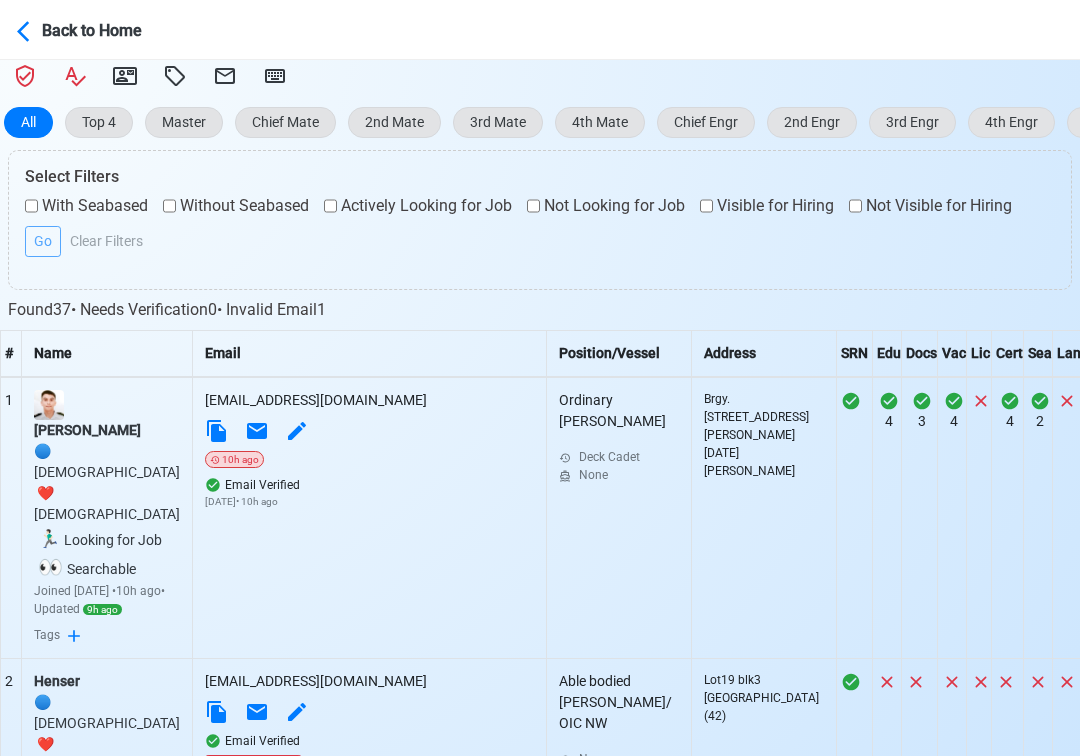 scroll, scrollTop: 523, scrollLeft: 0, axis: vertical 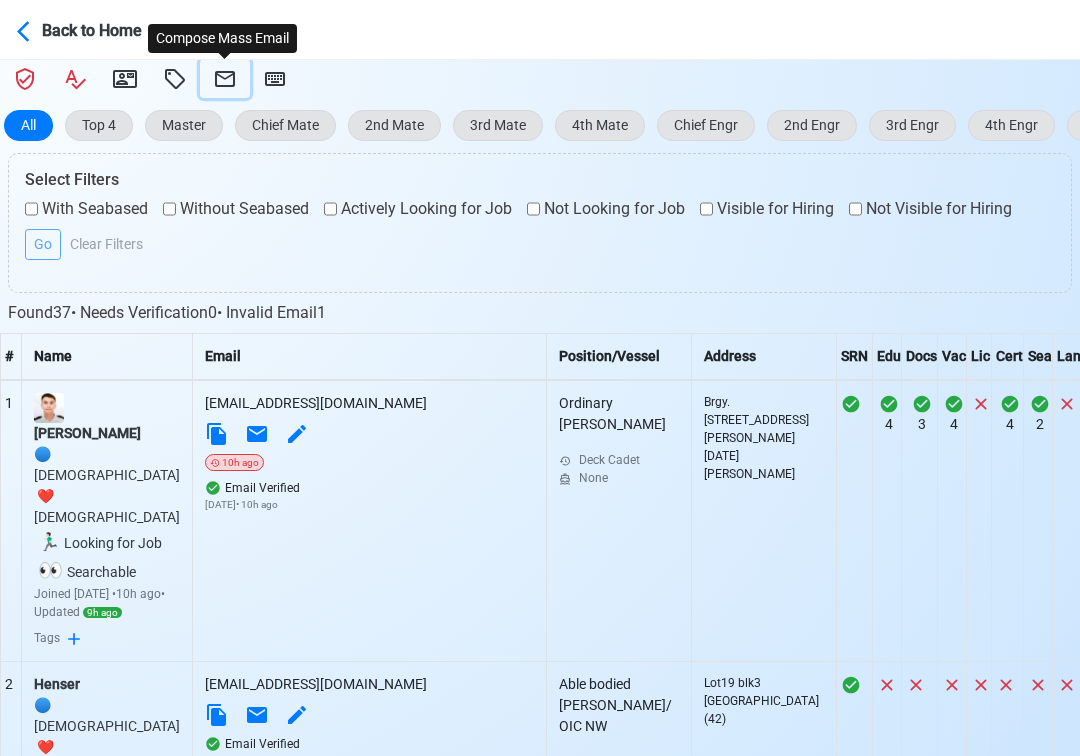 click 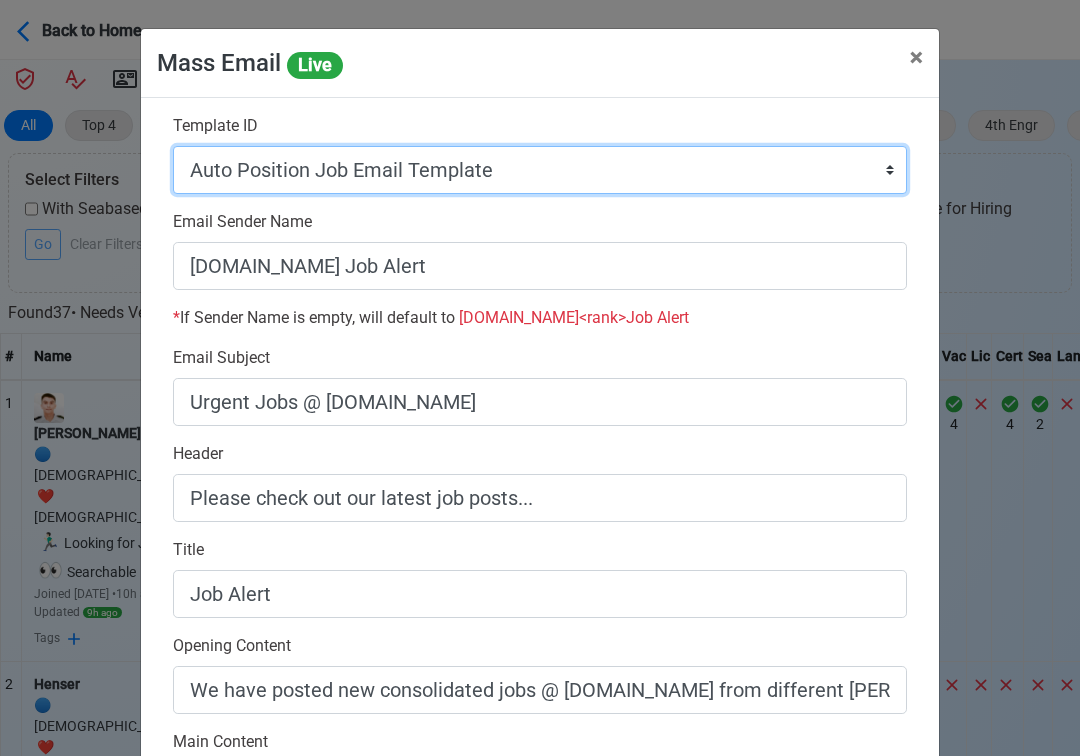 click on "Auto Position Job Email Template Incomplete CV Email Template ETO/ETR Job Email Template 4th Engr Job Email Template 3rd Engr Job Email Template 2nd Engr Job Email Template Chief Engr Job Email Template 3rd Officer Job Email Template 2nd Officer Job Email Template Chief Officer Job Email Template Master Job Email Template Upload CV Announcement Email Template Welcome Sendgrid Email Template Urgent Hiring Sendgrid Email Template Magsaysay Hiring Sendgrid Email Template Lydia Mar Hiring Sendgrid Email Template Magsaysay + Lydia Mar Hiring Email Template Invitation Practice Chat 2nd Off Template Invitation Practice Chat 3rd Off Template Document Expiry Email Template" at bounding box center [540, 170] 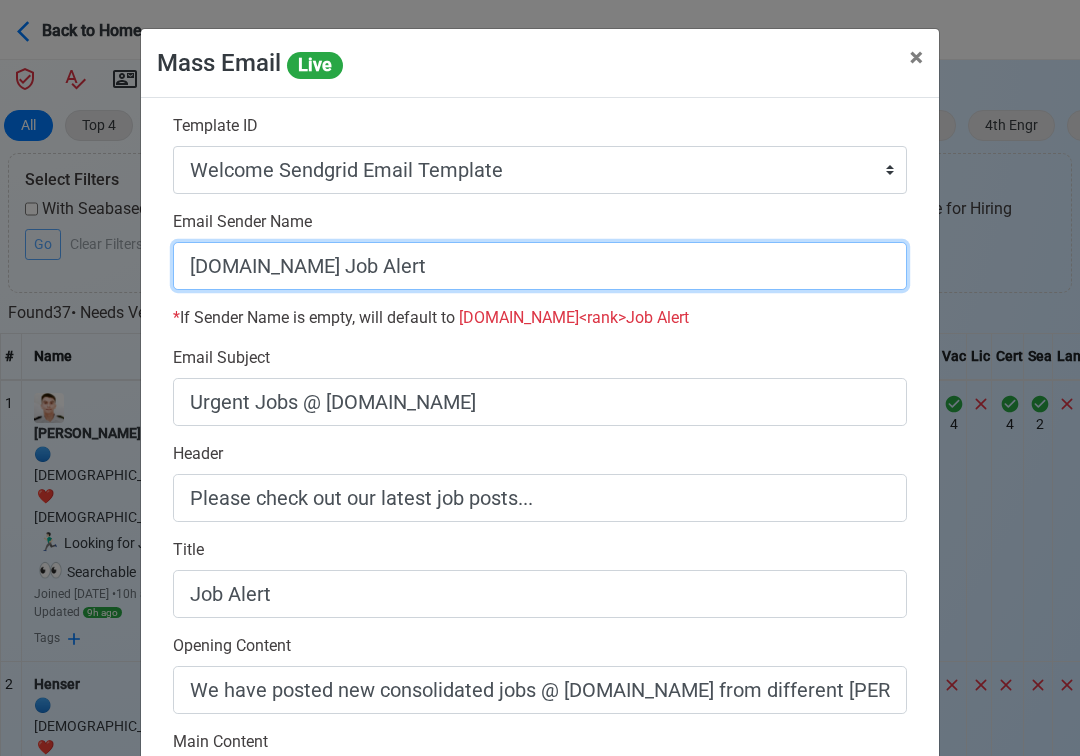 drag, startPoint x: 427, startPoint y: 258, endPoint x: 175, endPoint y: 243, distance: 252.44603 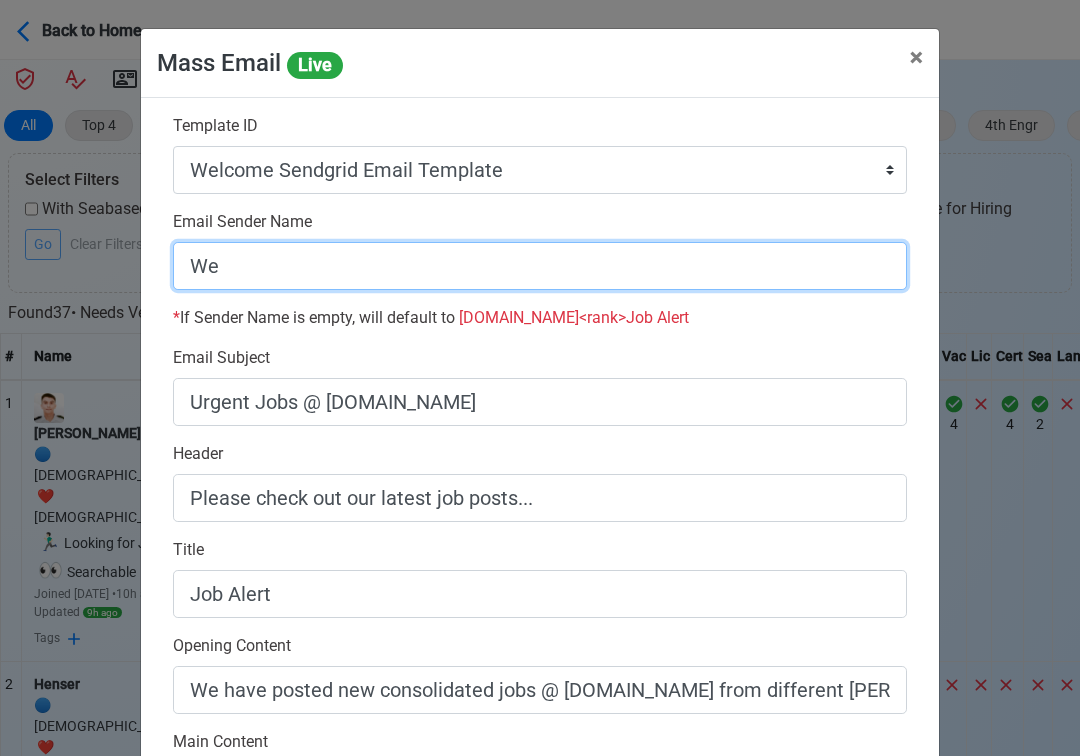 type on "Welcome to SeamanBio.PH" 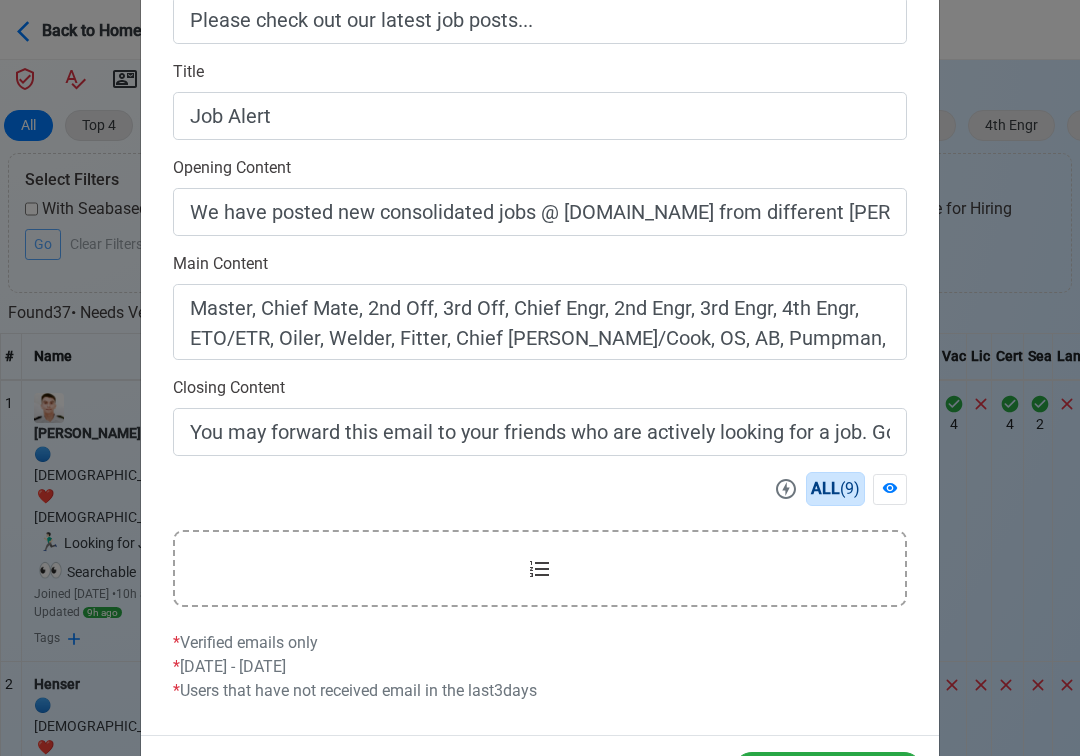 scroll, scrollTop: 558, scrollLeft: 0, axis: vertical 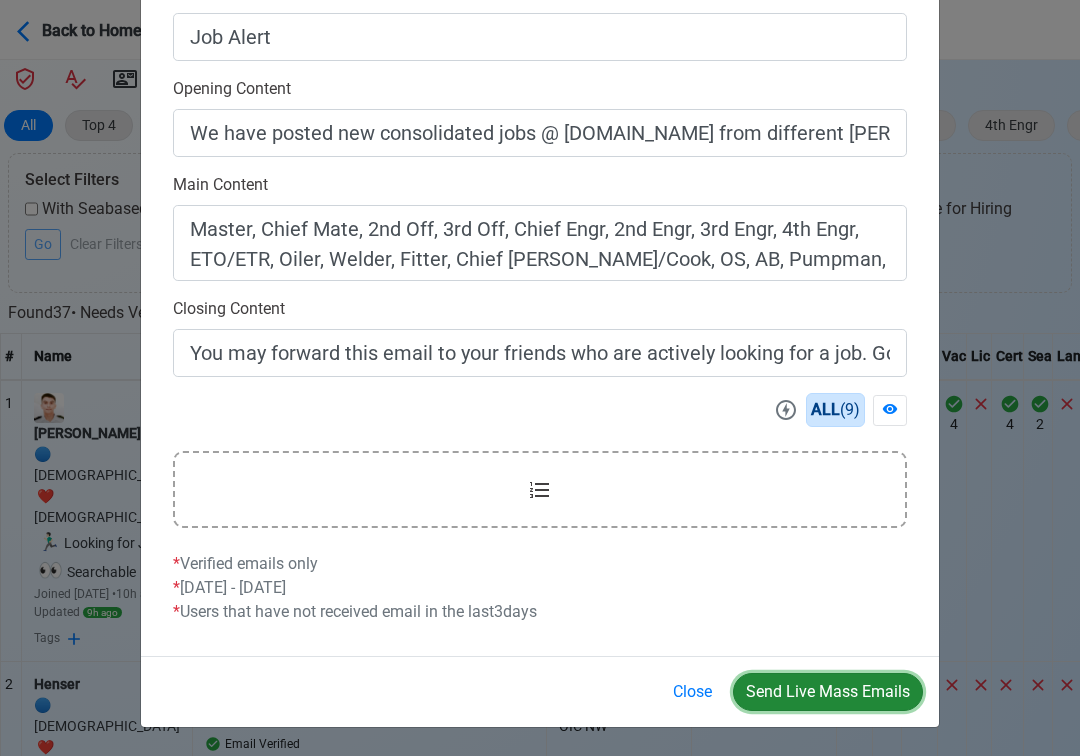 click on "Send Live Mass Emails" at bounding box center [828, 692] 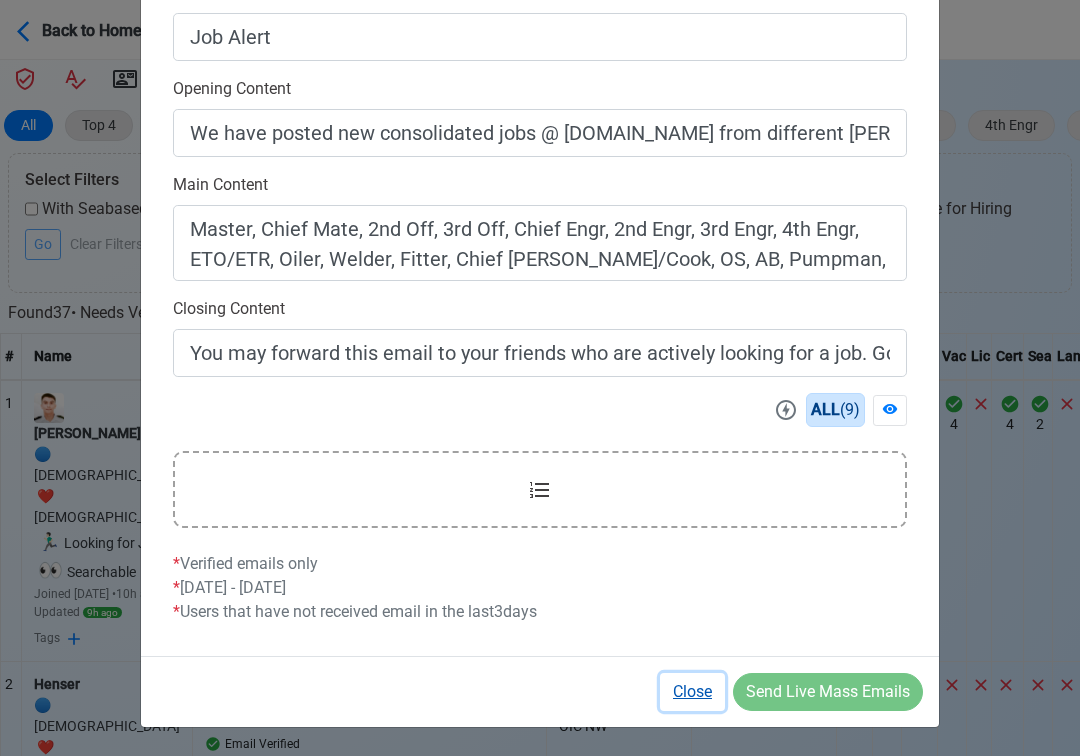 click on "Close" at bounding box center [692, 692] 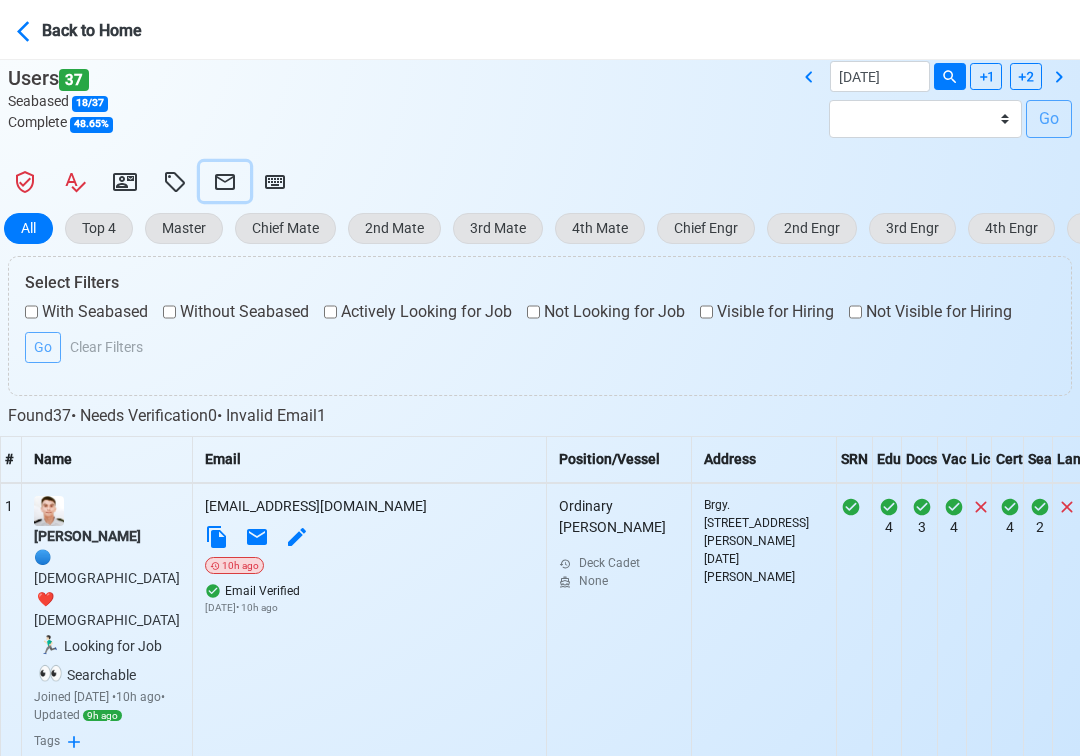 scroll, scrollTop: 352, scrollLeft: 0, axis: vertical 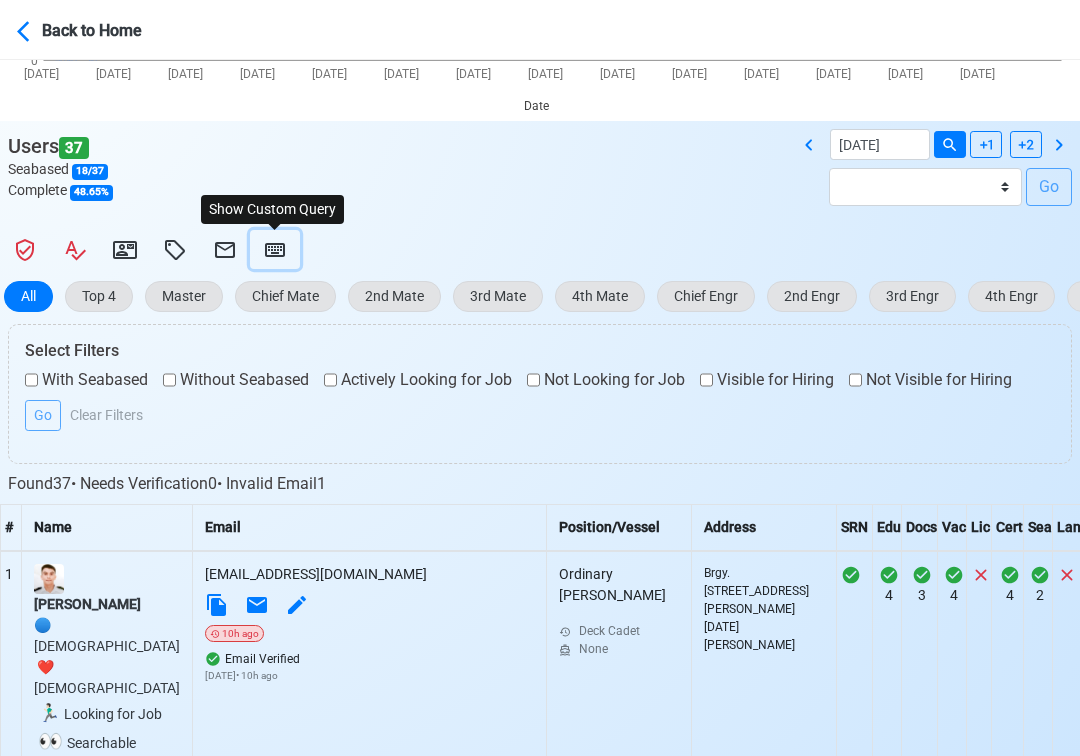 click 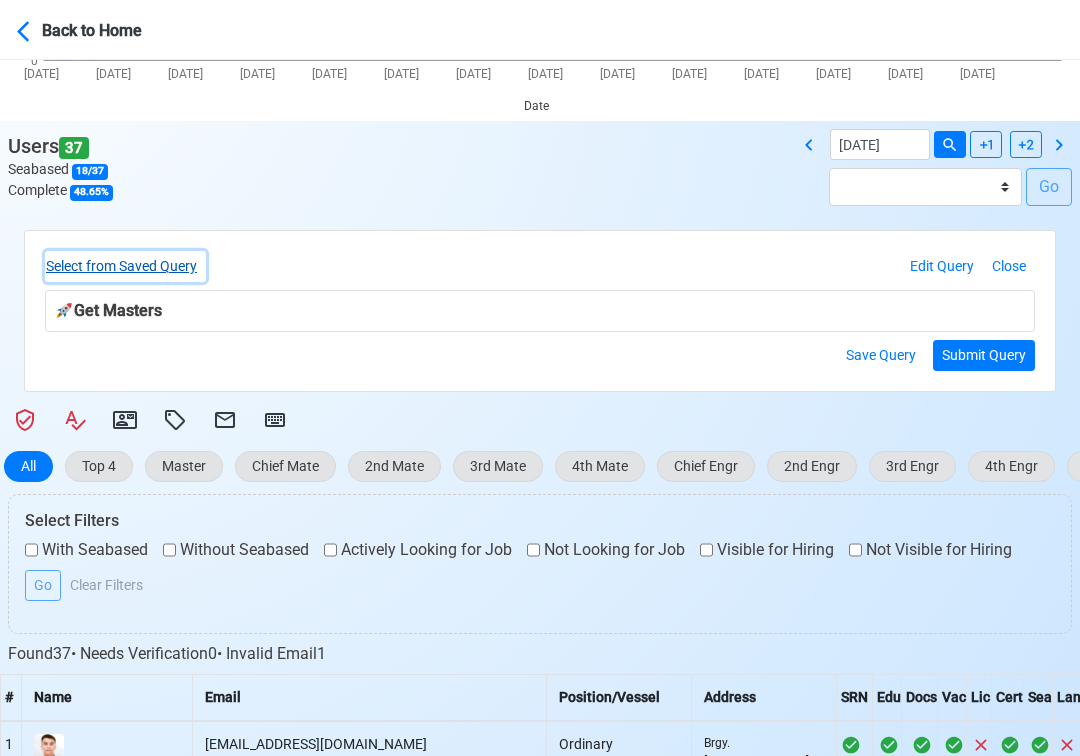 click on "Select from Saved Query" at bounding box center [125, 266] 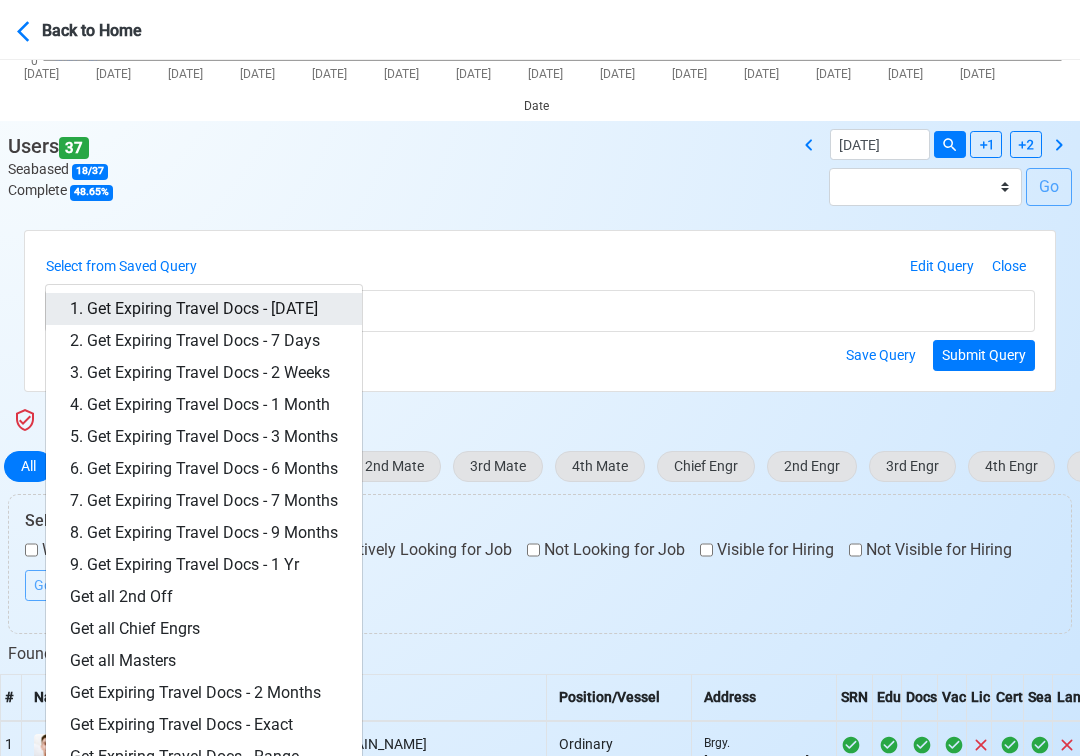 click on "1. Get Expiring Travel Docs - Today" at bounding box center (204, 309) 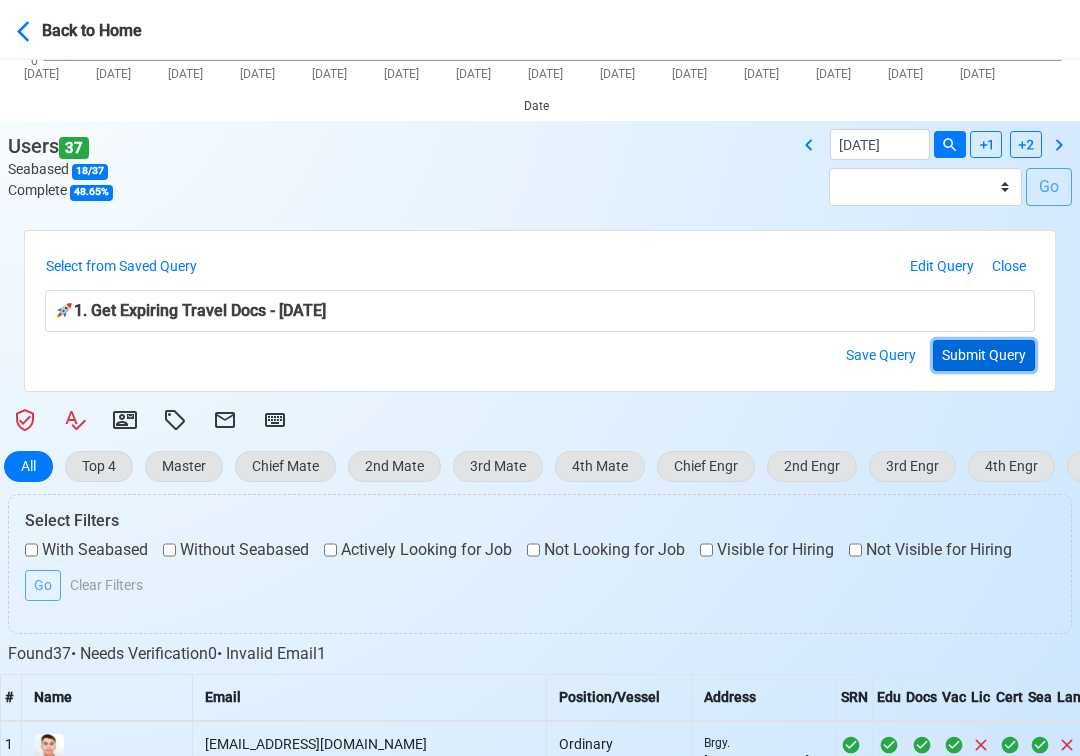 click on "Submit Query" at bounding box center [984, 355] 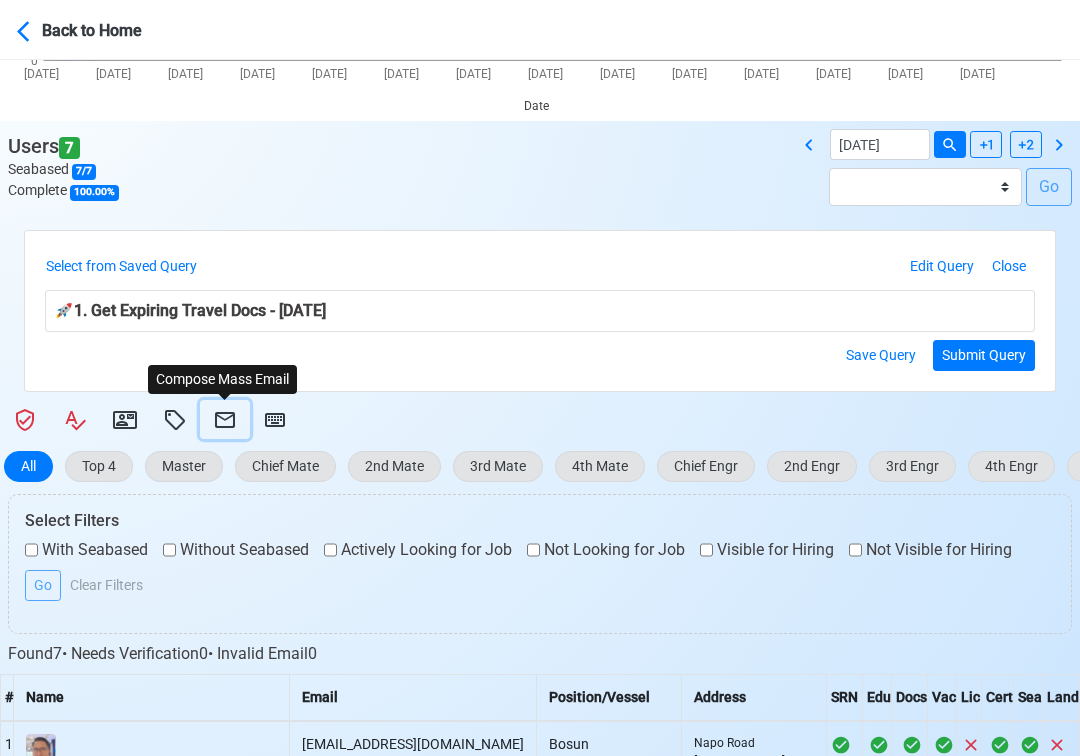 click 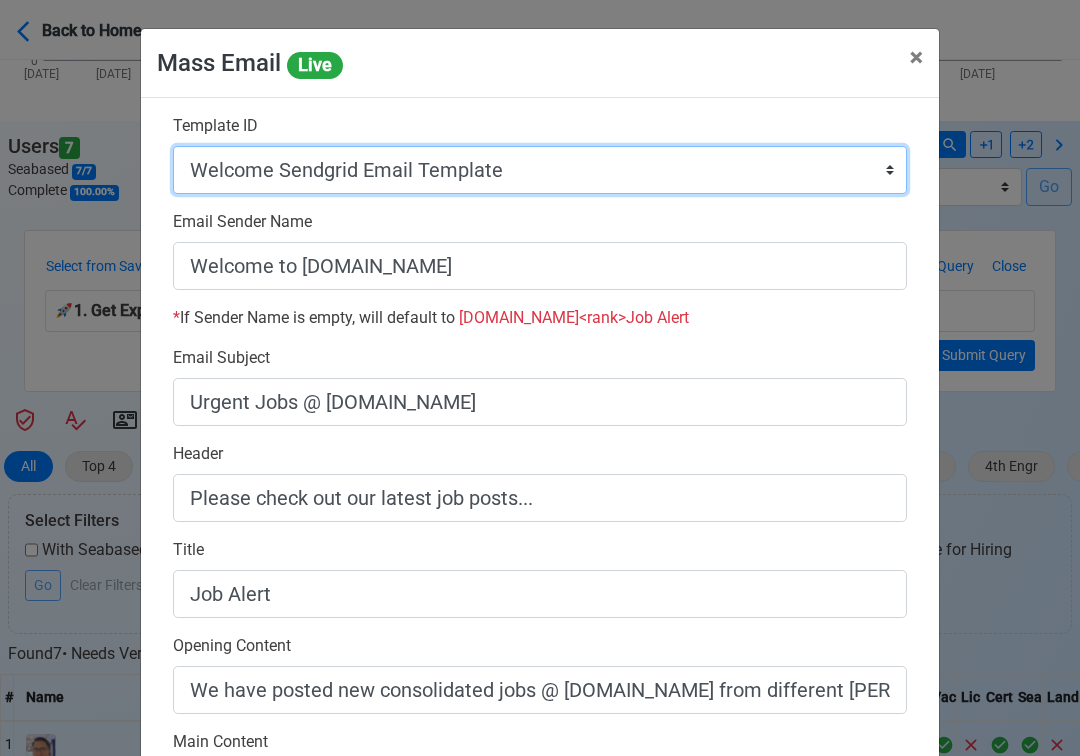 click on "Auto Position Job Email Template Incomplete CV Email Template ETO/ETR Job Email Template 4th Engr Job Email Template 3rd Engr Job Email Template 2nd Engr Job Email Template Chief Engr Job Email Template 3rd Officer Job Email Template 2nd Officer Job Email Template Chief Officer Job Email Template Master Job Email Template Upload CV Announcement Email Template Welcome Sendgrid Email Template Urgent Hiring Sendgrid Email Template Magsaysay Hiring Sendgrid Email Template Lydia Mar Hiring Sendgrid Email Template Magsaysay + Lydia Mar Hiring Email Template Invitation Practice Chat 2nd Off Template Invitation Practice Chat 3rd Off Template Document Expiry Email Template" at bounding box center (540, 170) 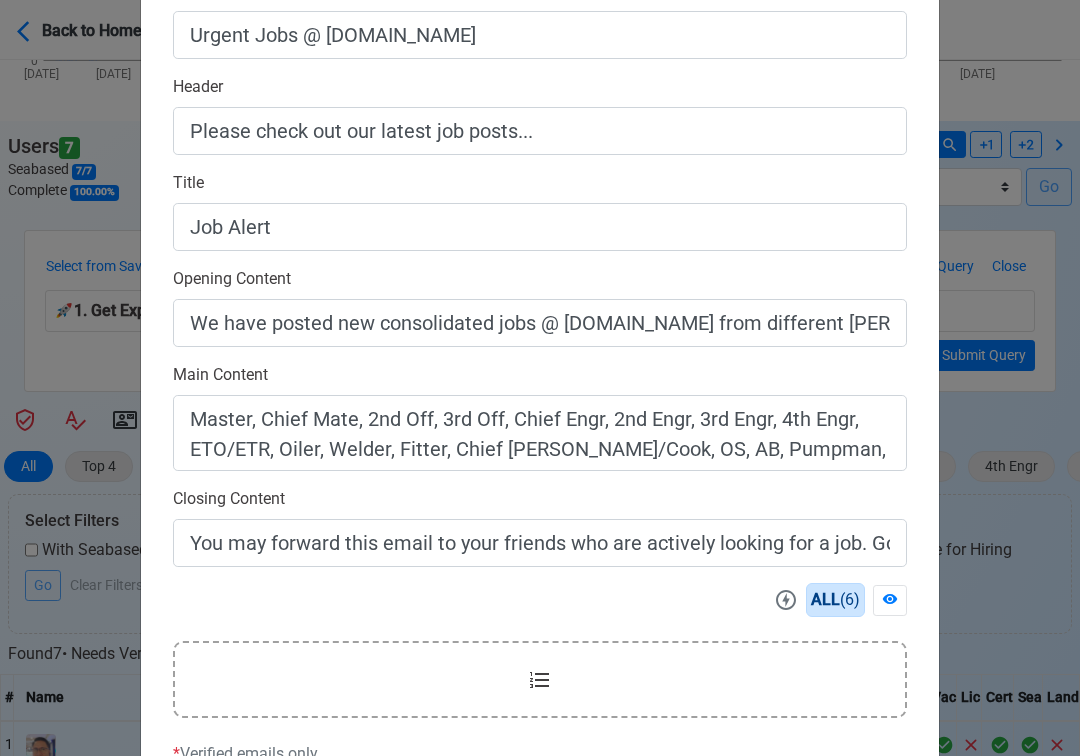 scroll, scrollTop: 558, scrollLeft: 0, axis: vertical 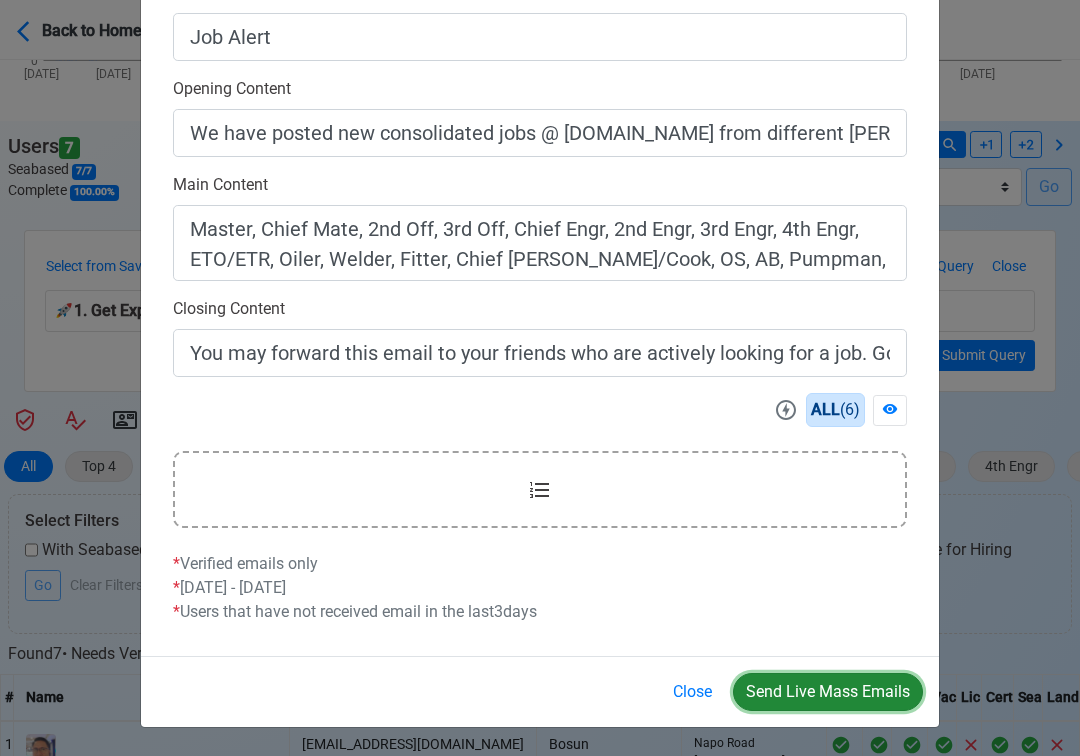 click on "Send Live Mass Emails" at bounding box center (828, 692) 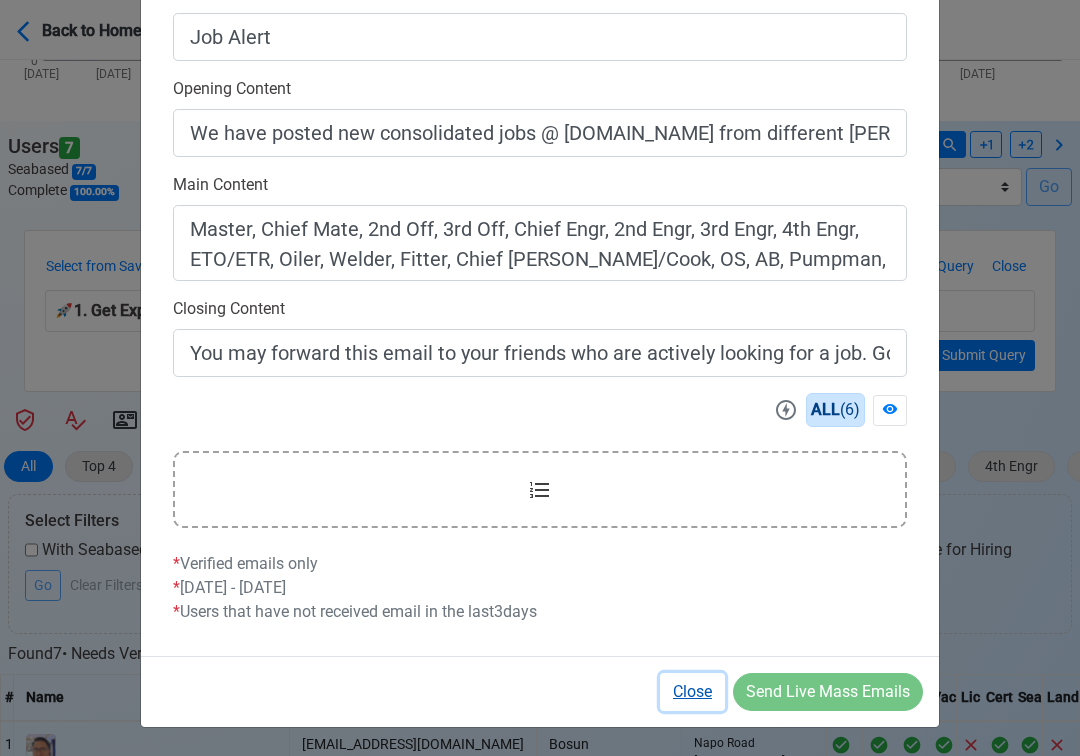 click on "Close" at bounding box center (692, 692) 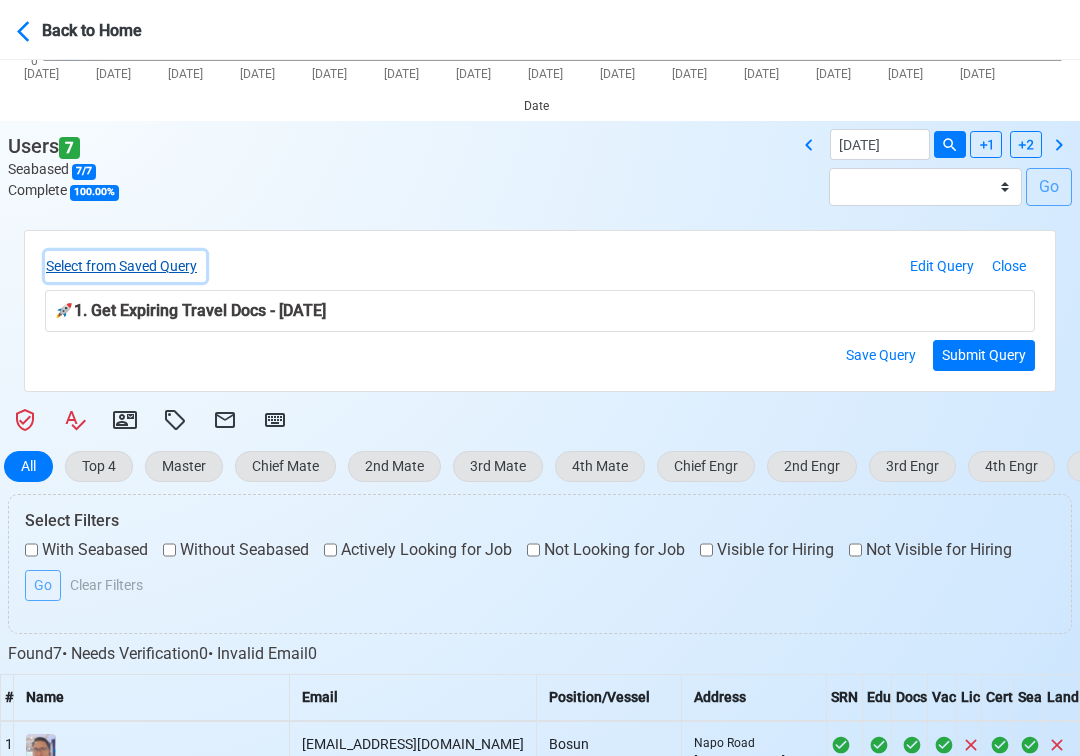 click on "Select from Saved Query" at bounding box center (125, 266) 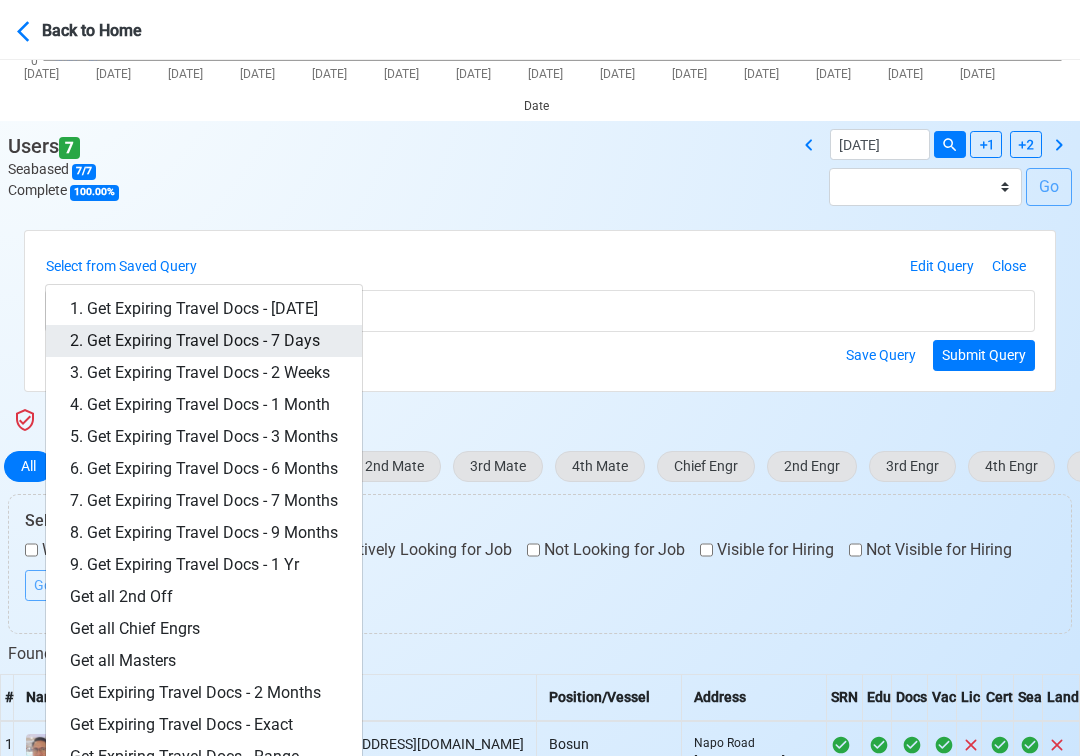 click on "2. Get Expiring Travel Docs - 7 Days" at bounding box center (204, 341) 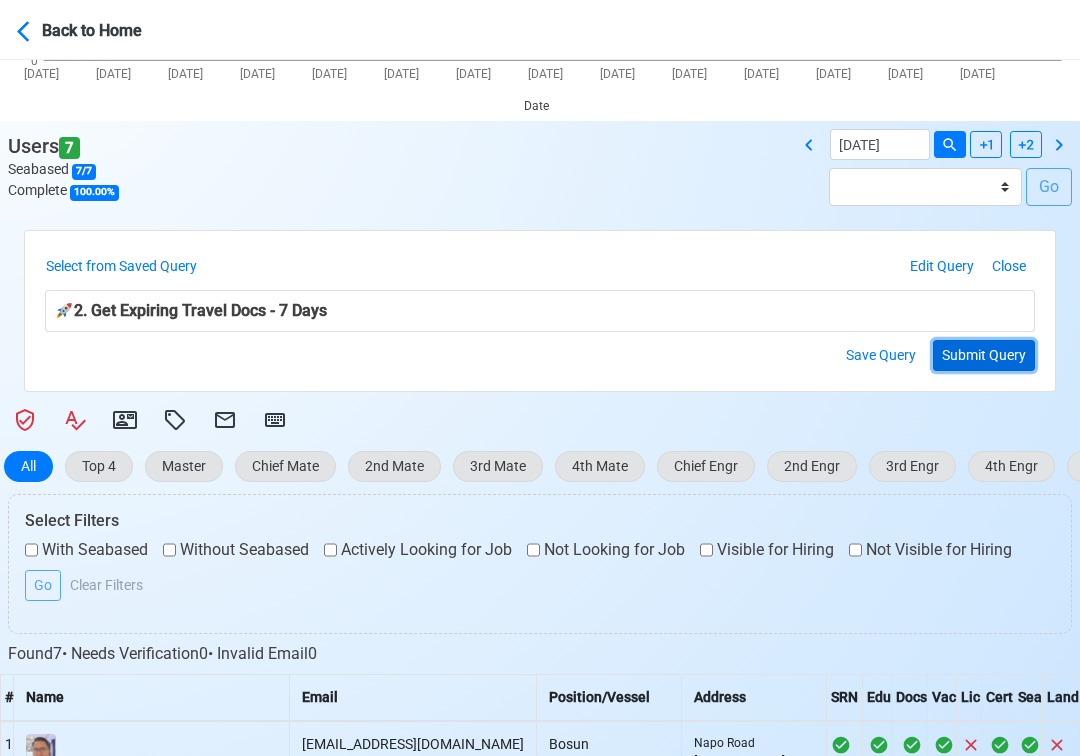 click on "Submit Query" at bounding box center (984, 355) 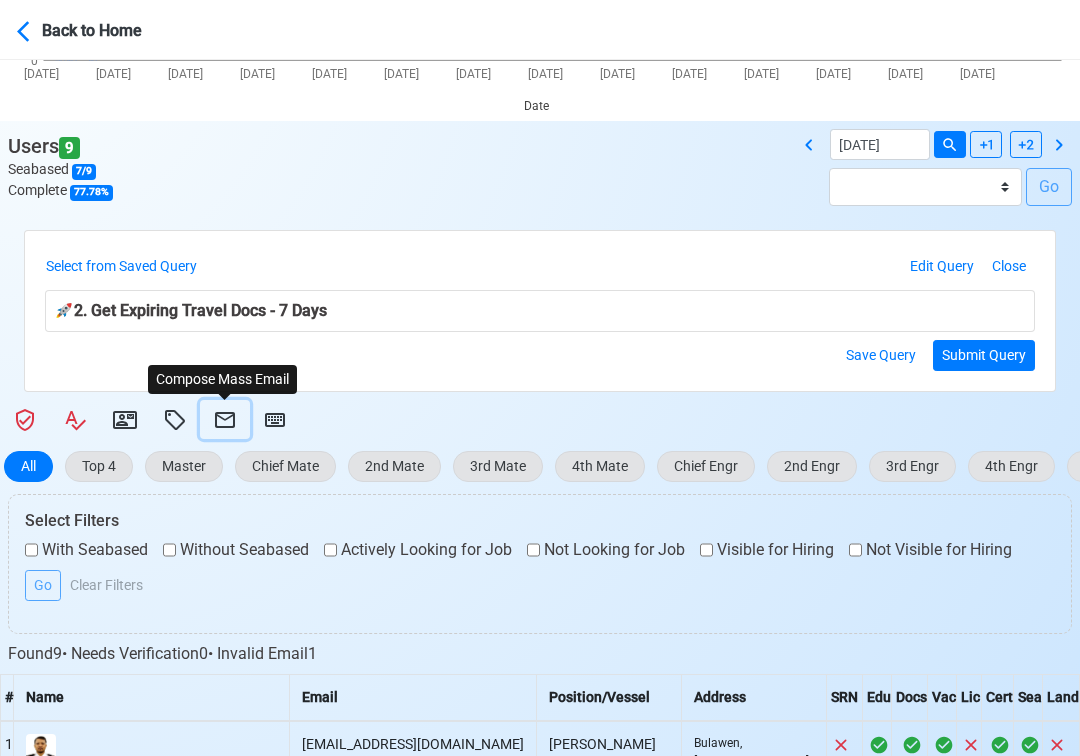 click 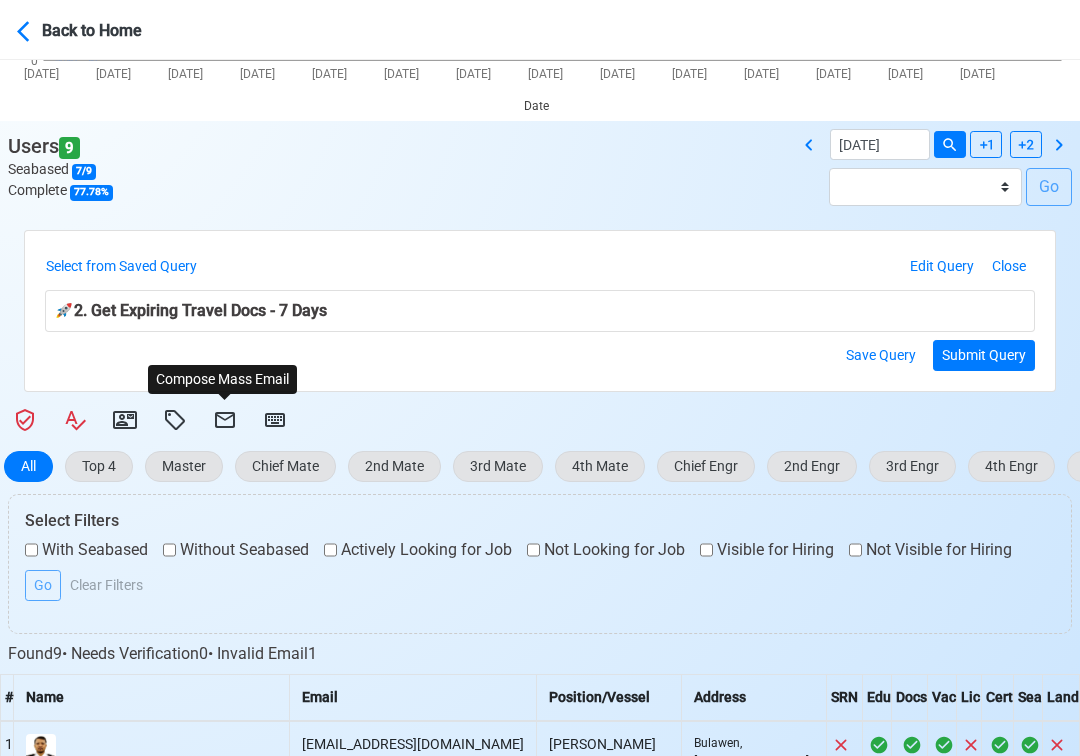 select on "d-3e71907ffd064a39999872a824aaf79a" 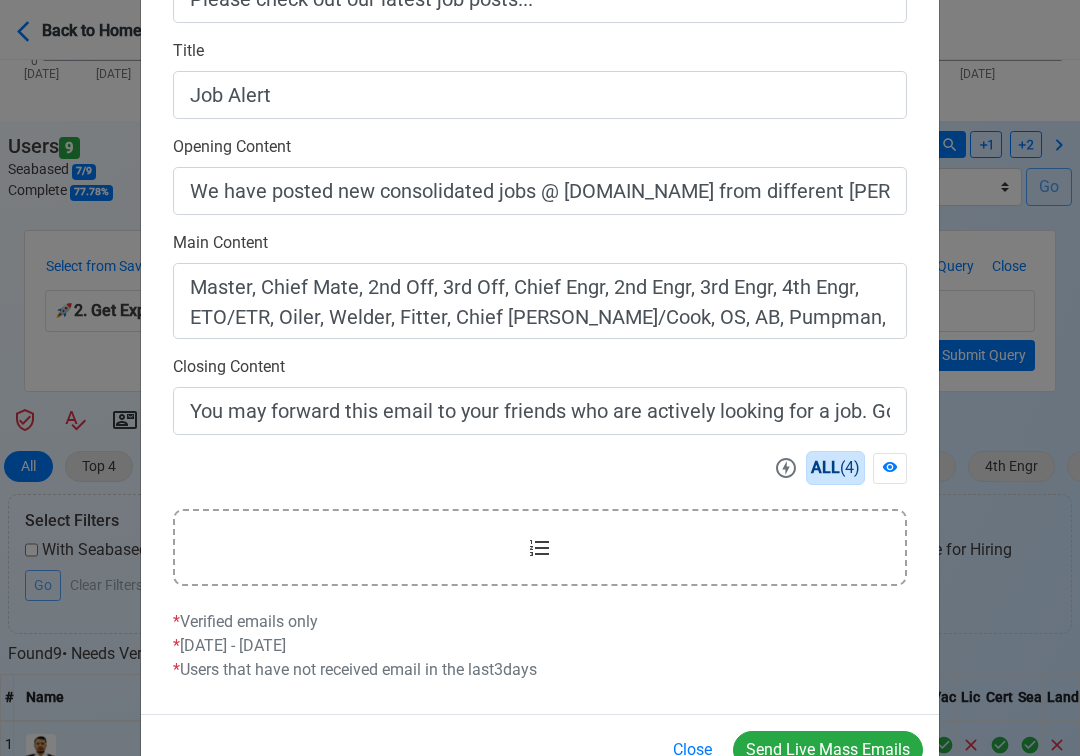 scroll, scrollTop: 558, scrollLeft: 0, axis: vertical 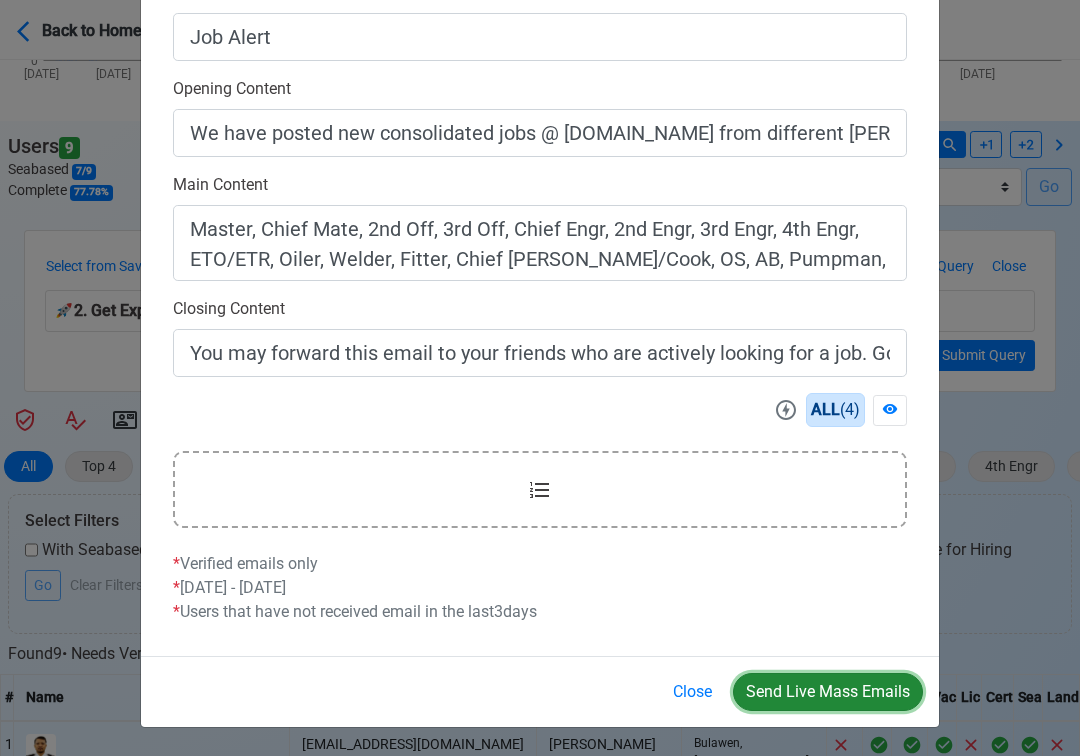 click on "Send Live Mass Emails" at bounding box center [828, 692] 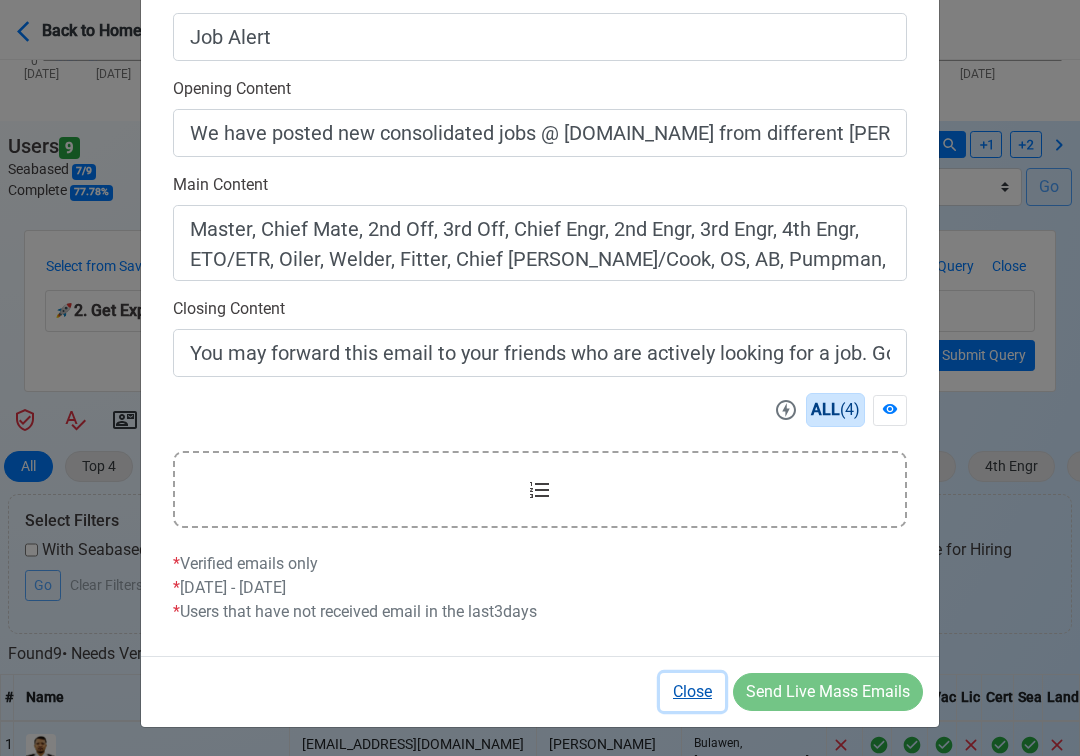 click on "Close" at bounding box center (692, 692) 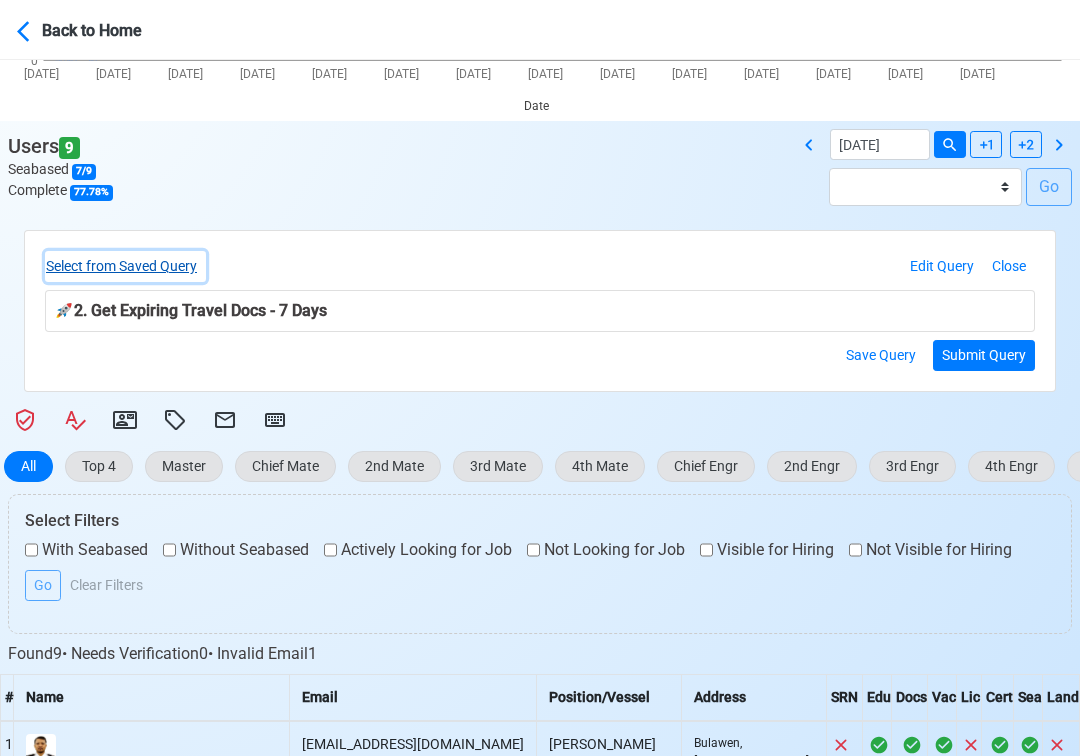 click on "Select from Saved Query" at bounding box center [125, 266] 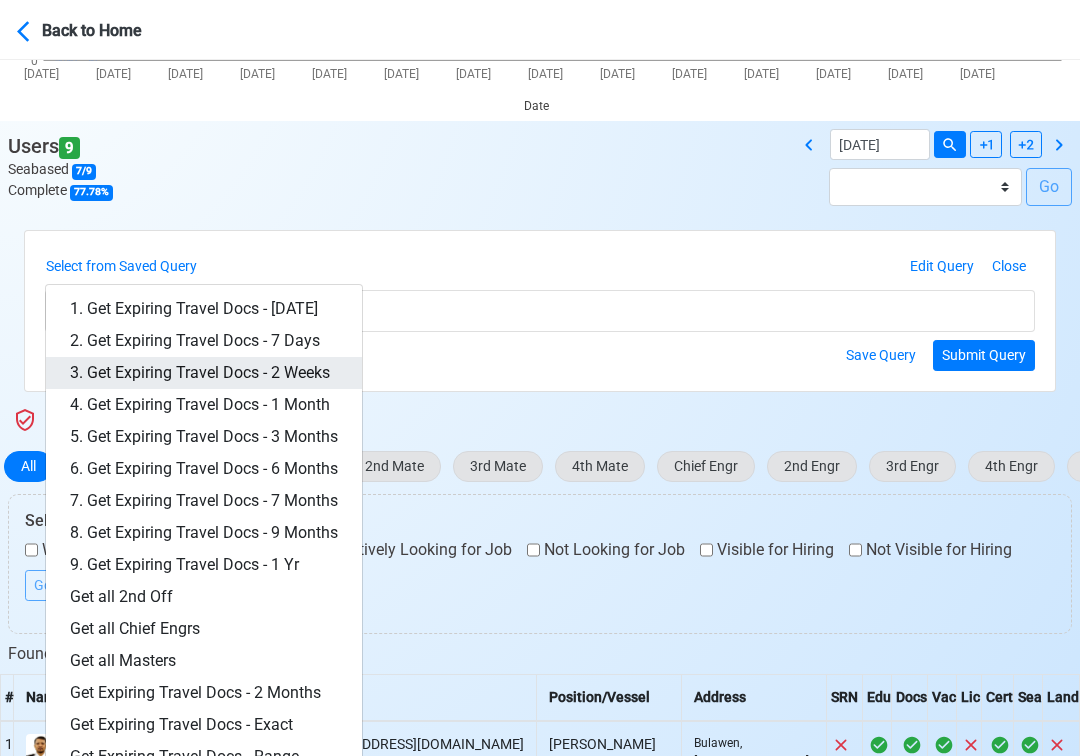 click on "3. Get Expiring Travel Docs - 2 Weeks" at bounding box center (204, 373) 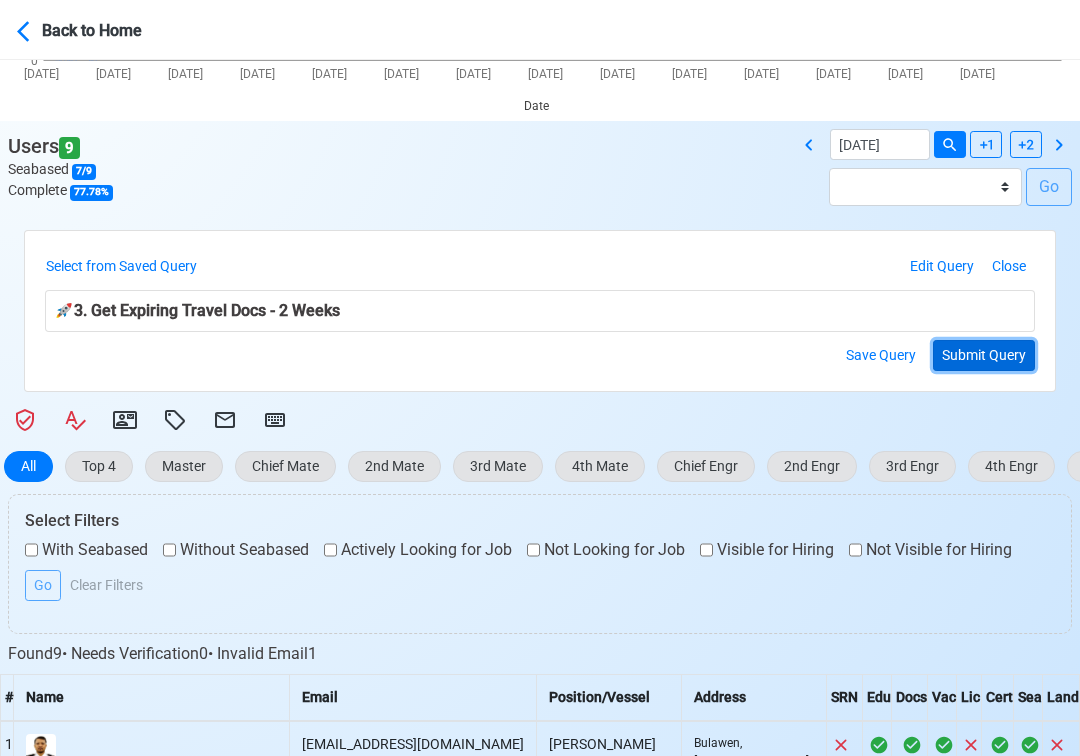 click on "Submit Query" at bounding box center (984, 355) 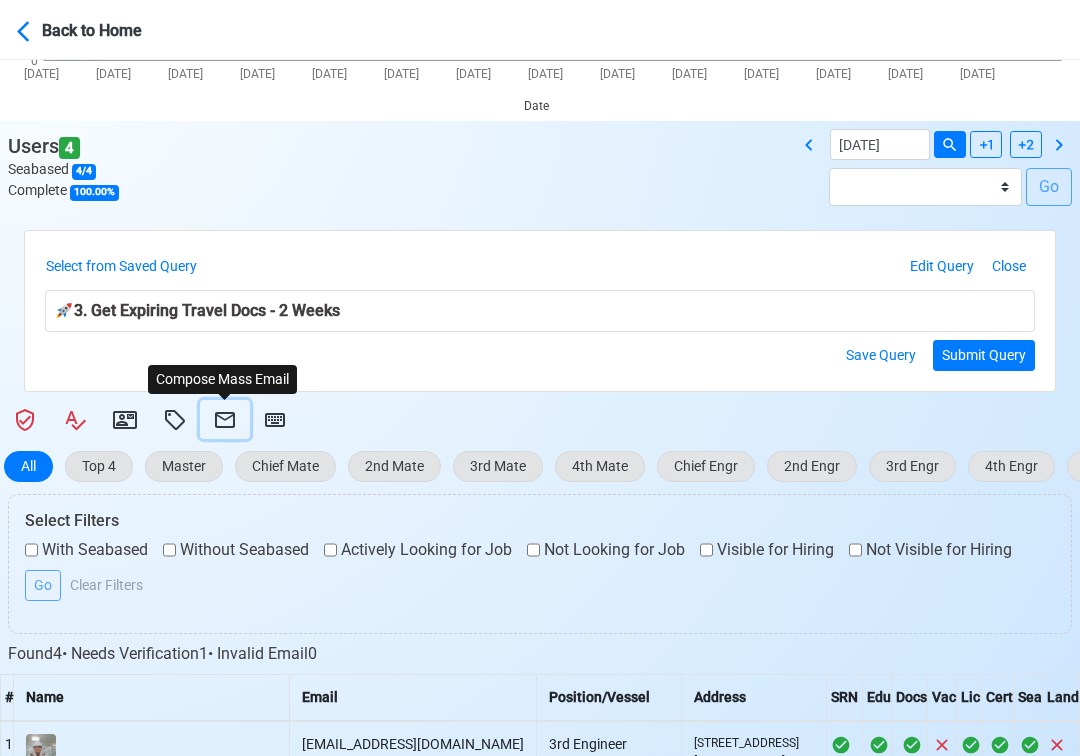 click 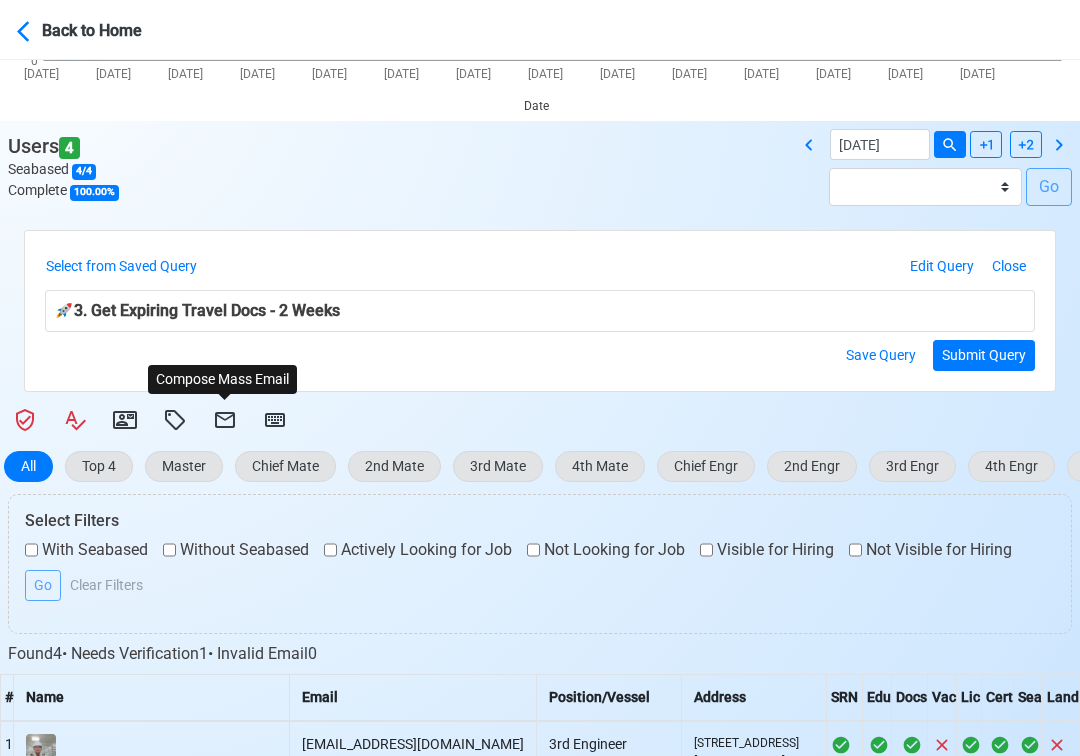 select on "d-3e71907ffd064a39999872a824aaf79a" 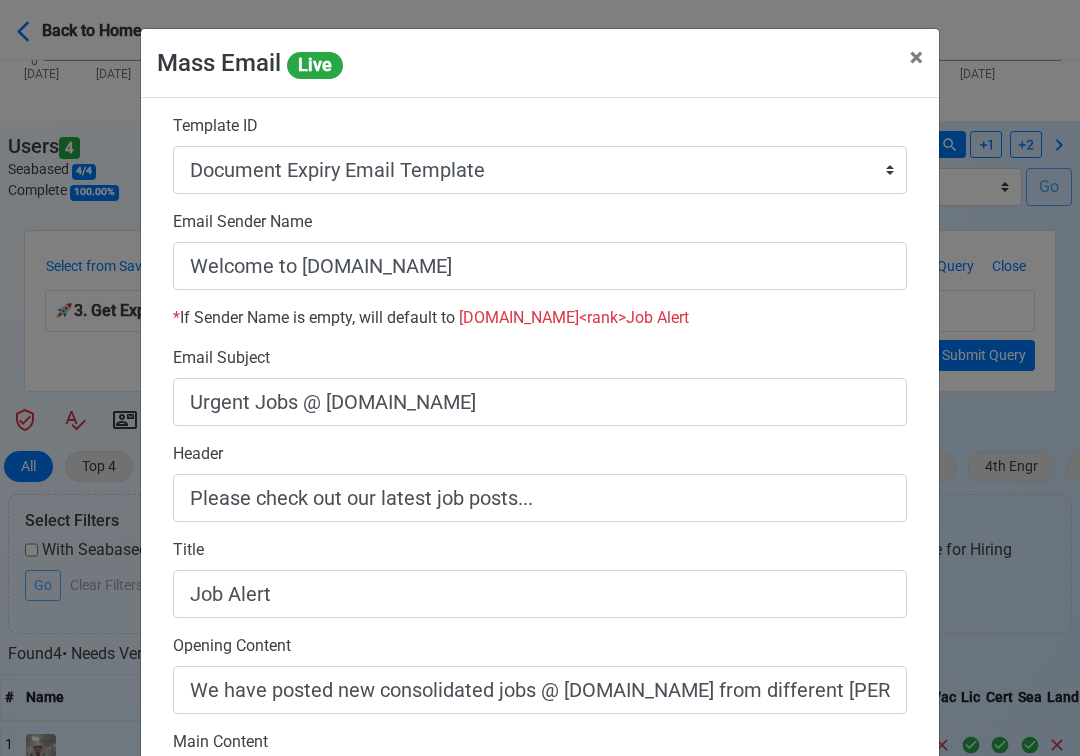 scroll, scrollTop: 558, scrollLeft: 0, axis: vertical 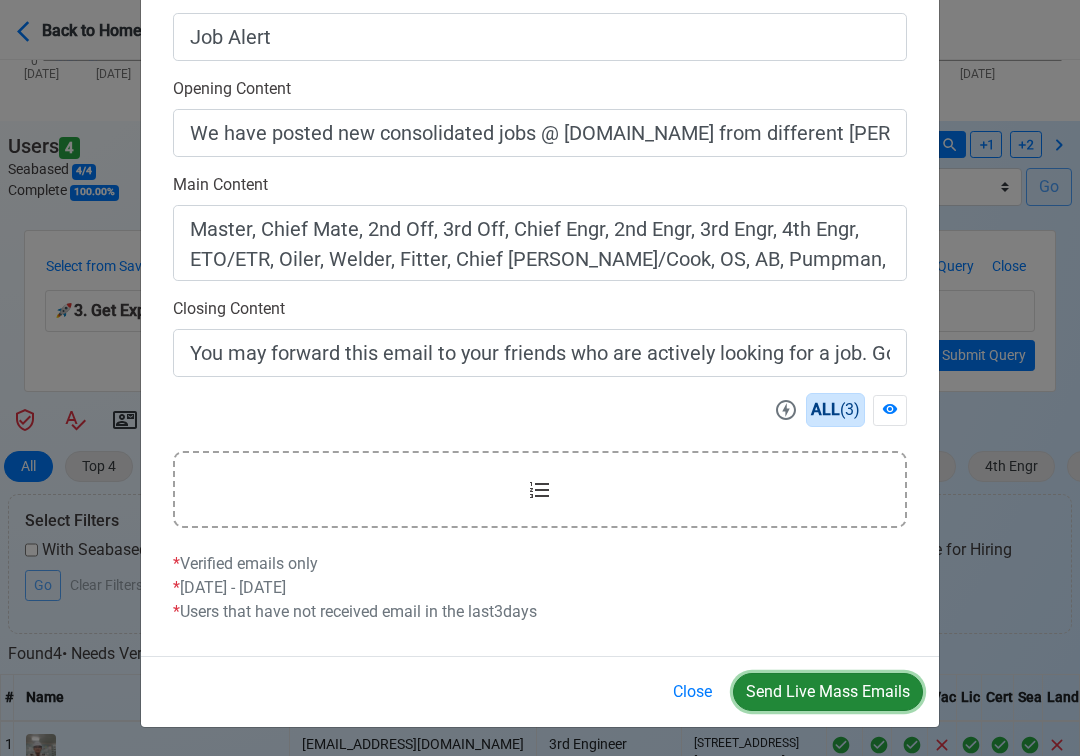 click on "Send Live Mass Emails" at bounding box center (828, 692) 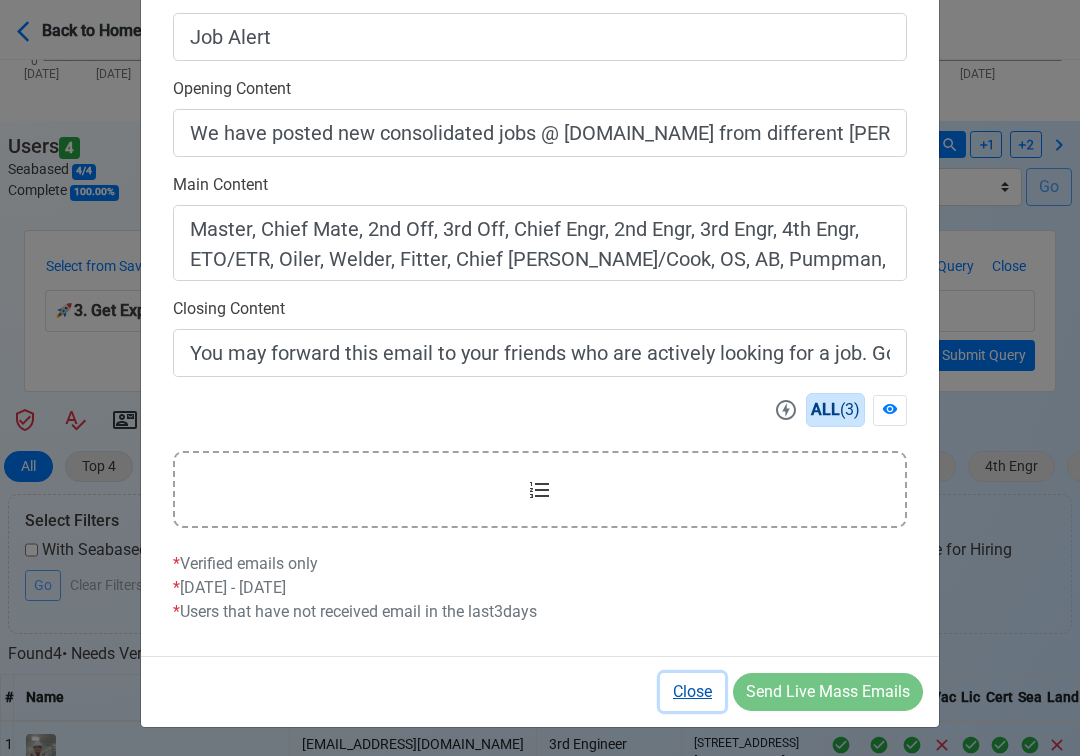 click on "Close" at bounding box center [692, 692] 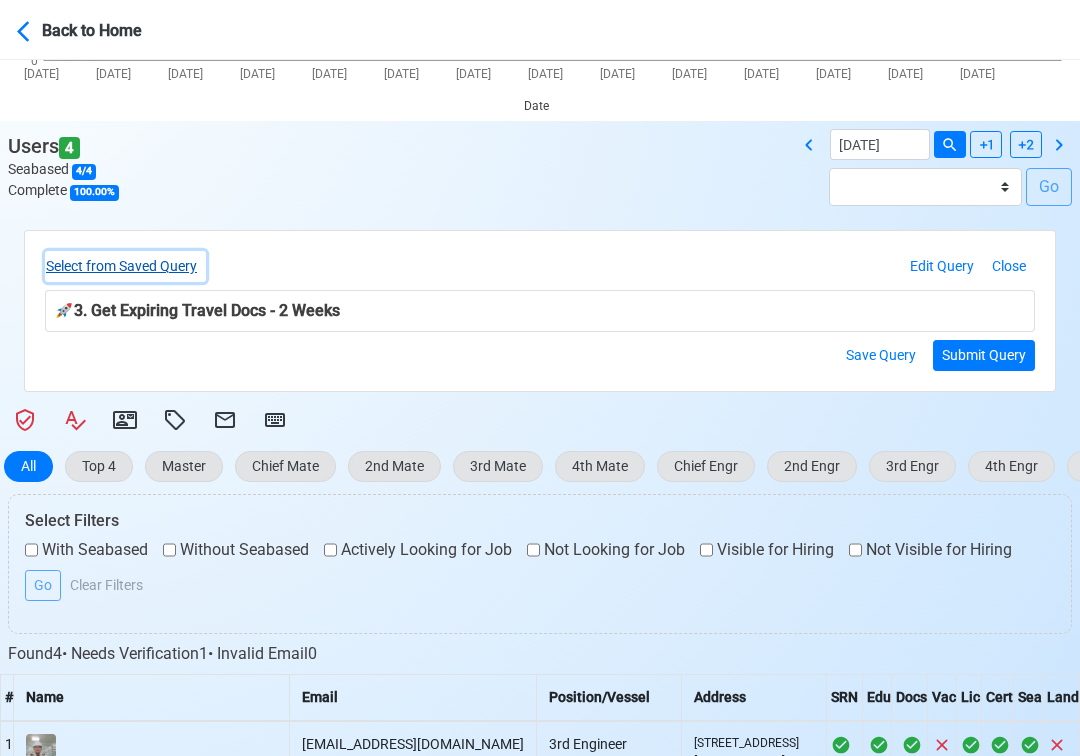 click on "Select from Saved Query" at bounding box center (125, 266) 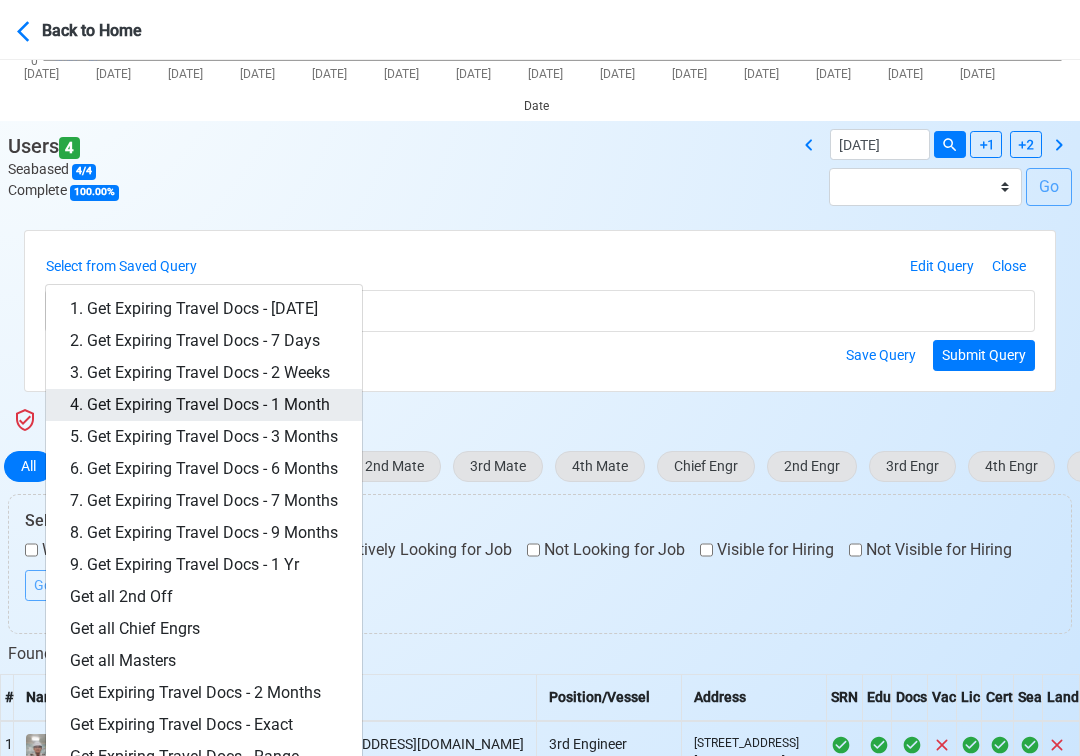 click on "4. Get Expiring Travel Docs - 1 Month" at bounding box center [204, 405] 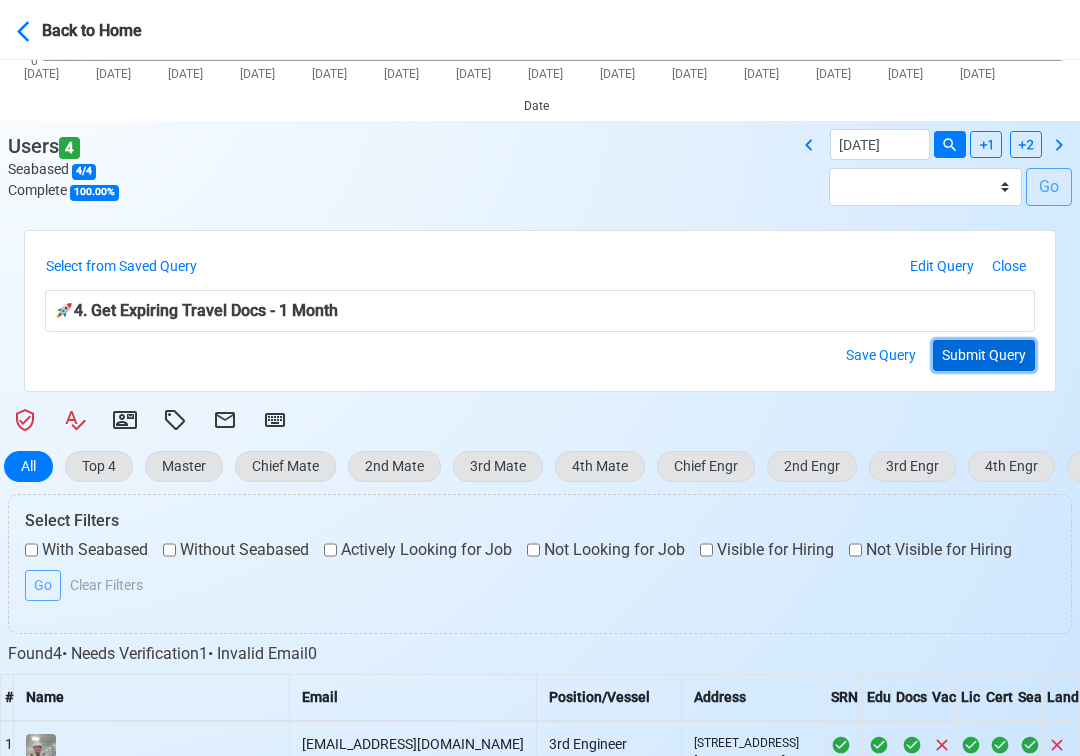 click on "Submit Query" at bounding box center (984, 355) 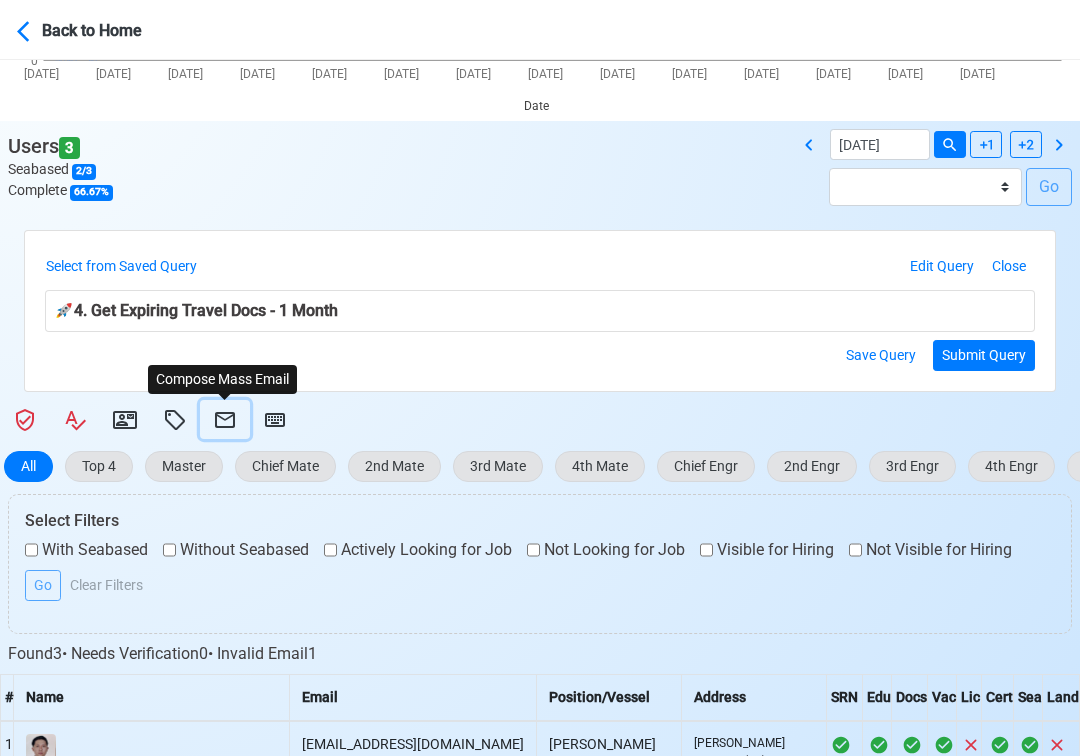 click 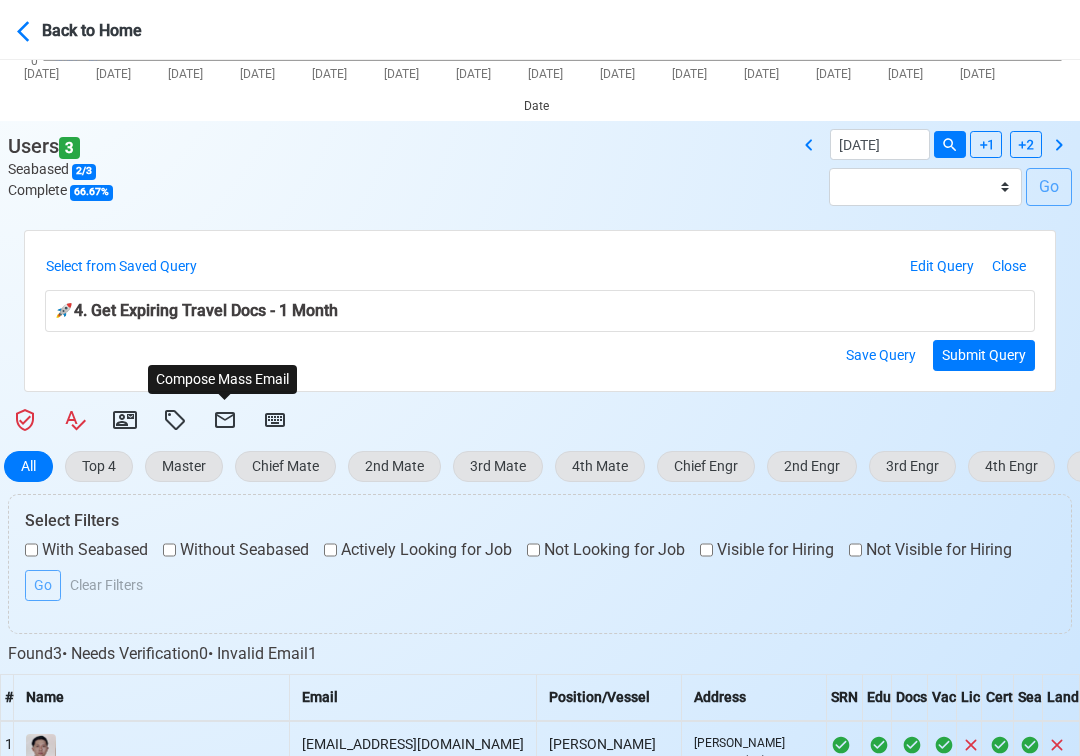 select on "d-3e71907ffd064a39999872a824aaf79a" 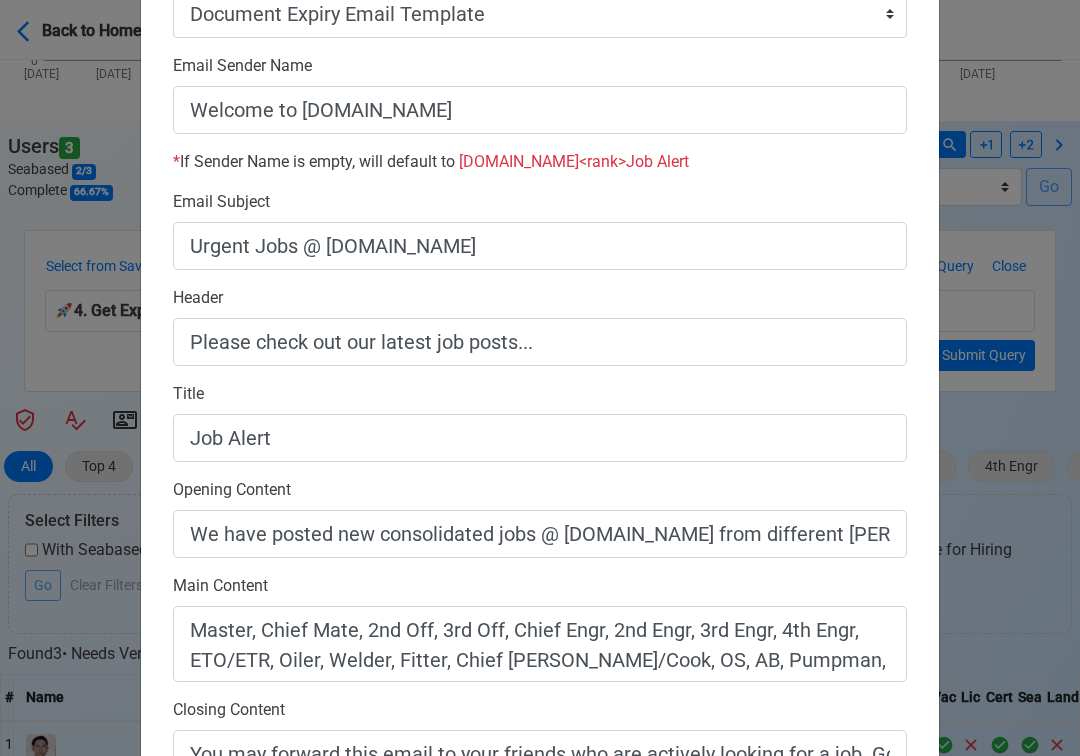 scroll, scrollTop: 558, scrollLeft: 0, axis: vertical 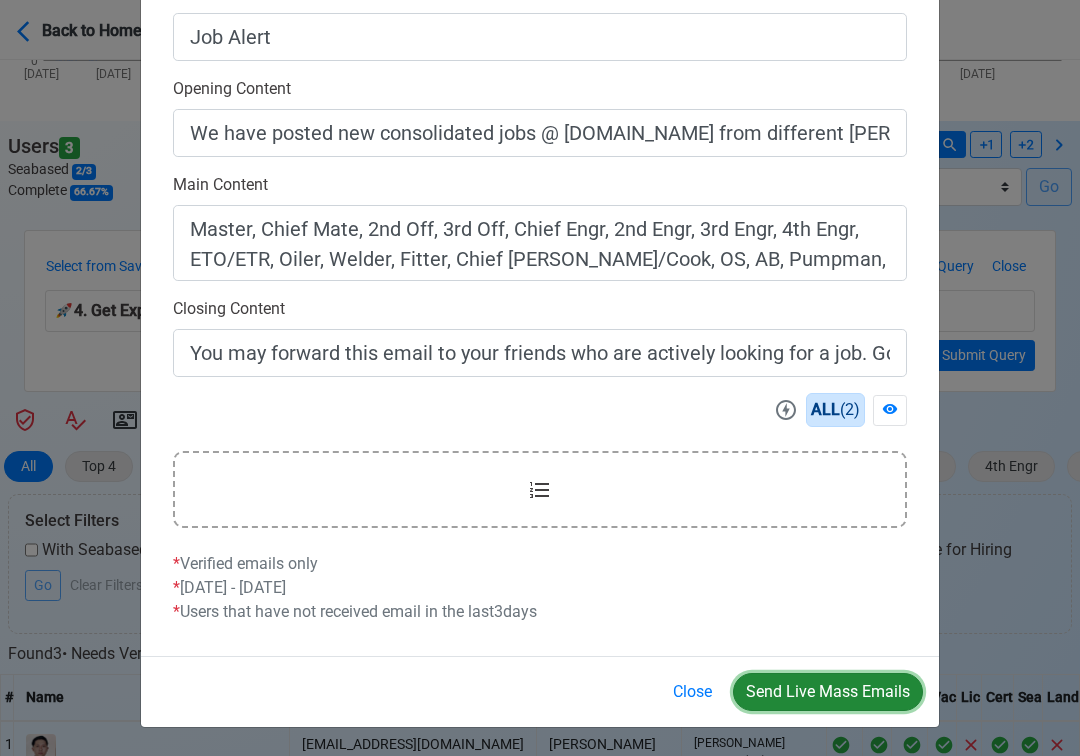 click on "Send Live Mass Emails" at bounding box center [828, 692] 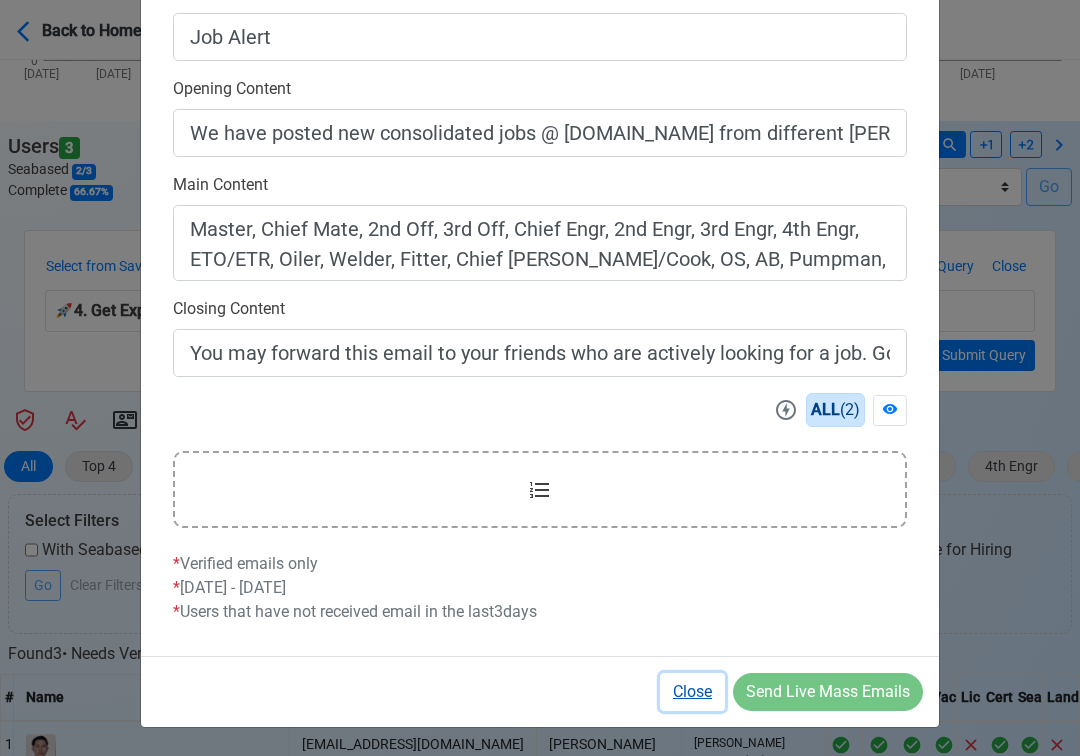 click on "Close" at bounding box center [692, 692] 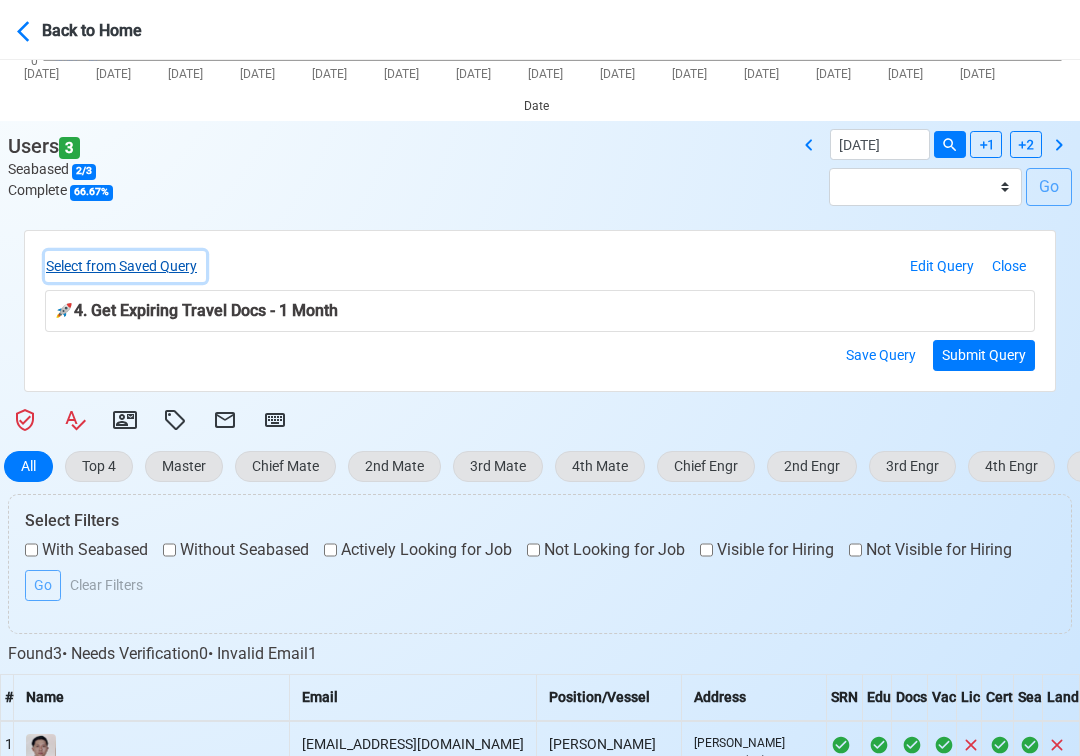 click on "Select from Saved Query" at bounding box center (125, 266) 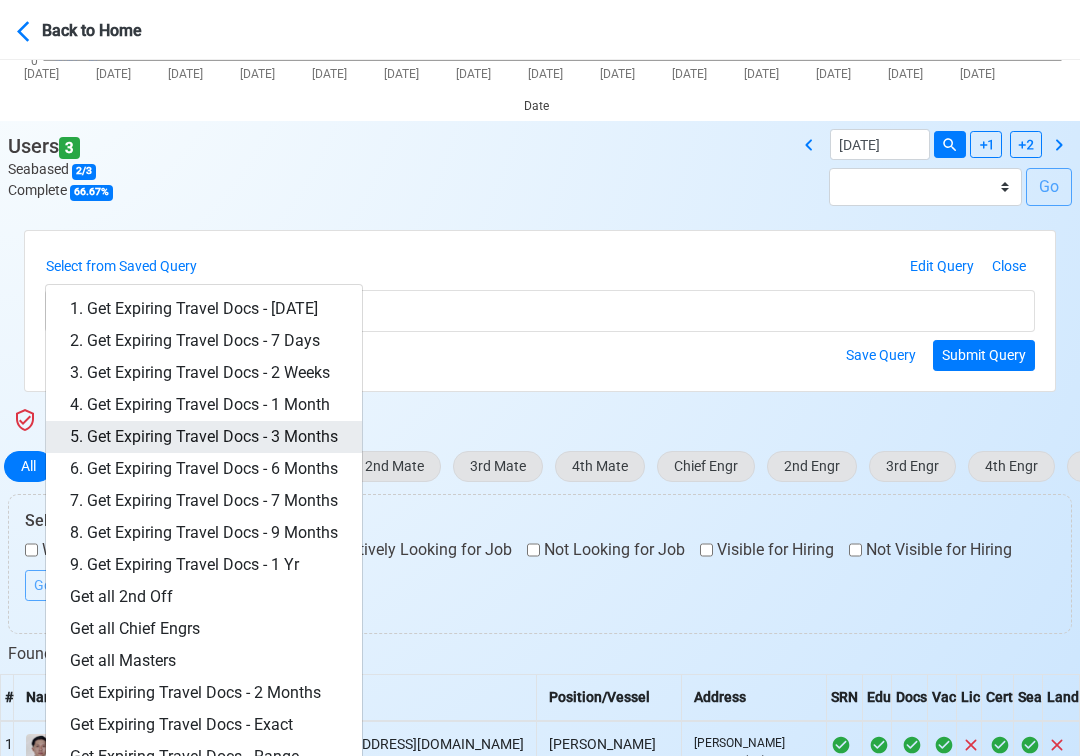 click on "5. Get Expiring Travel Docs - 3 Months" at bounding box center [204, 437] 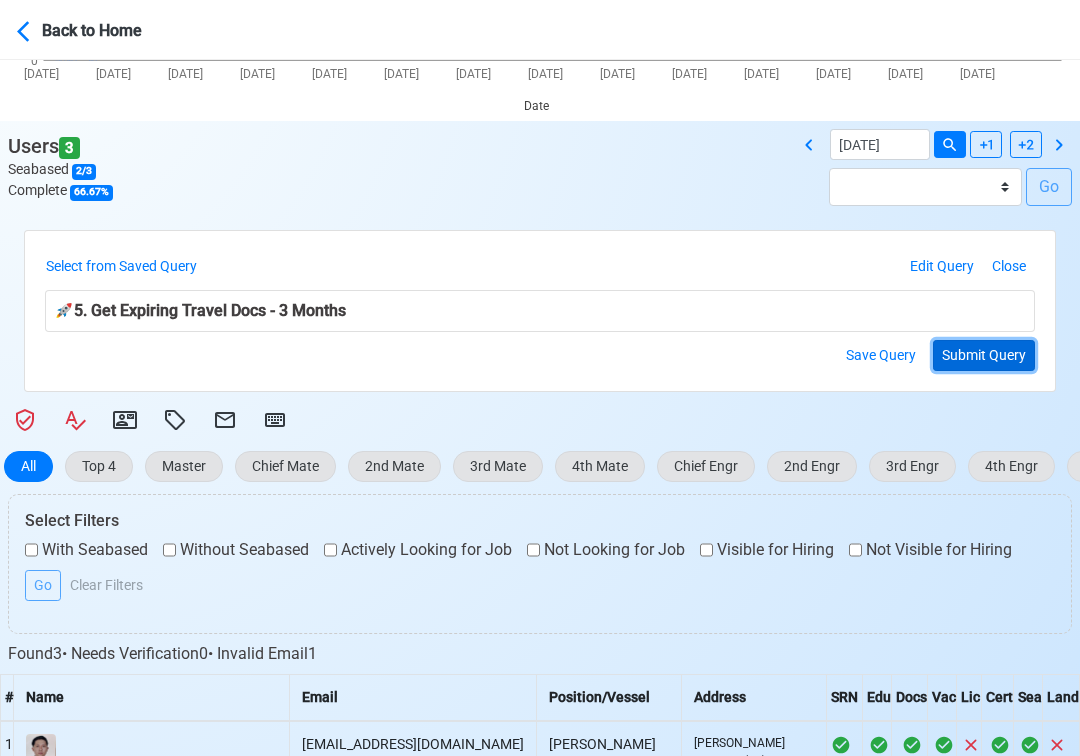 click on "Submit Query" at bounding box center (984, 355) 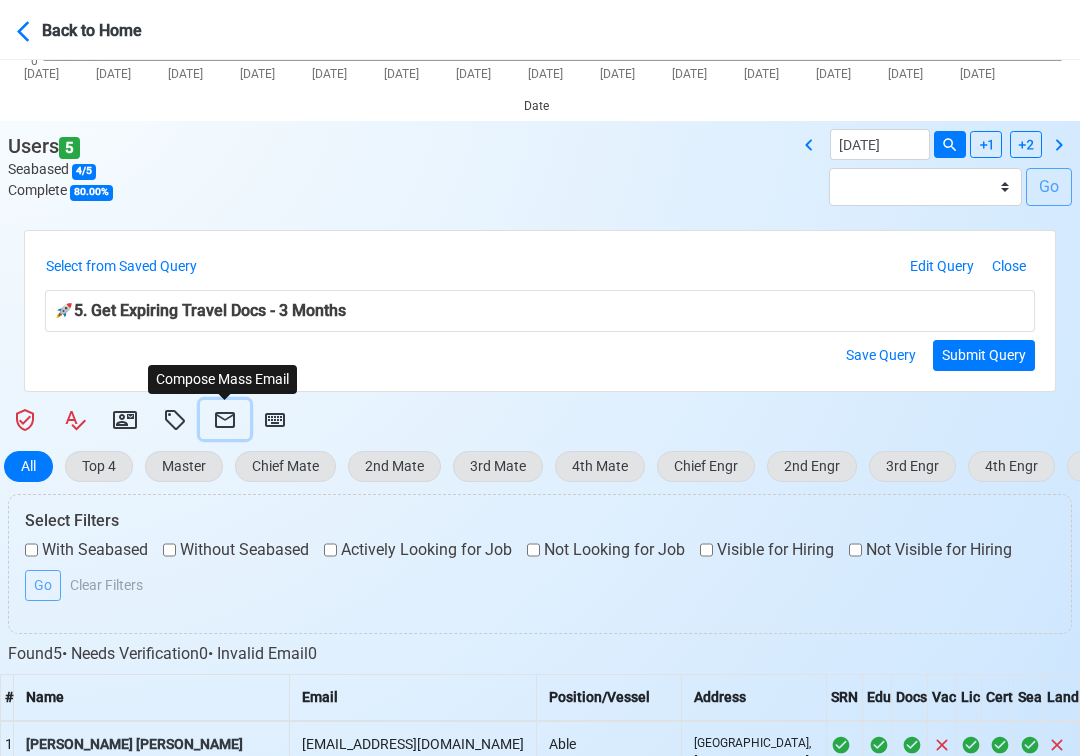 click 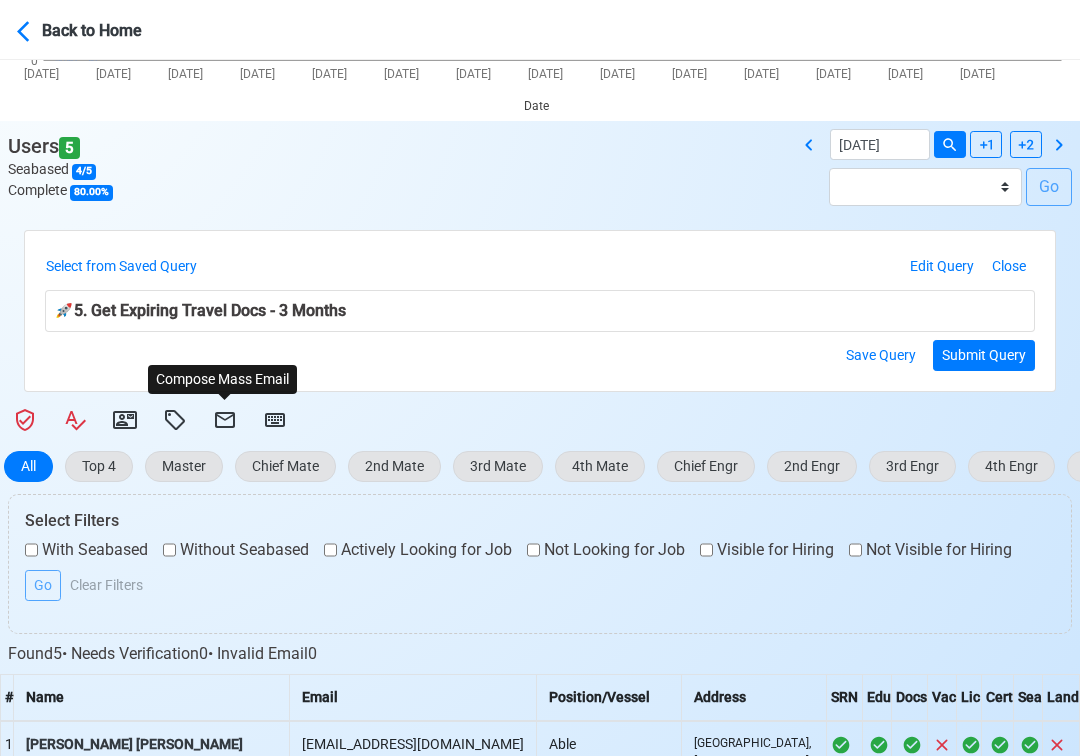 select on "d-3e71907ffd064a39999872a824aaf79a" 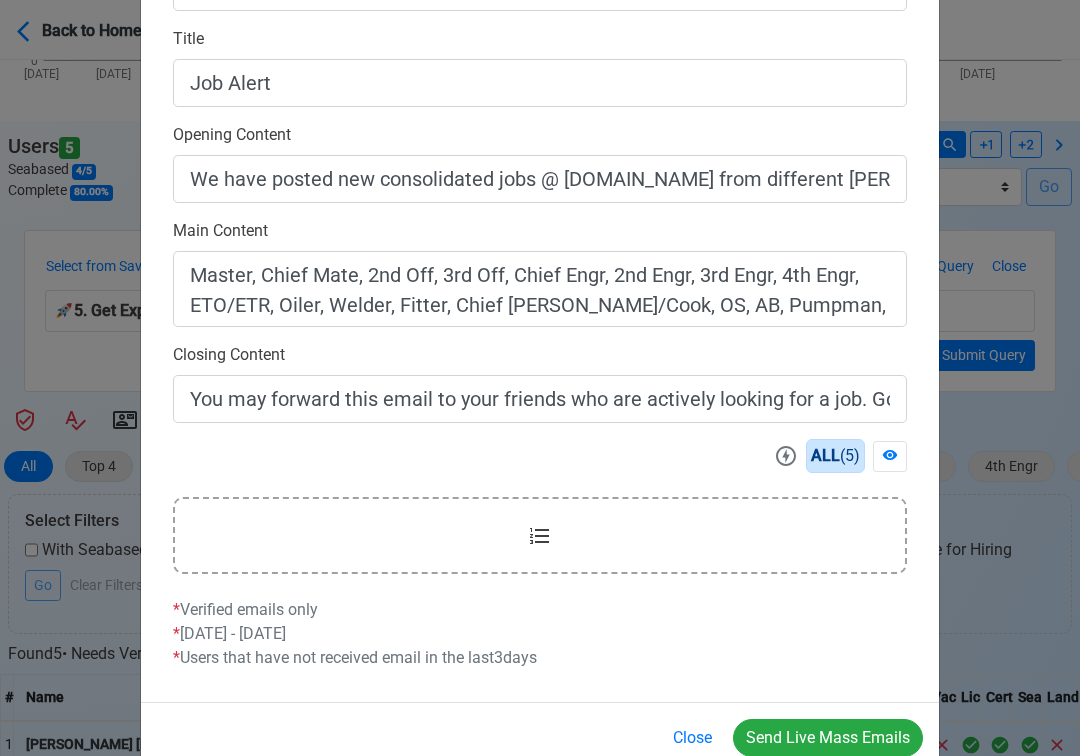 scroll, scrollTop: 558, scrollLeft: 0, axis: vertical 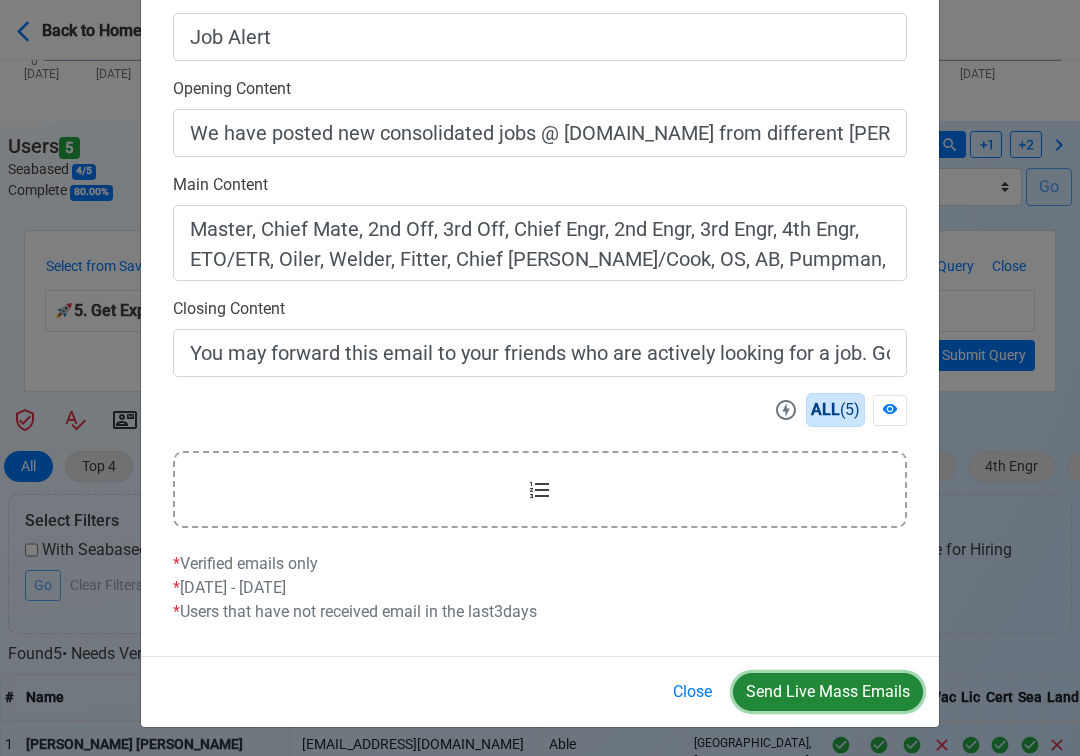 click on "Send Live Mass Emails" at bounding box center (828, 692) 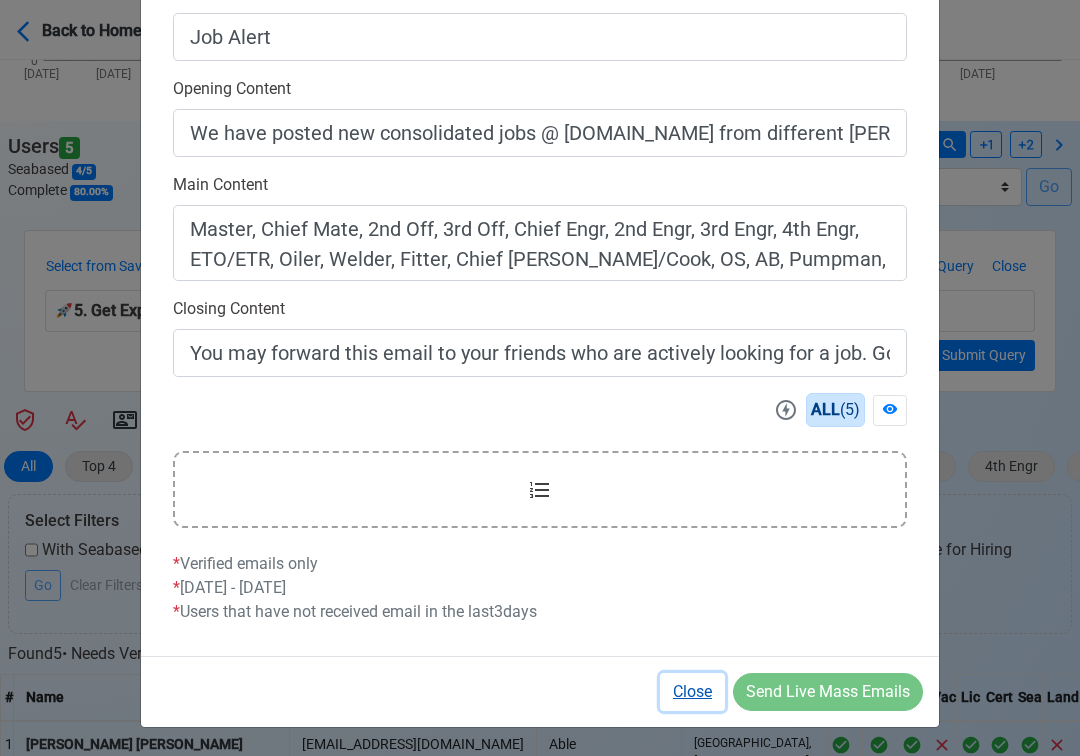 click on "Close" at bounding box center [692, 692] 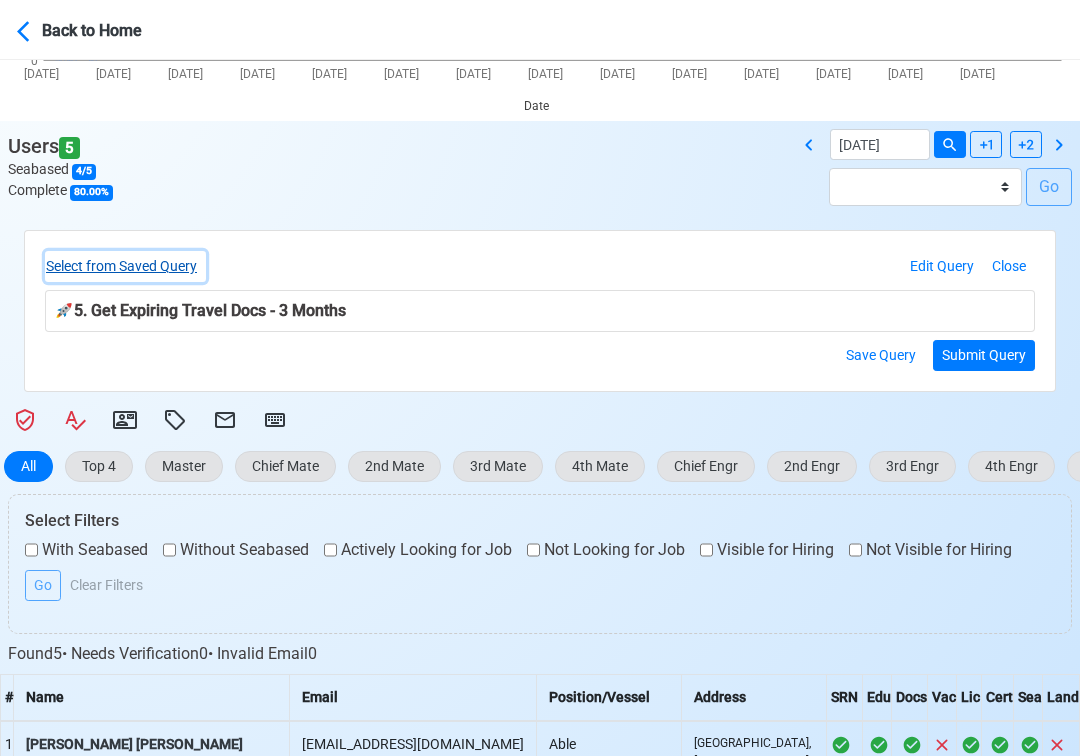 click on "Select from Saved Query" at bounding box center (125, 266) 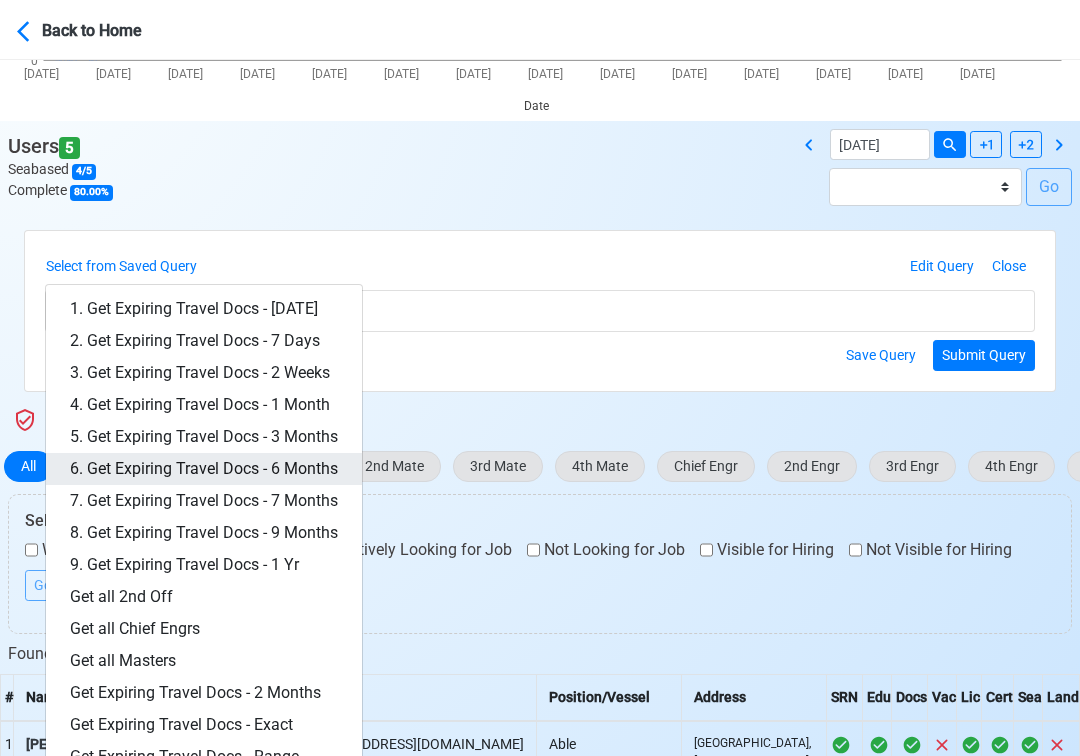 click on "6. Get Expiring Travel Docs - 6 Months" at bounding box center [204, 469] 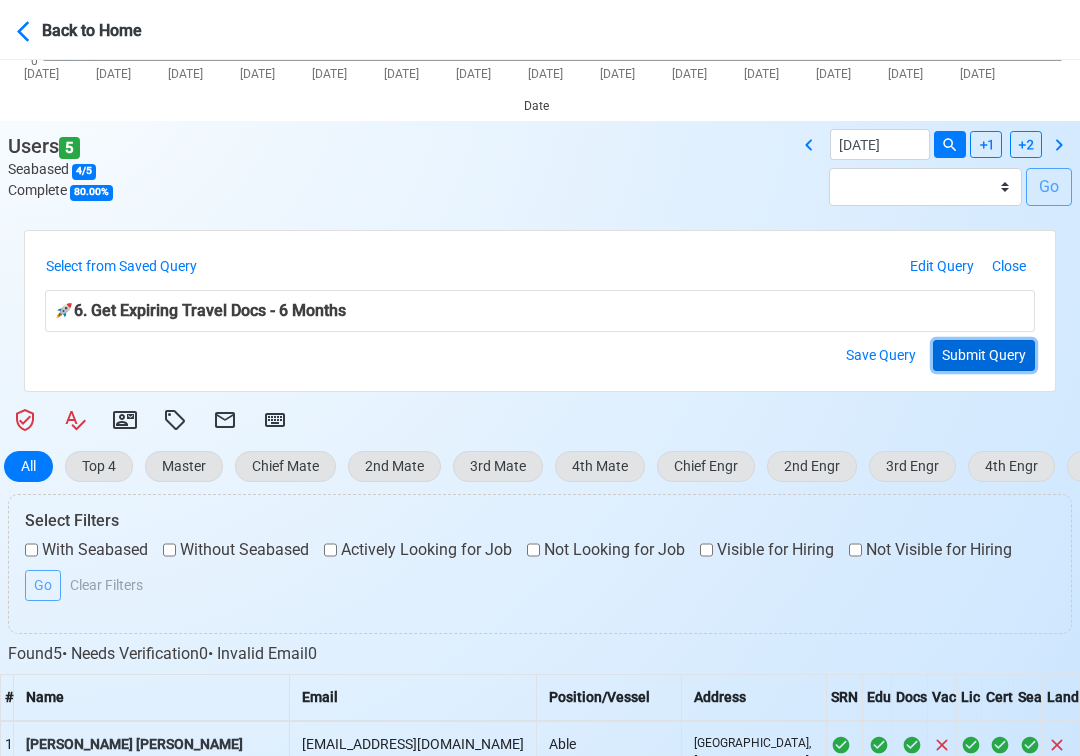 click on "Submit Query" at bounding box center (984, 355) 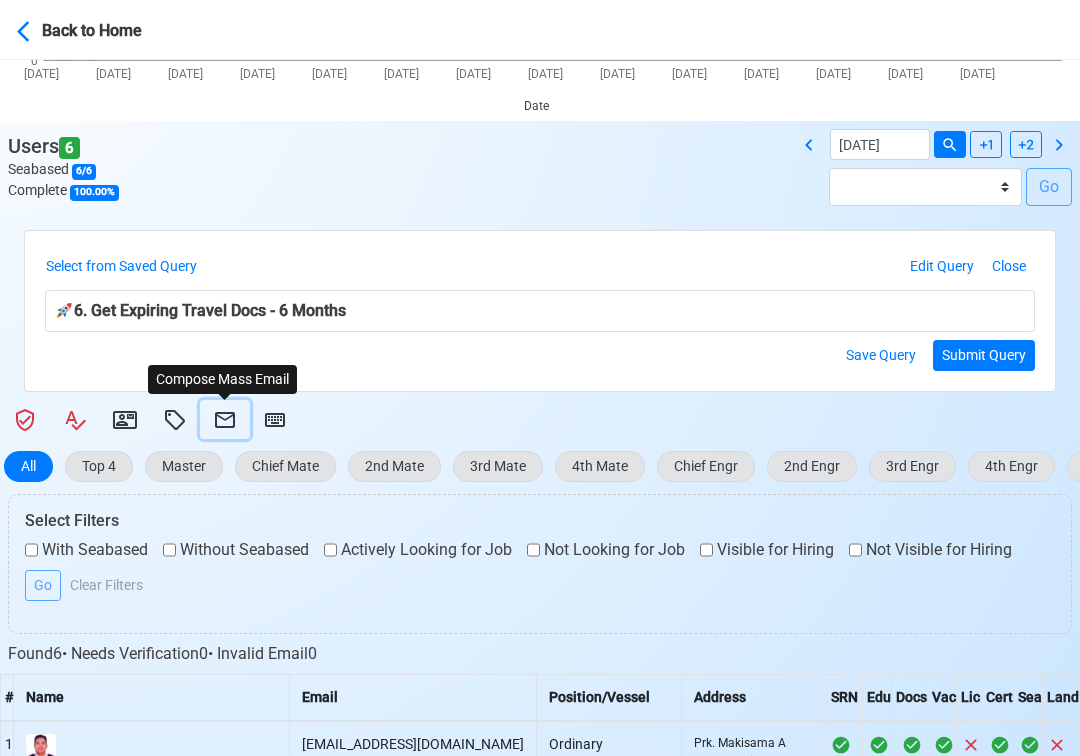 click 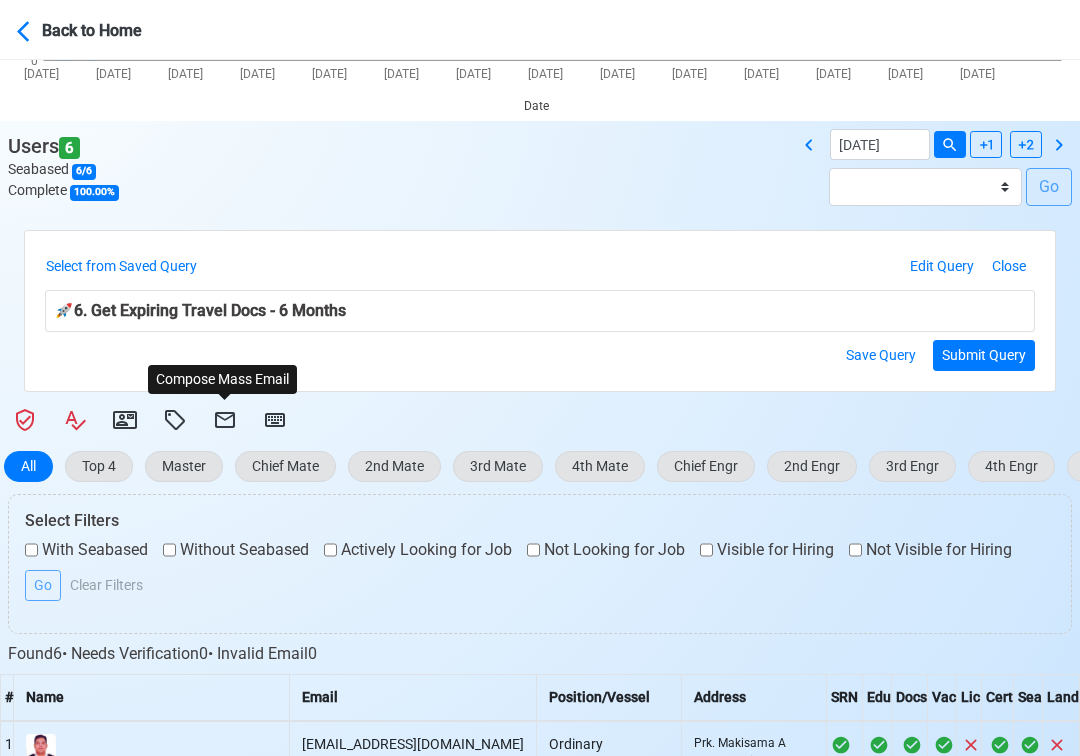 select on "d-3e71907ffd064a39999872a824aaf79a" 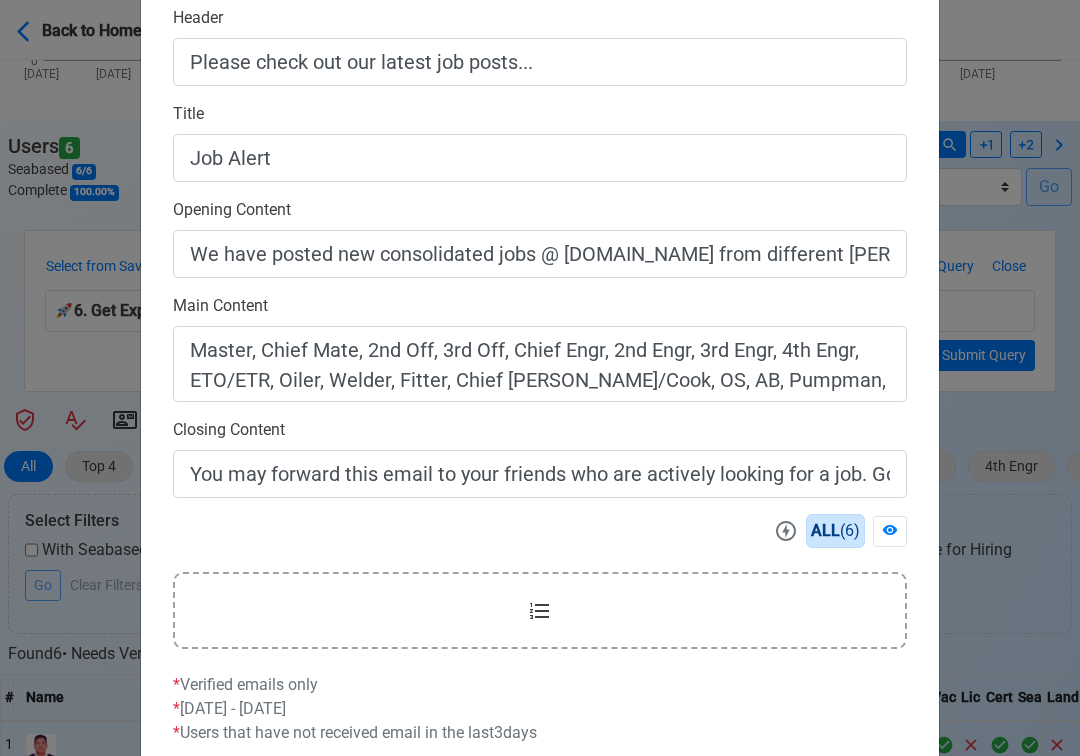 scroll, scrollTop: 558, scrollLeft: 0, axis: vertical 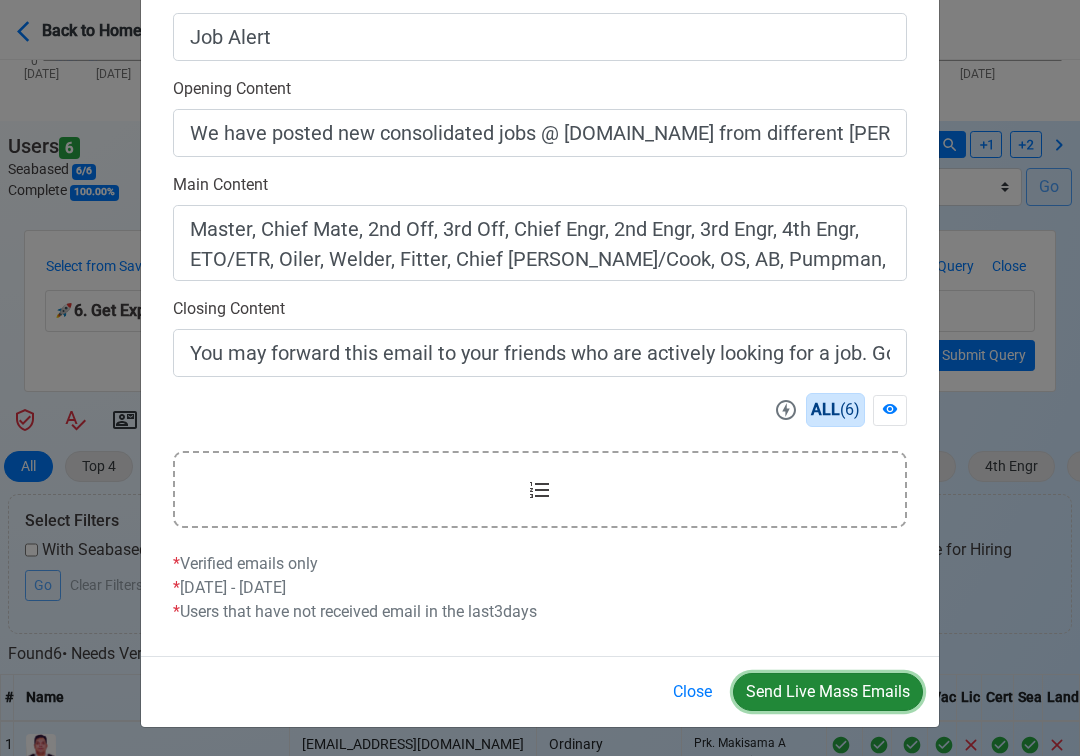 click on "Send Live Mass Emails" at bounding box center (828, 692) 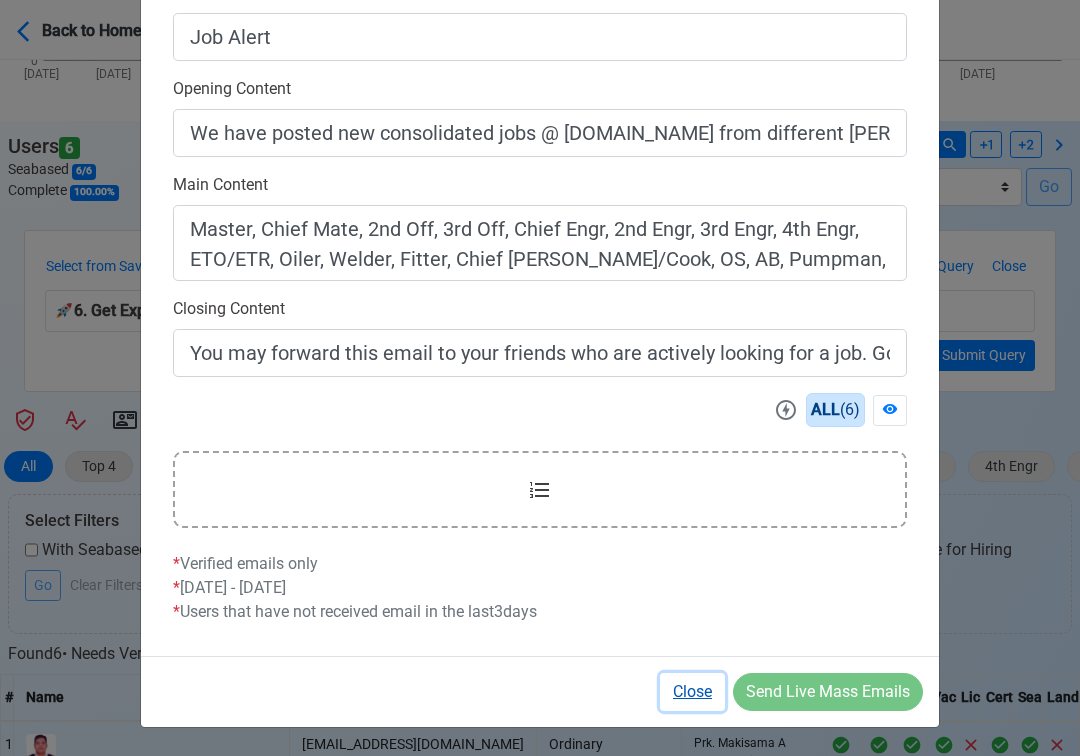 click on "Close" at bounding box center (692, 692) 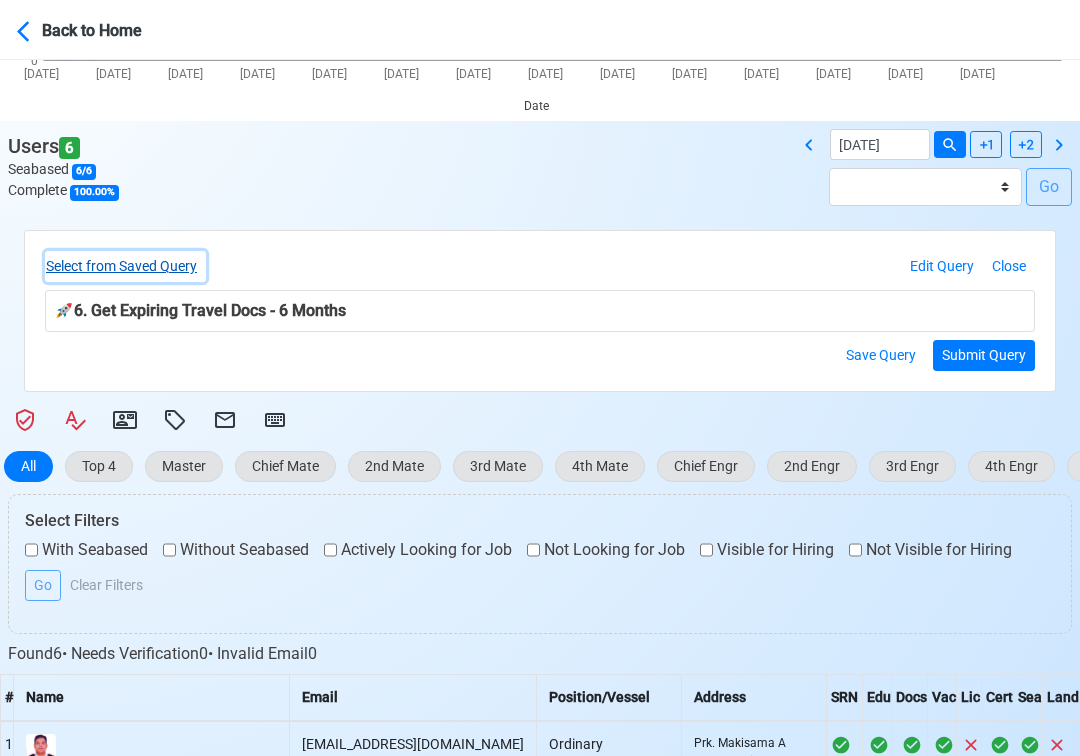 click on "Select from Saved Query" at bounding box center (125, 266) 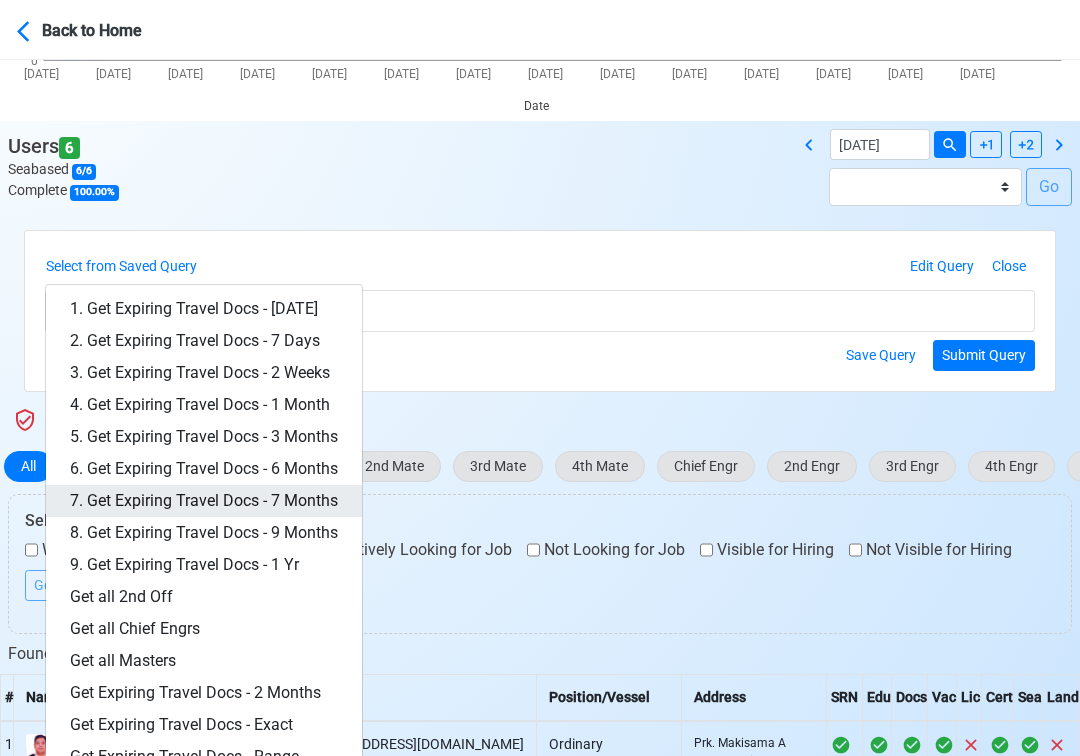 click on "7. Get Expiring Travel Docs - 7 Months" at bounding box center [204, 501] 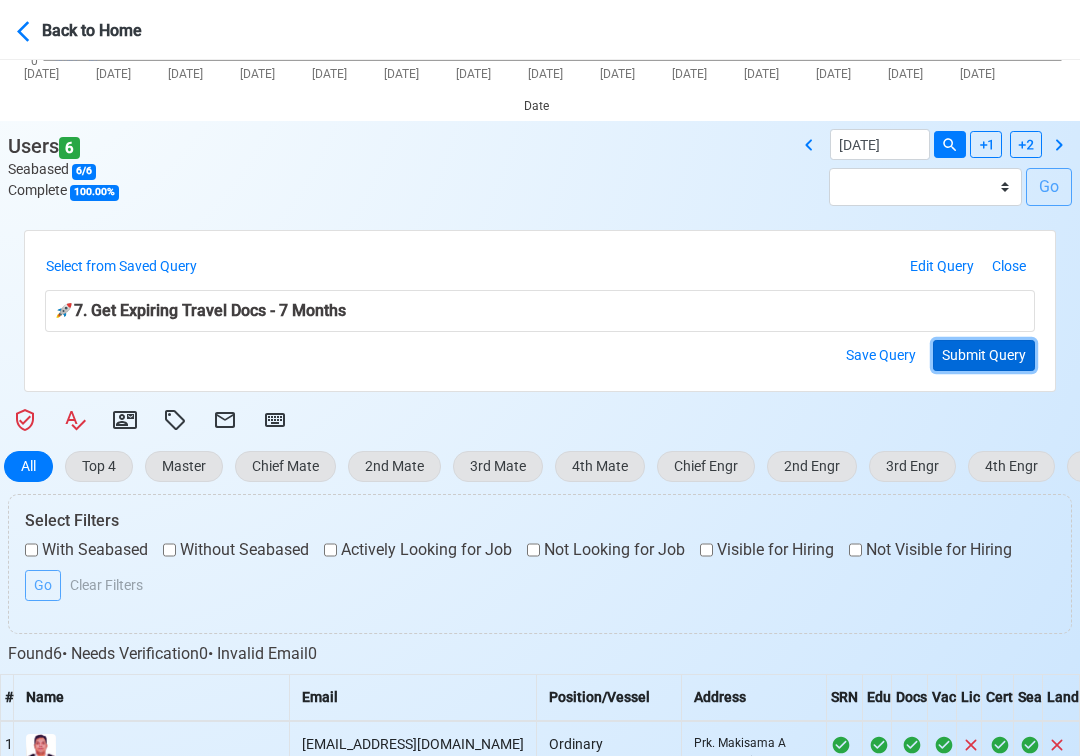click on "Submit Query" at bounding box center (984, 355) 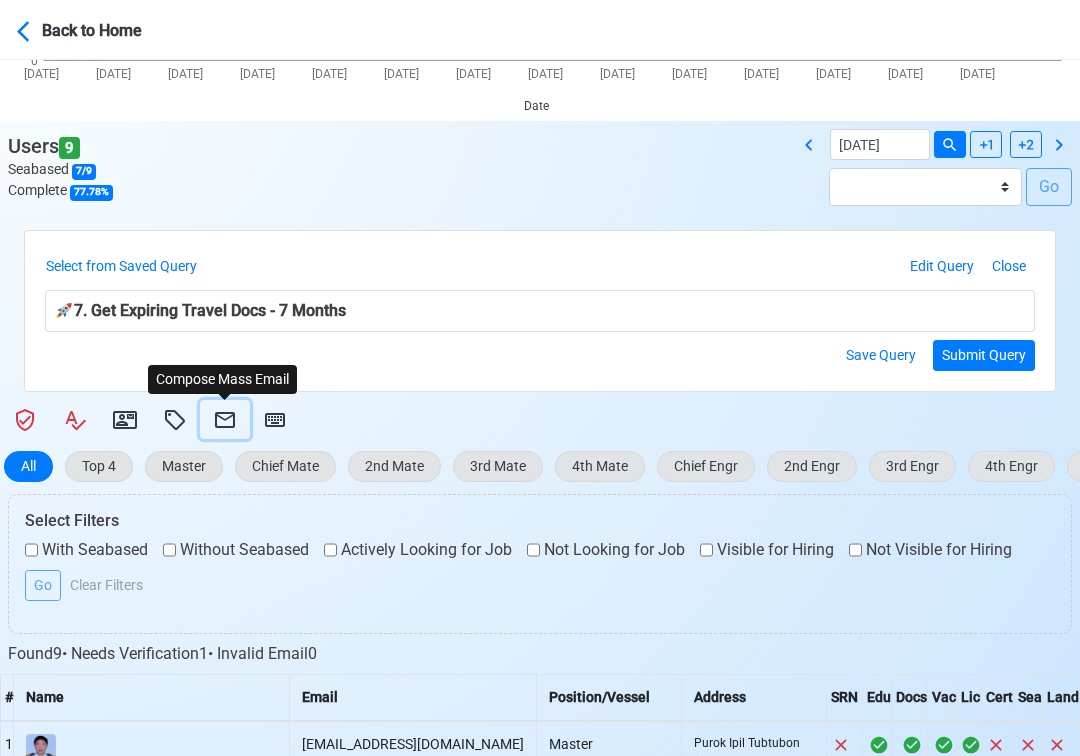 click 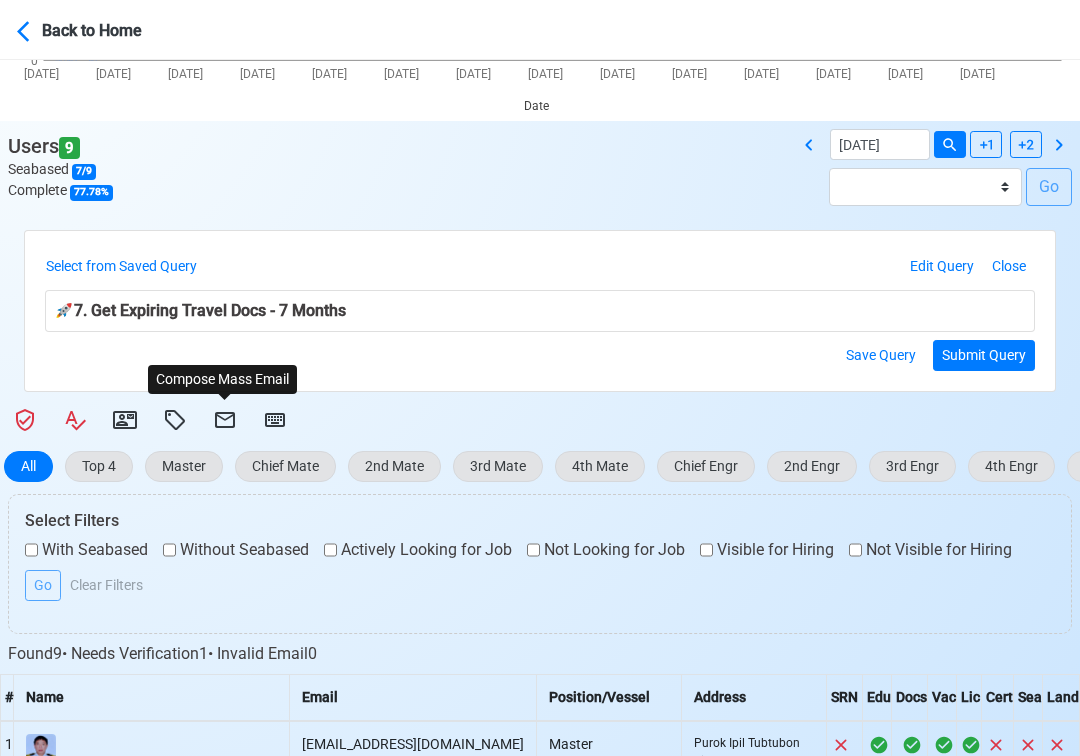 select on "d-3e71907ffd064a39999872a824aaf79a" 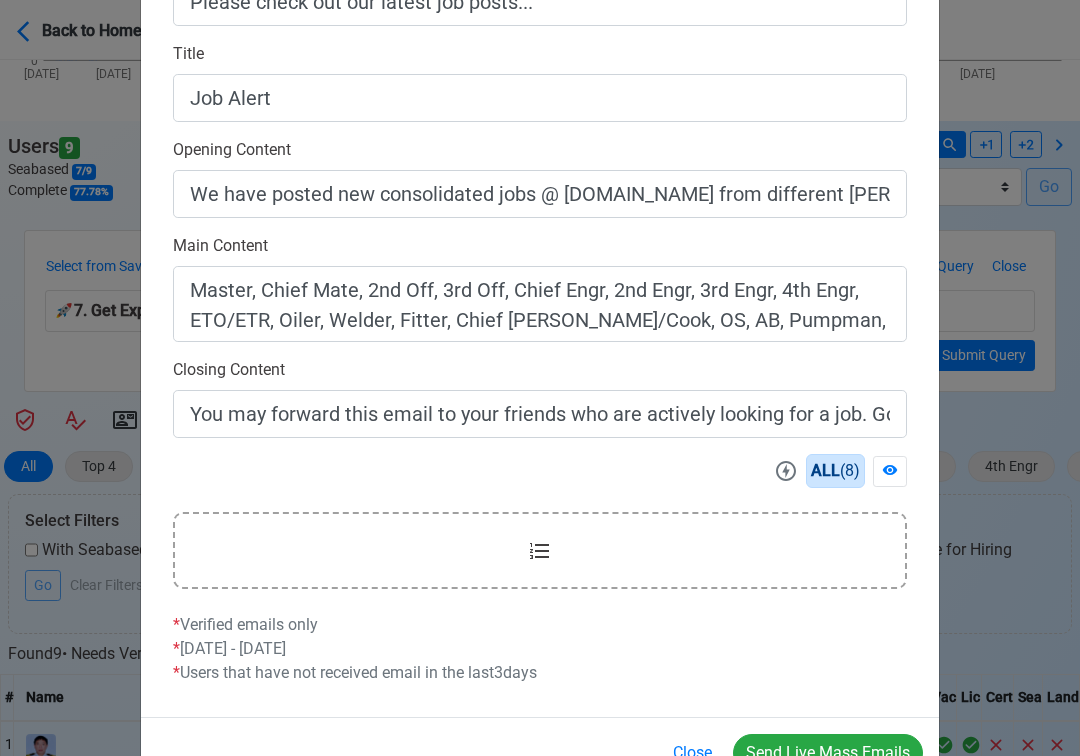 scroll, scrollTop: 558, scrollLeft: 0, axis: vertical 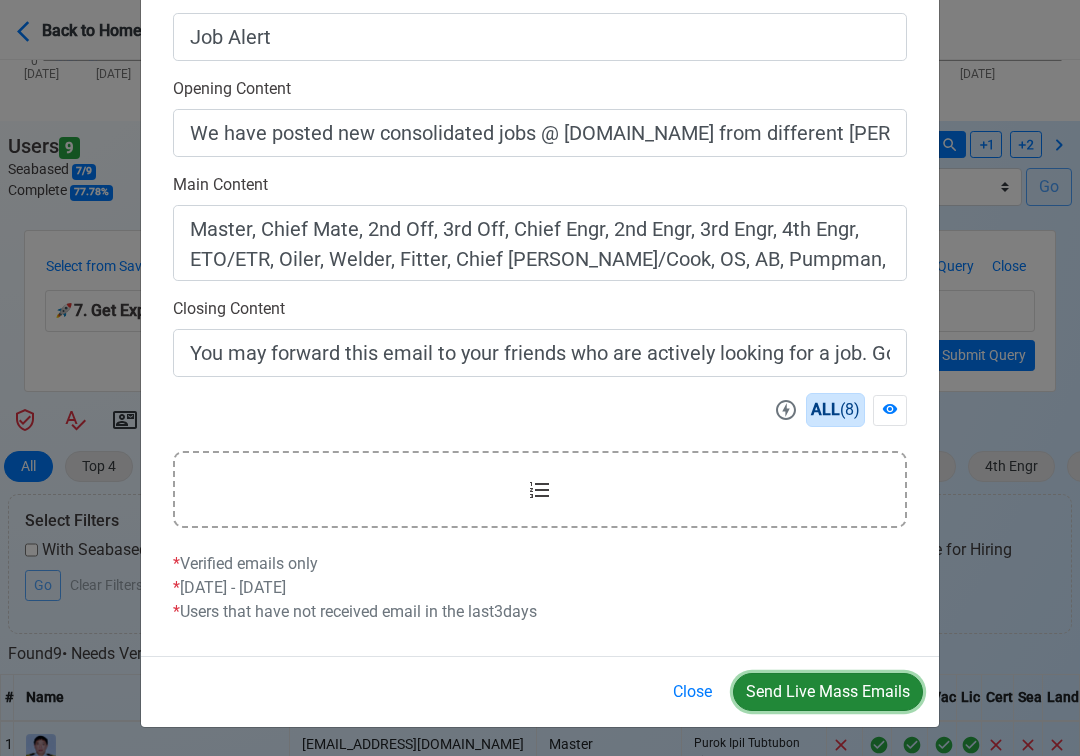 click on "Send Live Mass Emails" at bounding box center [828, 692] 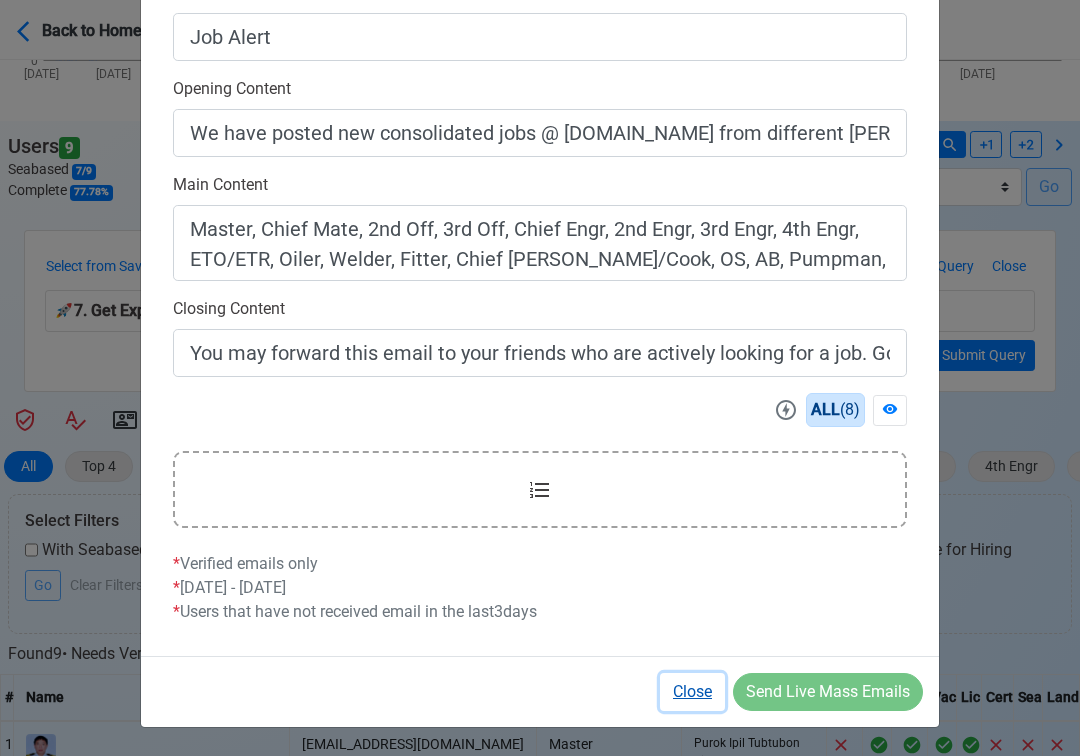 click on "Close" at bounding box center (692, 692) 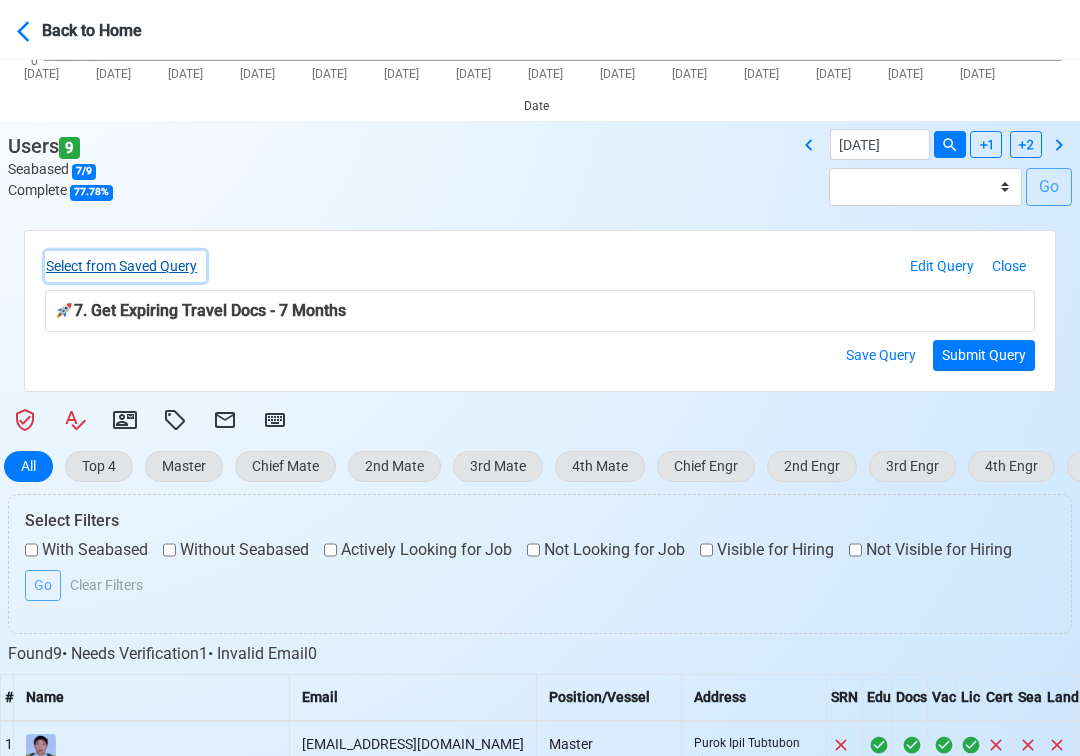 click on "Select from Saved Query" at bounding box center [125, 266] 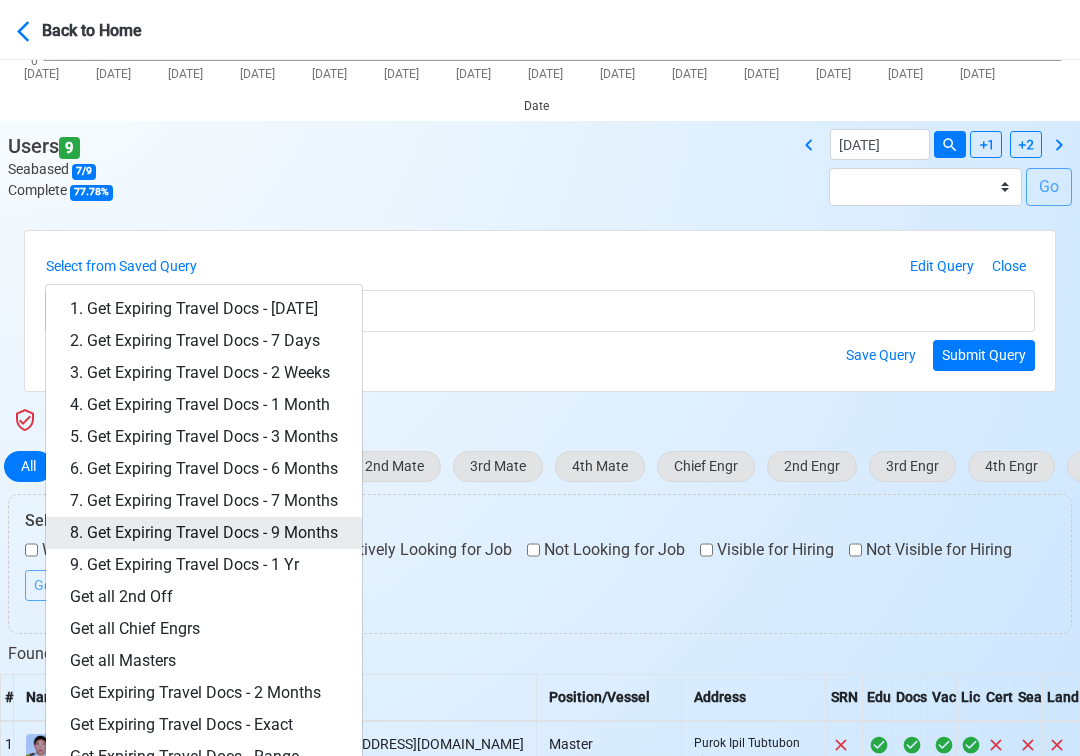 click on "8. Get Expiring Travel Docs - 9 Months" at bounding box center [204, 533] 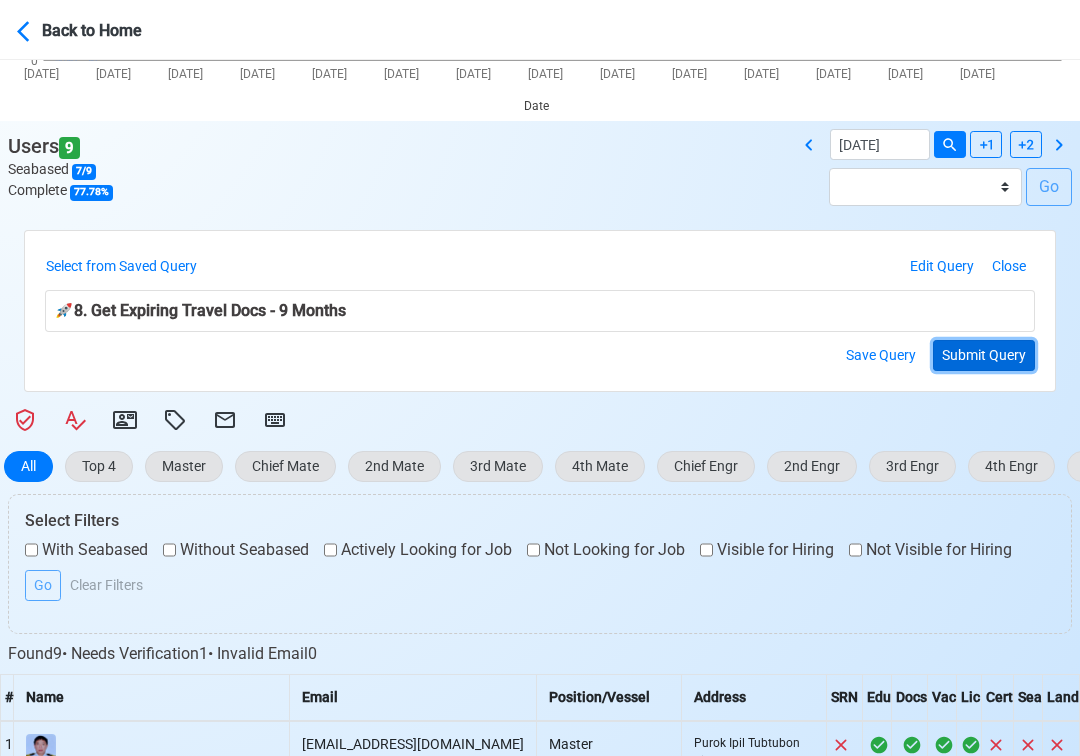 click on "Submit Query" at bounding box center [984, 355] 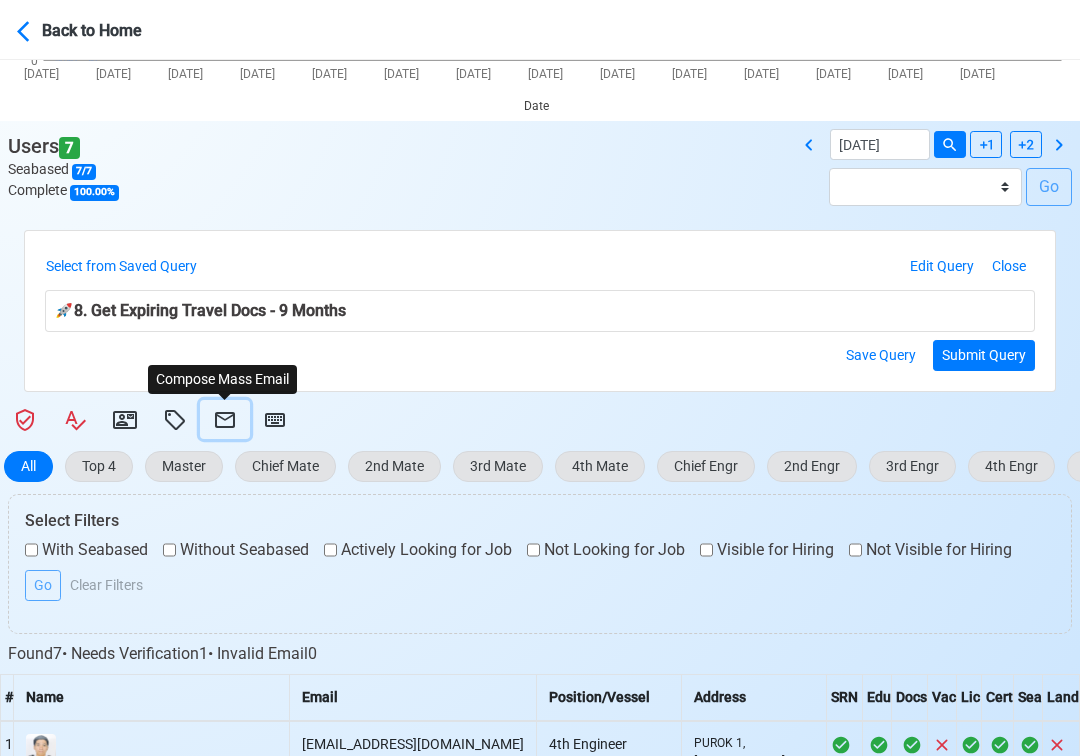 click 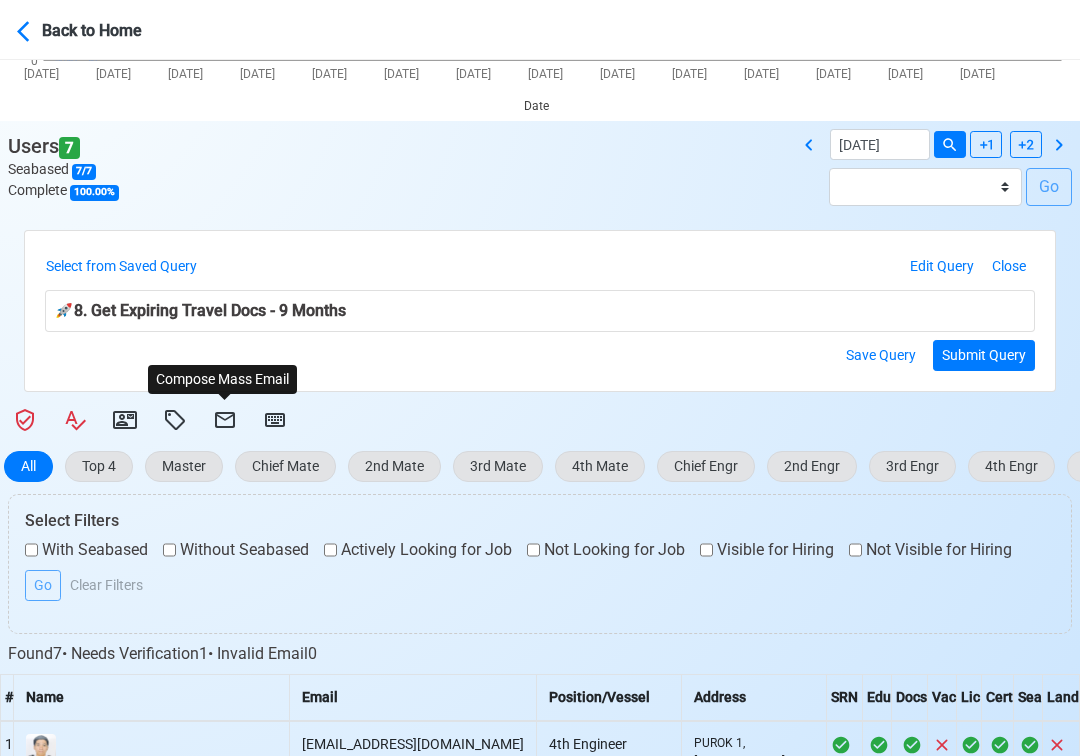 select on "d-3e71907ffd064a39999872a824aaf79a" 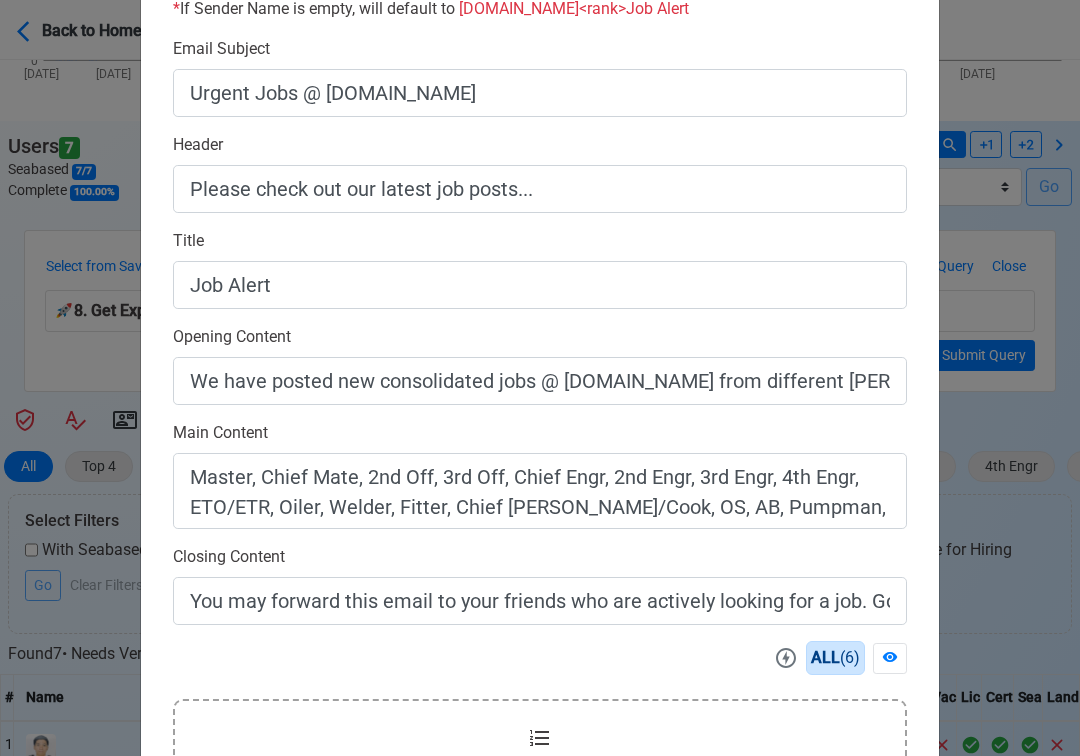 scroll, scrollTop: 558, scrollLeft: 0, axis: vertical 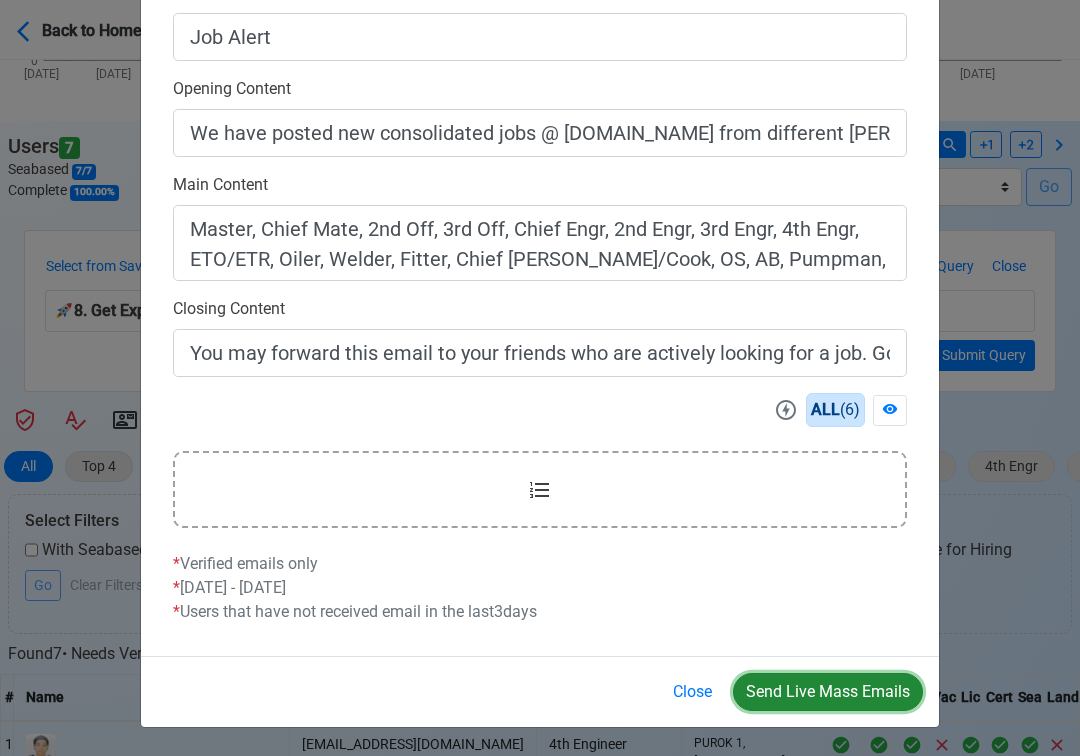 click on "Send Live Mass Emails" at bounding box center [828, 692] 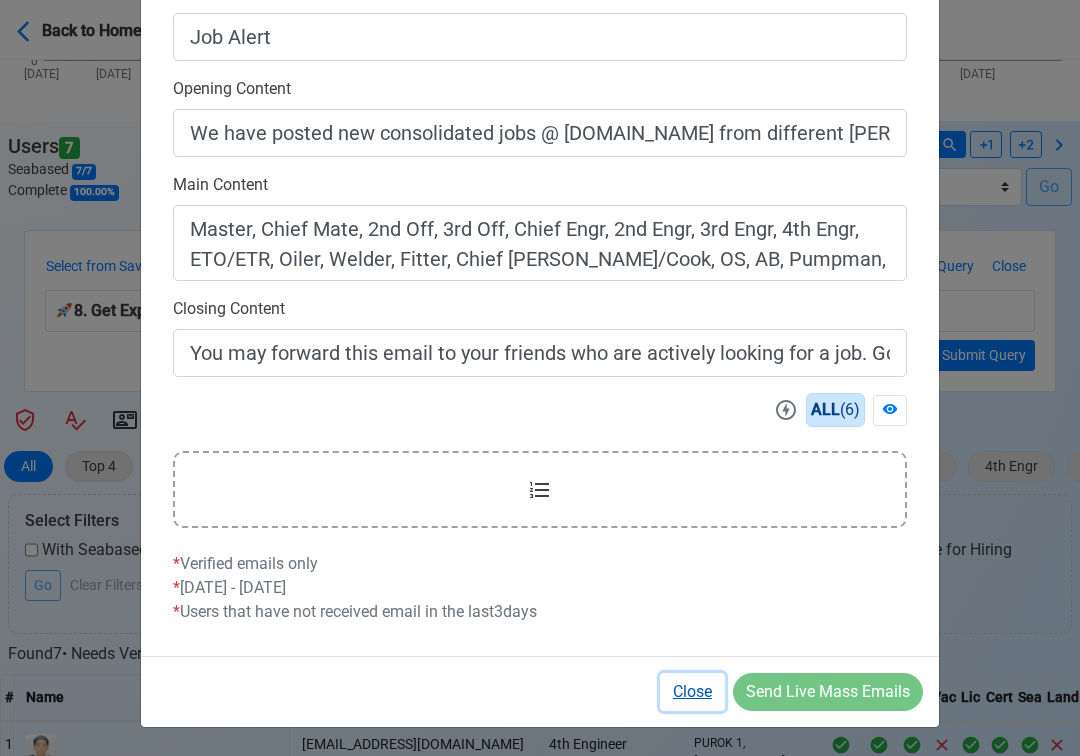 click on "Close" at bounding box center (692, 692) 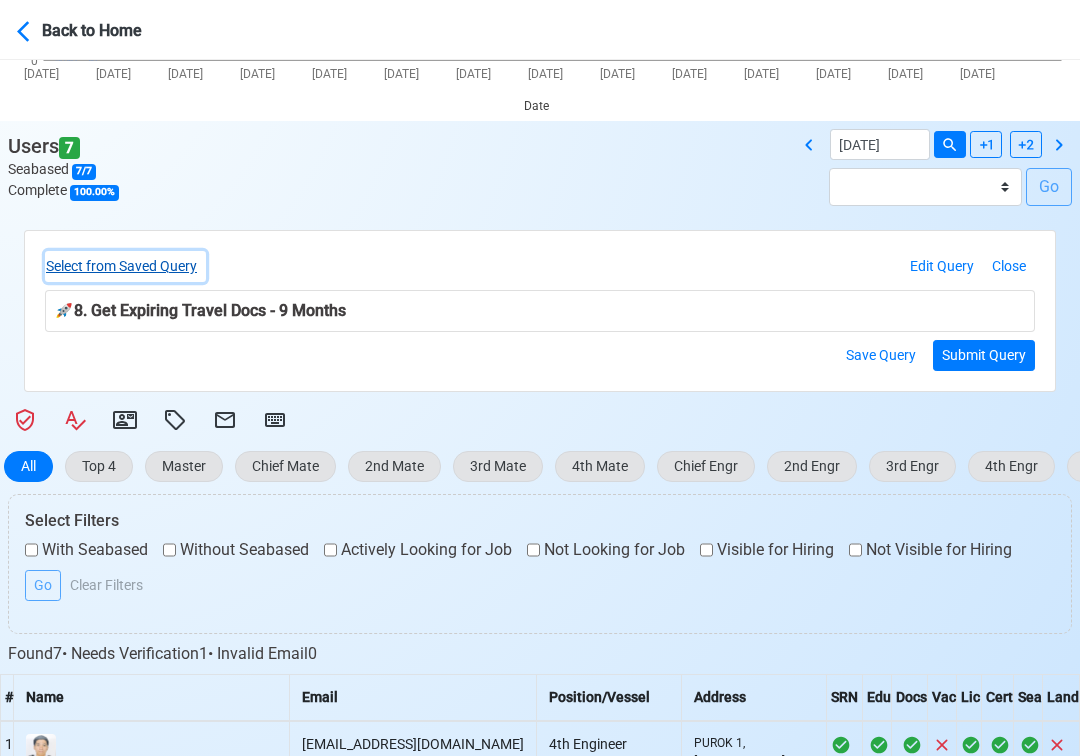 click on "Select from Saved Query" at bounding box center [125, 266] 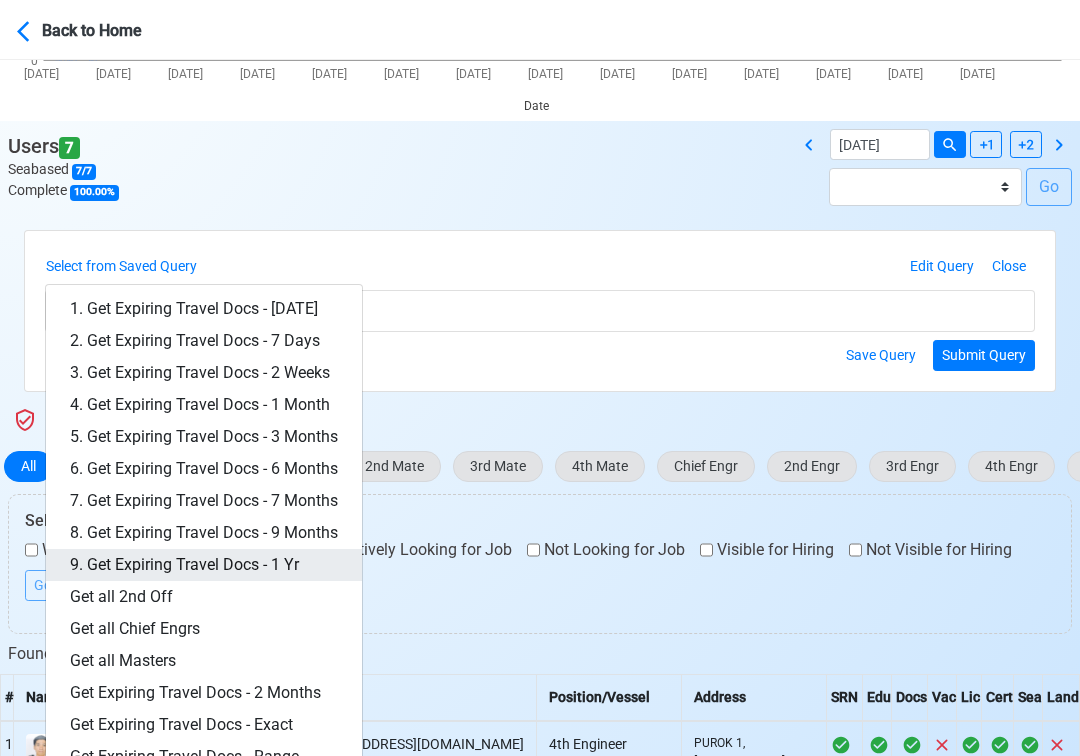 click on "9. Get Expiring Travel Docs - 1 Yr" at bounding box center (204, 565) 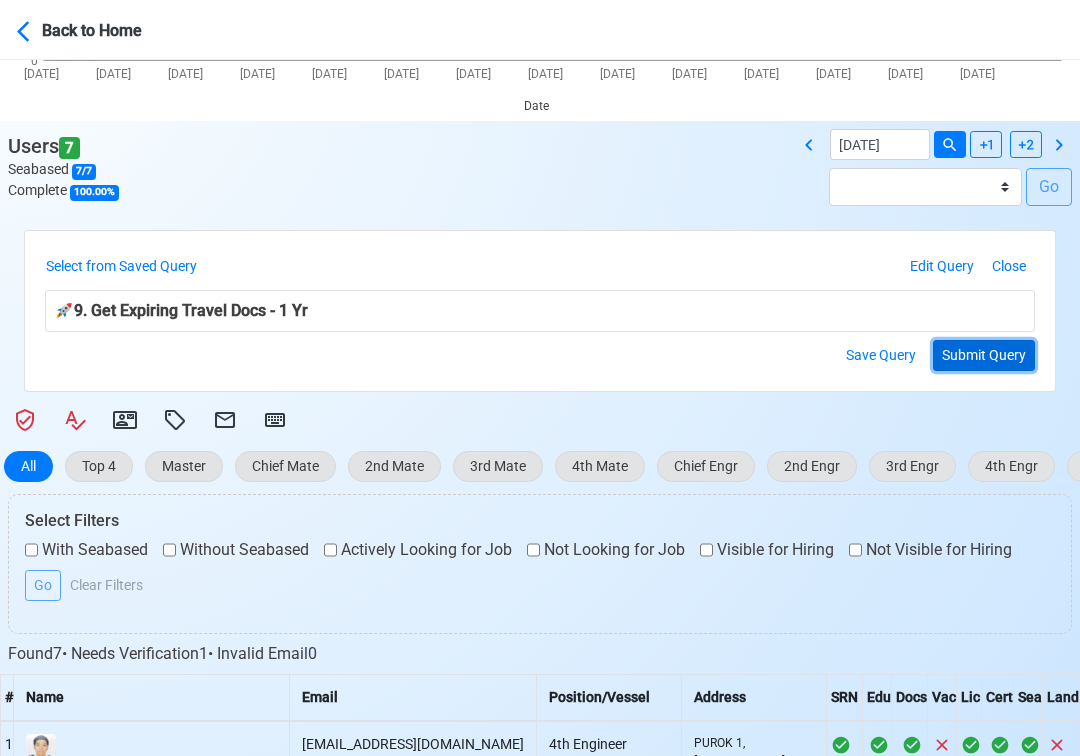 click on "Submit Query" at bounding box center [984, 355] 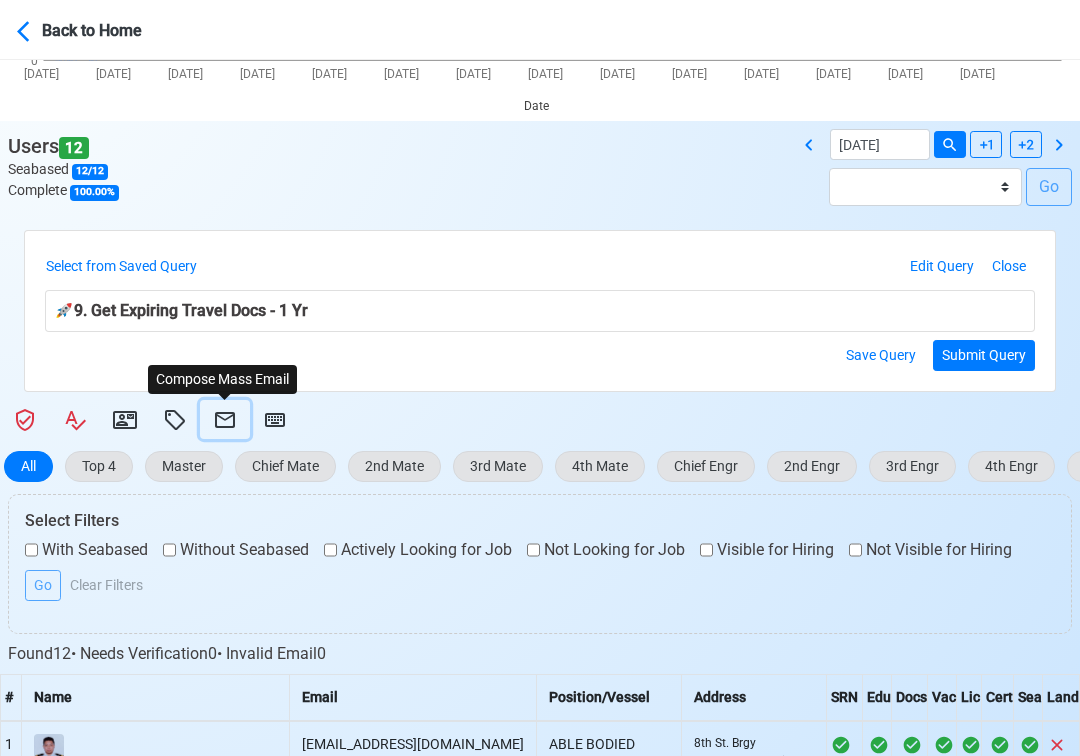 click 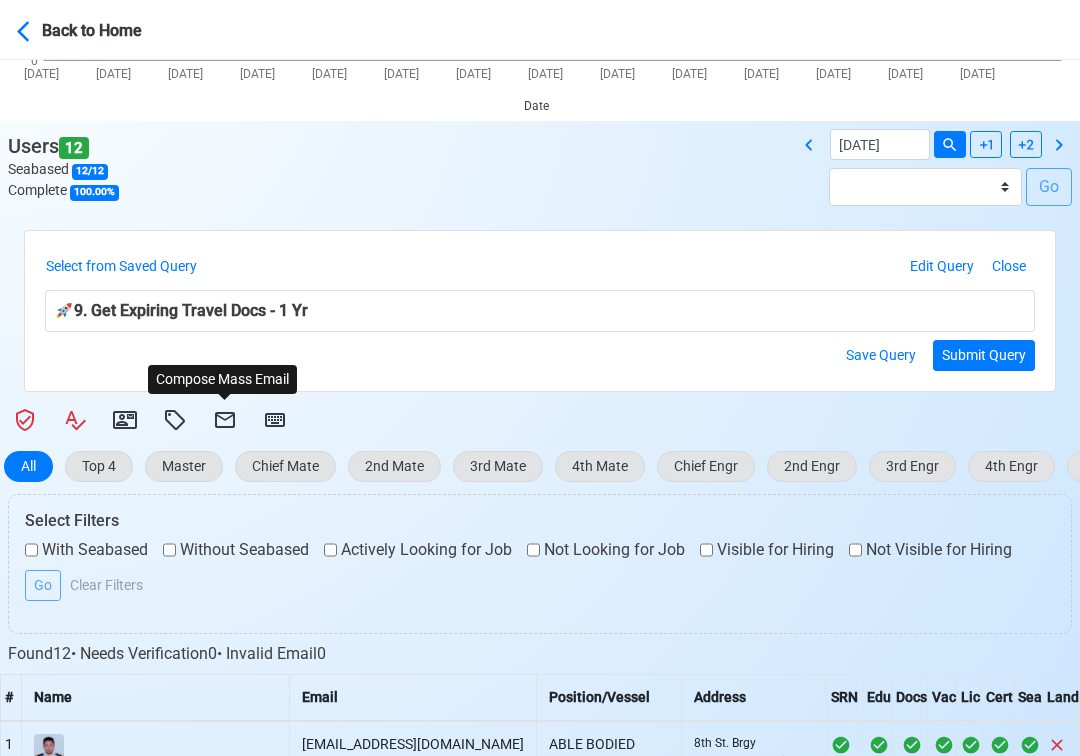 select on "d-3e71907ffd064a39999872a824aaf79a" 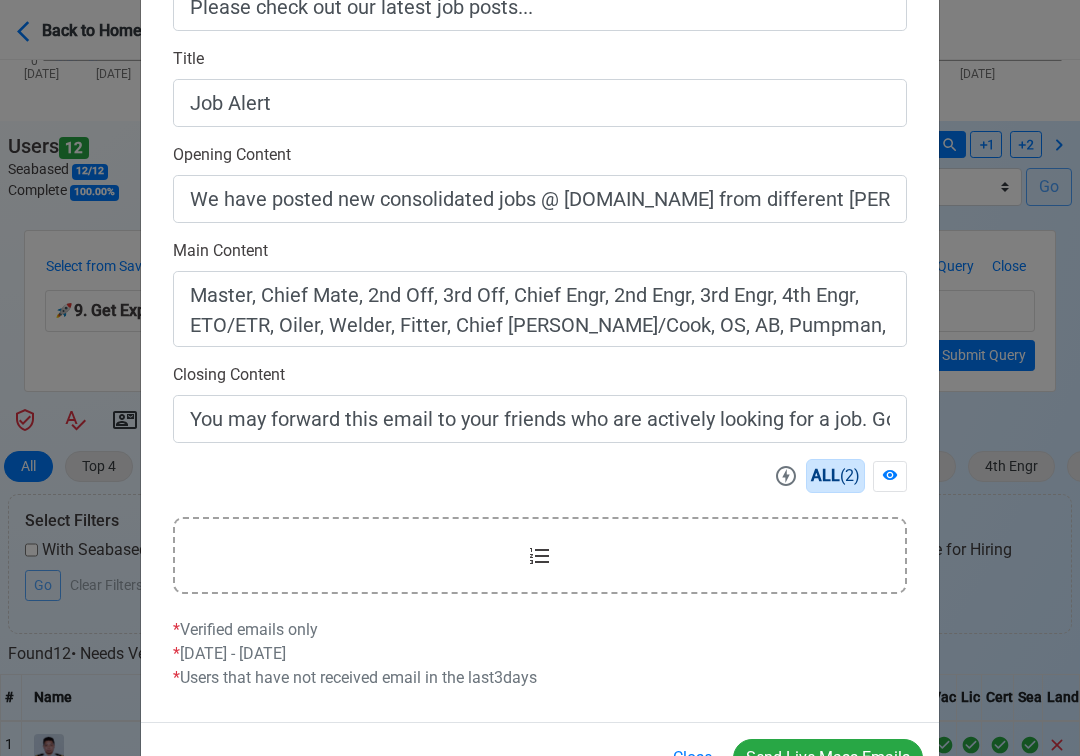 scroll, scrollTop: 558, scrollLeft: 0, axis: vertical 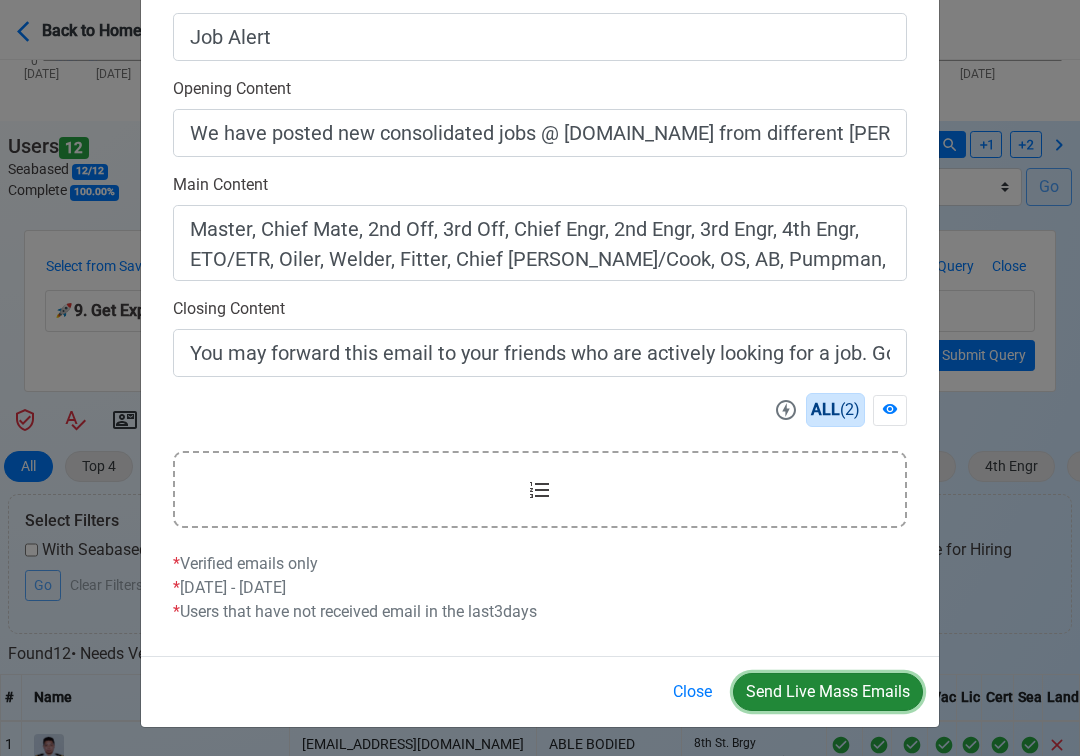 click on "Send Live Mass Emails" at bounding box center (828, 692) 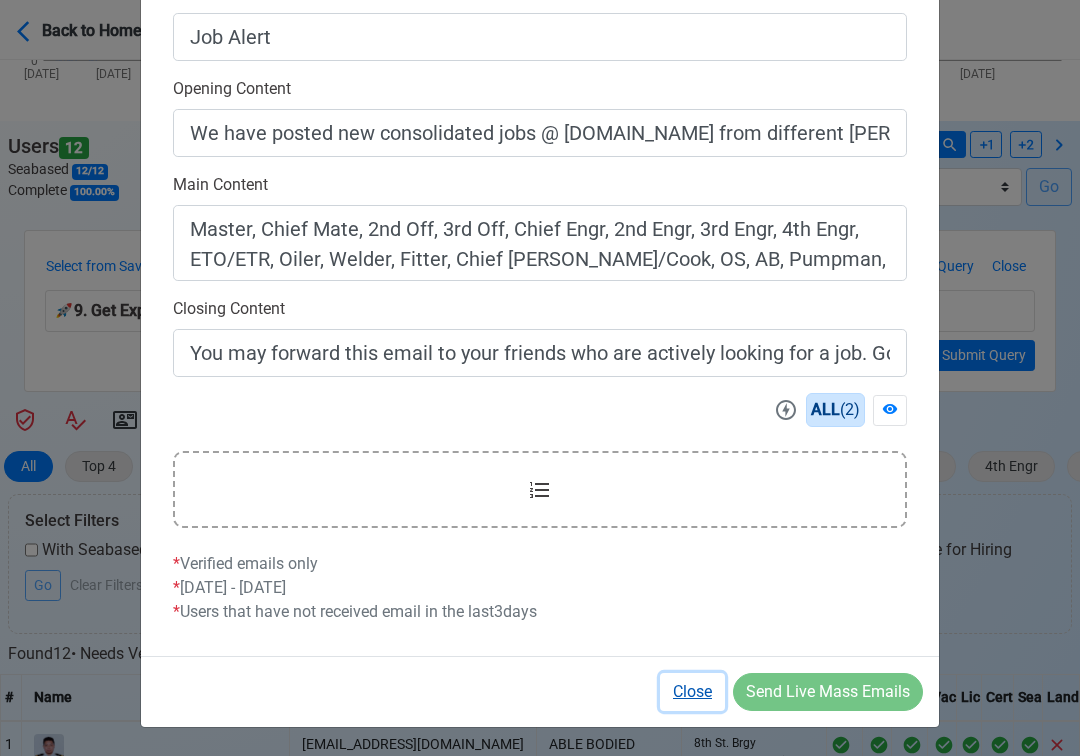 click on "Close" at bounding box center [692, 692] 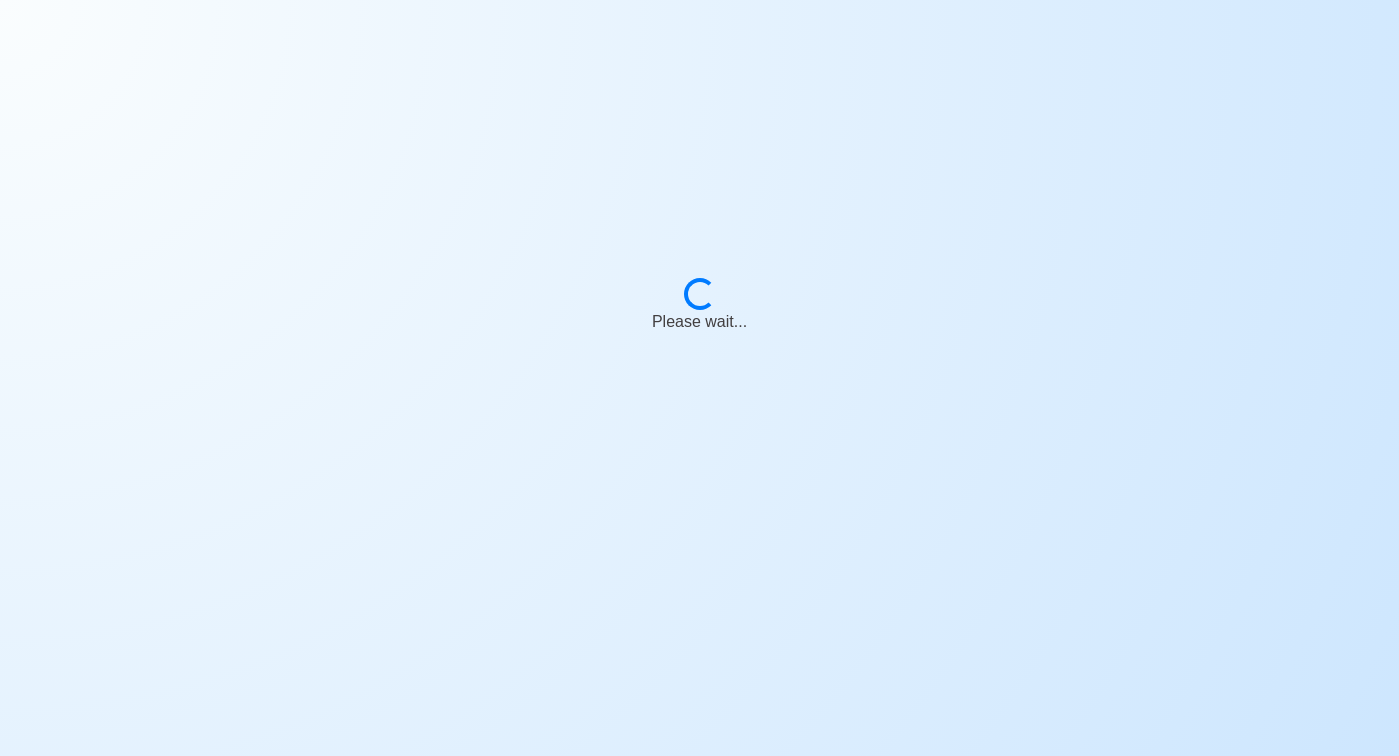 scroll, scrollTop: 0, scrollLeft: 0, axis: both 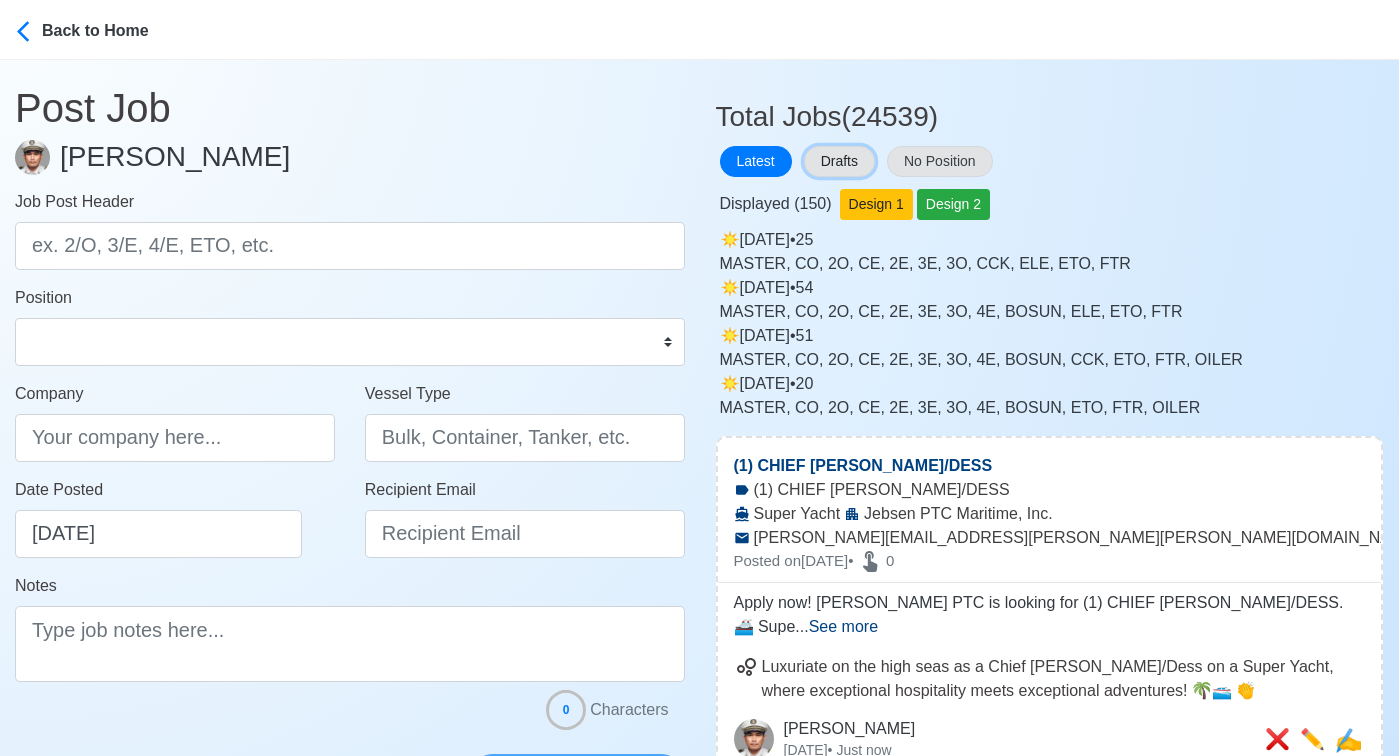 click on "Drafts" at bounding box center (839, 161) 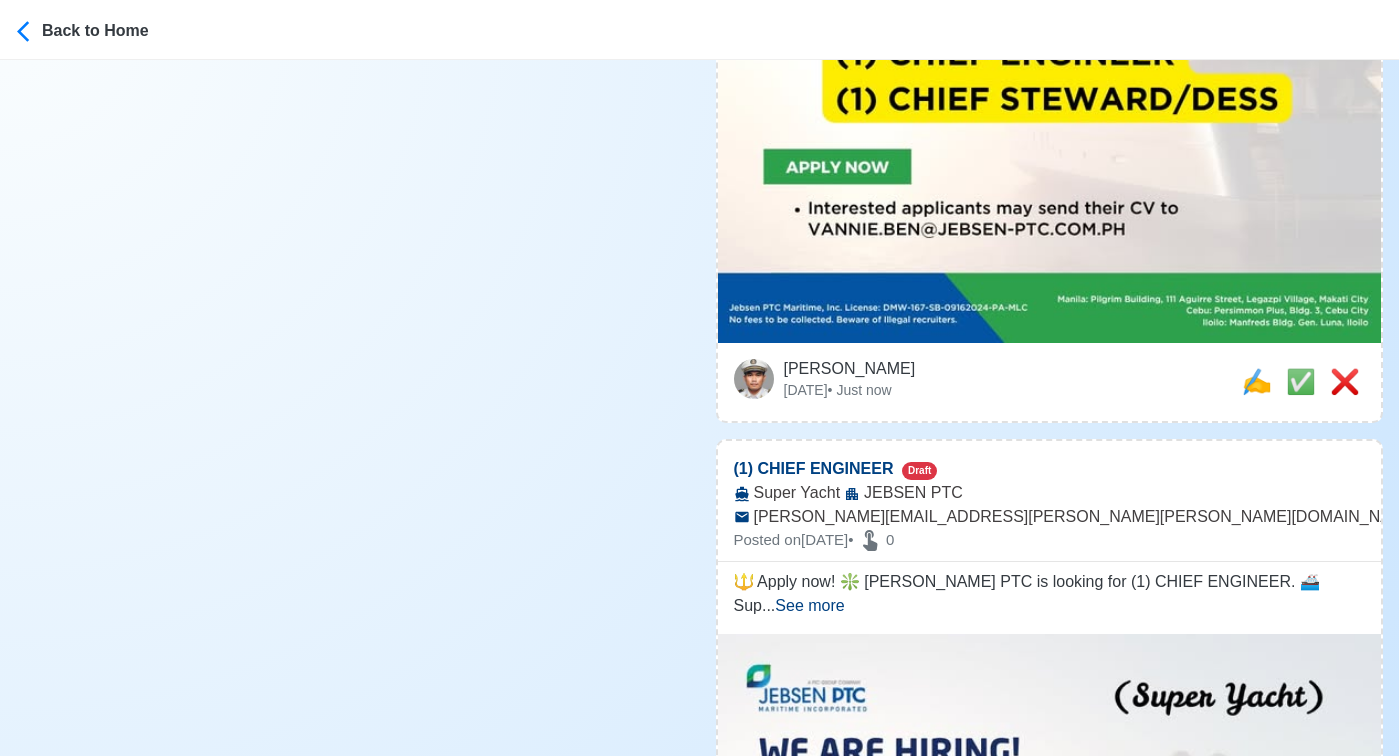 scroll, scrollTop: 900, scrollLeft: 0, axis: vertical 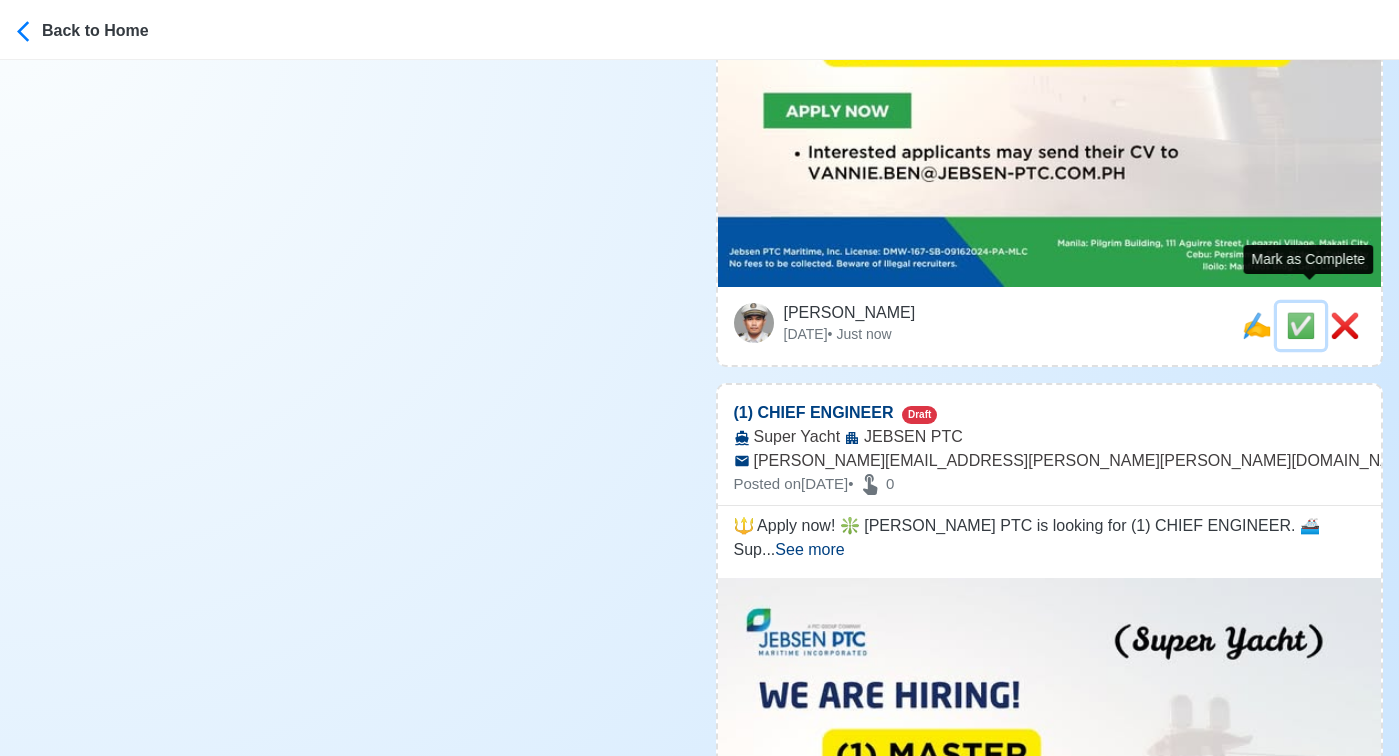 click on "✅" at bounding box center (1301, 325) 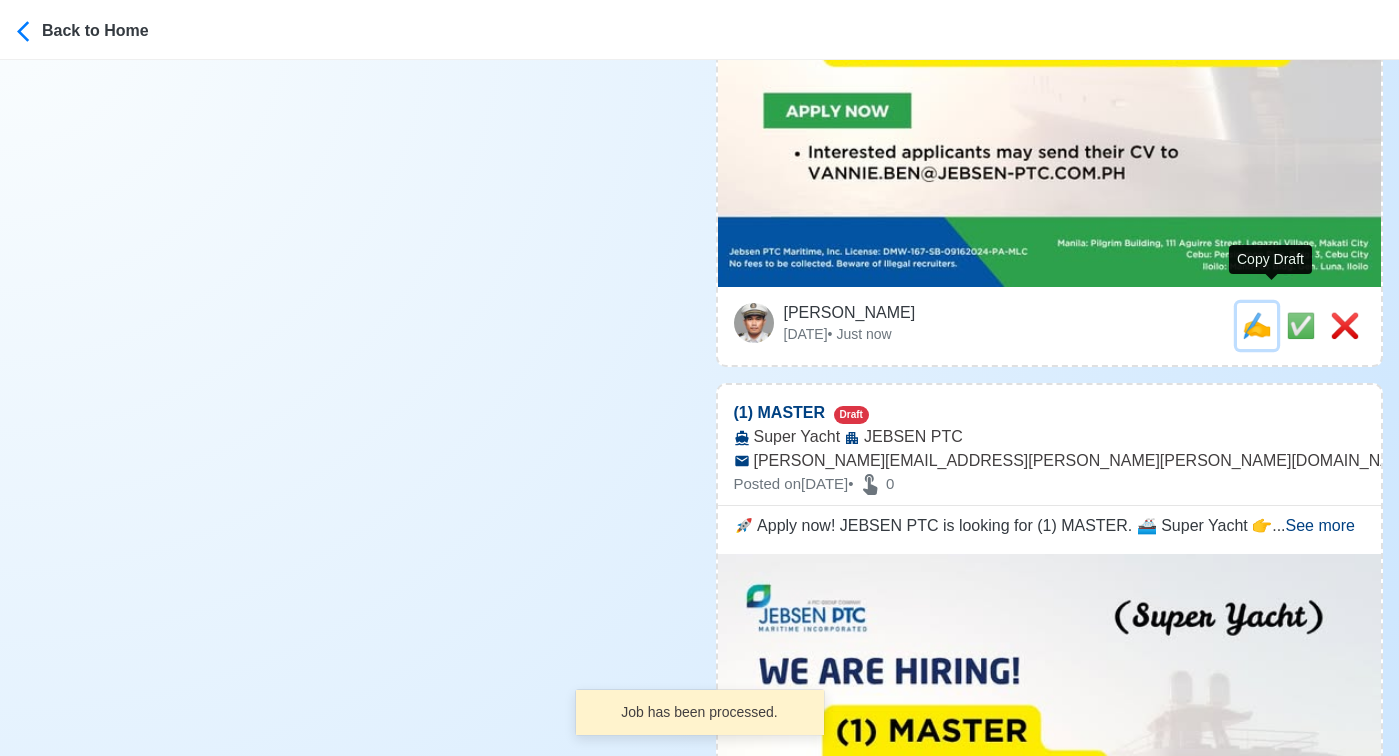 click on "✍️" at bounding box center (1257, 325) 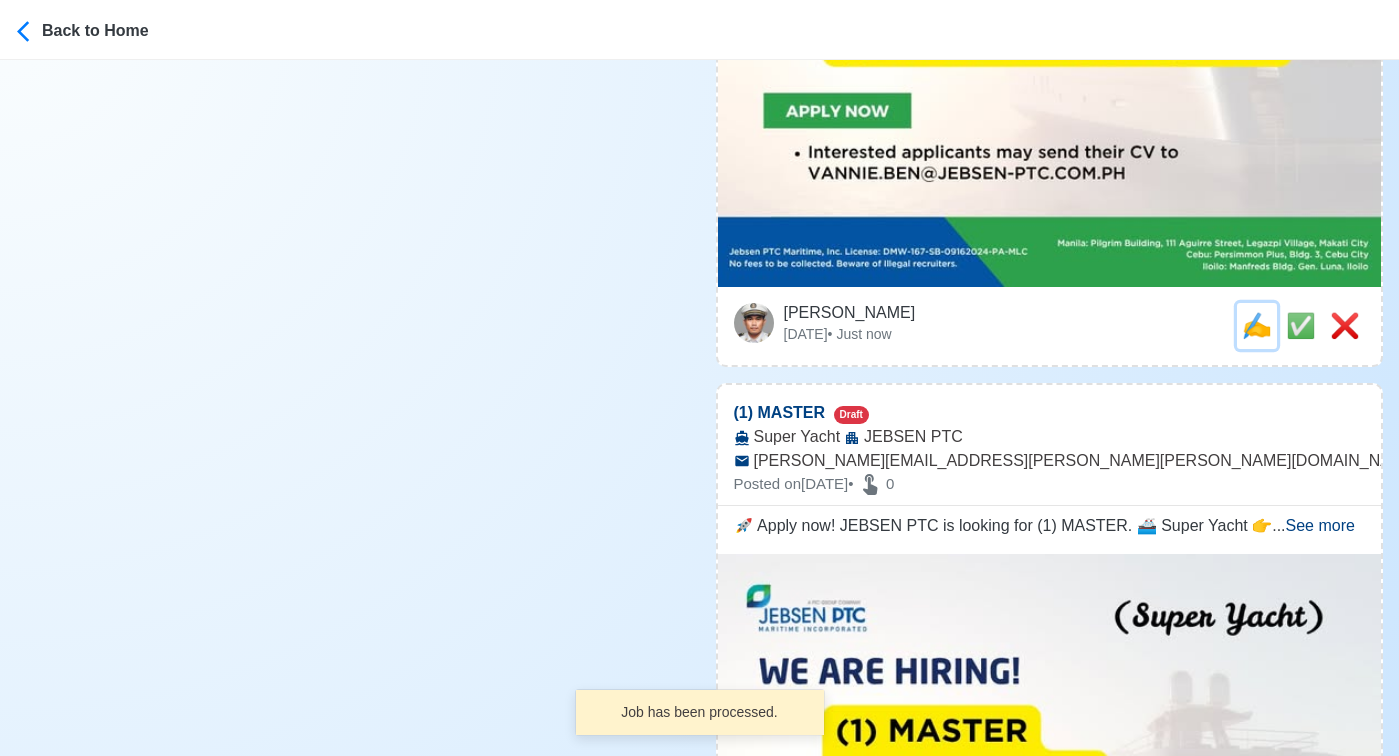 scroll, scrollTop: 0, scrollLeft: 0, axis: both 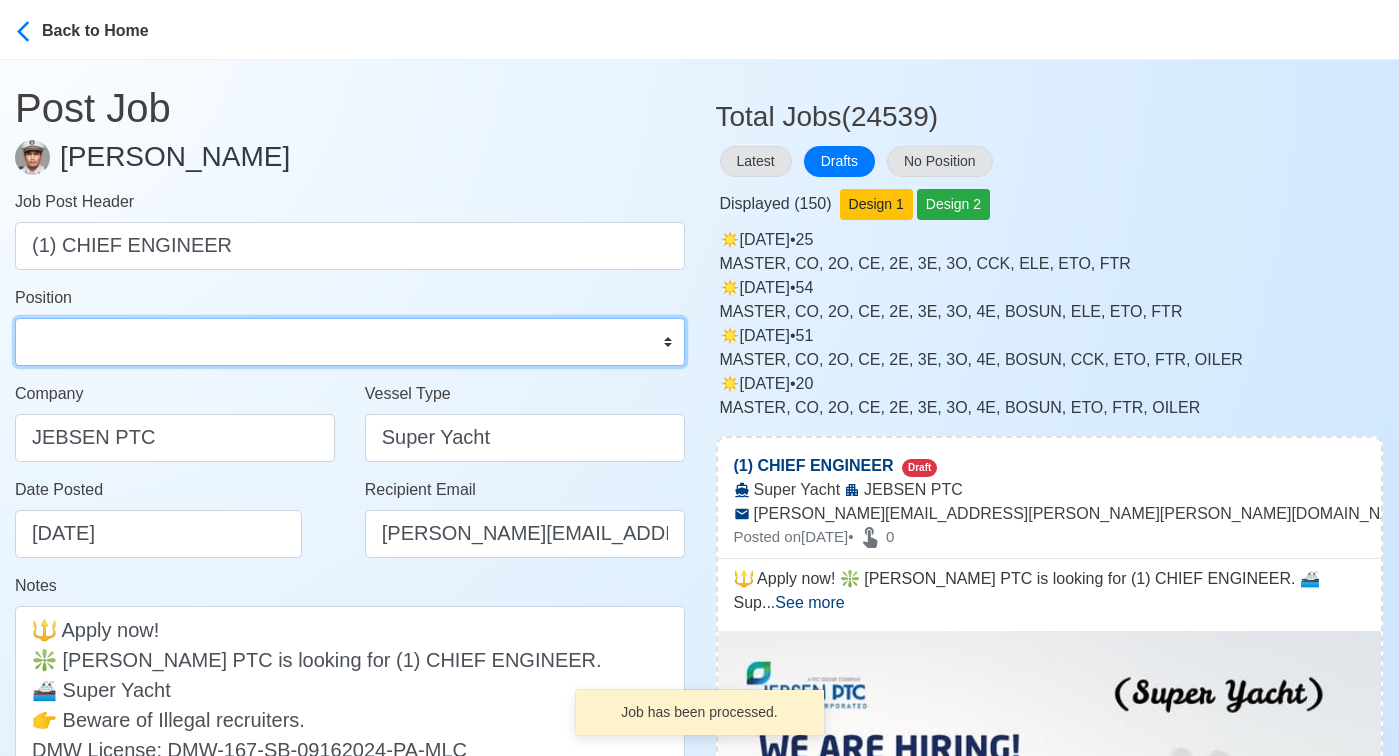 click on "Master Chief Officer 2nd Officer 3rd Officer Junior Officer Chief Engineer 2nd Engineer 3rd Engineer 4th Engineer Gas Engineer Junior Engineer 1st Assistant Engineer 2nd Assistant Engineer 3rd Assistant Engineer ETO/ETR Electrician Electrical Engineer Oiler Fitter Welder Chief Cook Chef Cook Messman Wiper Rigger Ordinary Seaman Able Seaman Motorman Pumpman Bosun Cadet Reefer Mechanic Operator Repairman Painter Steward Waiter Others" at bounding box center (350, 342) 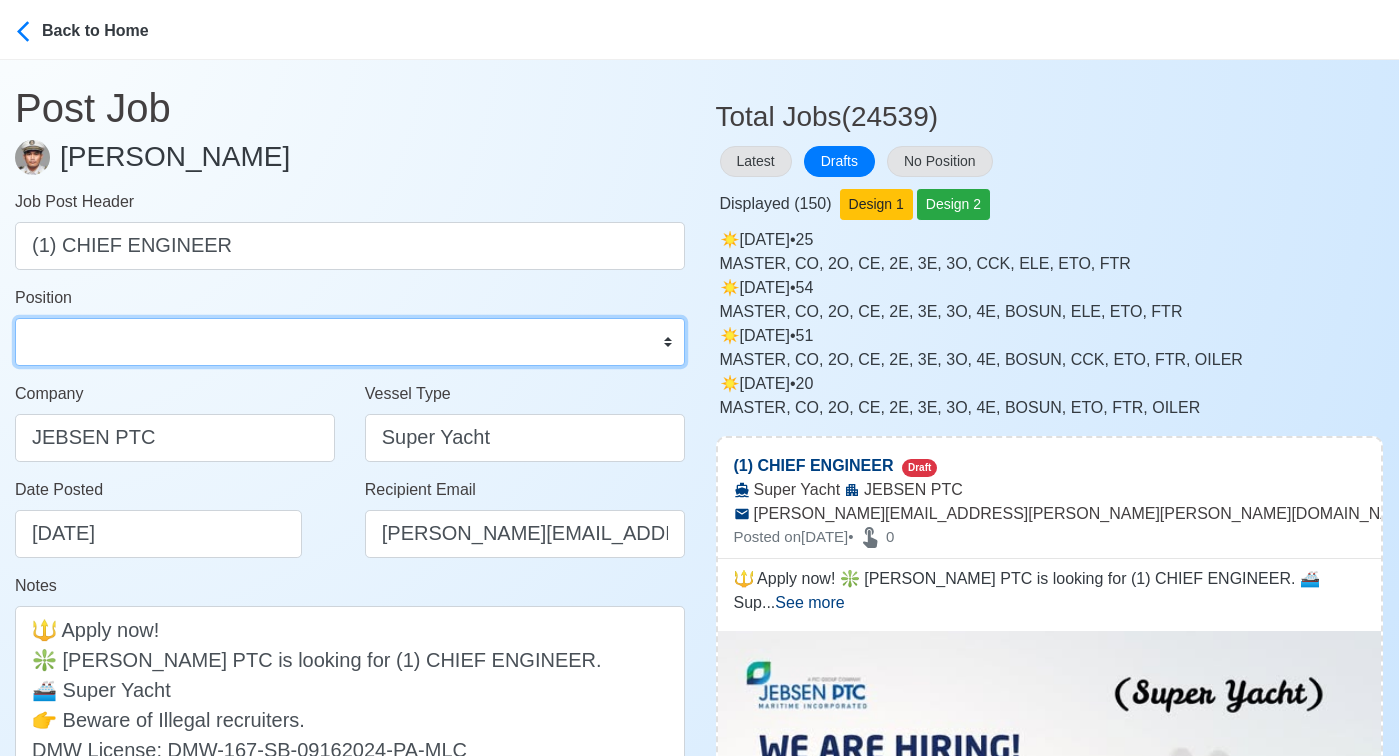 select on "Chief Engineer" 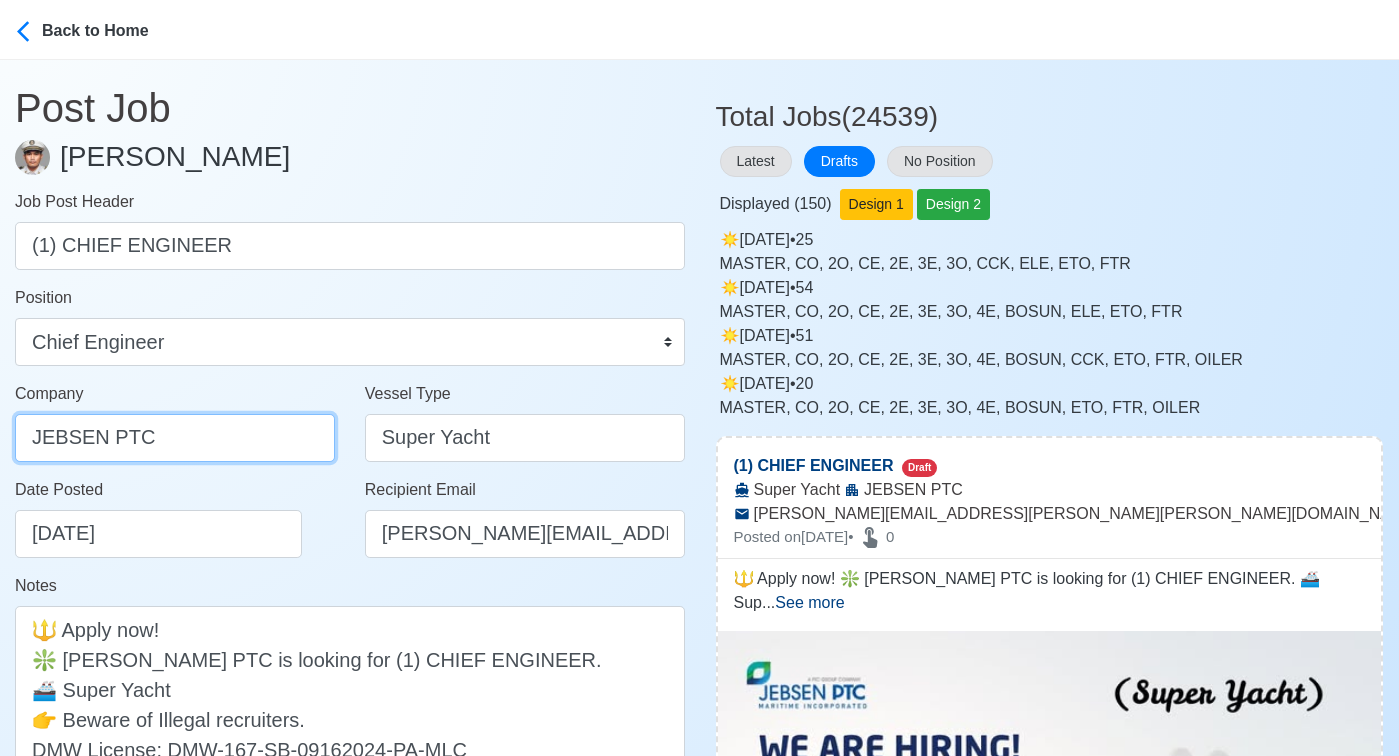 click on "JEBSEN PTC" at bounding box center (175, 438) 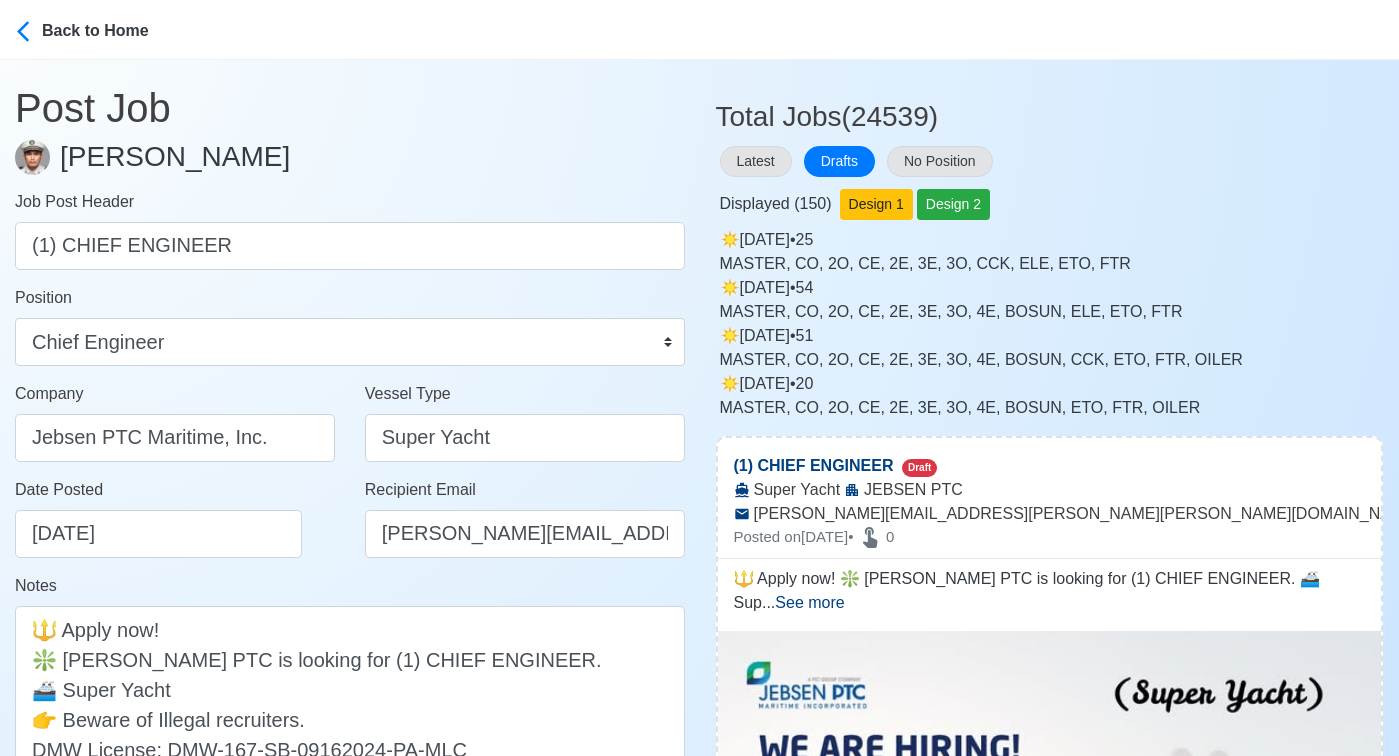 click on "Date Posted       07/24/2025" at bounding box center (180, 518) 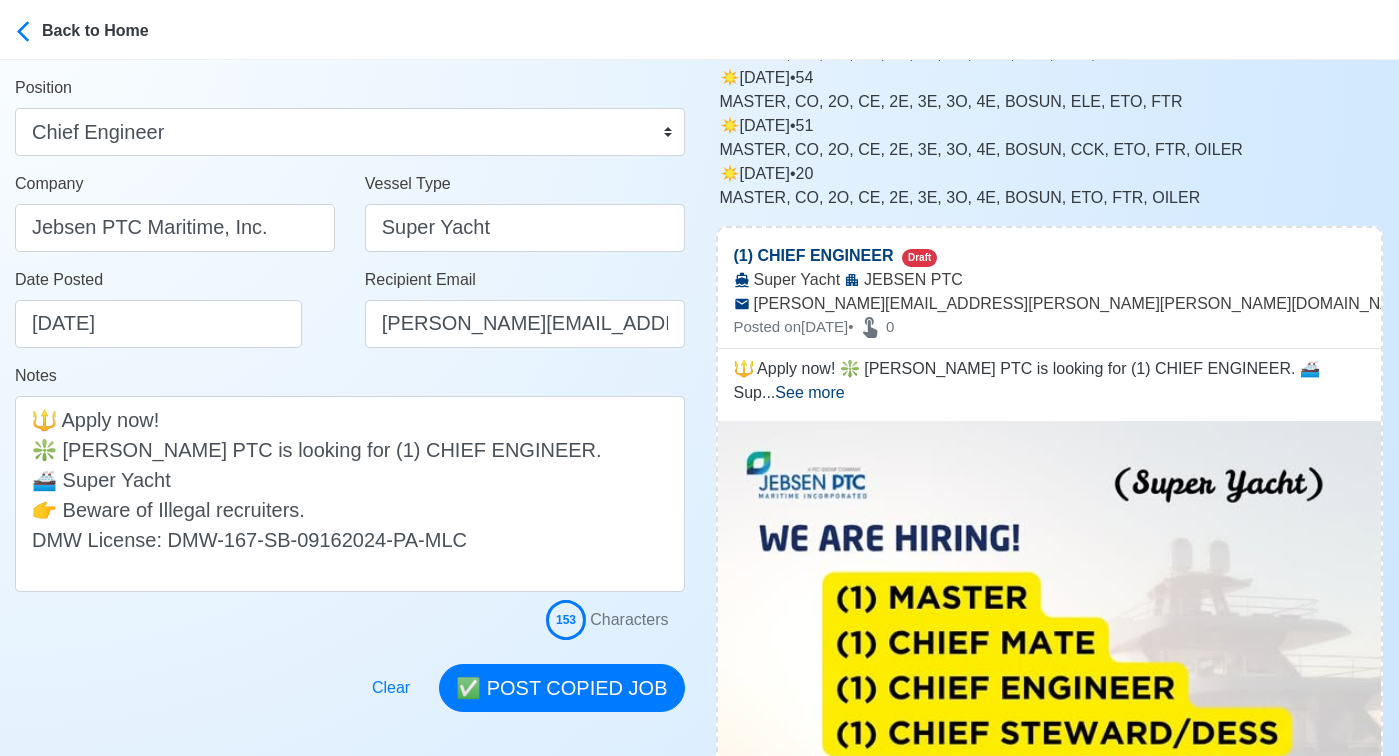 scroll, scrollTop: 291, scrollLeft: 0, axis: vertical 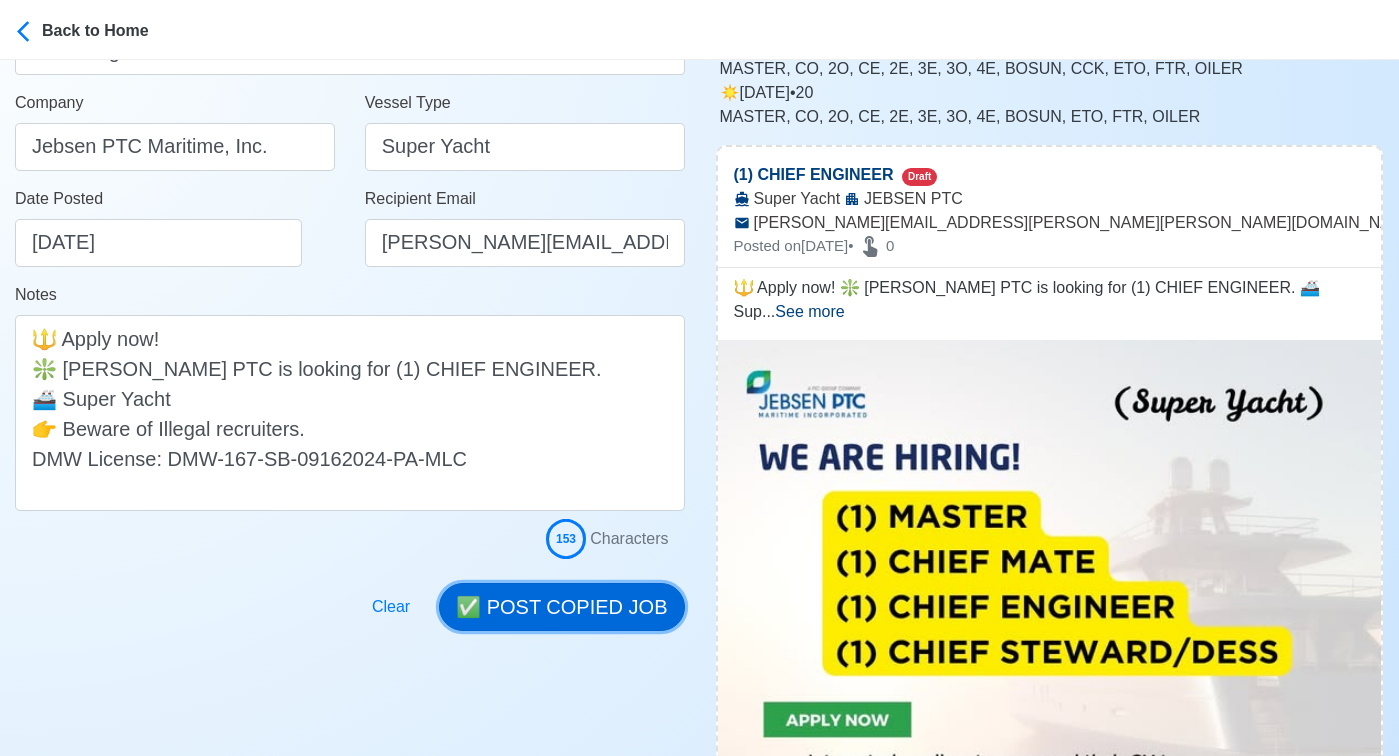 click on "✅ POST COPIED JOB" at bounding box center (561, 607) 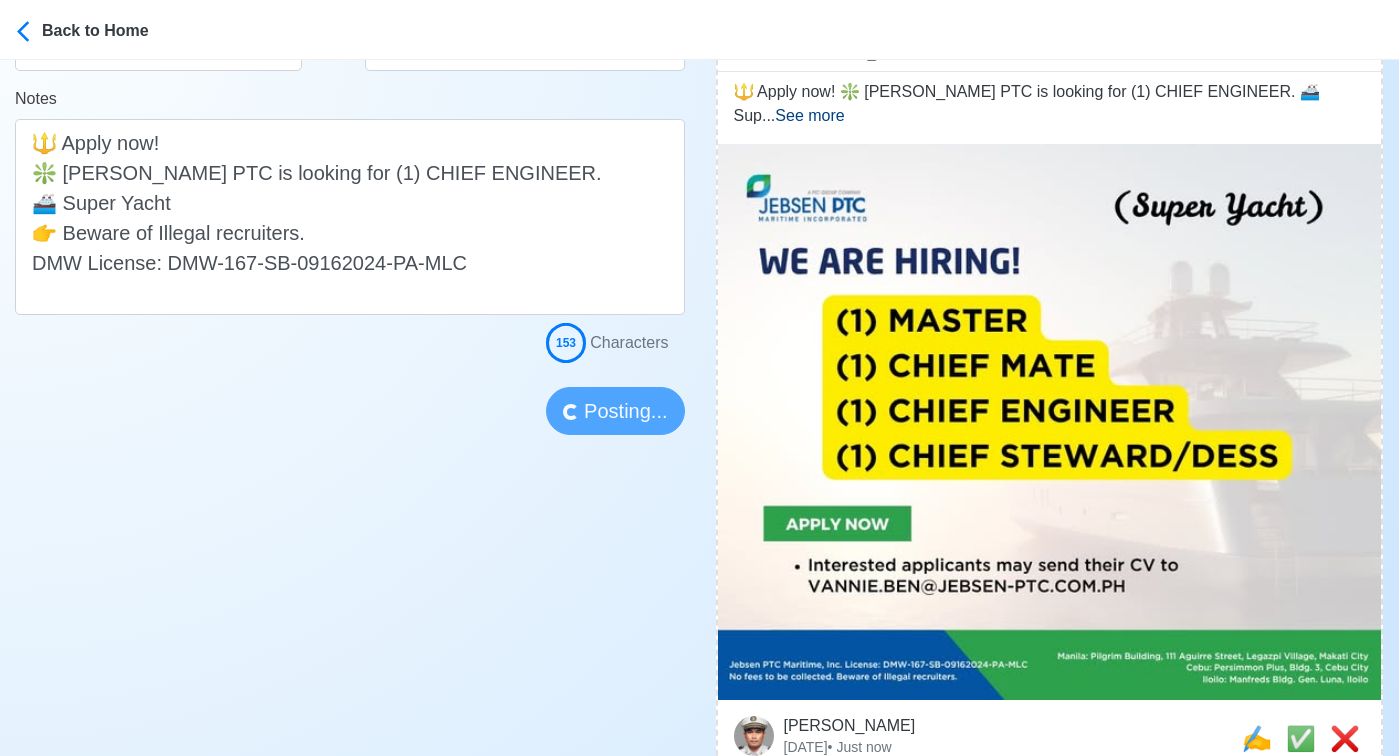 type 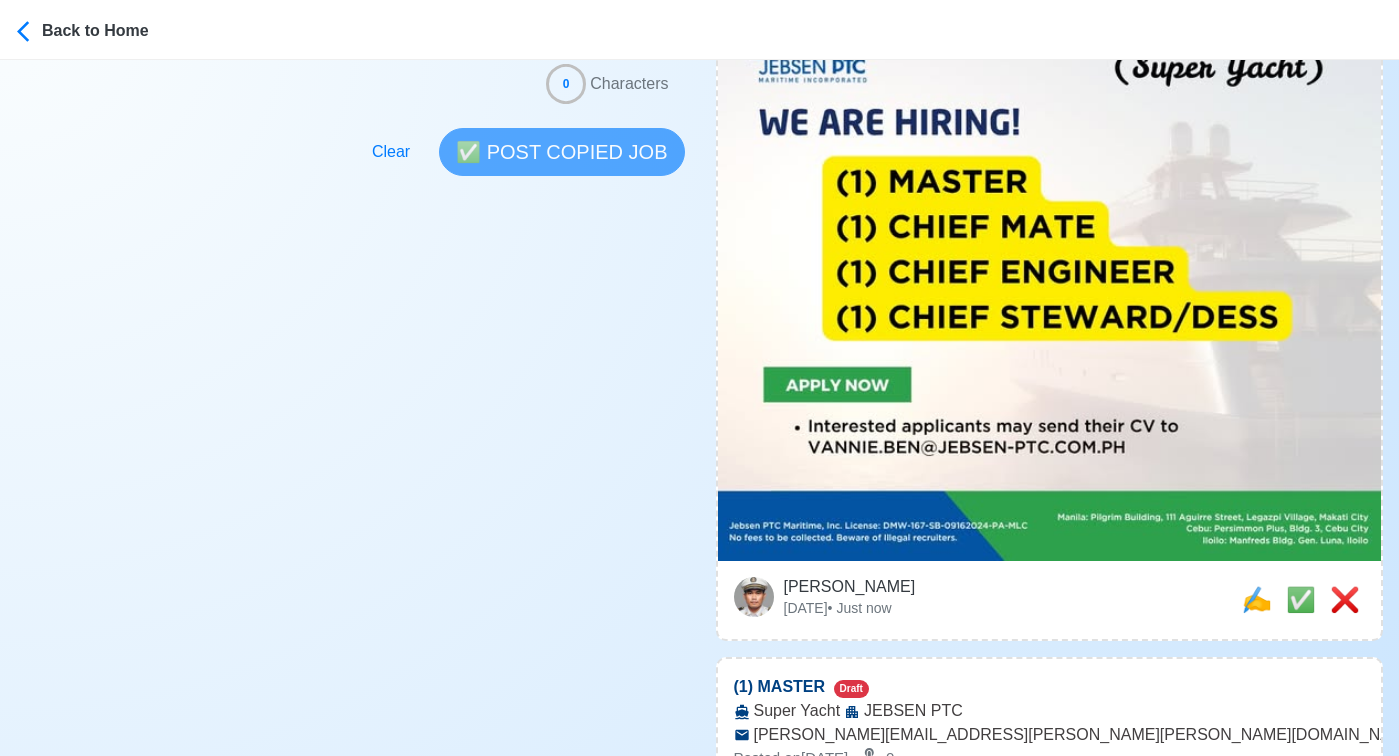 scroll, scrollTop: 682, scrollLeft: 0, axis: vertical 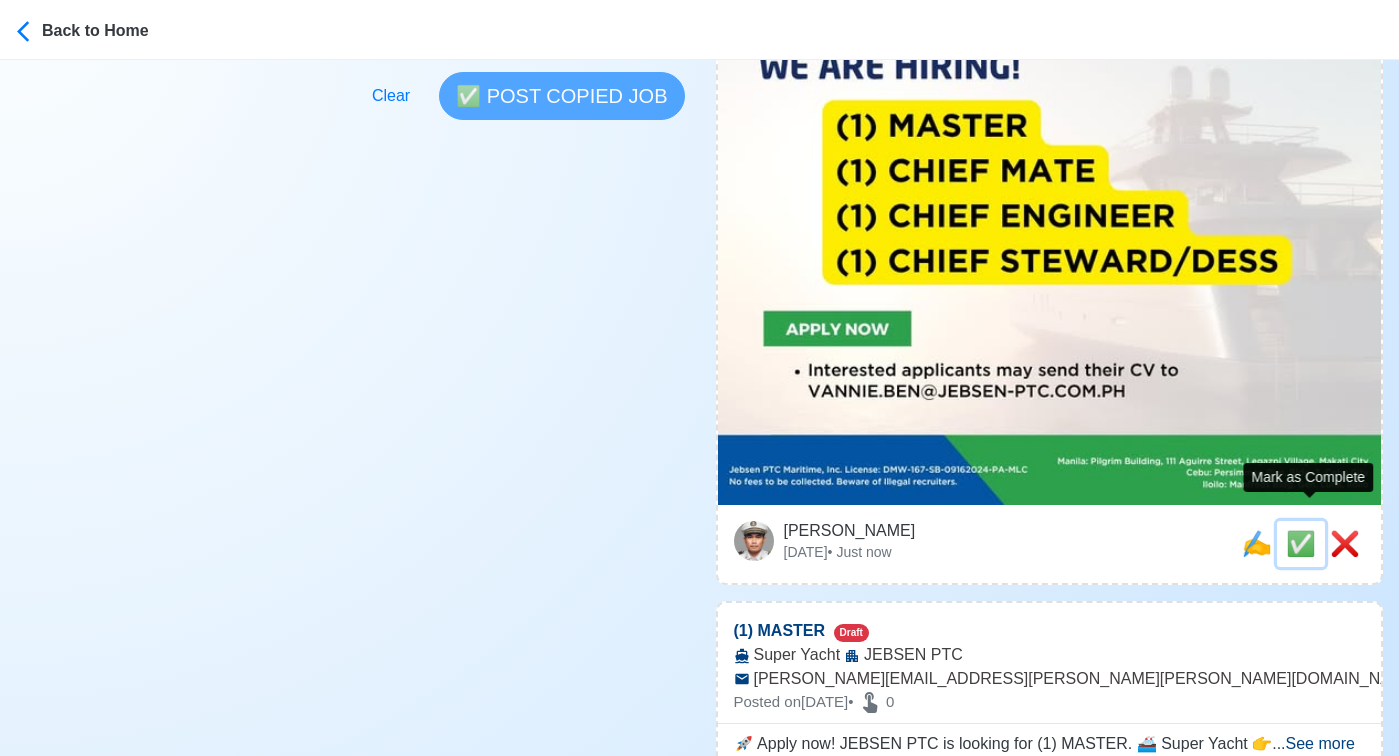 click on "✅" at bounding box center (1301, 543) 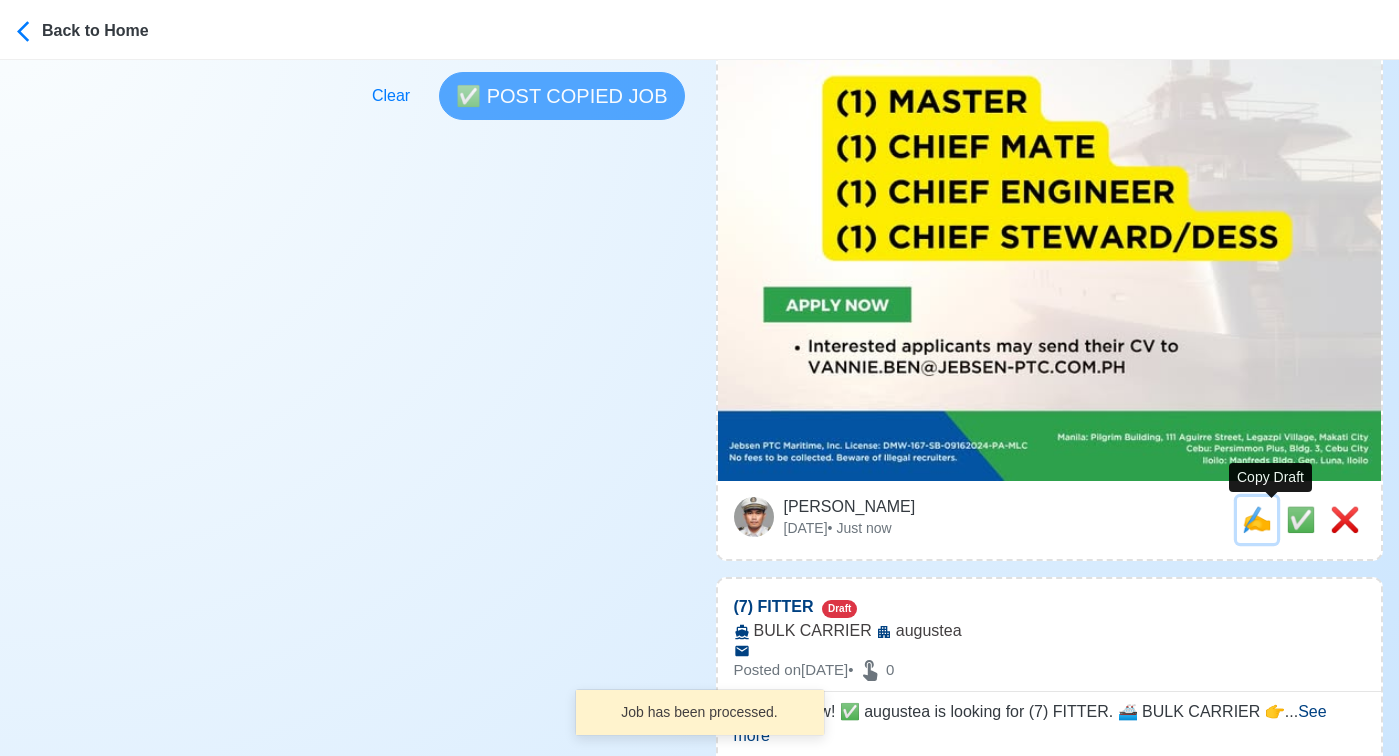 click on "✍️" at bounding box center [1257, 519] 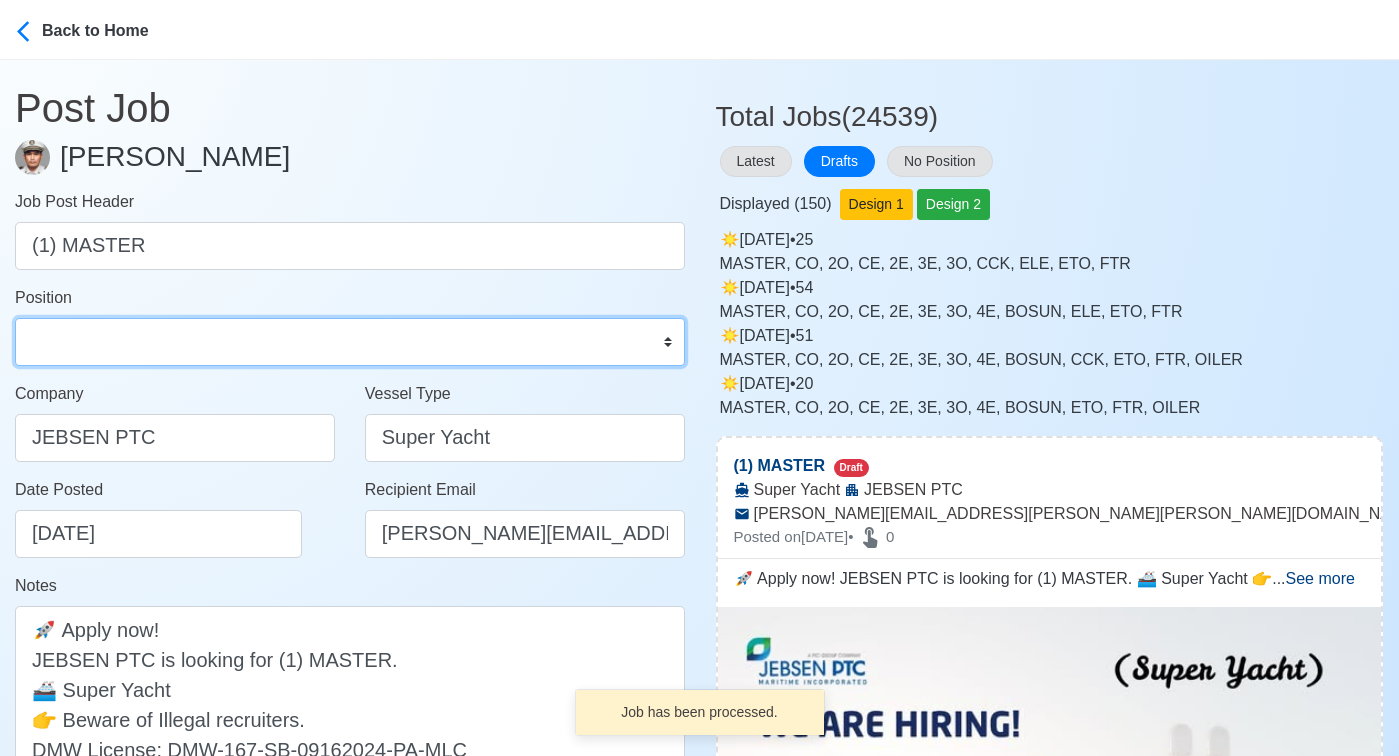 click on "Master Chief Officer 2nd Officer 3rd Officer Junior Officer Chief Engineer 2nd Engineer 3rd Engineer 4th Engineer Gas Engineer Junior Engineer 1st Assistant Engineer 2nd Assistant Engineer 3rd Assistant Engineer ETO/ETR Electrician Electrical Engineer Oiler Fitter Welder Chief Cook Chef Cook Messman Wiper Rigger Ordinary Seaman Able Seaman Motorman Pumpman Bosun Cadet Reefer Mechanic Operator Repairman Painter Steward Waiter Others" at bounding box center (350, 342) 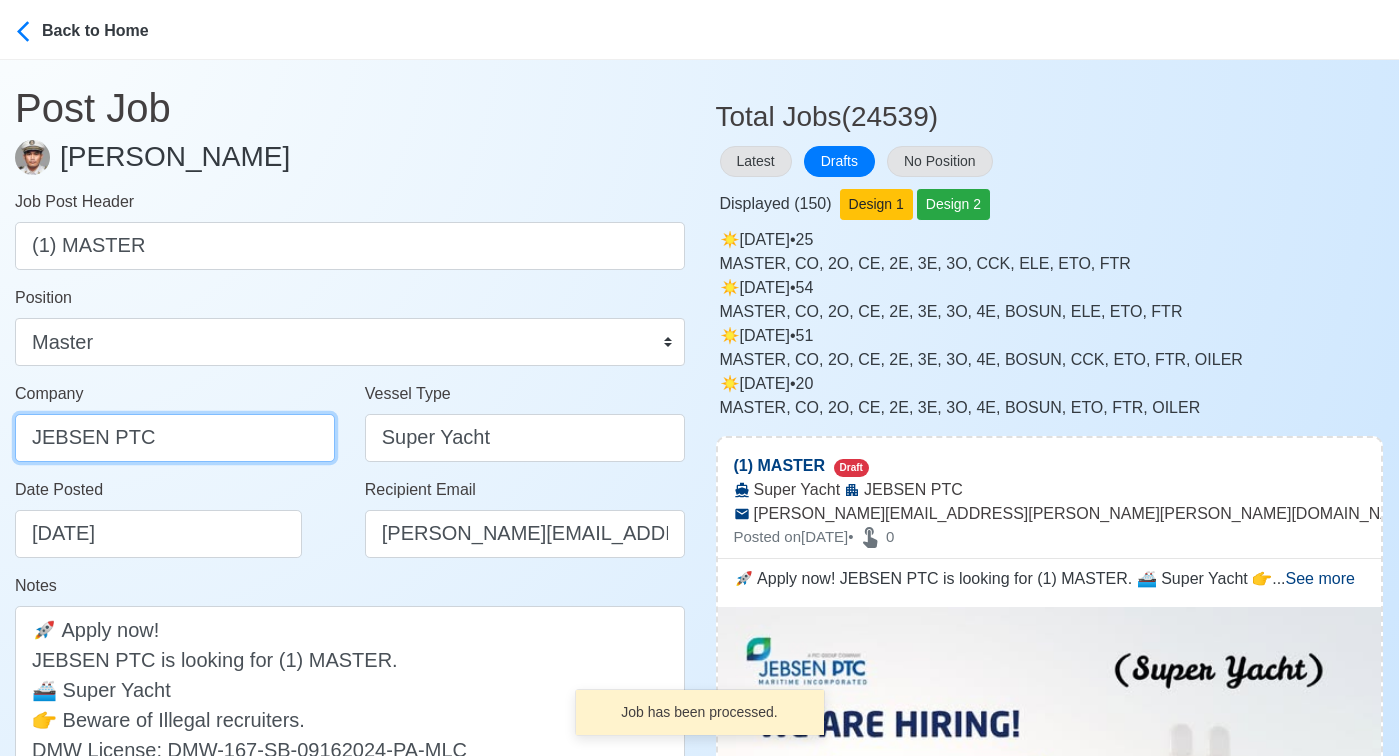click on "JEBSEN PTC" at bounding box center (175, 438) 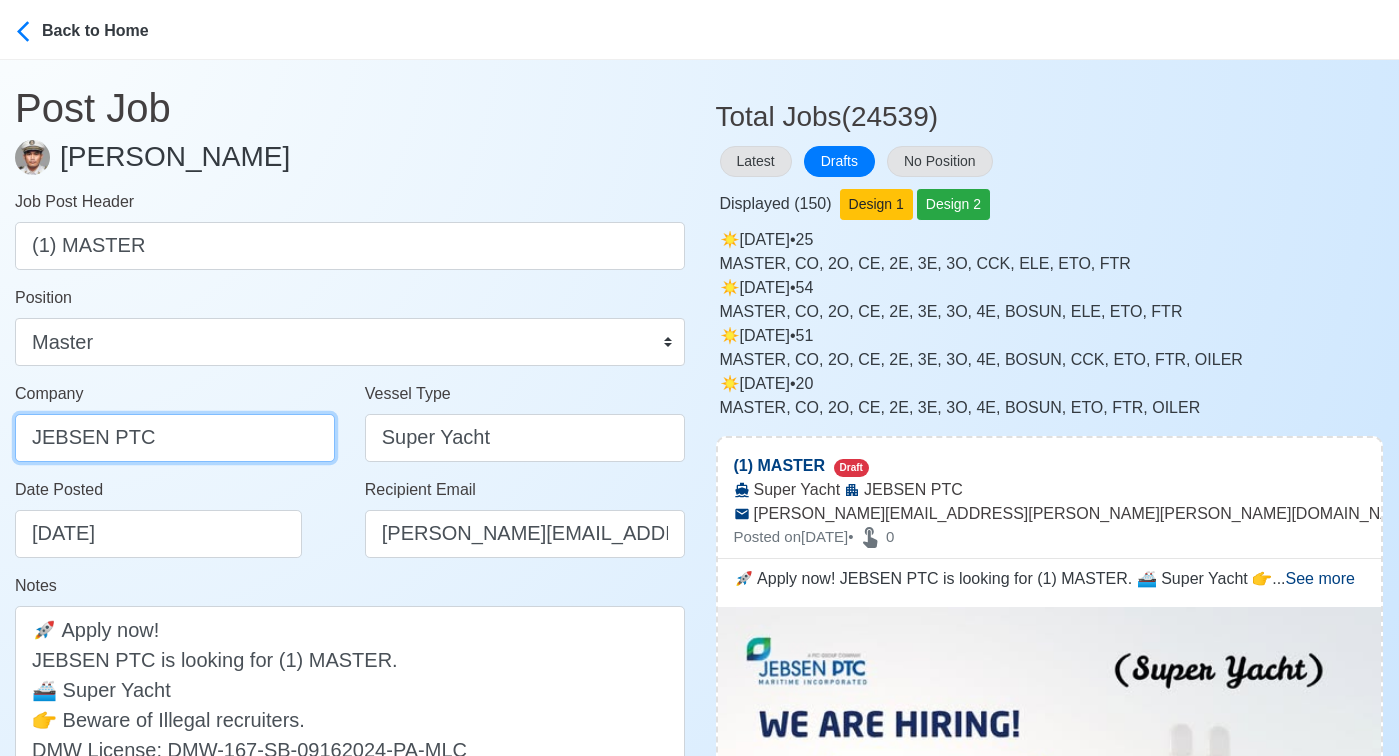 type on "Jebsen PTC Maritime, Inc." 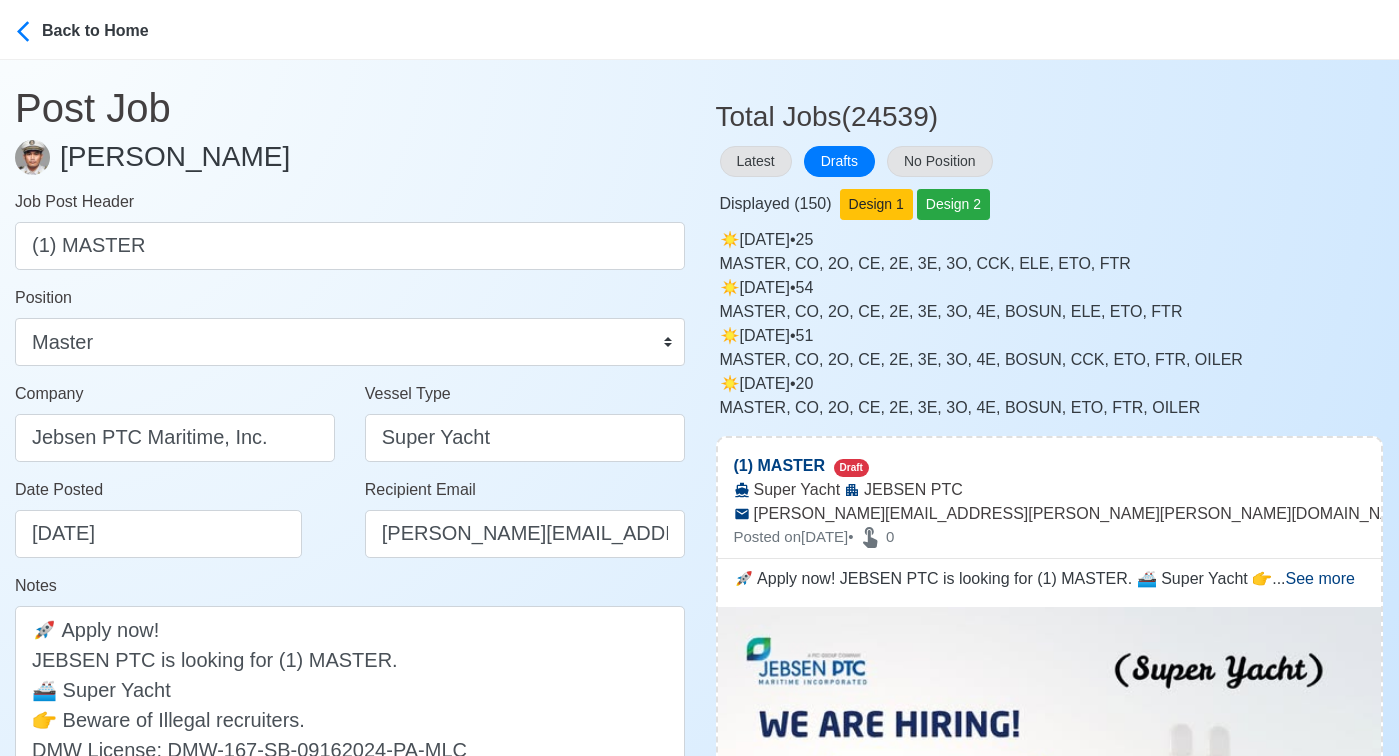 click on "Date Posted       07/24/2025" at bounding box center [175, 526] 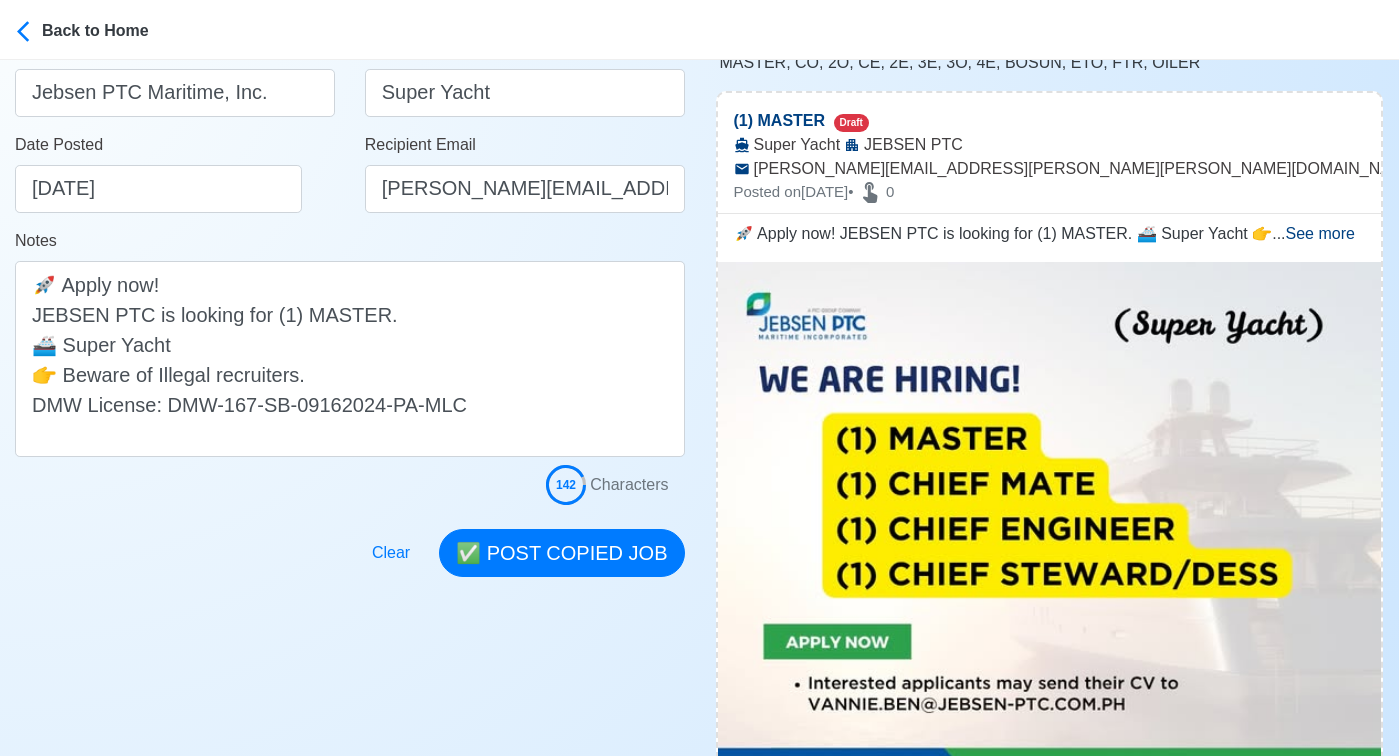 scroll, scrollTop: 606, scrollLeft: 0, axis: vertical 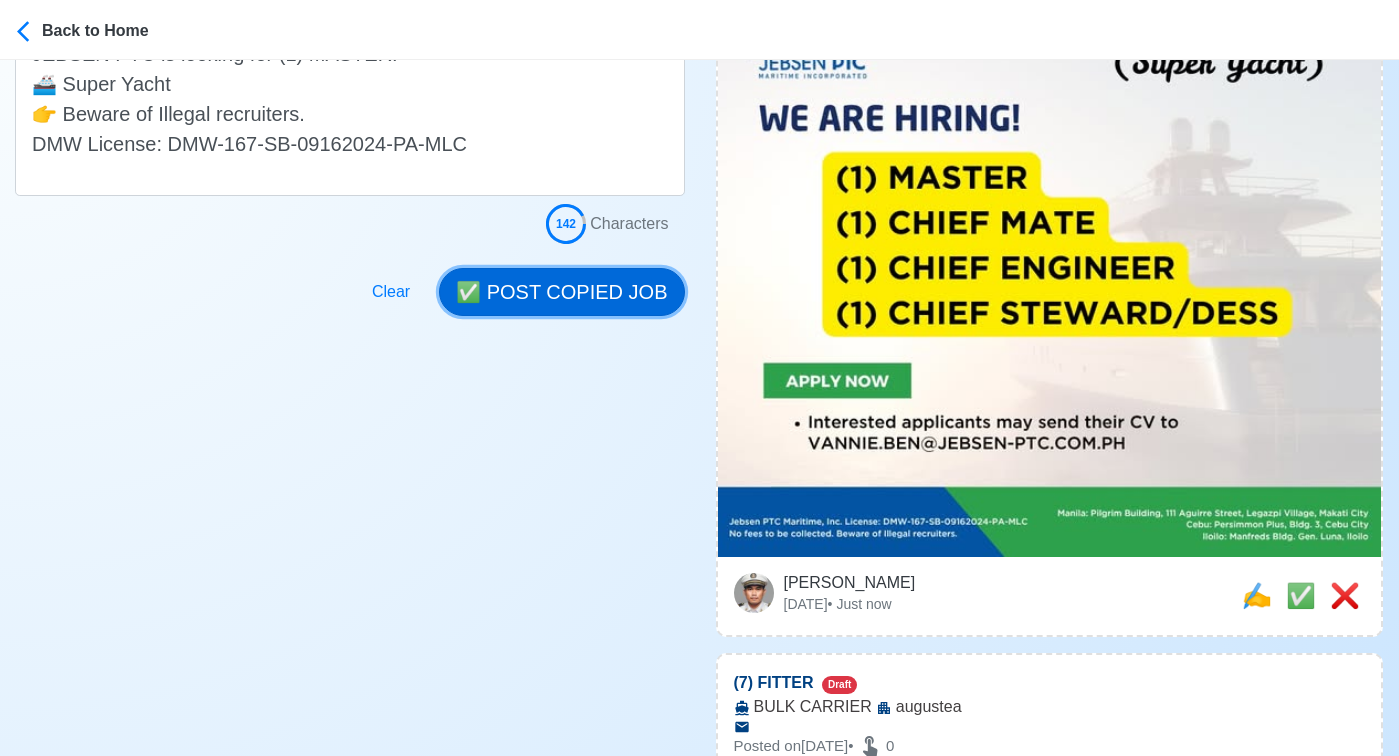 click on "✅ POST COPIED JOB" at bounding box center [561, 292] 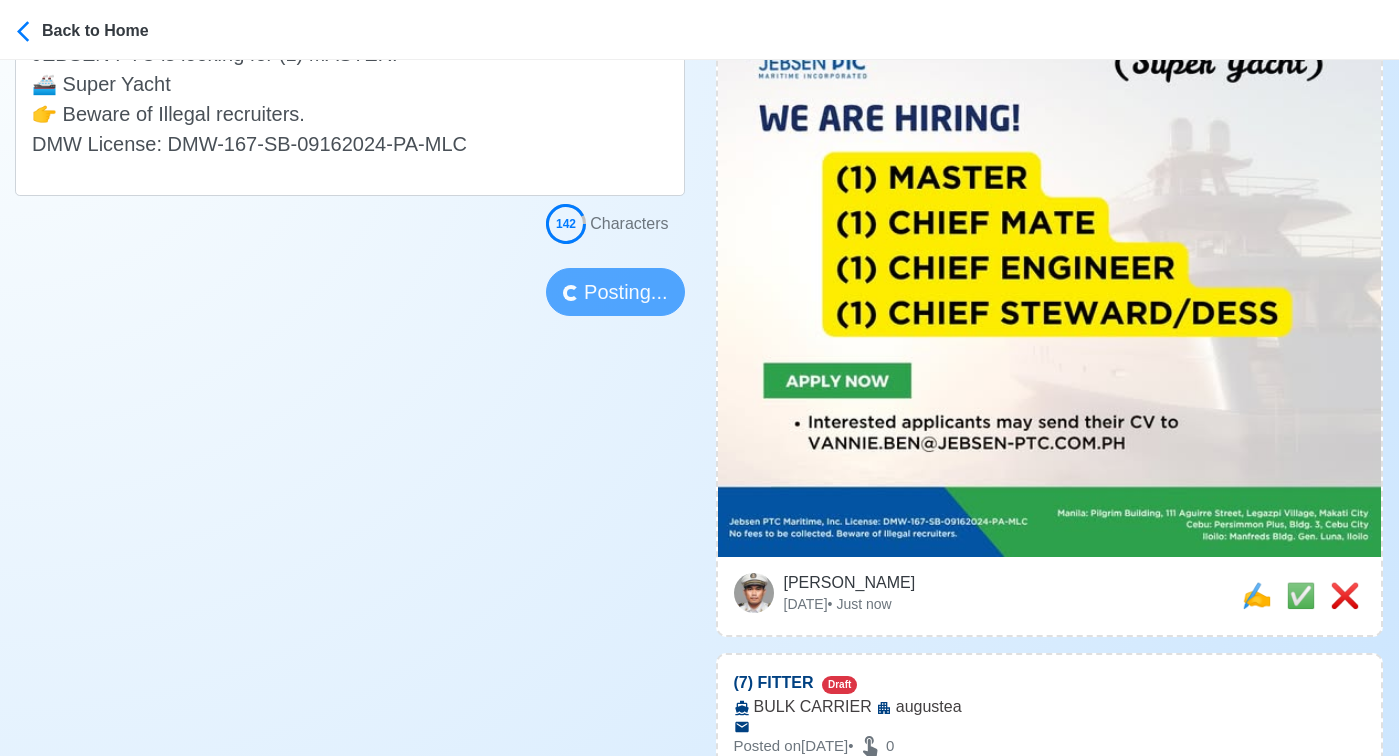 type 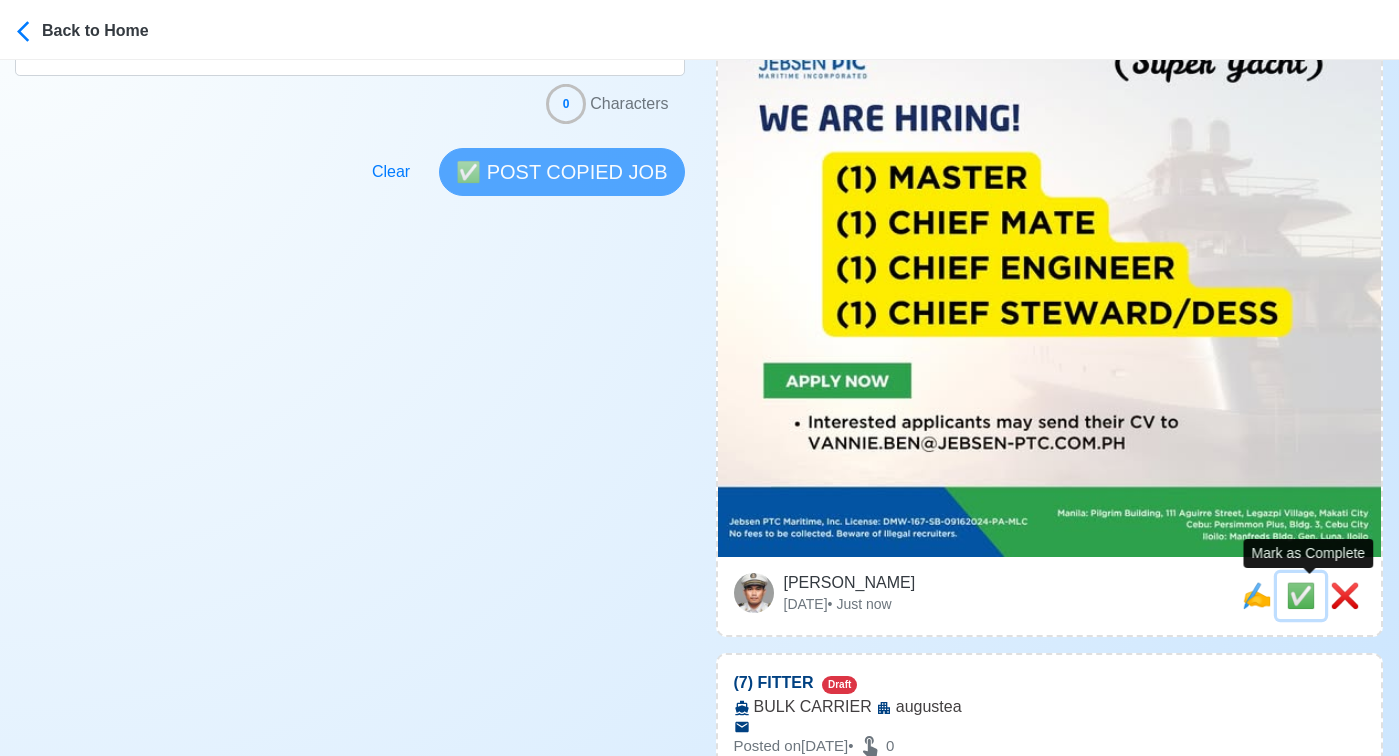 click on "✅" at bounding box center (1301, 595) 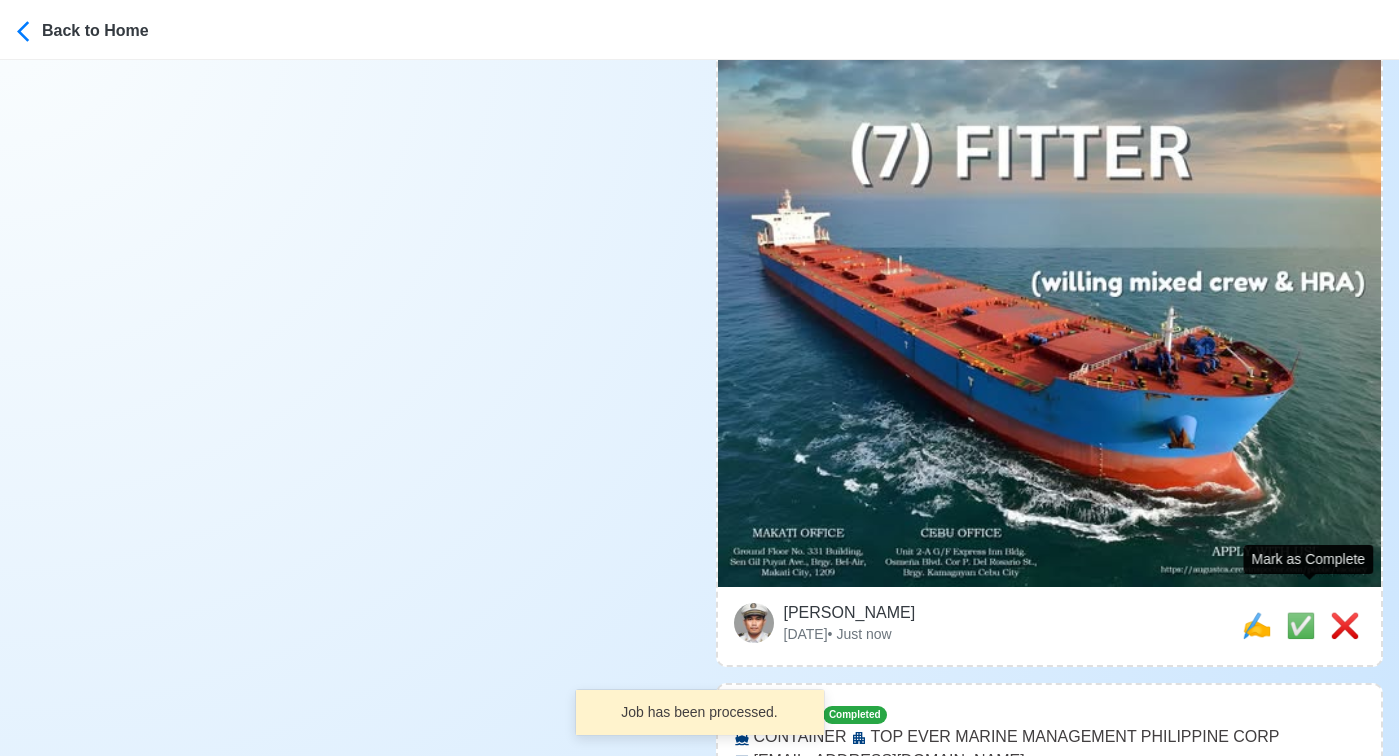 scroll, scrollTop: 876, scrollLeft: 0, axis: vertical 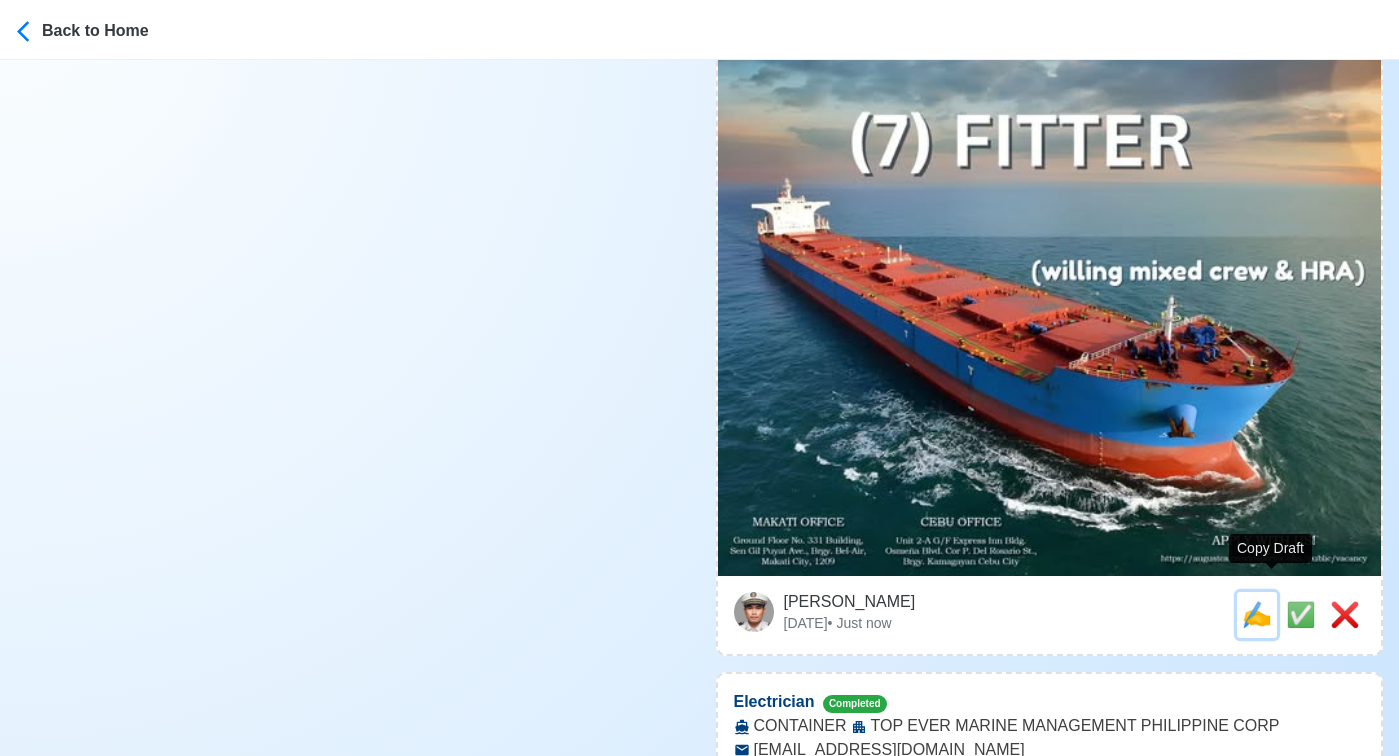 click on "✍️" at bounding box center [1257, 614] 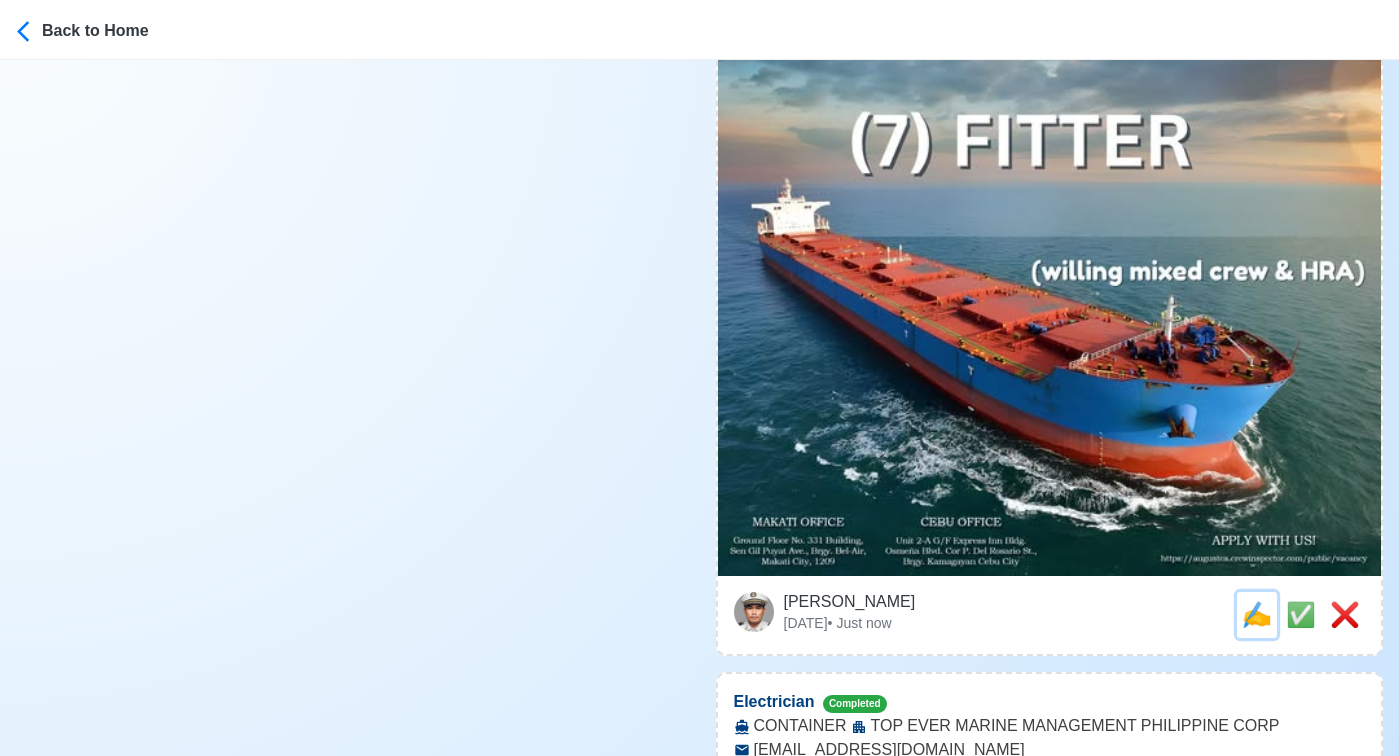 scroll, scrollTop: 0, scrollLeft: 0, axis: both 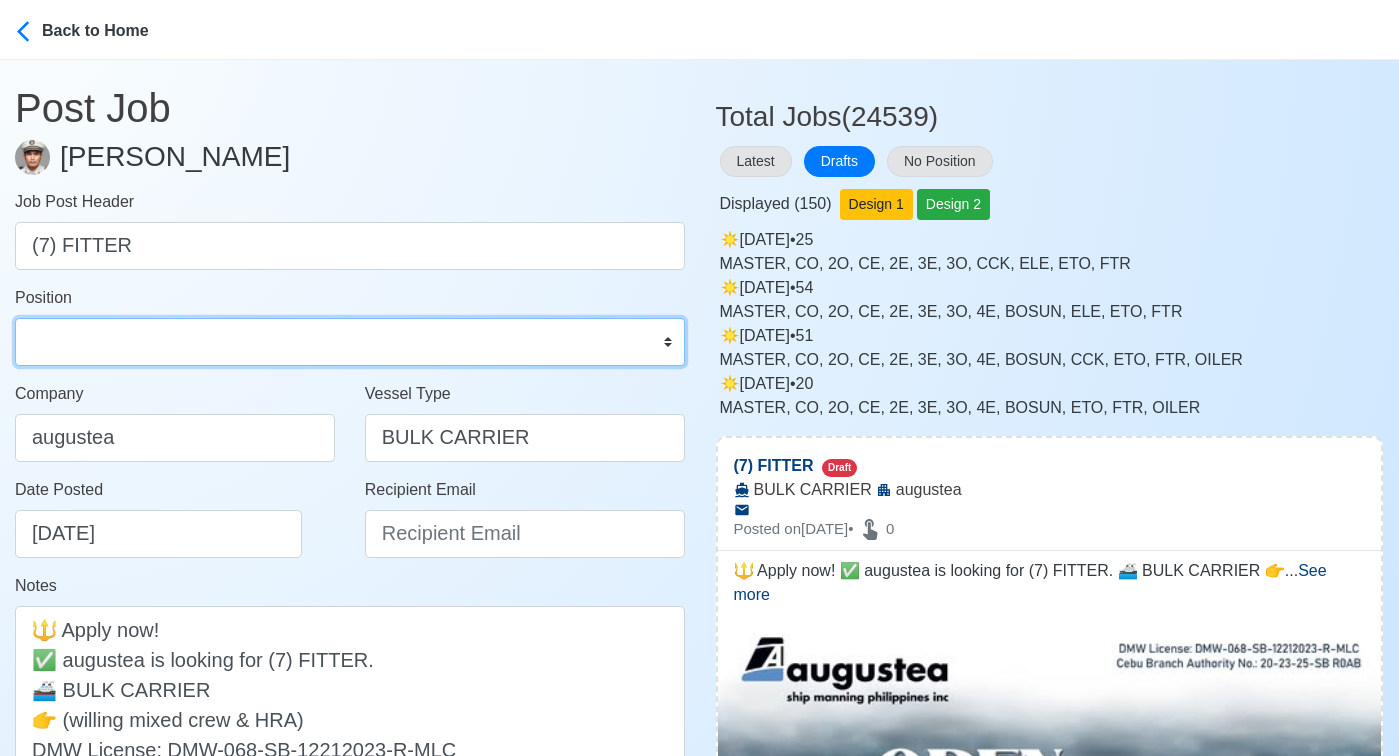 click on "Master Chief Officer 2nd Officer 3rd Officer Junior Officer Chief Engineer 2nd Engineer 3rd Engineer 4th Engineer Gas Engineer Junior Engineer 1st Assistant Engineer 2nd Assistant Engineer 3rd Assistant Engineer ETO/ETR Electrician Electrical Engineer Oiler Fitter Welder Chief Cook Chef Cook Messman Wiper Rigger Ordinary Seaman Able Seaman Motorman Pumpman Bosun Cadet Reefer Mechanic Operator Repairman Painter Steward Waiter Others" at bounding box center [350, 342] 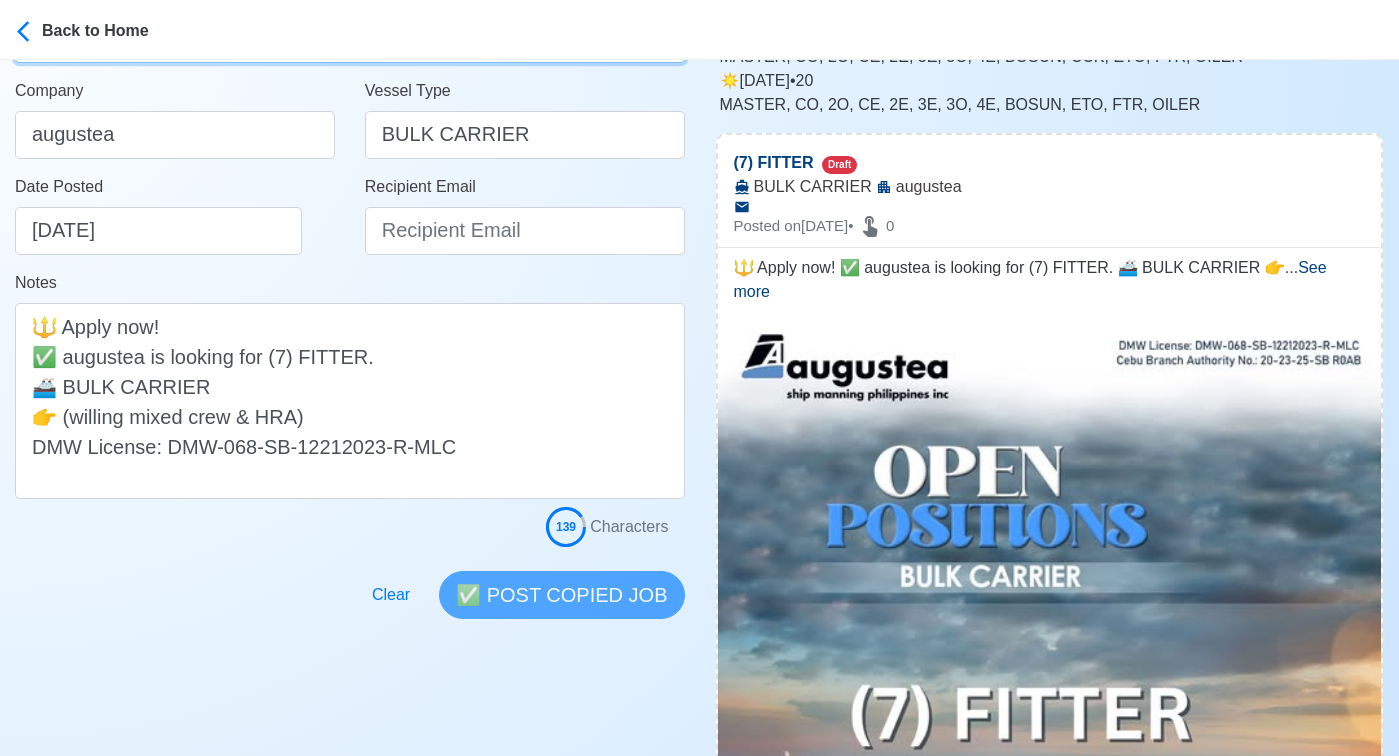 scroll, scrollTop: 358, scrollLeft: 0, axis: vertical 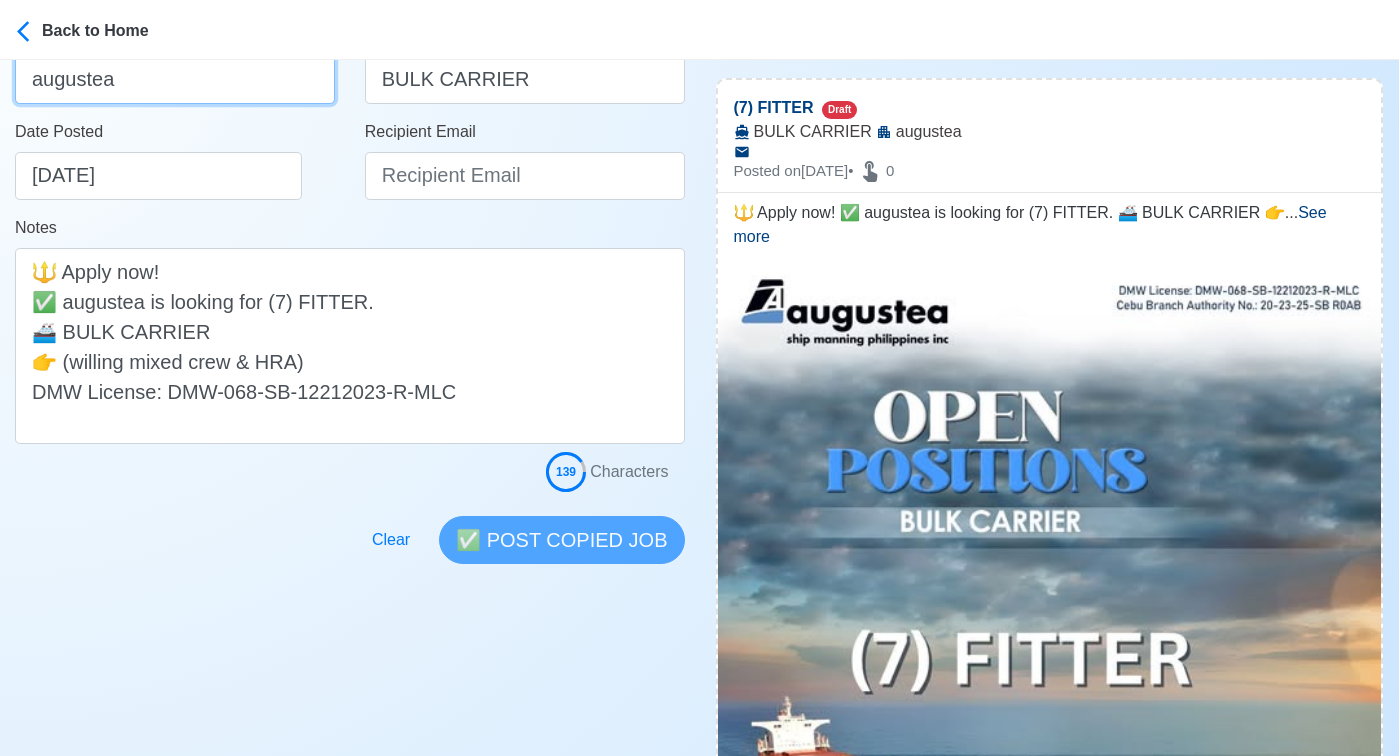 click on "augustea" at bounding box center (175, 80) 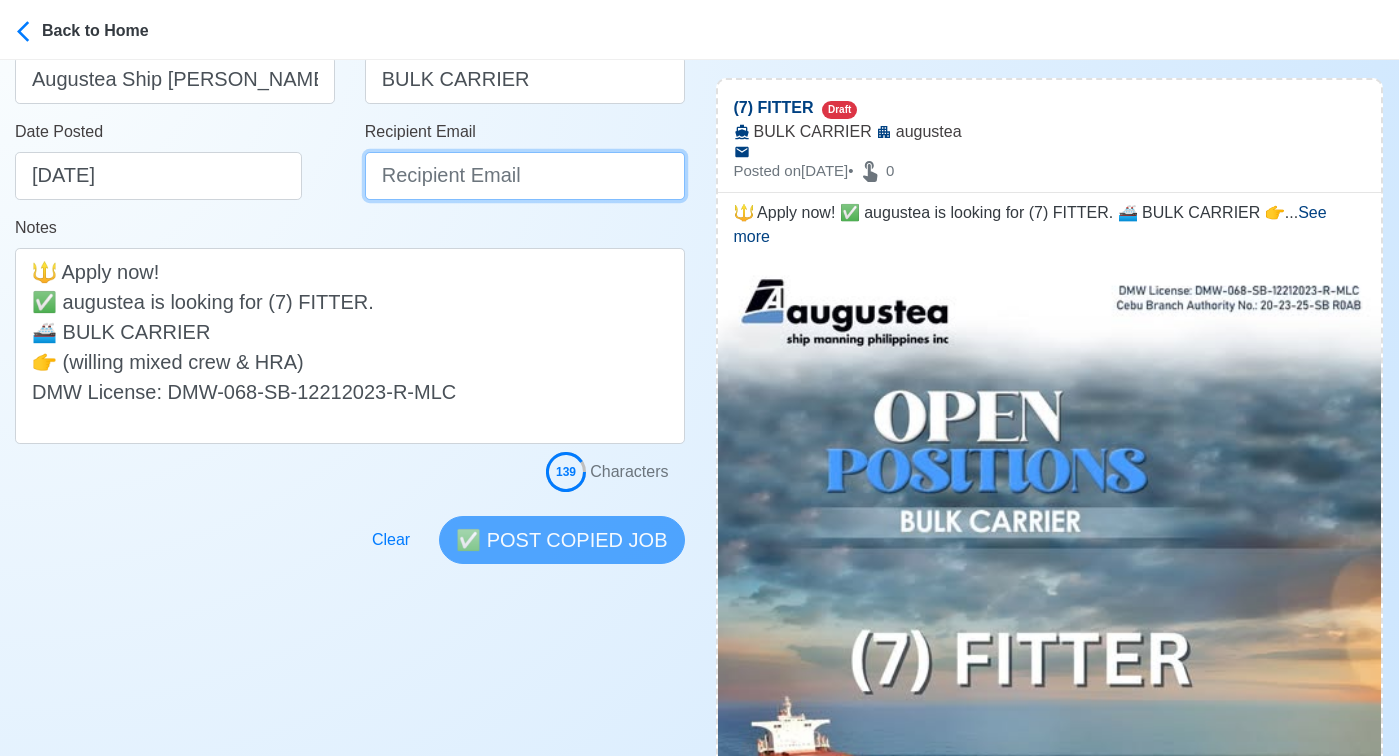 click on "Recipient Email" at bounding box center [525, 176] 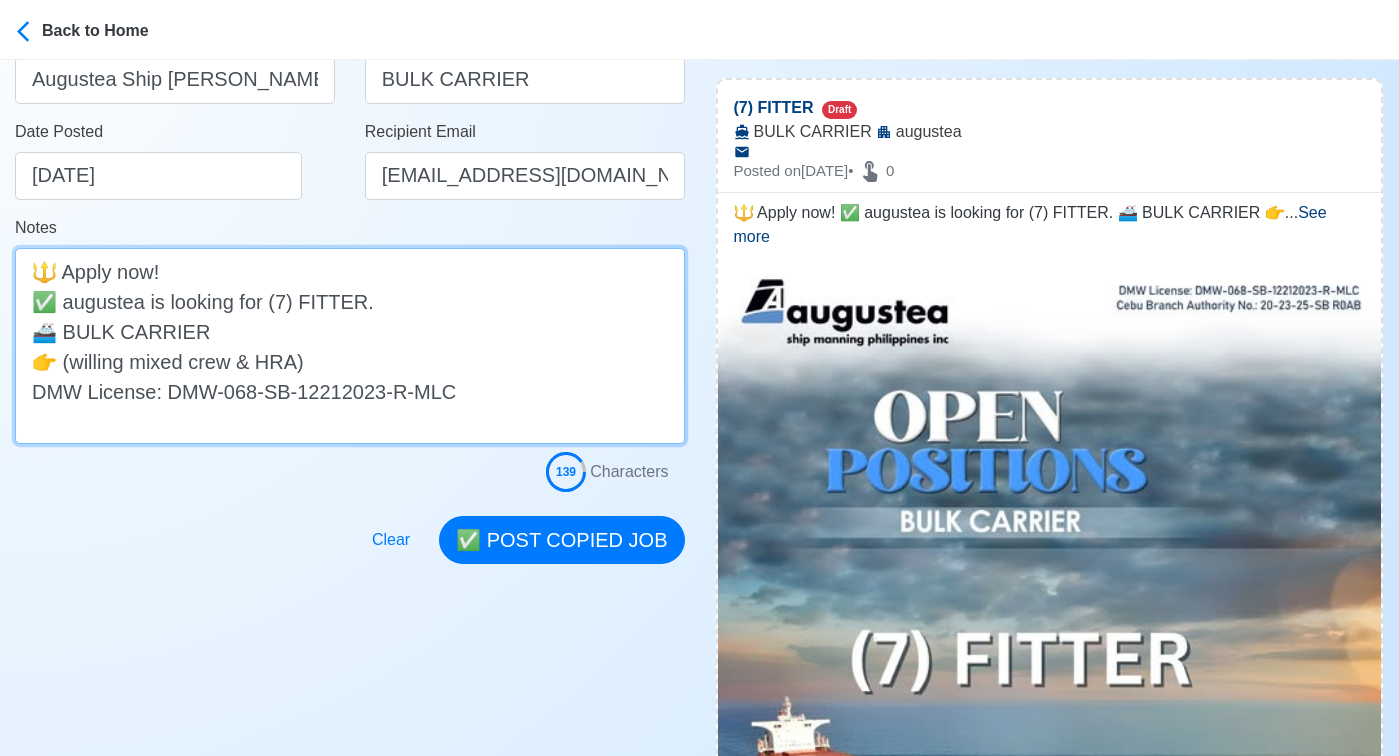 click on "🔱 Apply now!
✅ augustea is looking for (7) FITTER.
🚢 BULK CARRIER
👉 (willing mixed crew & HRA)
DMW License: DMW-068-SB-12212023-R-MLC" at bounding box center [350, 346] 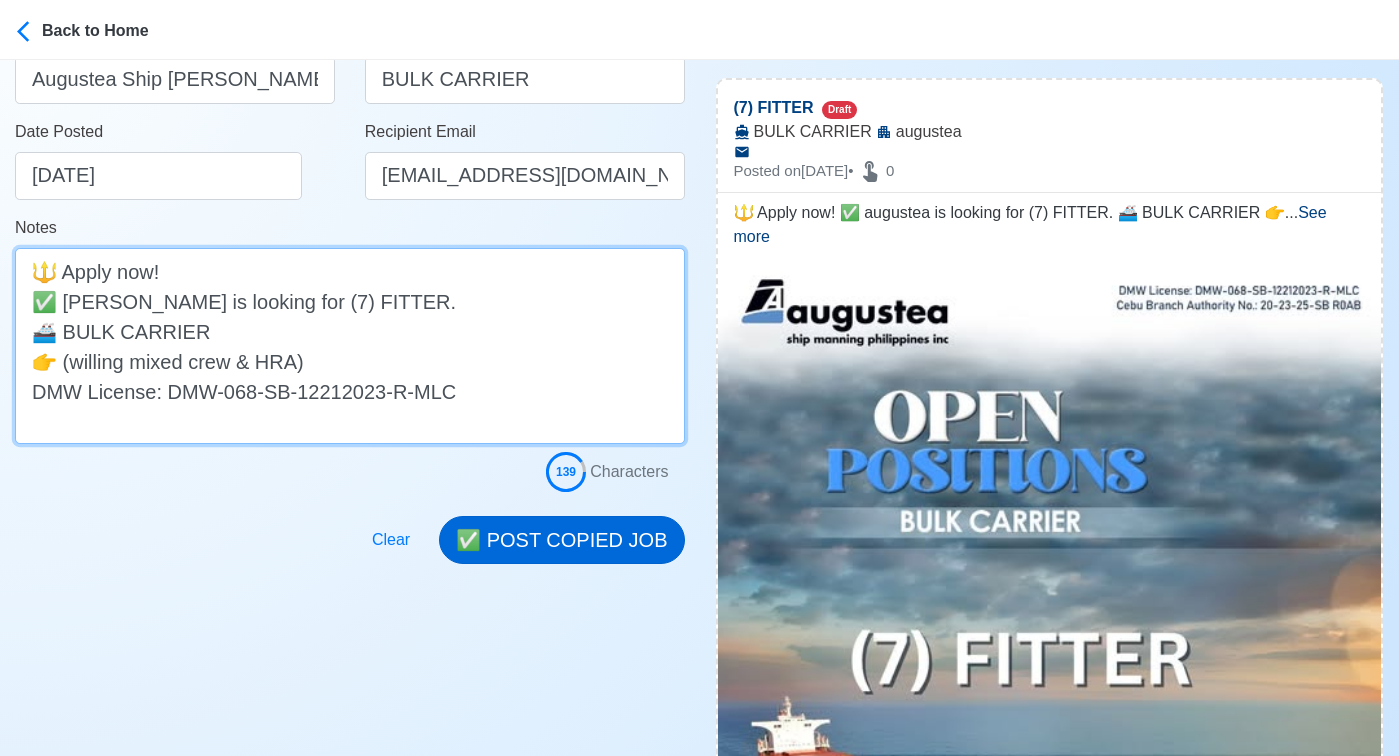 type on "🔱 Apply now!
✅ Augustea is looking for (7) FITTER.
🚢 BULK CARRIER
👉 (willing mixed crew & HRA)
DMW License: DMW-068-SB-12212023-R-MLC" 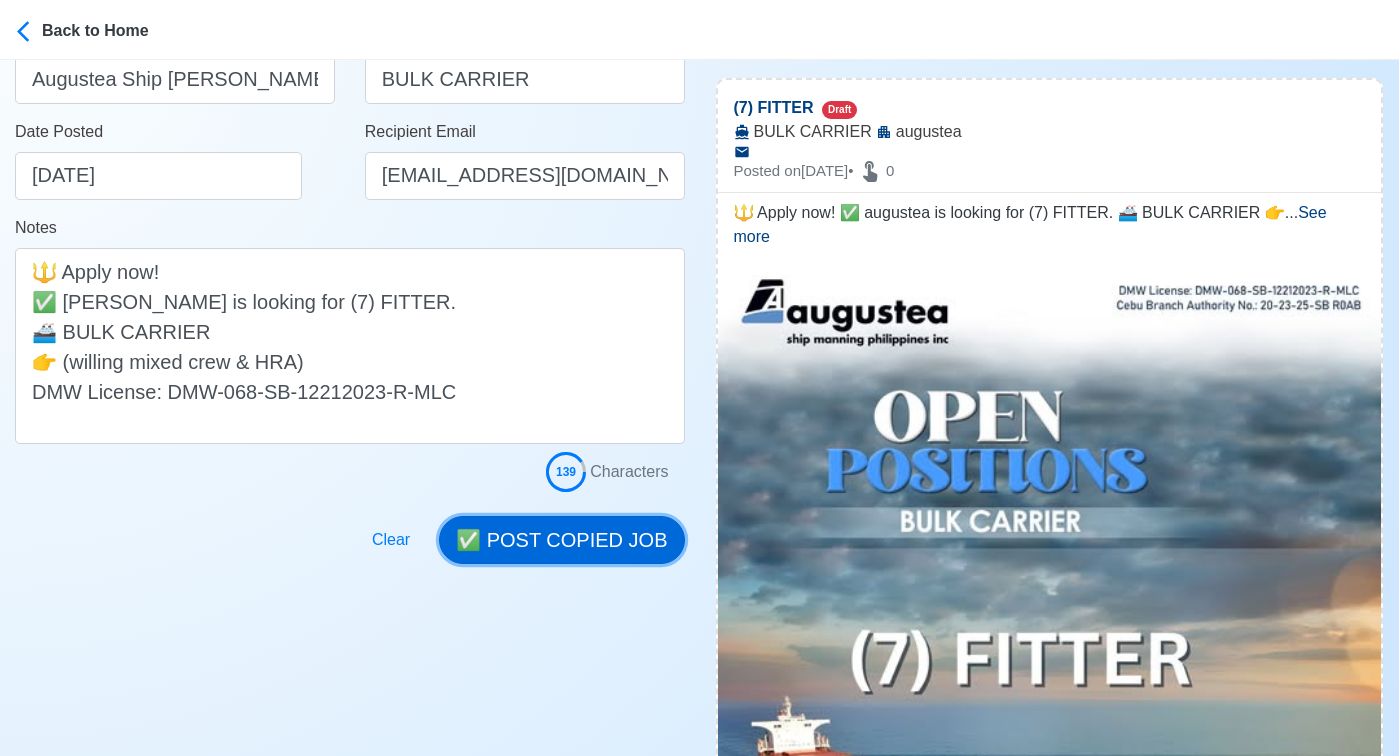 click on "✅ POST COPIED JOB" at bounding box center [561, 540] 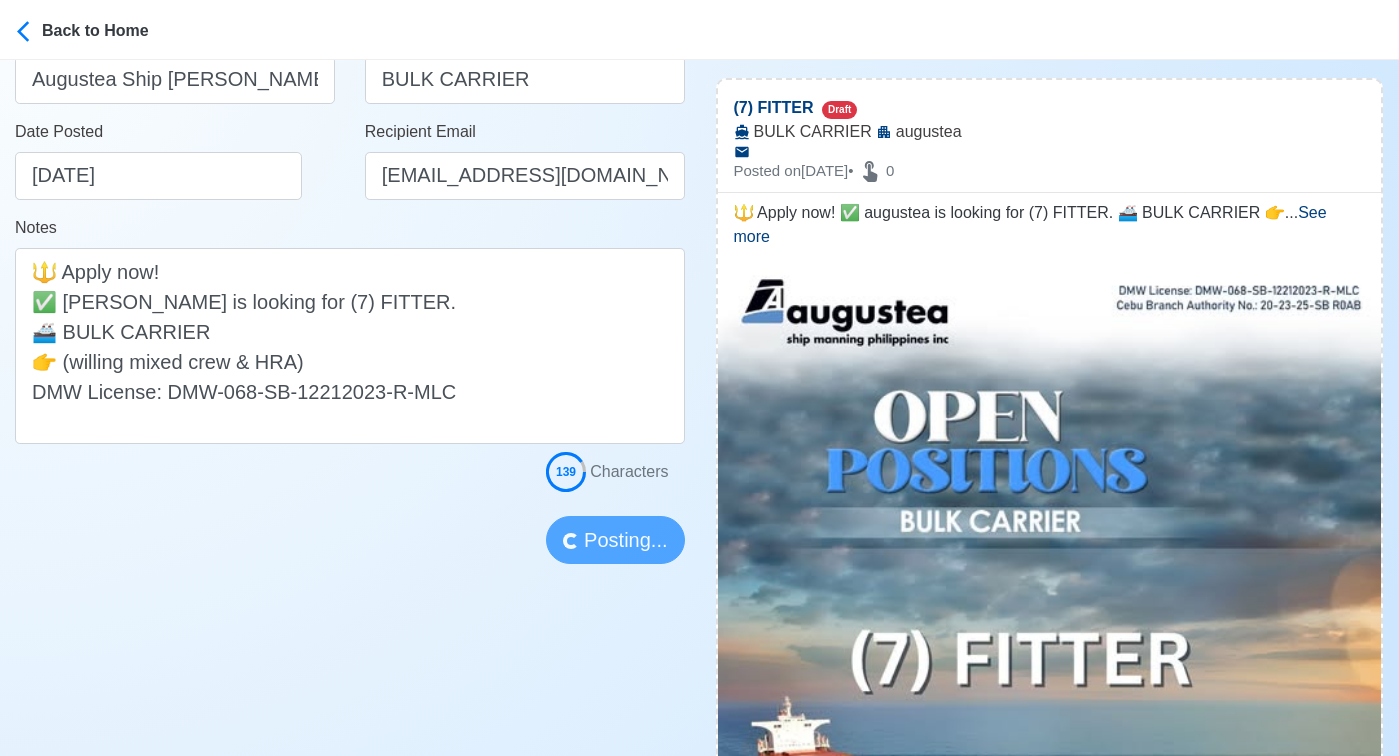 type 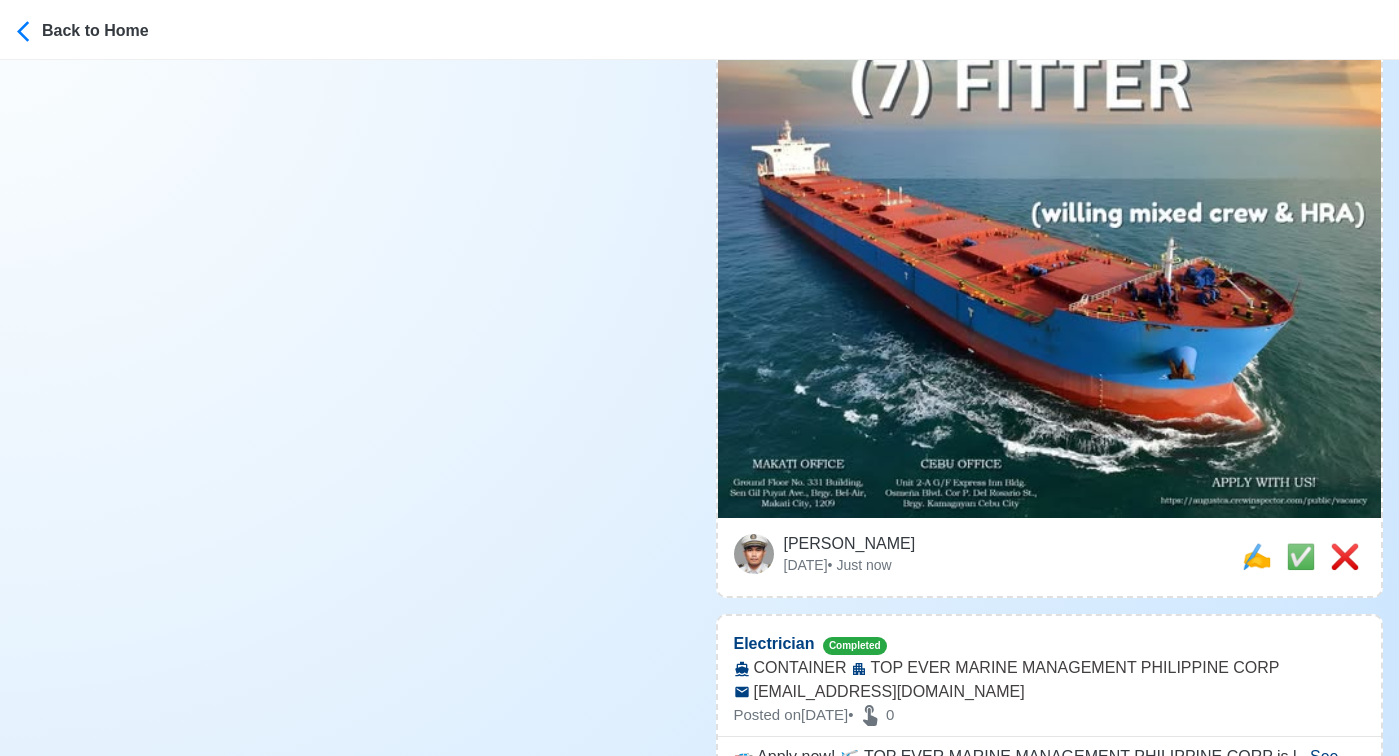 scroll, scrollTop: 999, scrollLeft: 0, axis: vertical 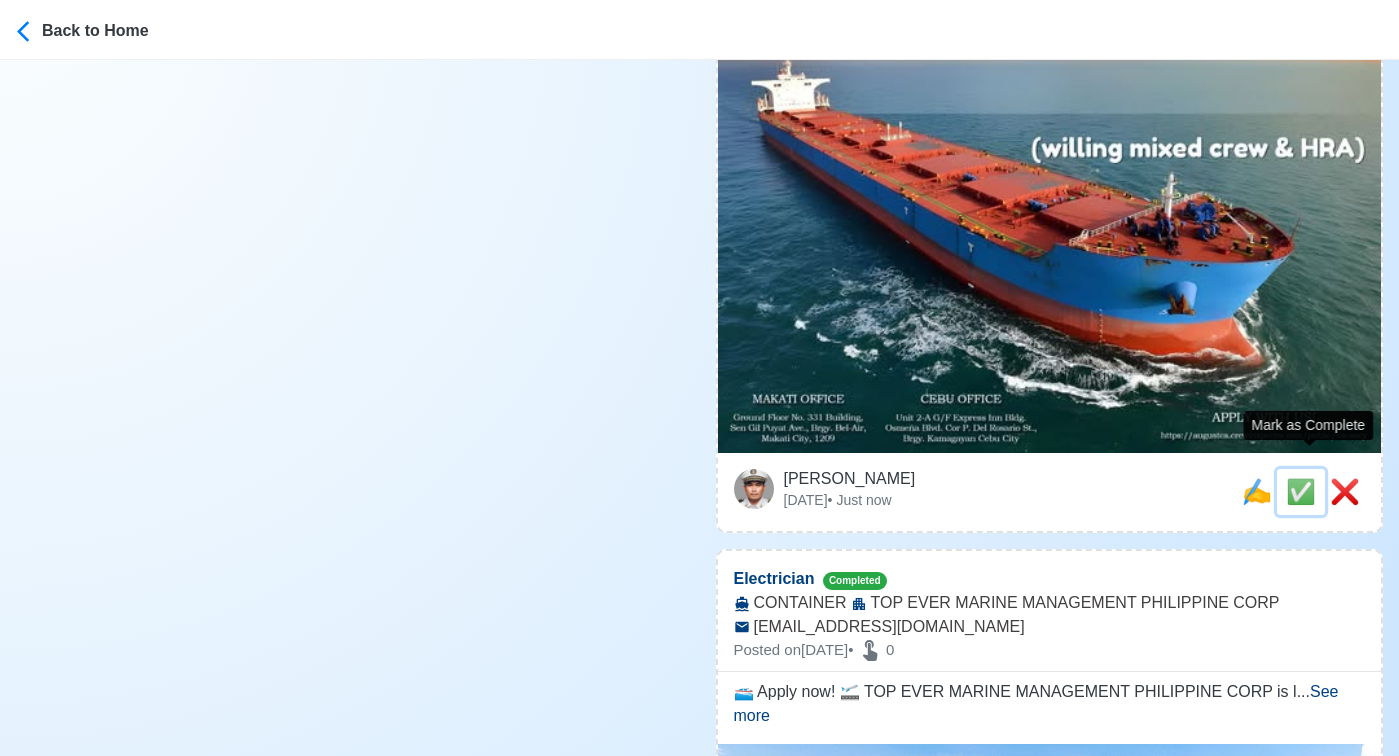 click on "✅" at bounding box center (1301, 491) 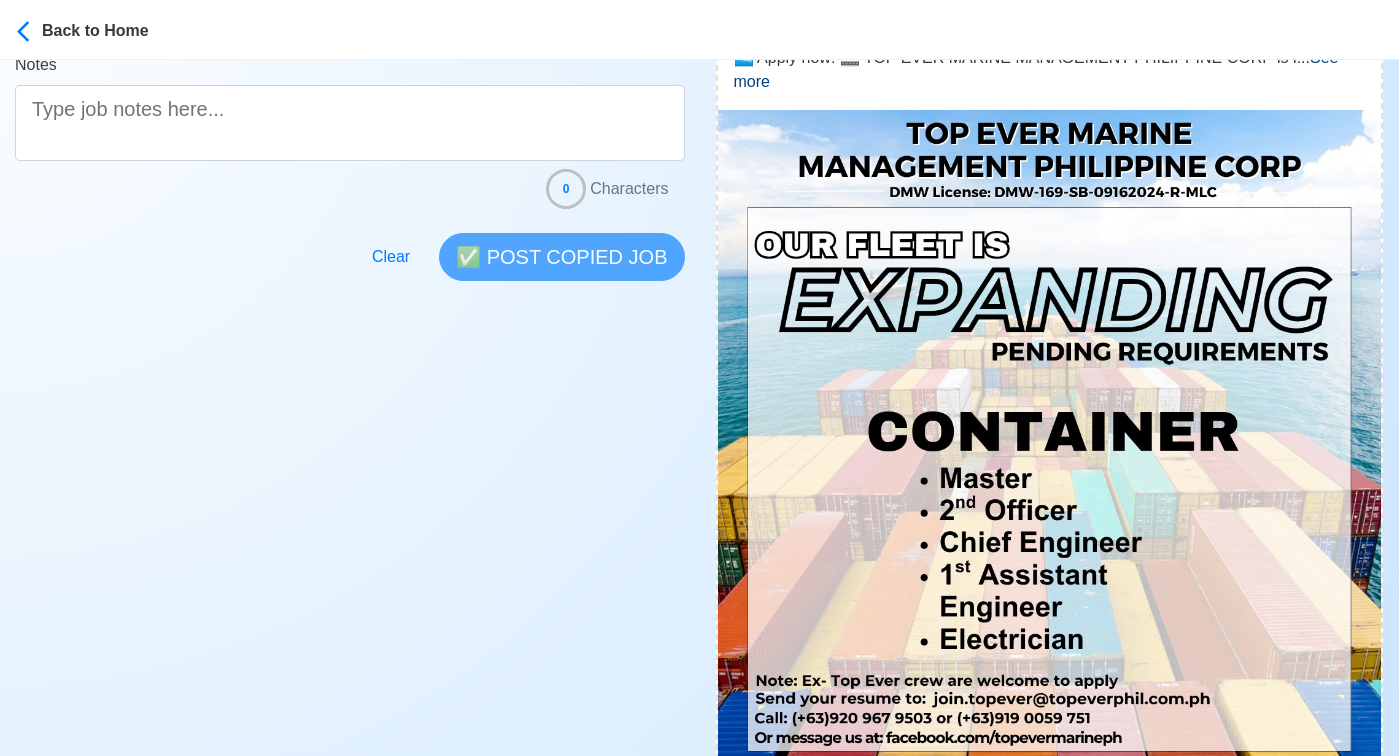 scroll, scrollTop: 0, scrollLeft: 0, axis: both 